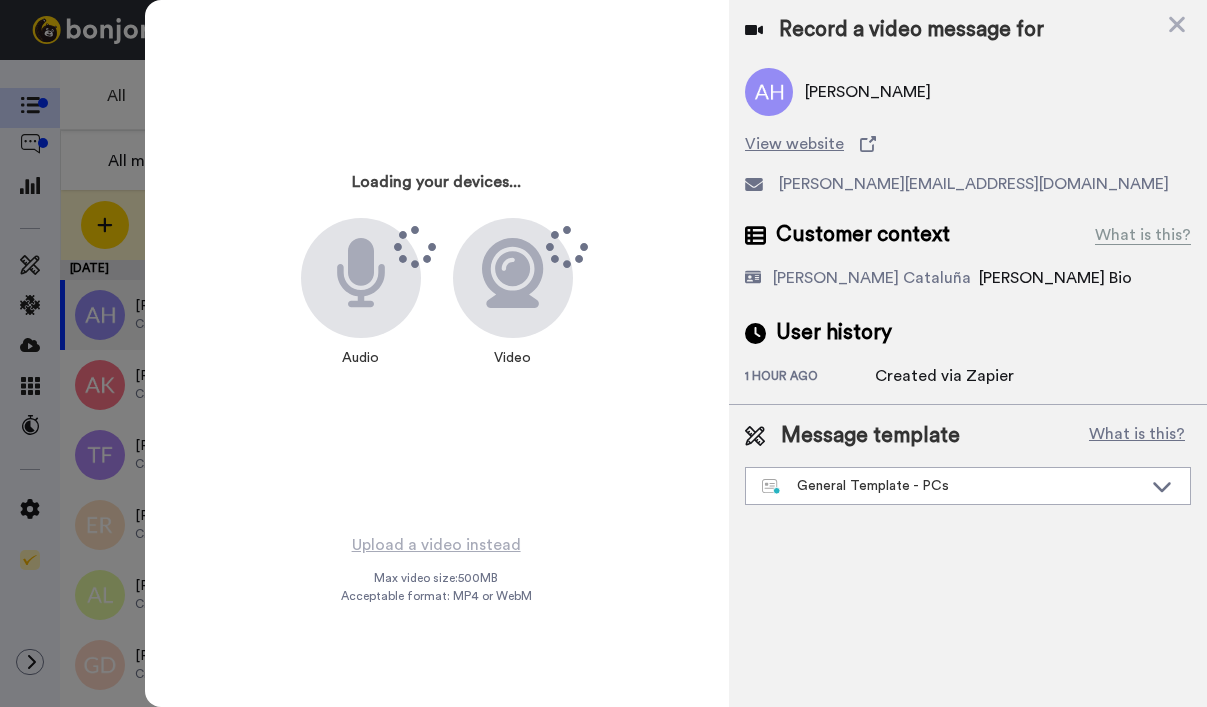 scroll, scrollTop: 0, scrollLeft: 0, axis: both 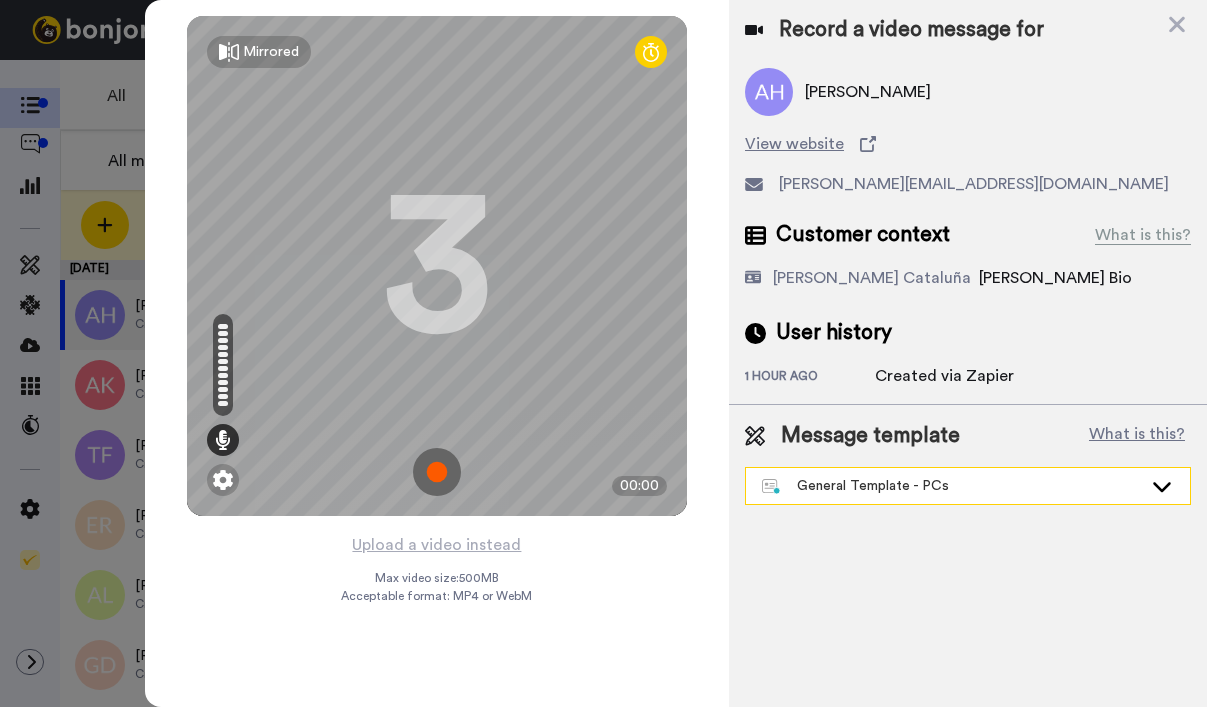 click on "General Template - PCs" at bounding box center [968, 486] 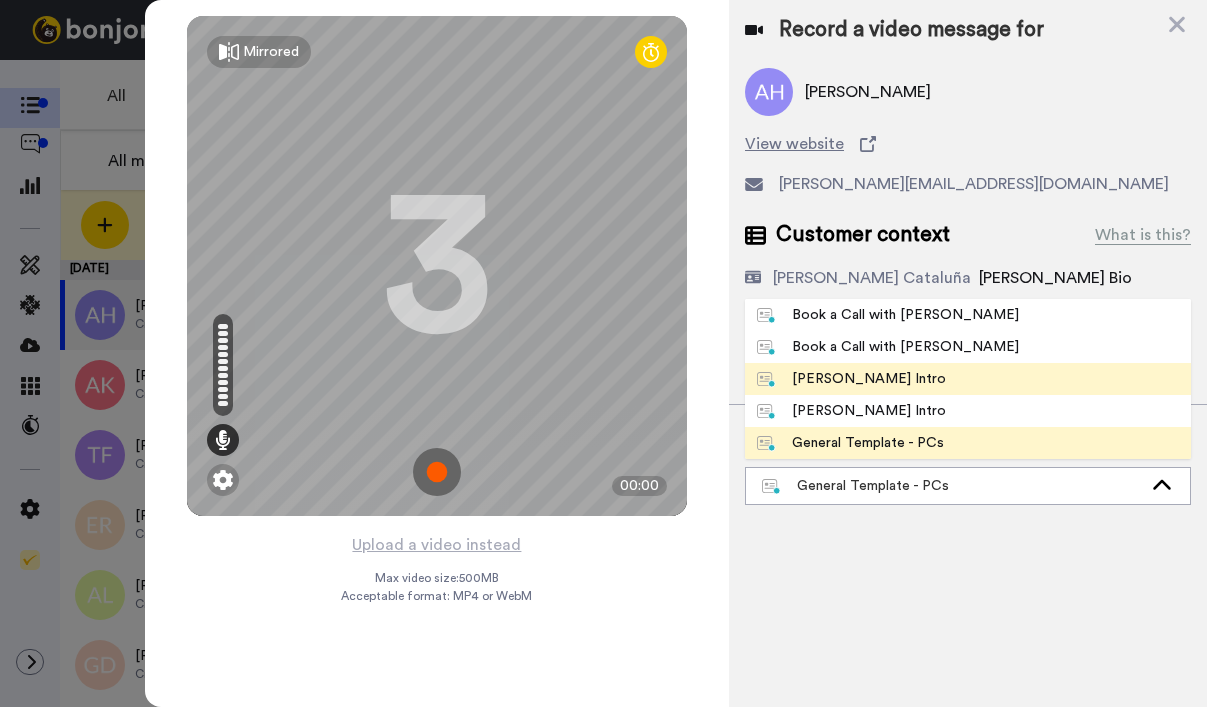 click on "[PERSON_NAME] Intro" at bounding box center (851, 379) 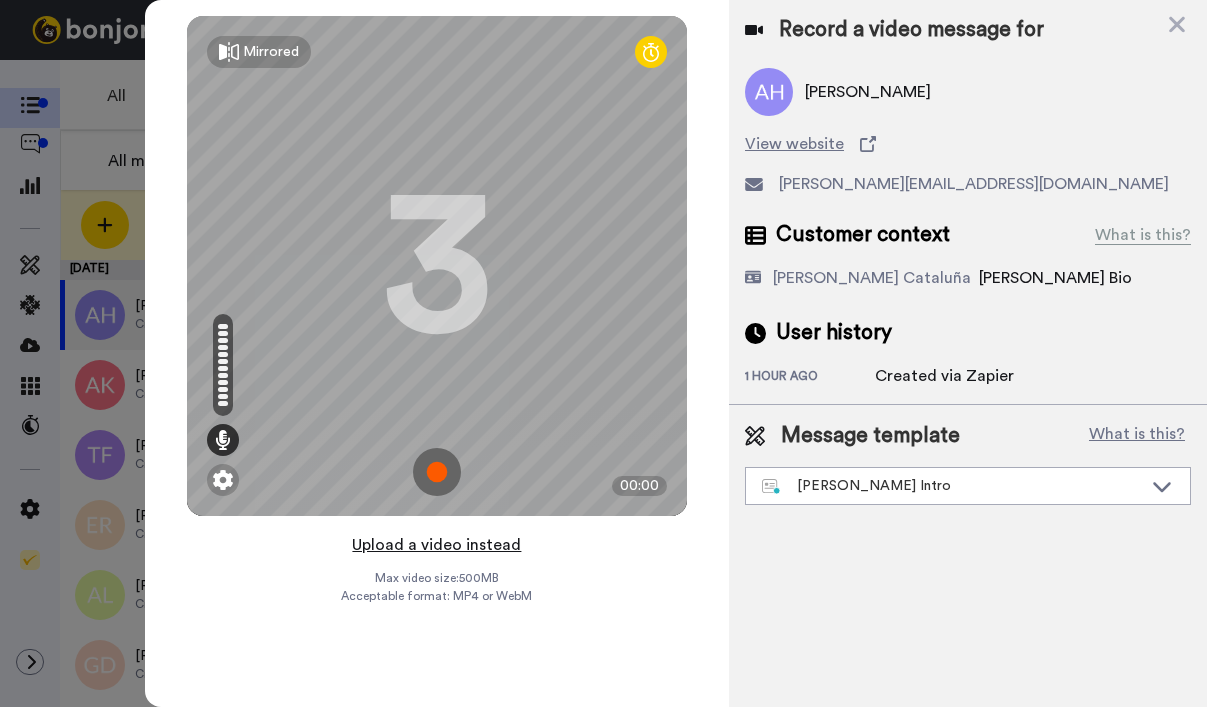 click on "Upload a video instead" at bounding box center [436, 545] 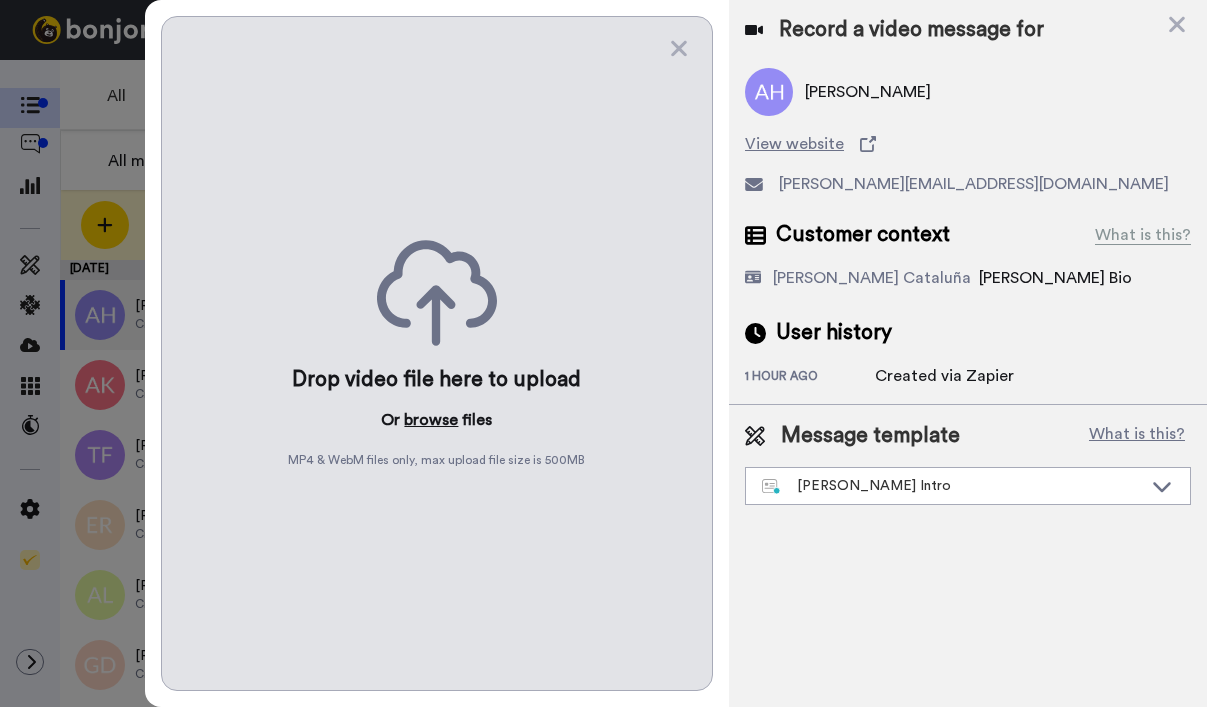 click on "browse" at bounding box center (431, 420) 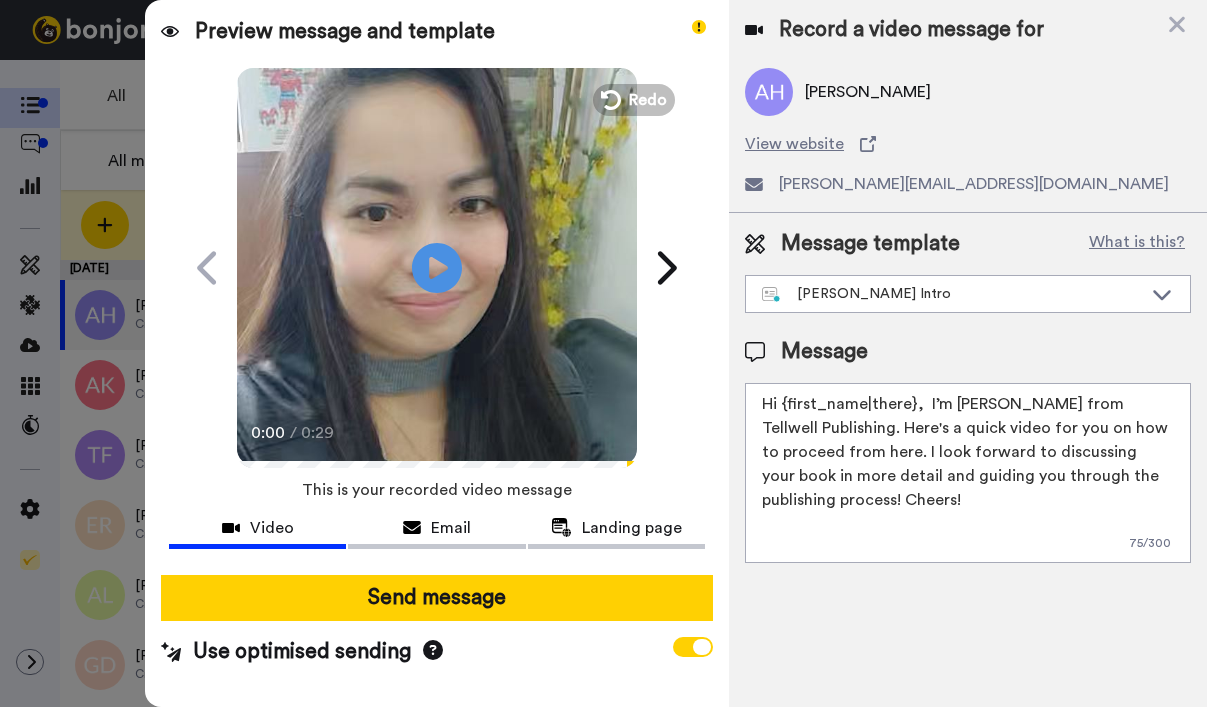 drag, startPoint x: 784, startPoint y: 401, endPoint x: 911, endPoint y: 405, distance: 127.06297 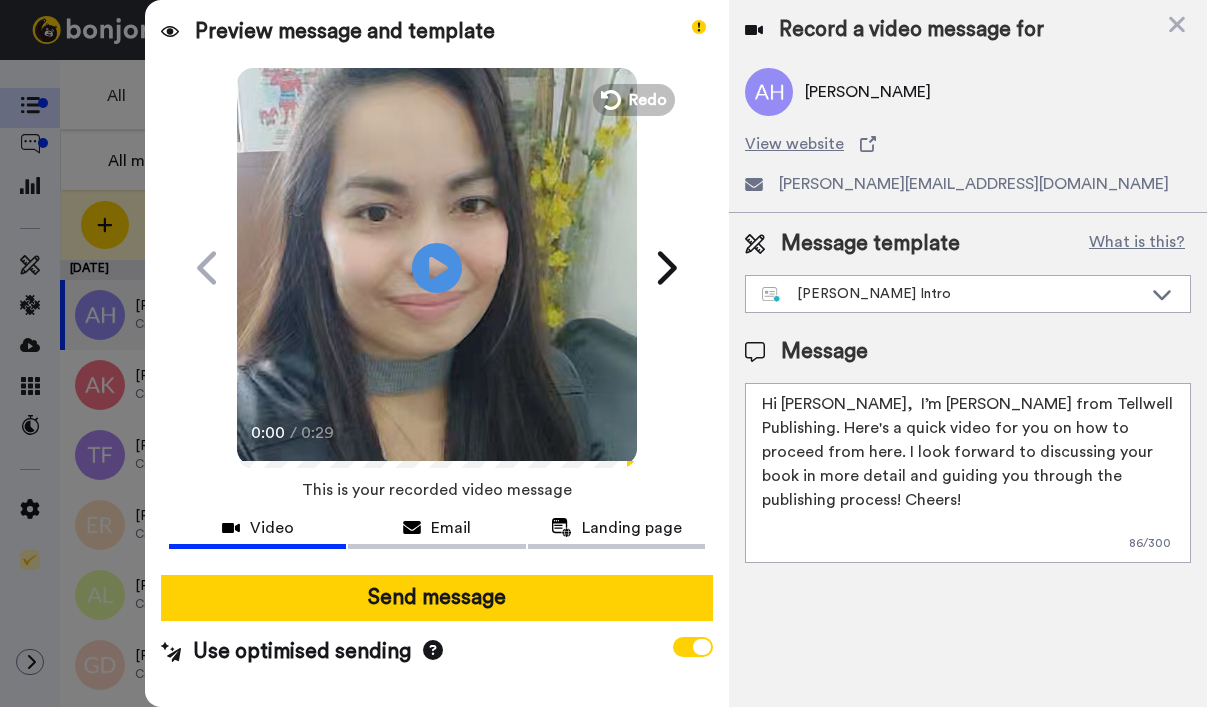 type on "Hi Alexander,  I’m Joe from Tellwell Publishing. Here's a quick video for you on how to proceed from here. I look forward to discussing your book in more detail and guiding you through the publishing process! Cheers!" 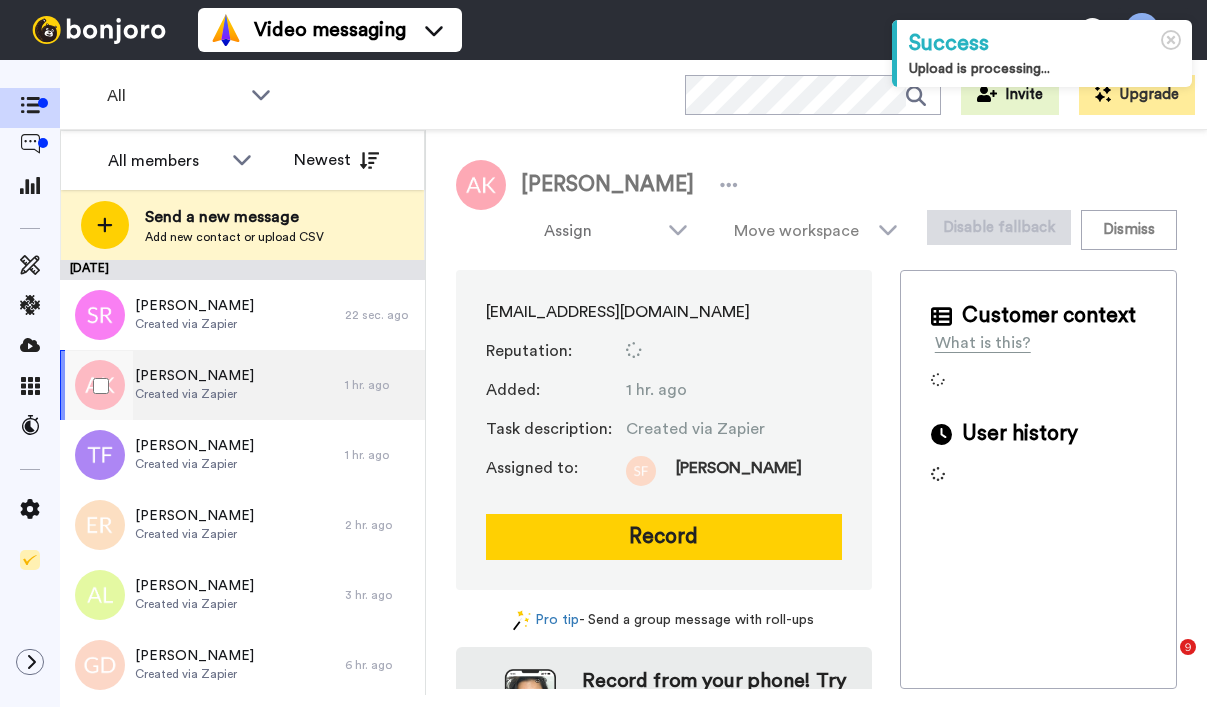 scroll, scrollTop: 0, scrollLeft: 0, axis: both 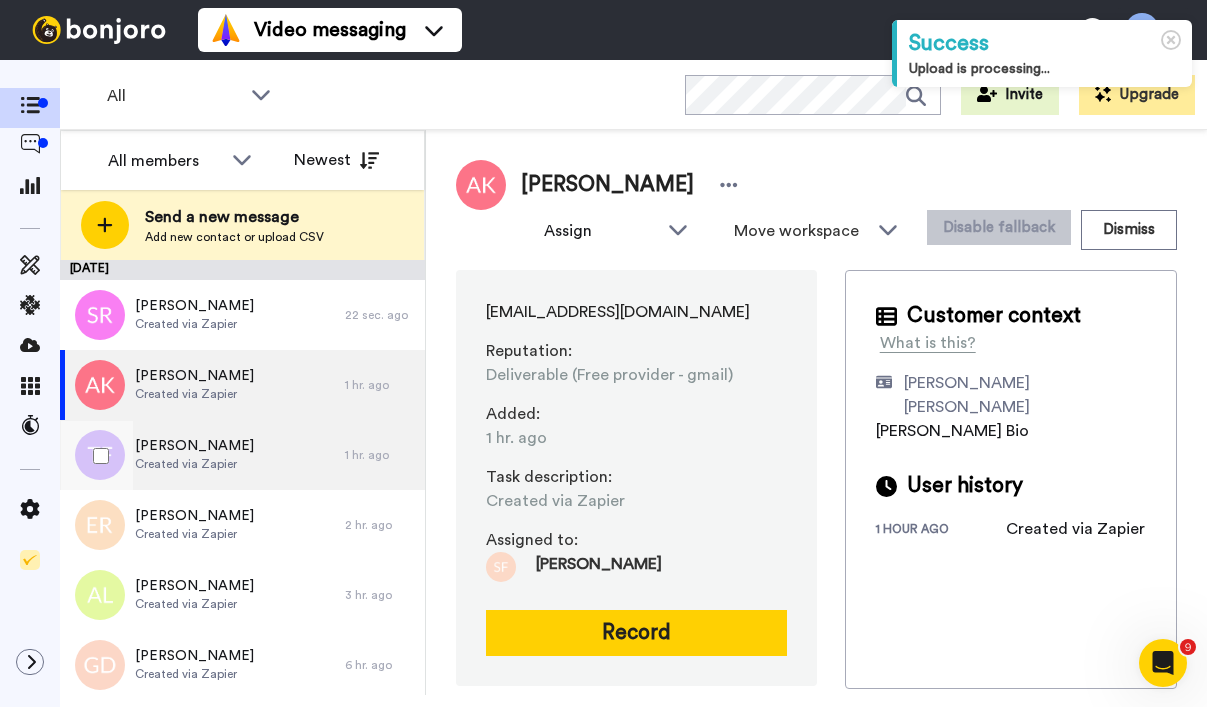 click on "Tanya Fearnley" at bounding box center (194, 446) 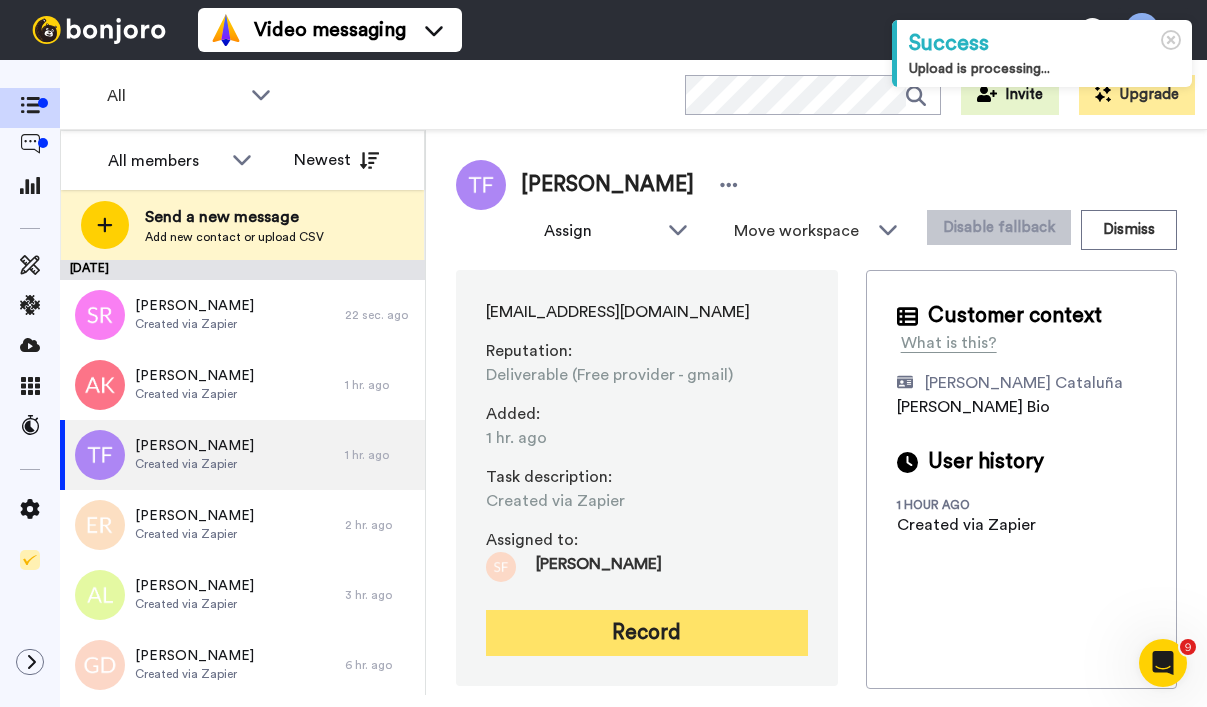 click on "Record" at bounding box center [647, 633] 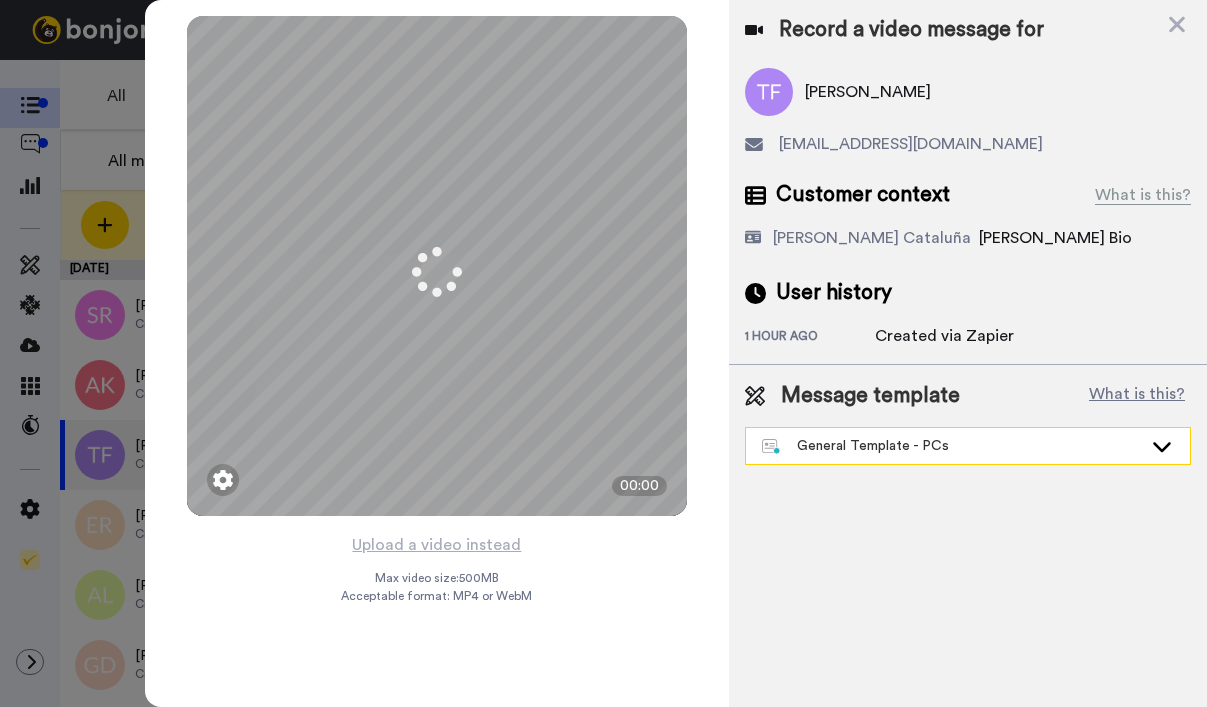 click on "General Template - PCs" at bounding box center [952, 446] 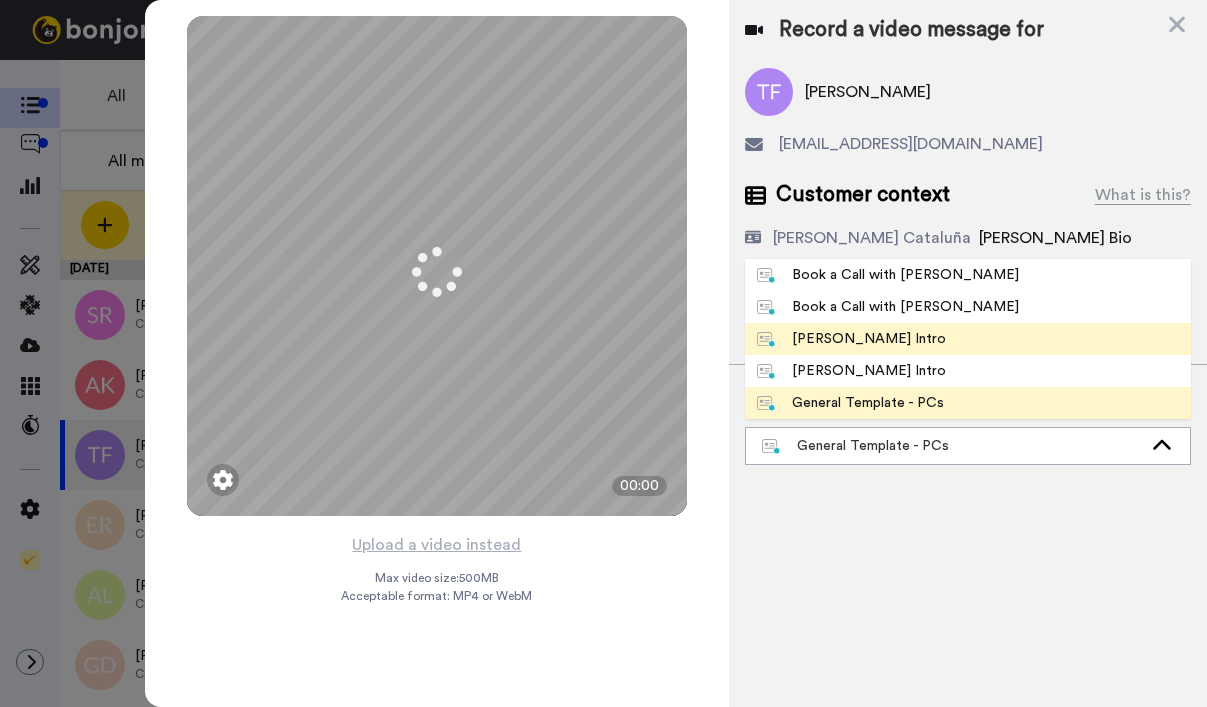 click on "[PERSON_NAME] Intro" at bounding box center [851, 339] 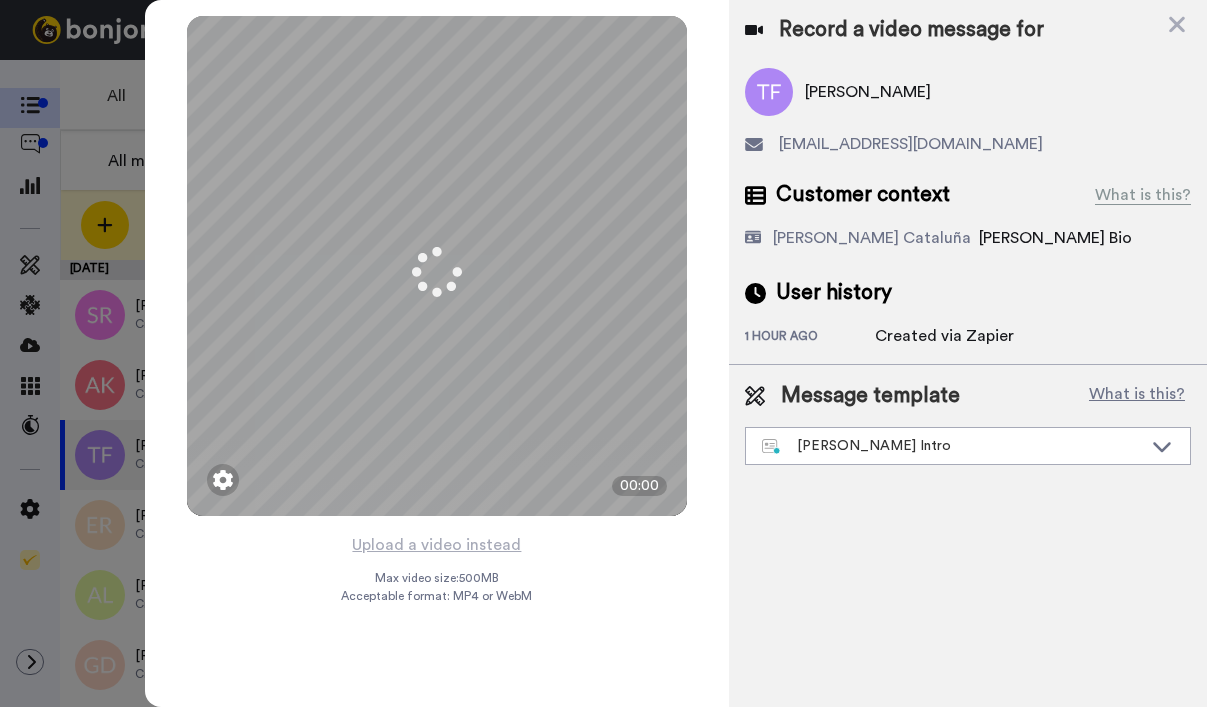 click on "1 hour ago" at bounding box center [810, 338] 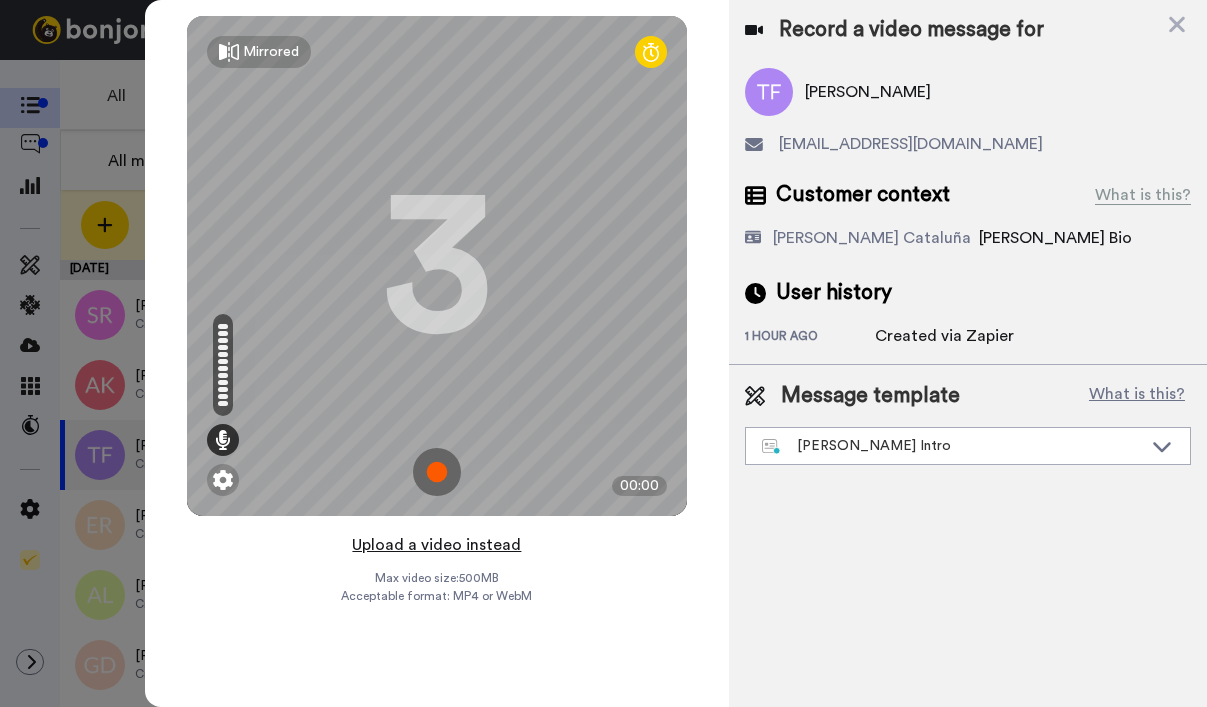 click on "Upload a video instead" at bounding box center [436, 545] 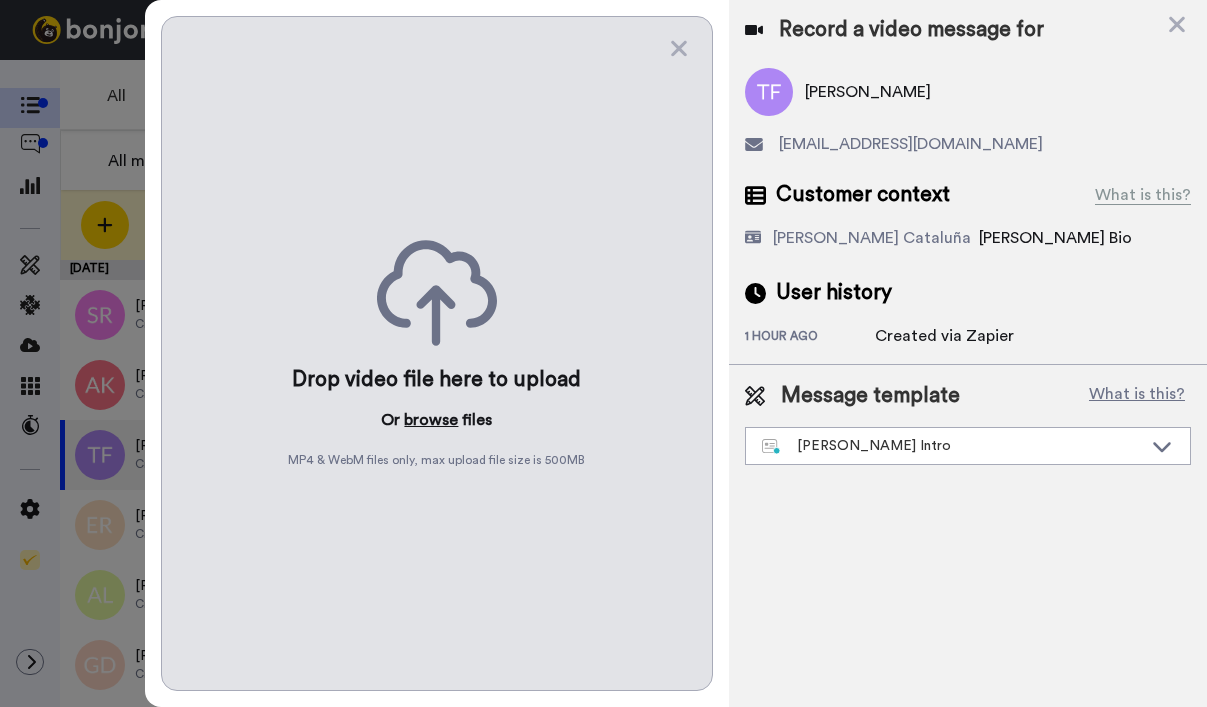 click on "browse" at bounding box center (431, 420) 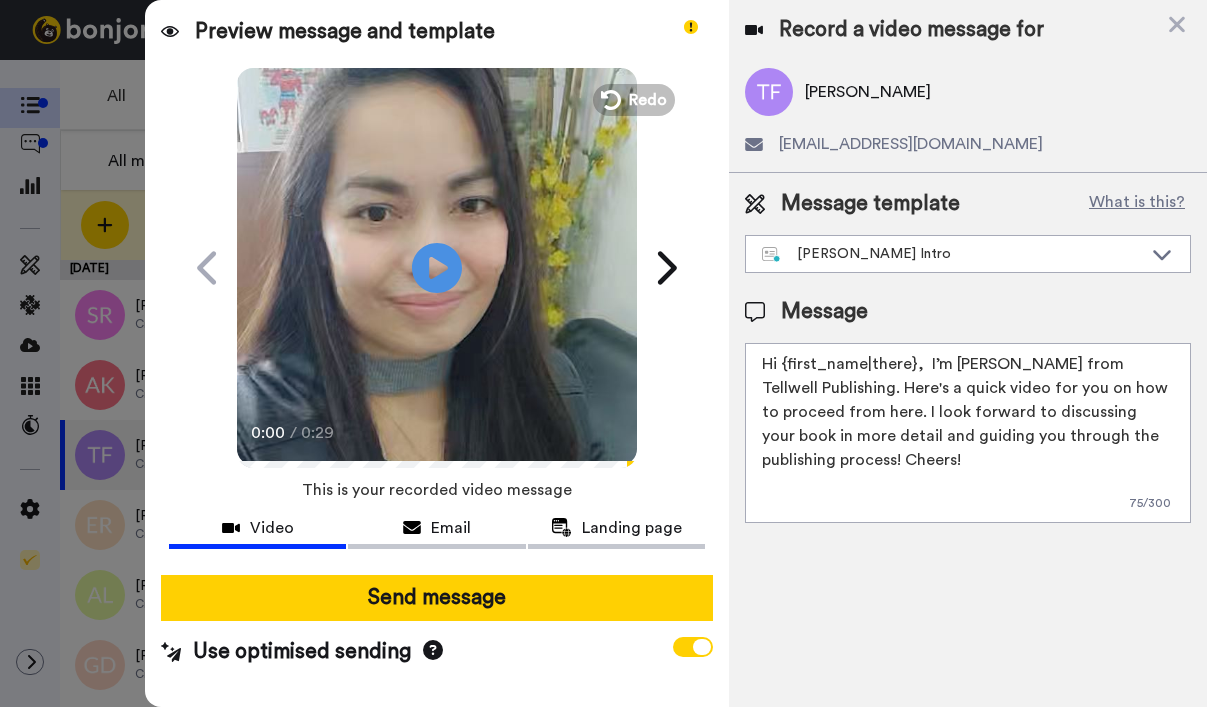drag, startPoint x: 785, startPoint y: 362, endPoint x: 912, endPoint y: 367, distance: 127.09839 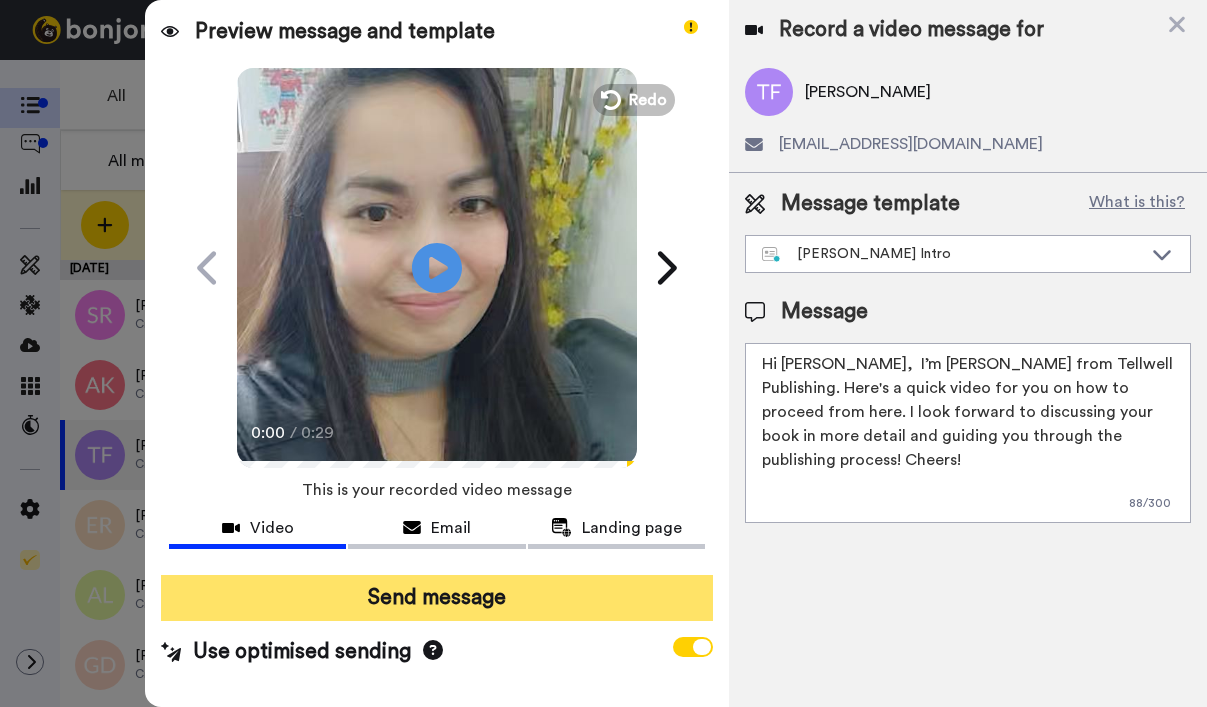 type on "Hi Tanya,  I’m Joe from Tellwell Publishing. Here's a quick video for you on how to proceed from here. I look forward to discussing your book in more detail and guiding you through the publishing process! Cheers!" 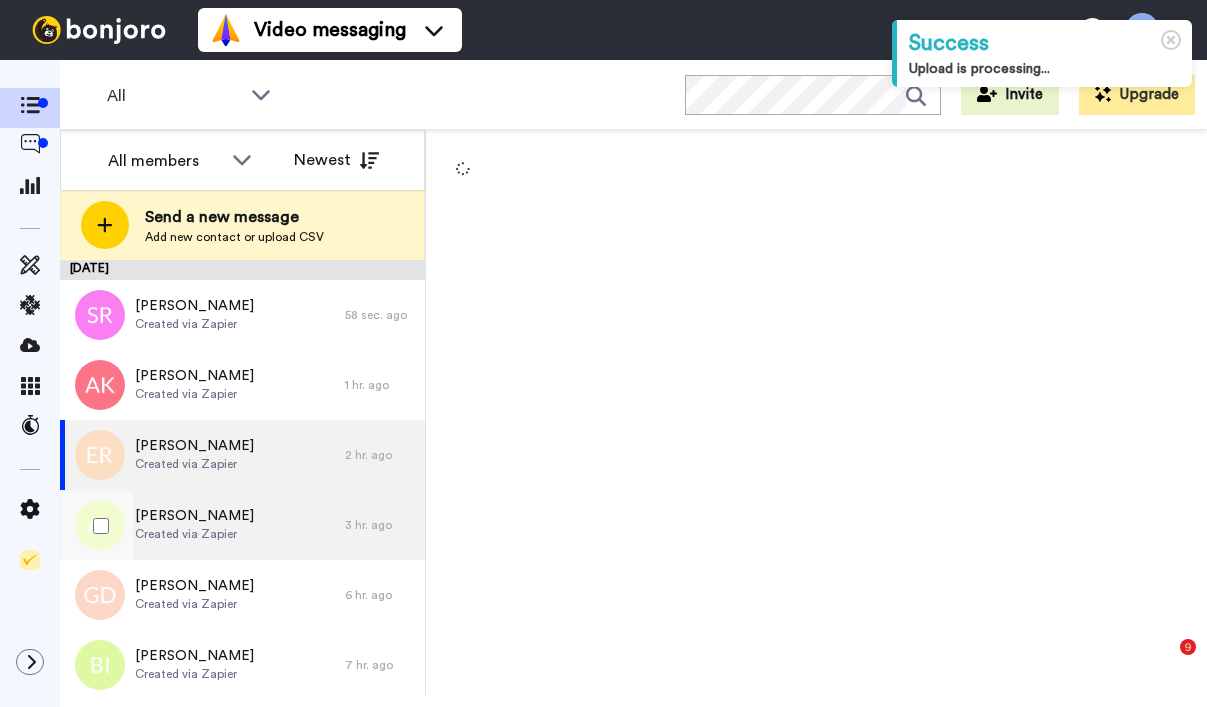 scroll, scrollTop: 0, scrollLeft: 0, axis: both 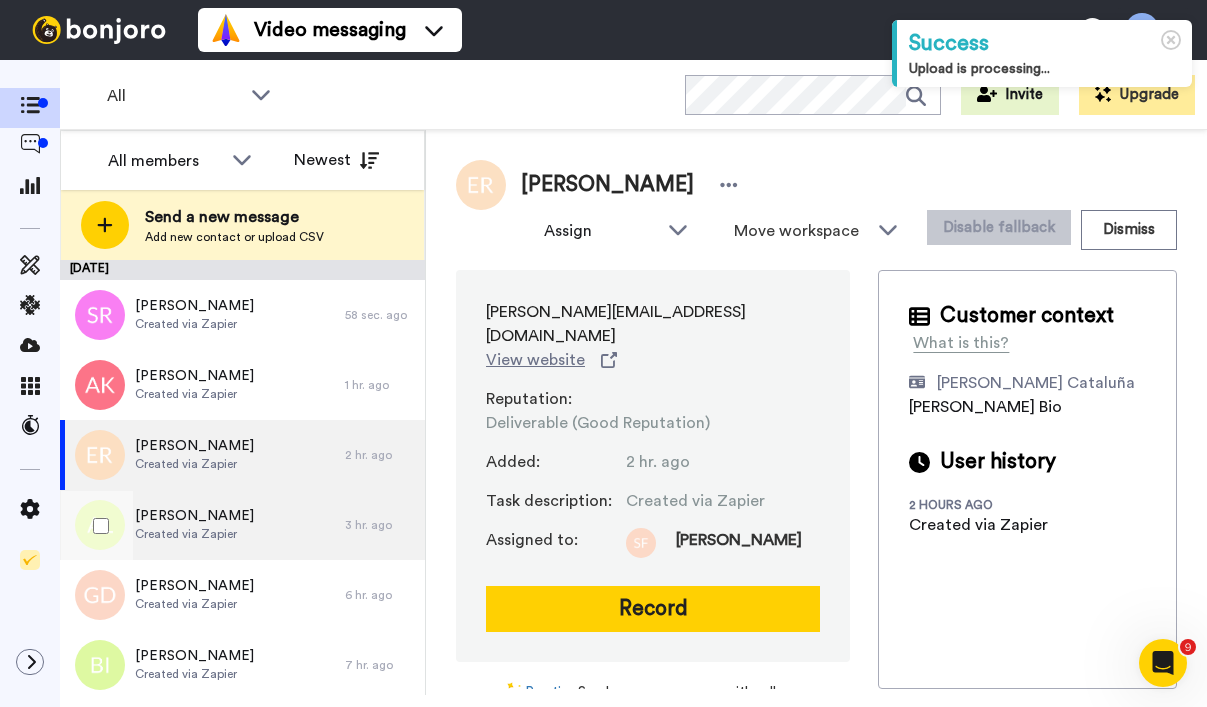 click on "Created via Zapier" at bounding box center [194, 534] 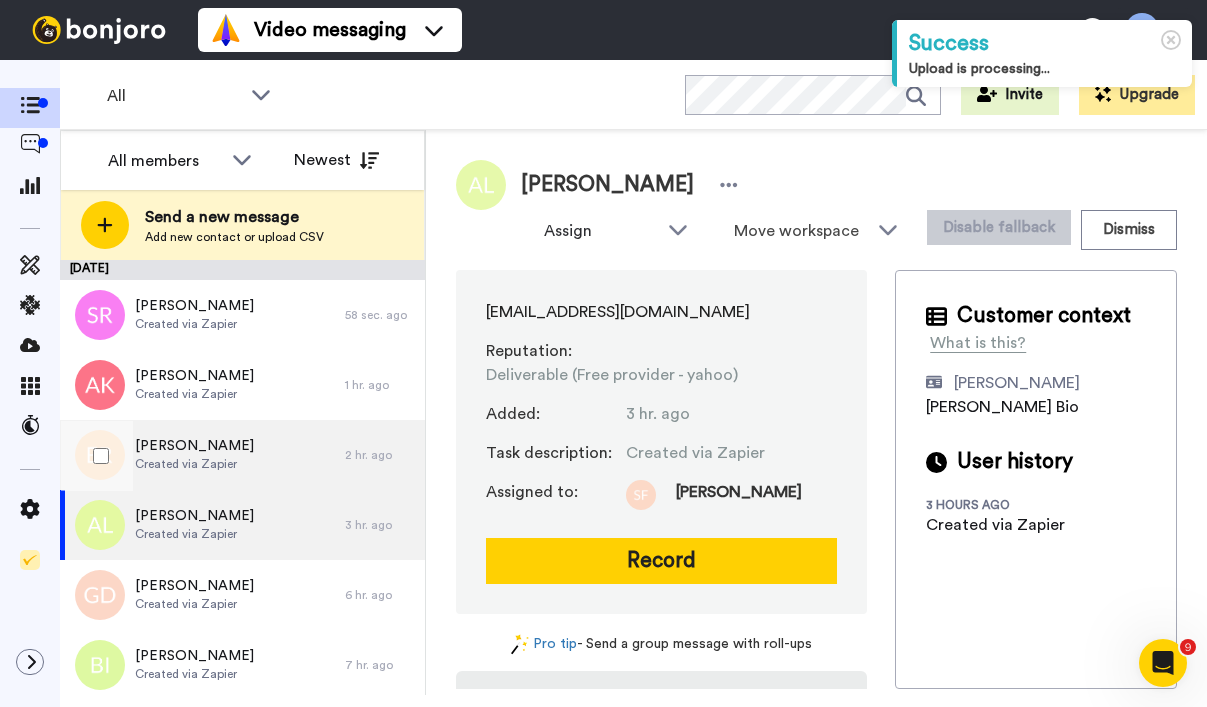 click on "Elizabeth Ralph" at bounding box center (194, 446) 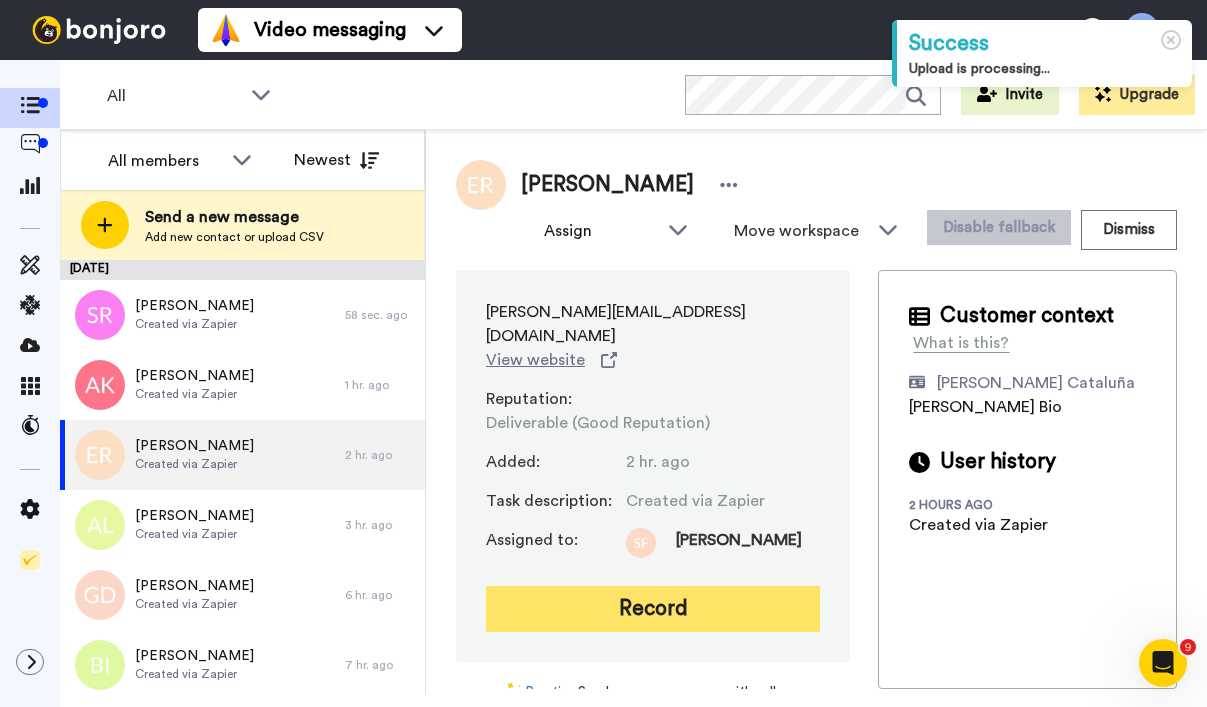 click on "Record" at bounding box center (653, 609) 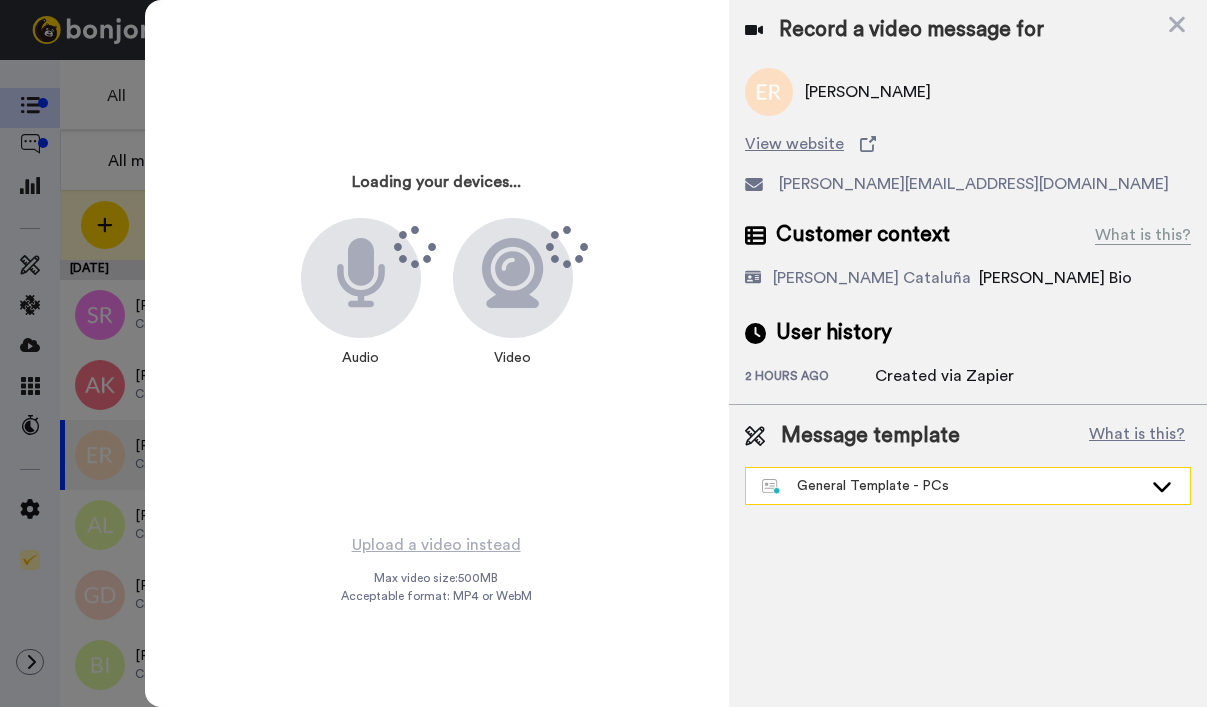 click on "General Template - PCs" at bounding box center [952, 486] 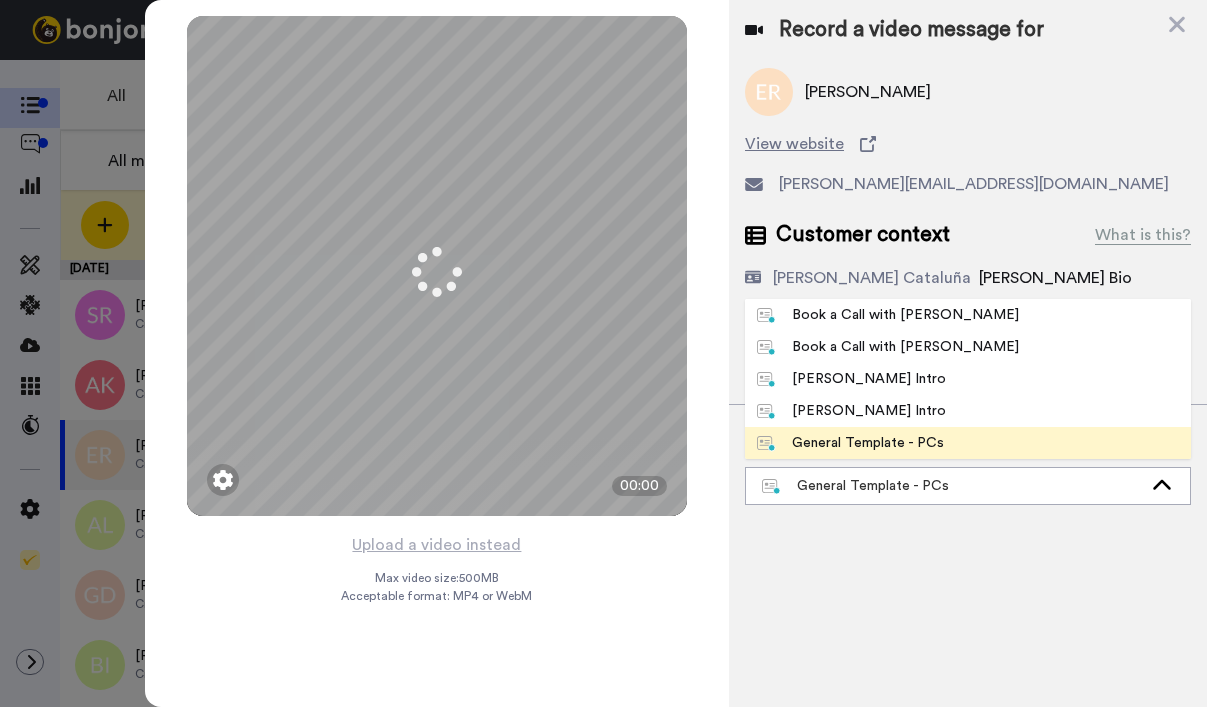 click on "[PERSON_NAME] Intro" at bounding box center (851, 379) 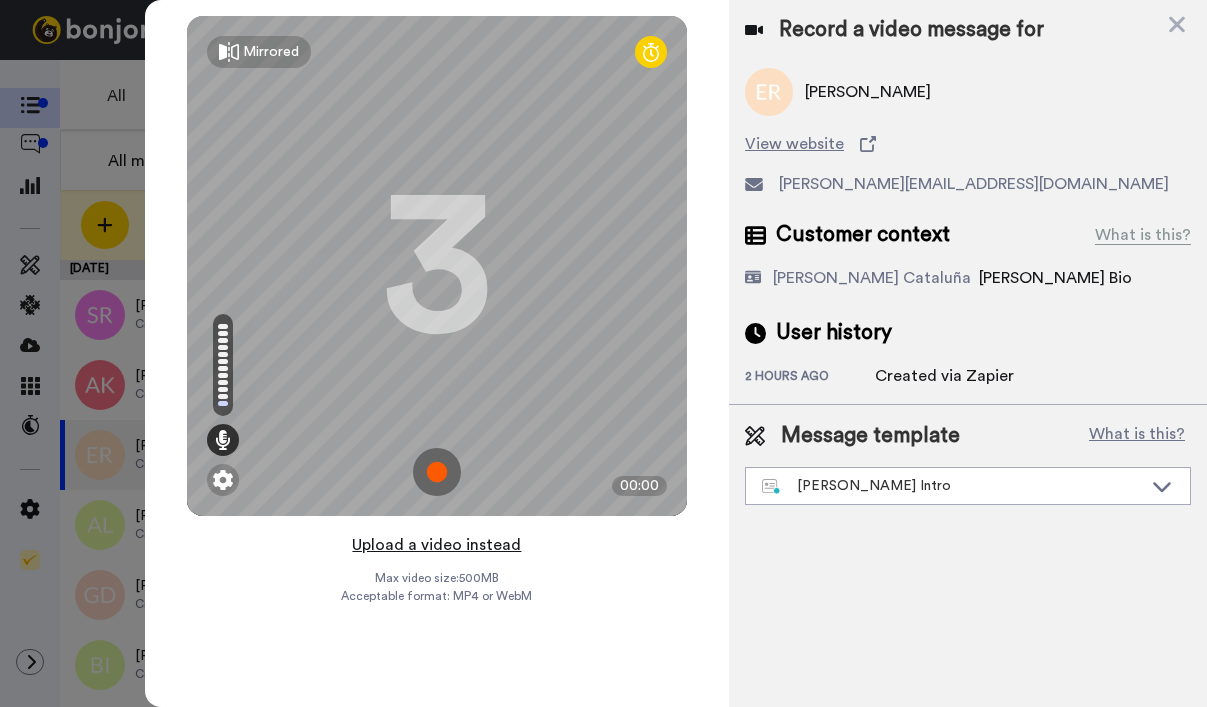 click on "Upload a video instead" at bounding box center (436, 545) 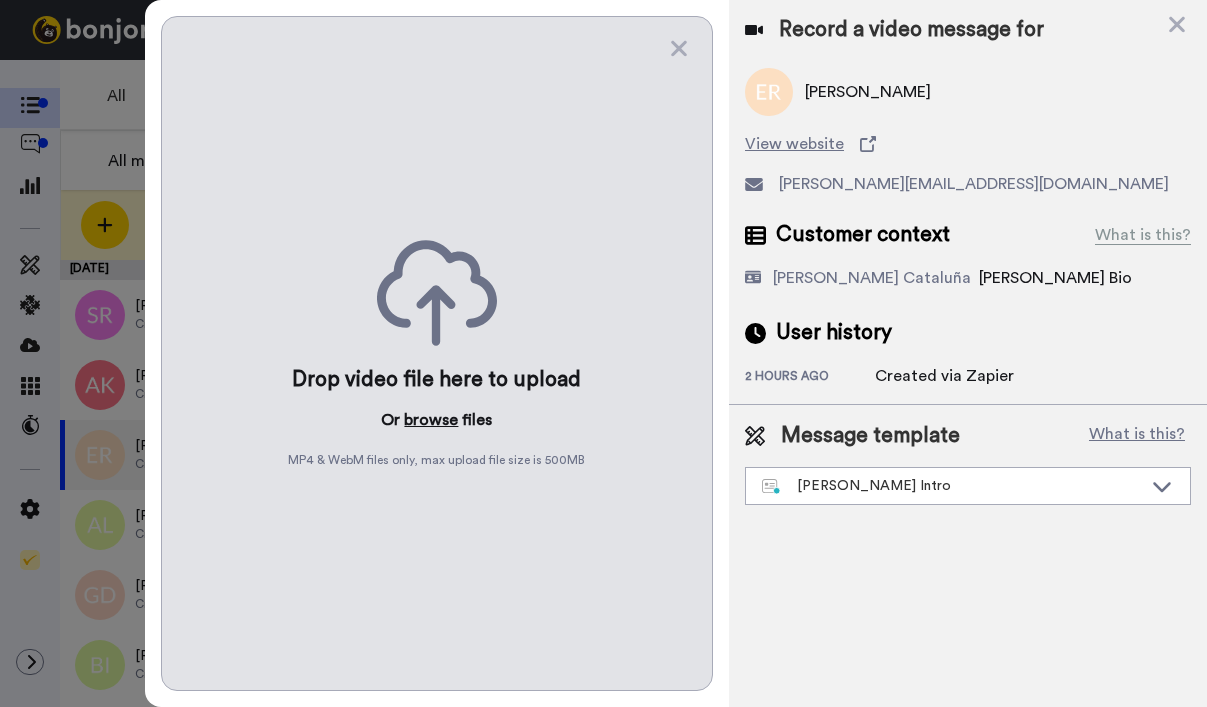 click on "browse" at bounding box center (431, 420) 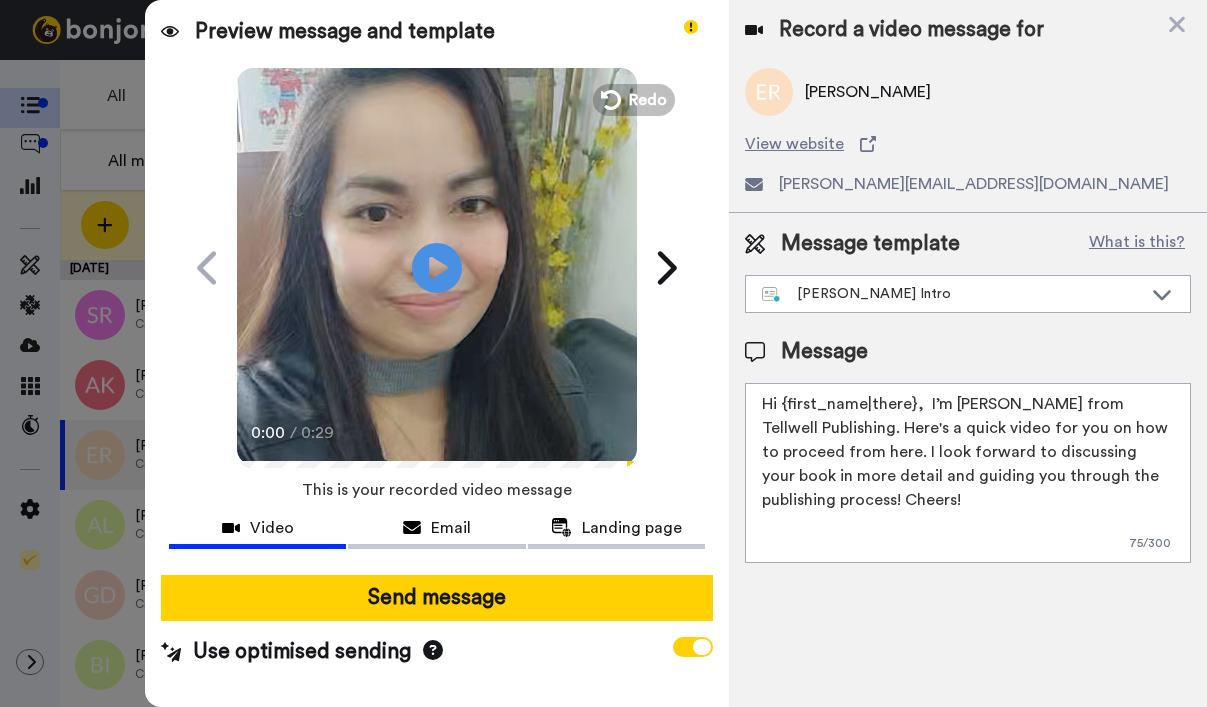 drag, startPoint x: 781, startPoint y: 408, endPoint x: 913, endPoint y: 407, distance: 132.00378 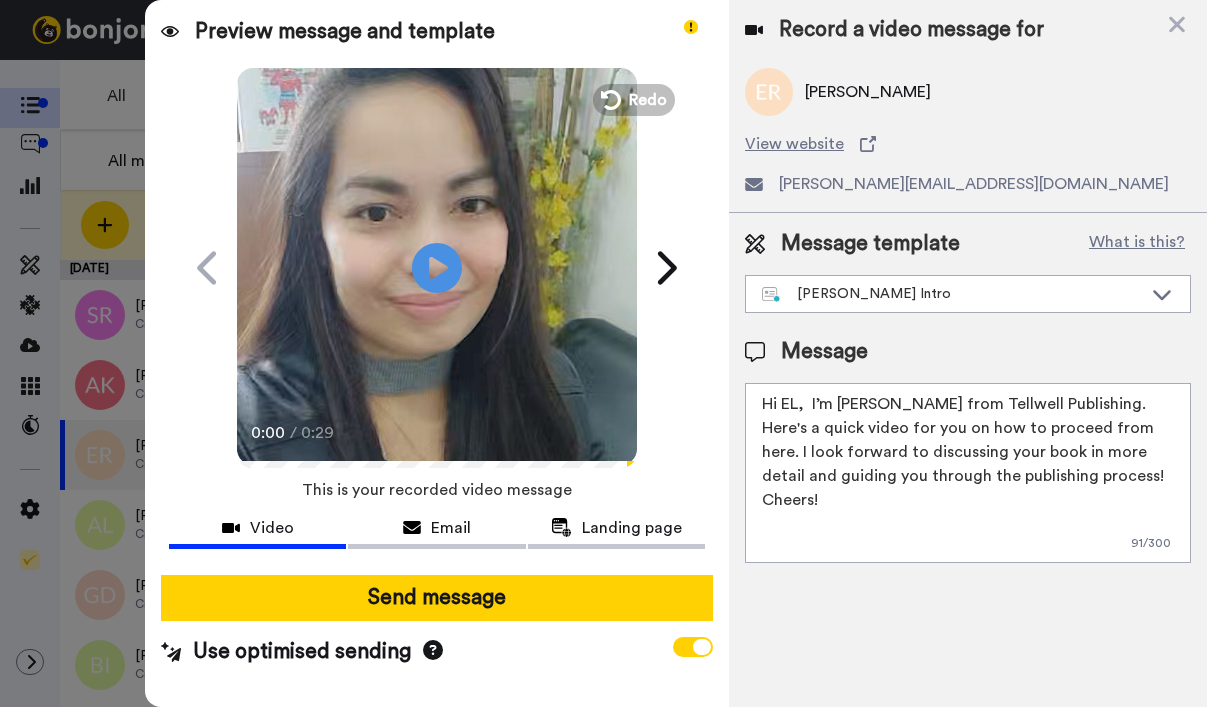 type on "Hi ELi,  I’m Joe from Tellwell Publishing. Here's a quick video for you on how to proceed from here. I look forward to discussing your book in more detail and guiding you through the publishing process! Cheers!" 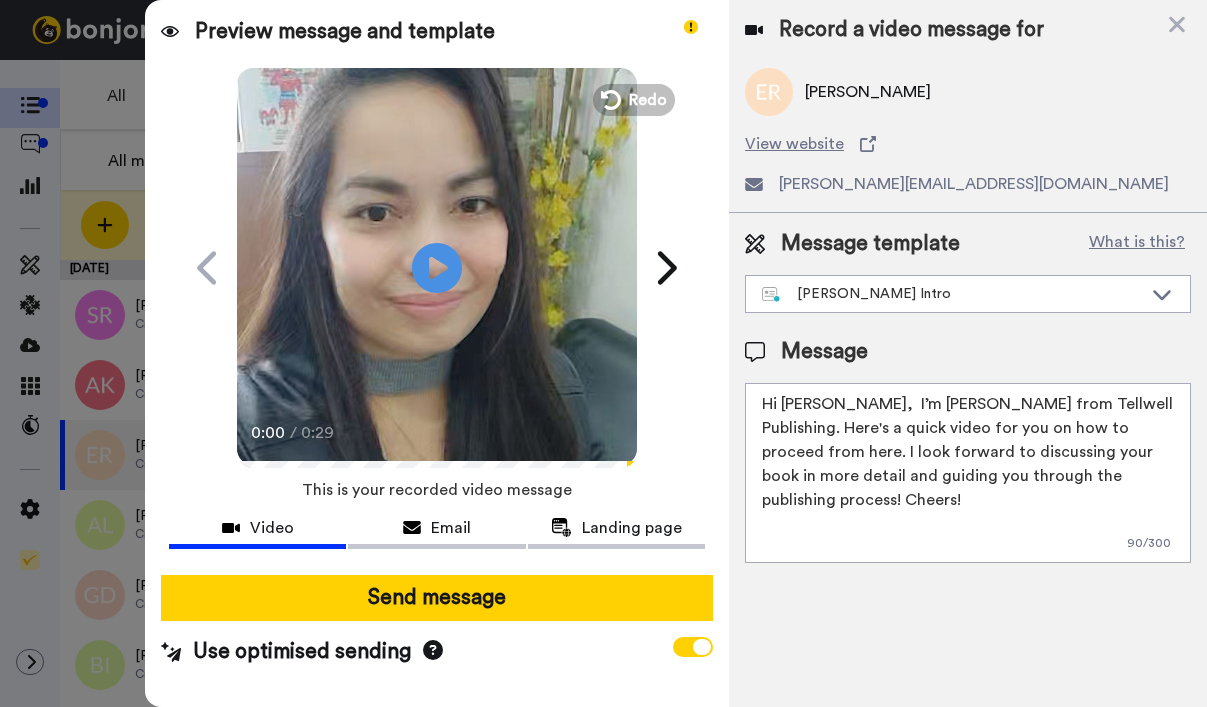 click on "Hi ELi,  I’m Joe from Tellwell Publishing. Here's a quick video for you on how to proceed from here. I look forward to discussing your book in more detail and guiding you through the publishing process! Cheers!" at bounding box center (968, 473) 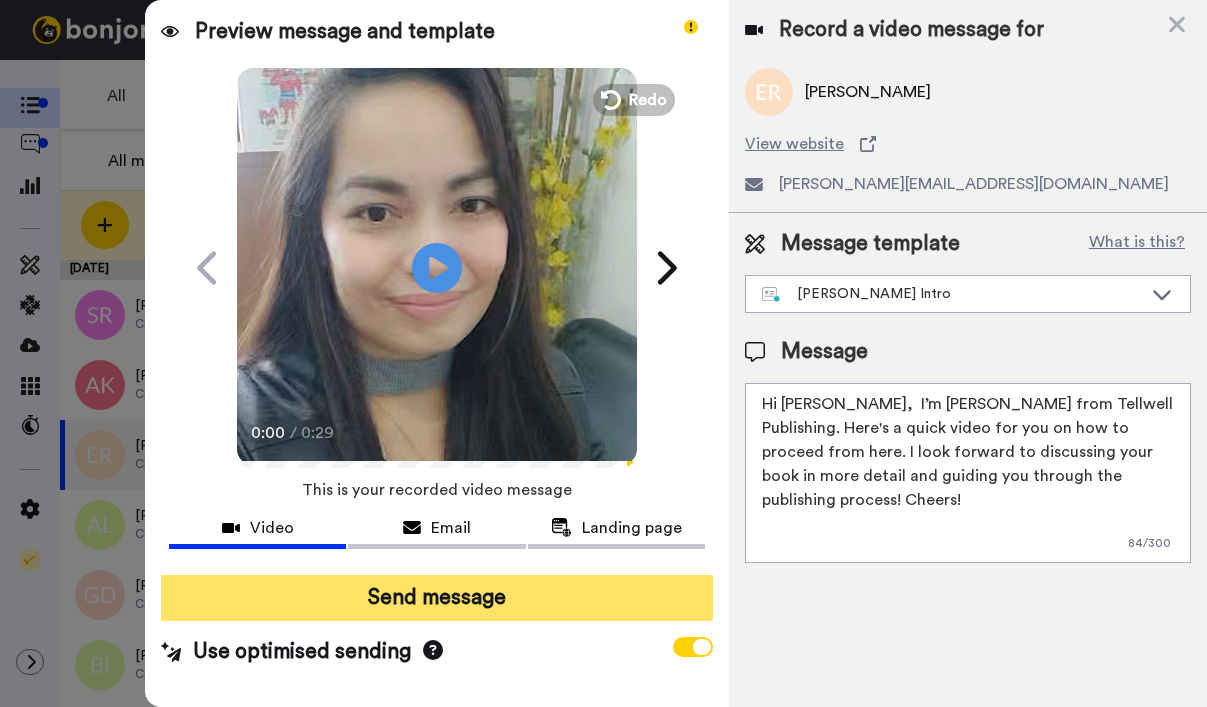 type on "Hi Elizabeth,  I’m Joe from Tellwell Publishing. Here's a quick video for you on how to proceed from here. I look forward to discussing your book in more detail and guiding you through the publishing process! Cheers!" 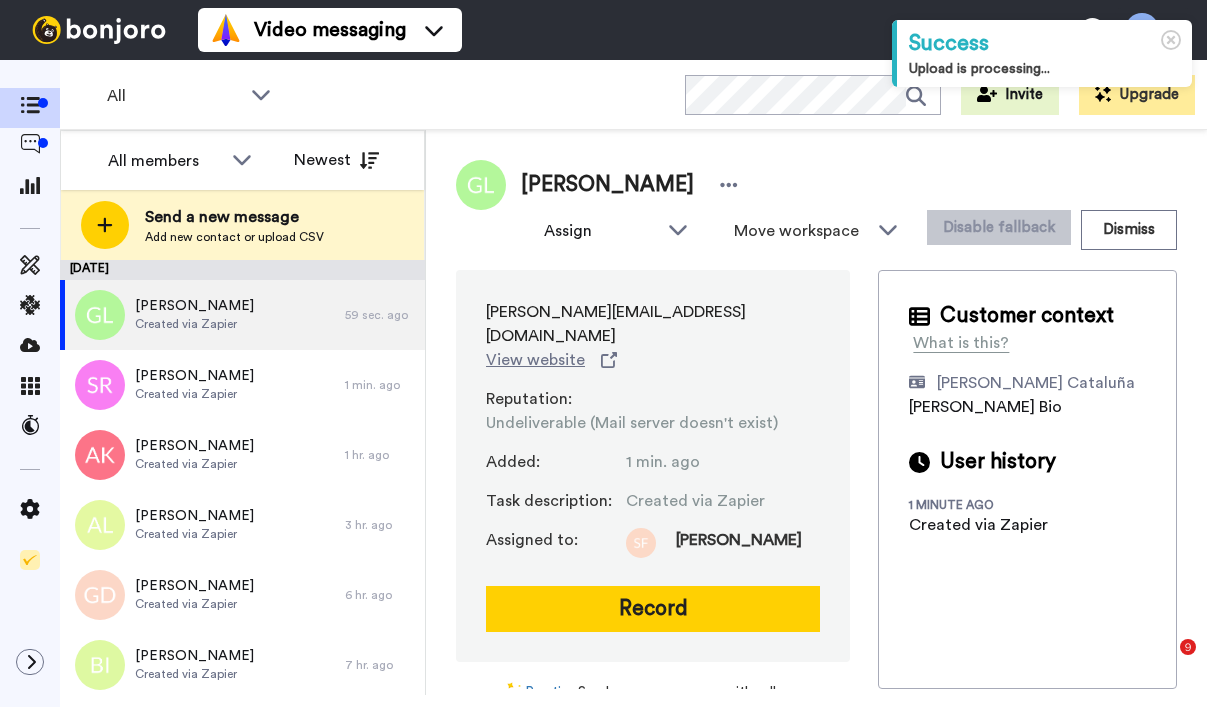 scroll, scrollTop: 0, scrollLeft: 0, axis: both 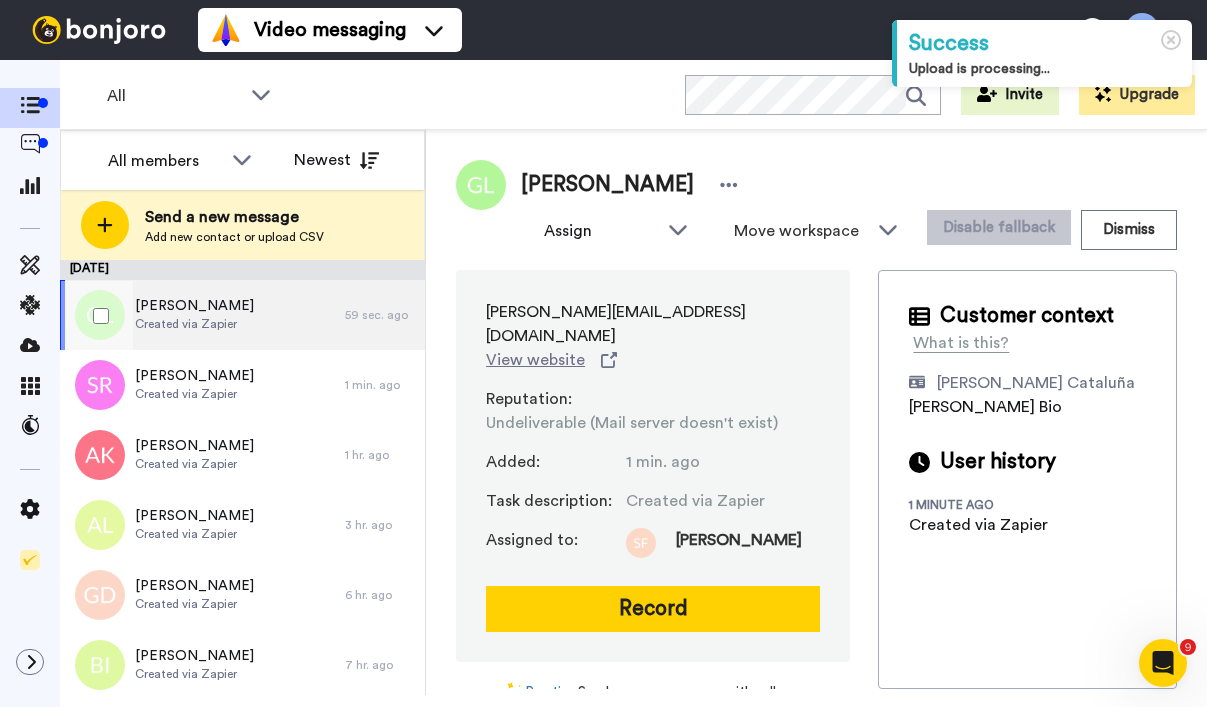 click on "Garry Laukei Created via Zapier" at bounding box center (202, 315) 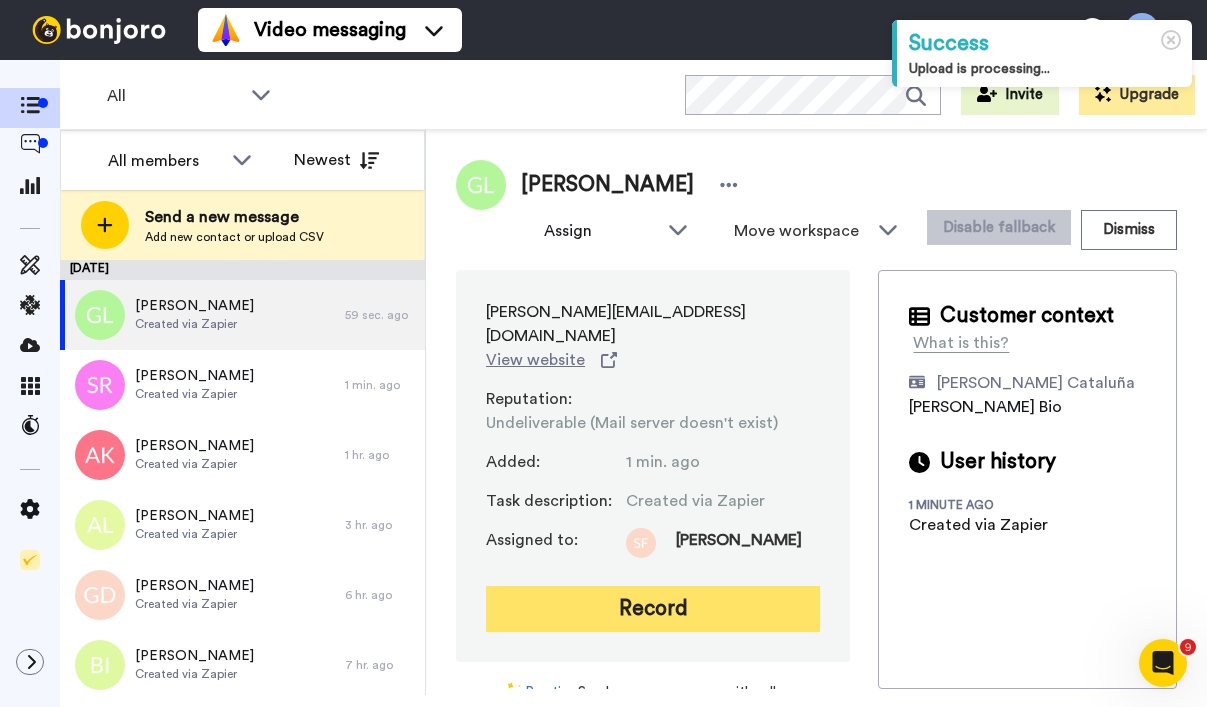 click on "Record" at bounding box center (653, 609) 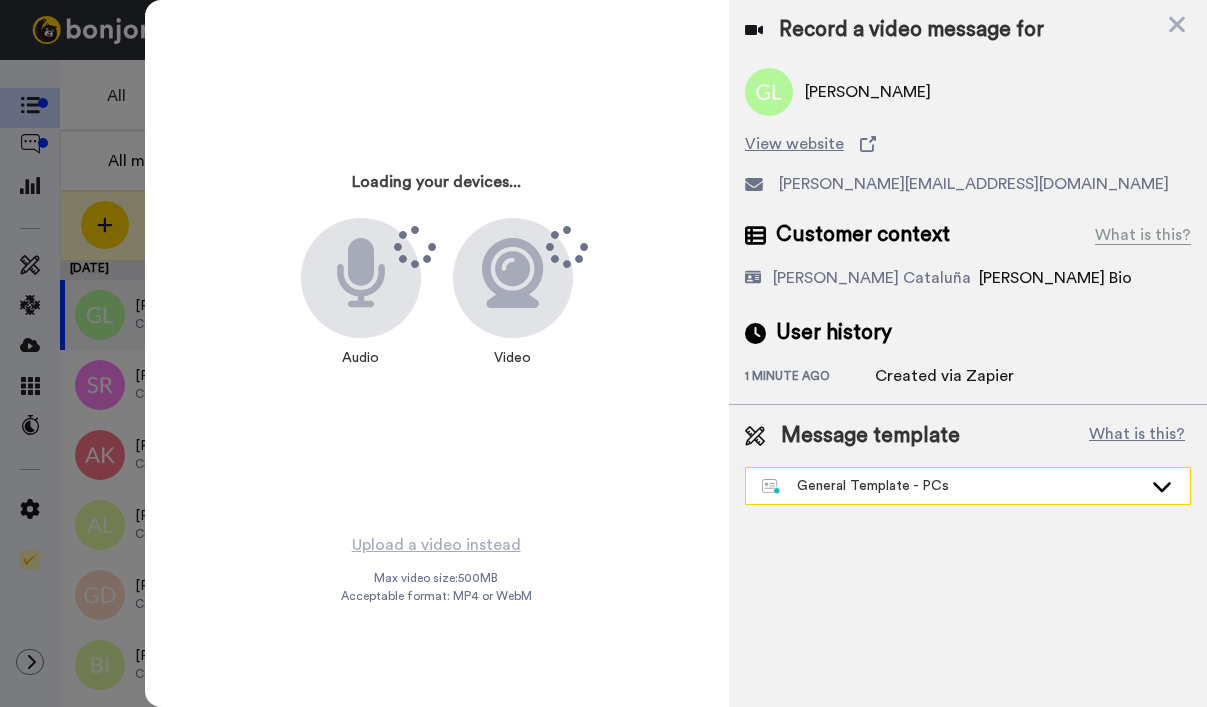 click on "General Template - PCs" at bounding box center (952, 486) 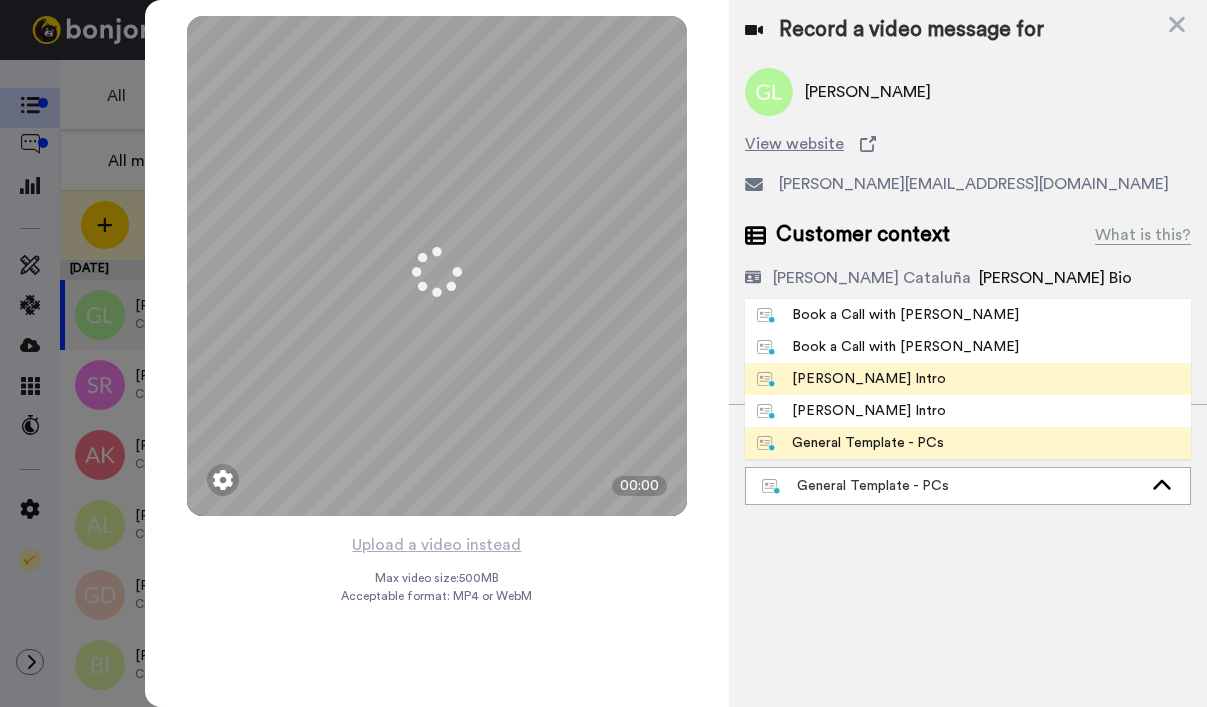 click on "[PERSON_NAME] Intro" at bounding box center (851, 379) 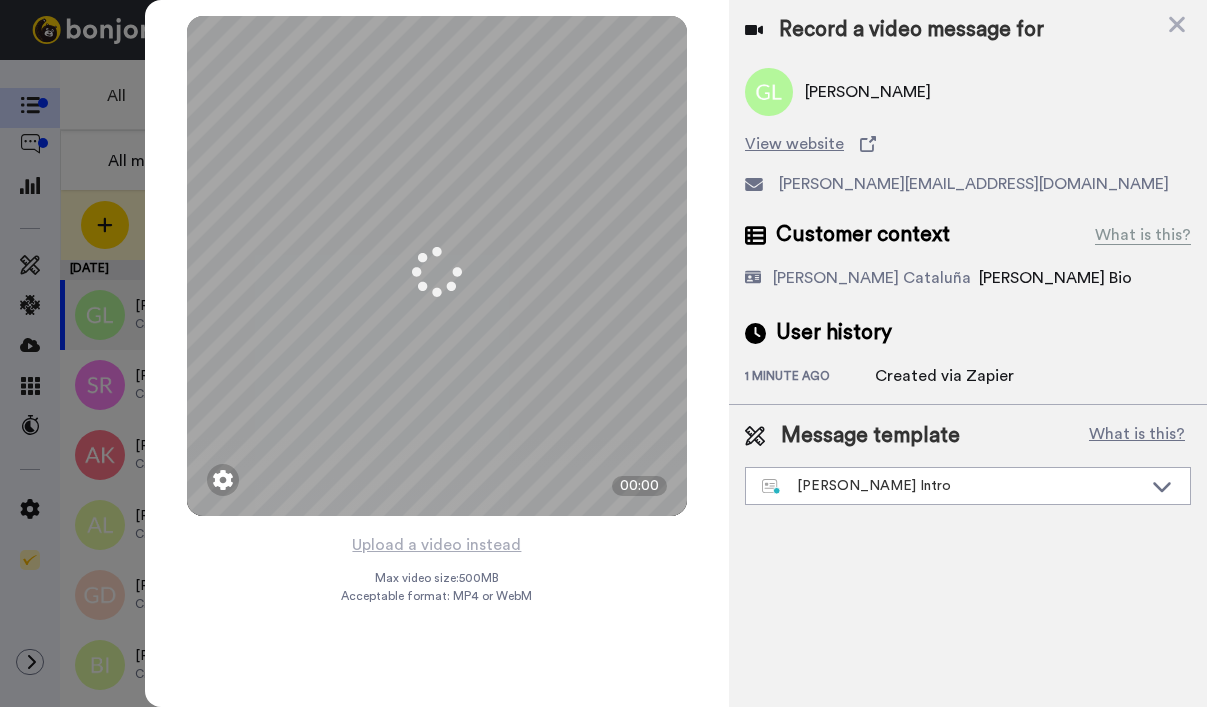 click on "1 minute ago" at bounding box center (810, 378) 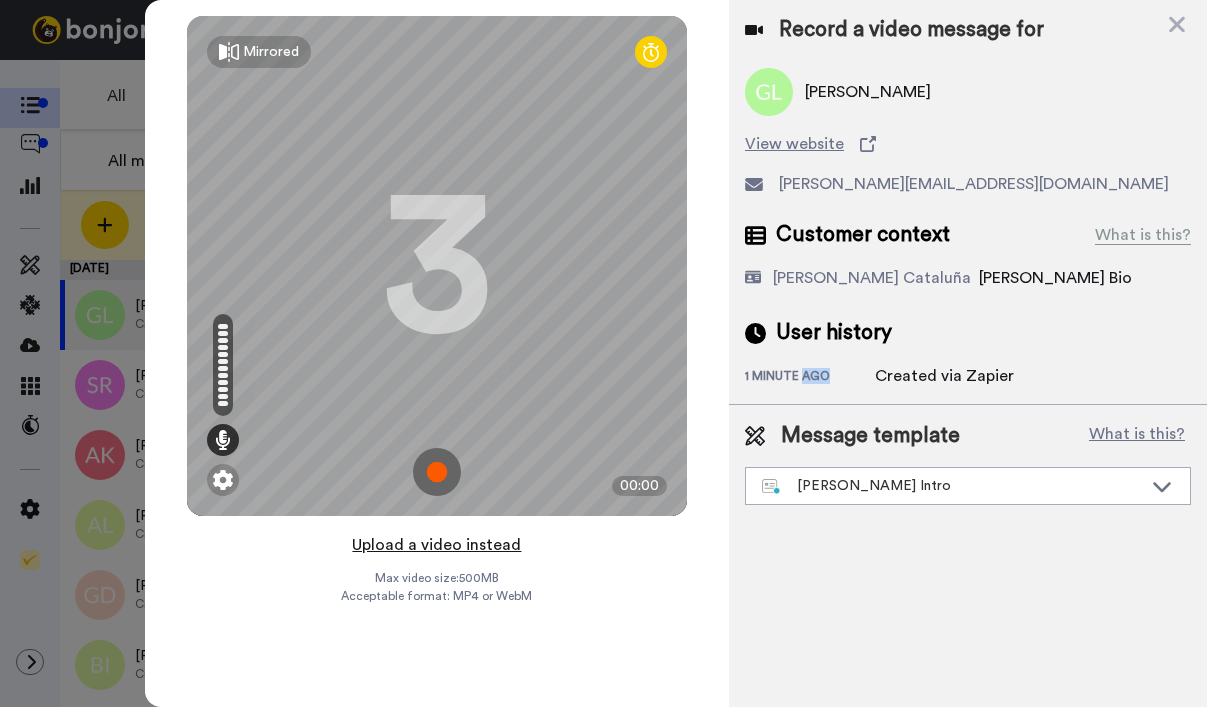 click on "Upload a video instead" at bounding box center [436, 545] 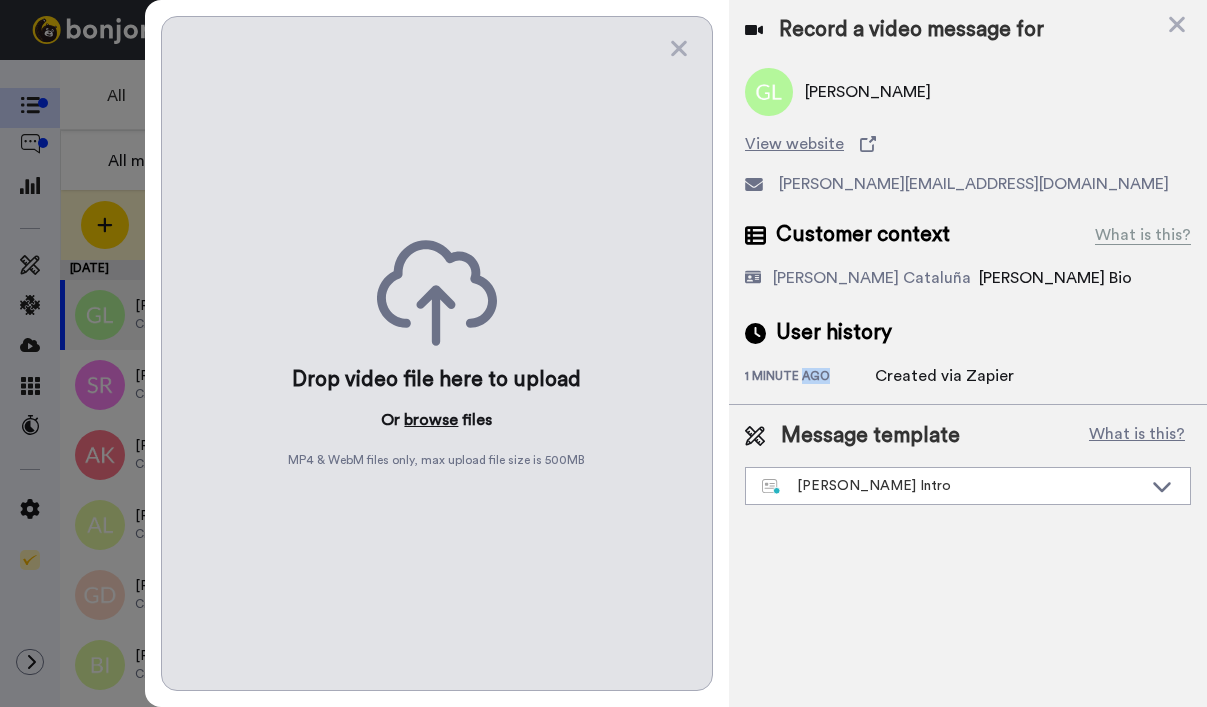 click on "browse" at bounding box center (431, 420) 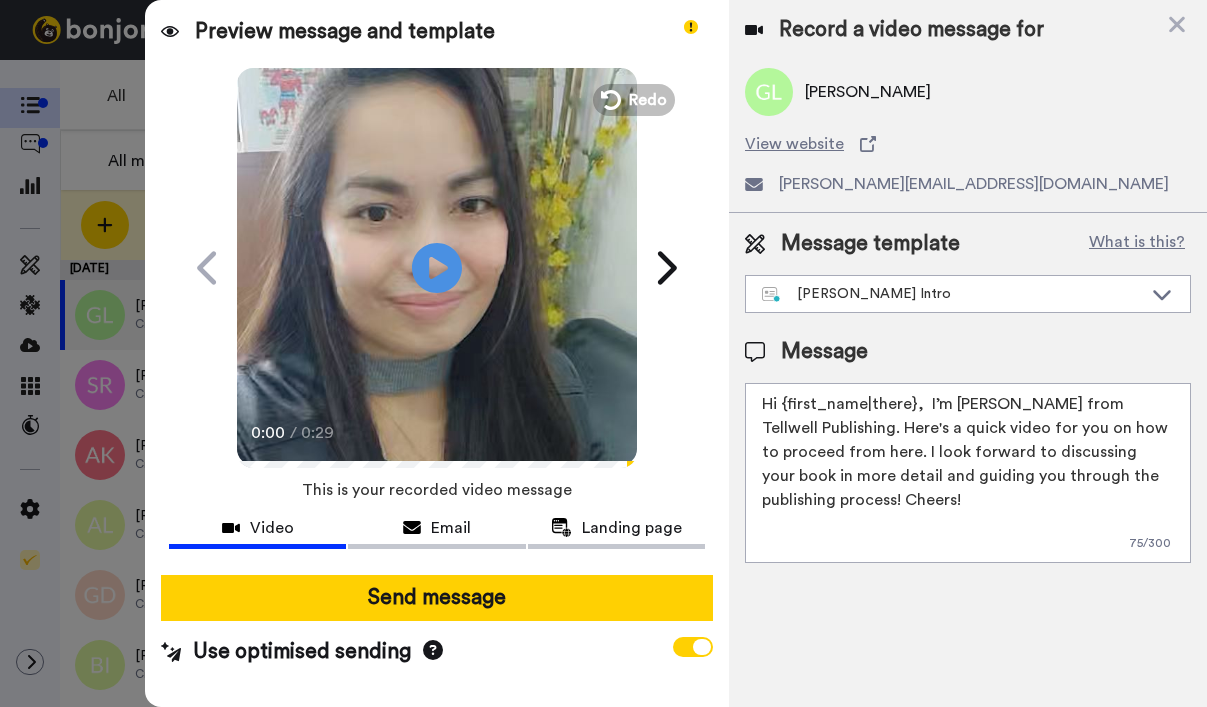 drag, startPoint x: 784, startPoint y: 406, endPoint x: 911, endPoint y: 407, distance: 127.00394 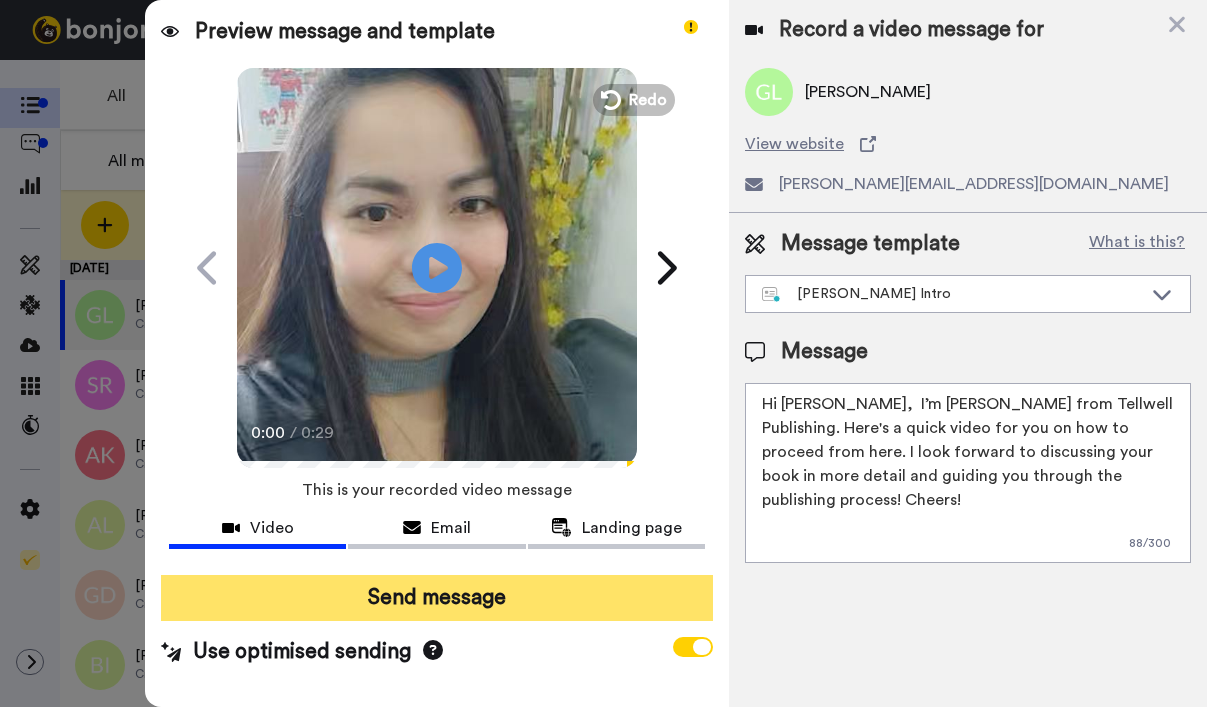 type on "Hi Garry,  I’m Joe from Tellwell Publishing. Here's a quick video for you on how to proceed from here. I look forward to discussing your book in more detail and guiding you through the publishing process! Cheers!" 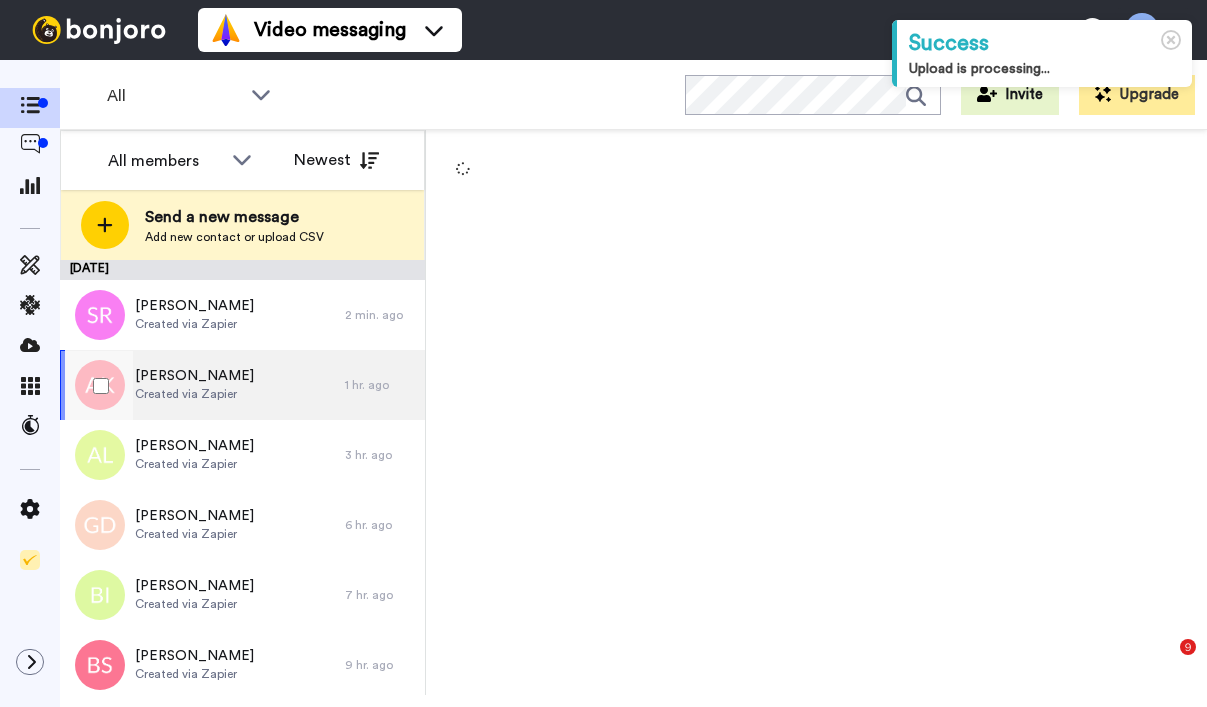 scroll, scrollTop: 0, scrollLeft: 0, axis: both 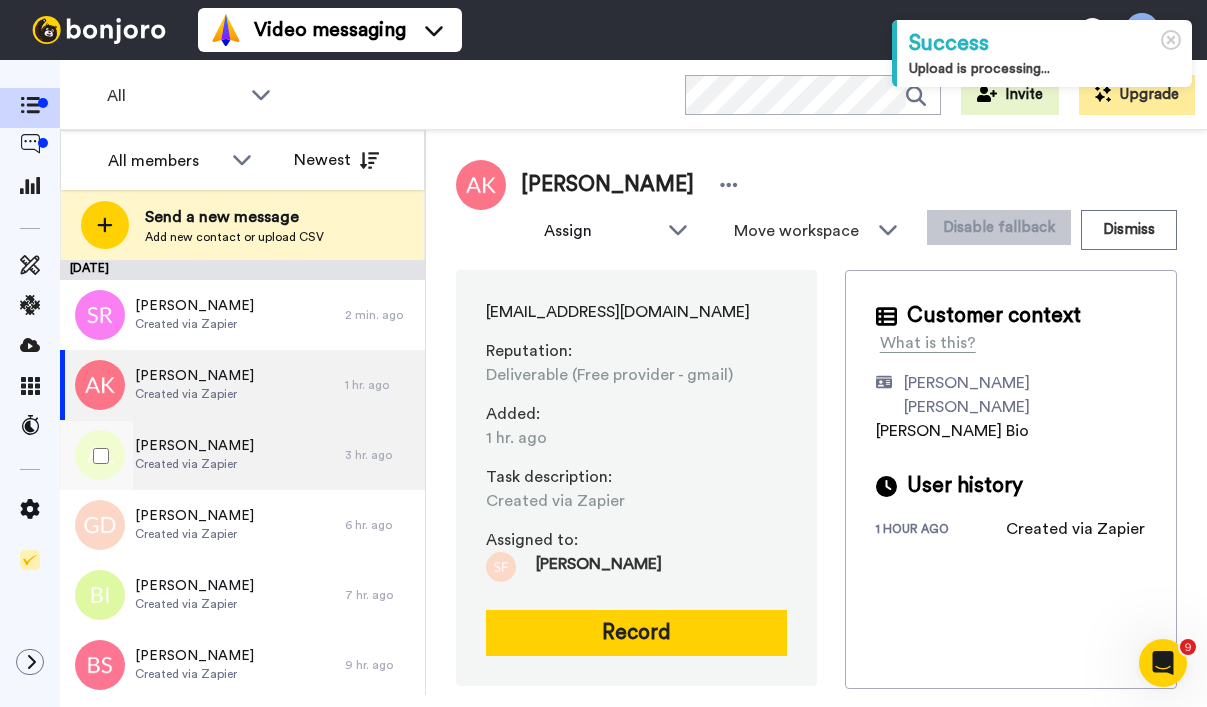 click on "Amanda Langley Created via Zapier" at bounding box center (202, 455) 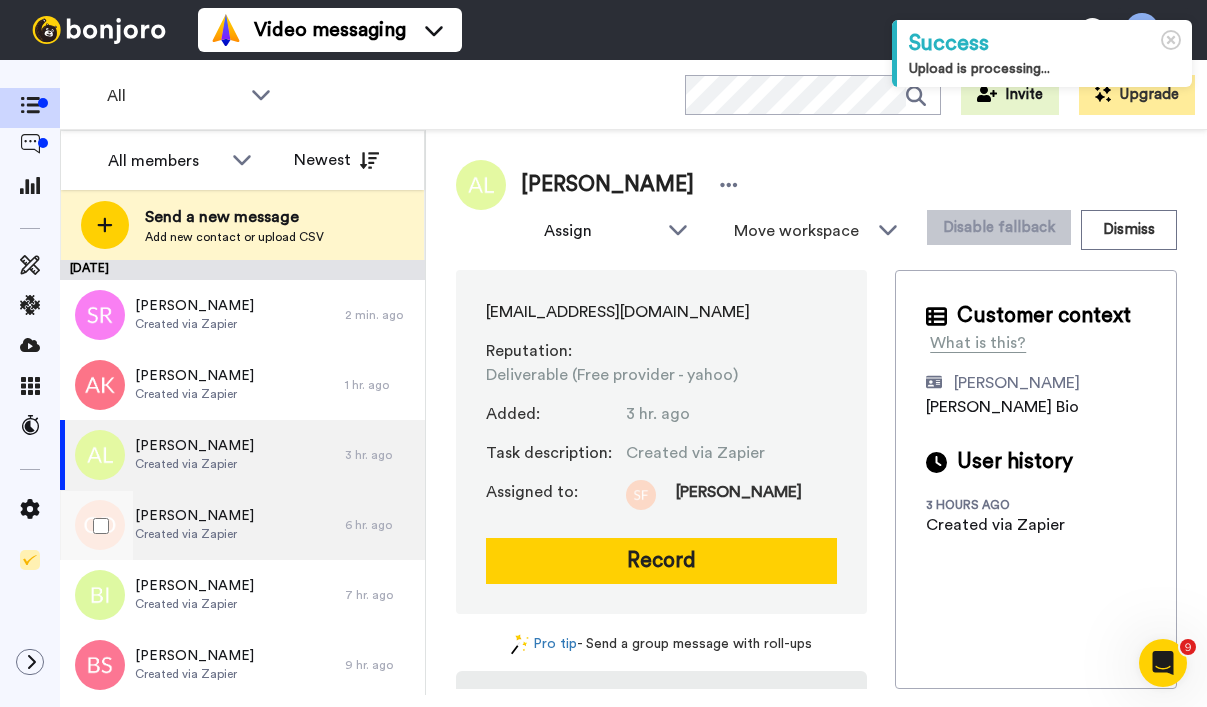 click on "[PERSON_NAME]" at bounding box center (194, 516) 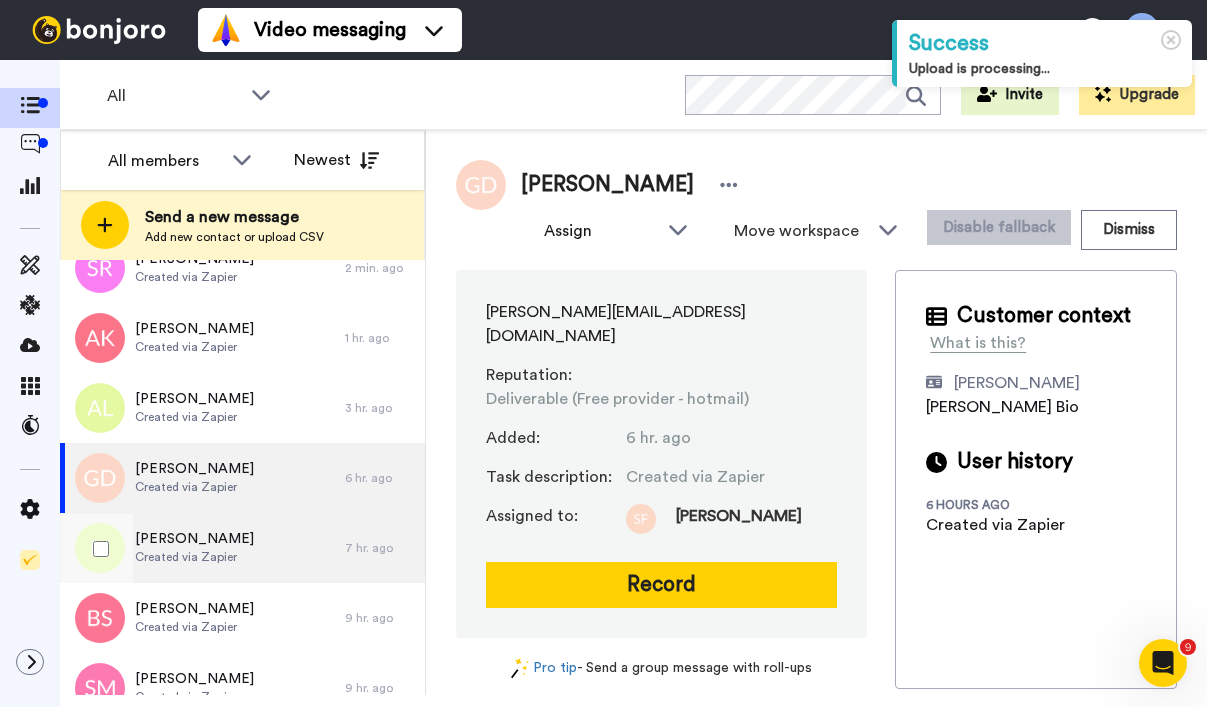 scroll, scrollTop: 79, scrollLeft: 0, axis: vertical 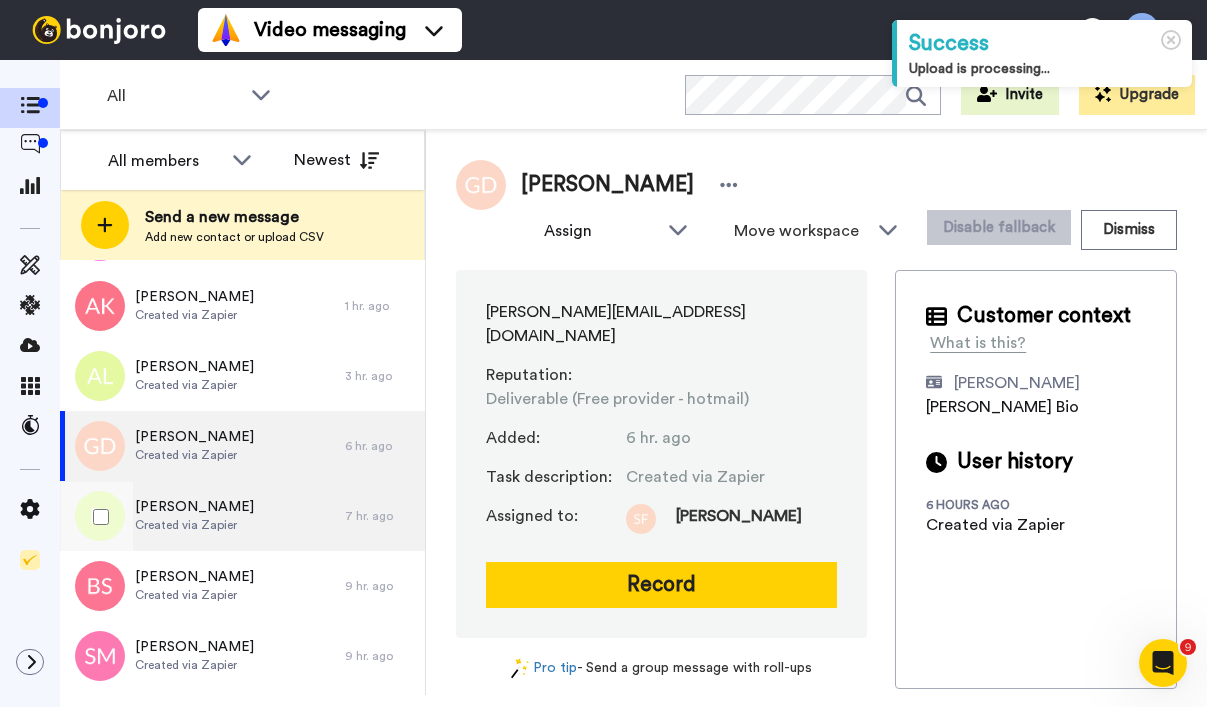 click on "Created via Zapier" at bounding box center (194, 525) 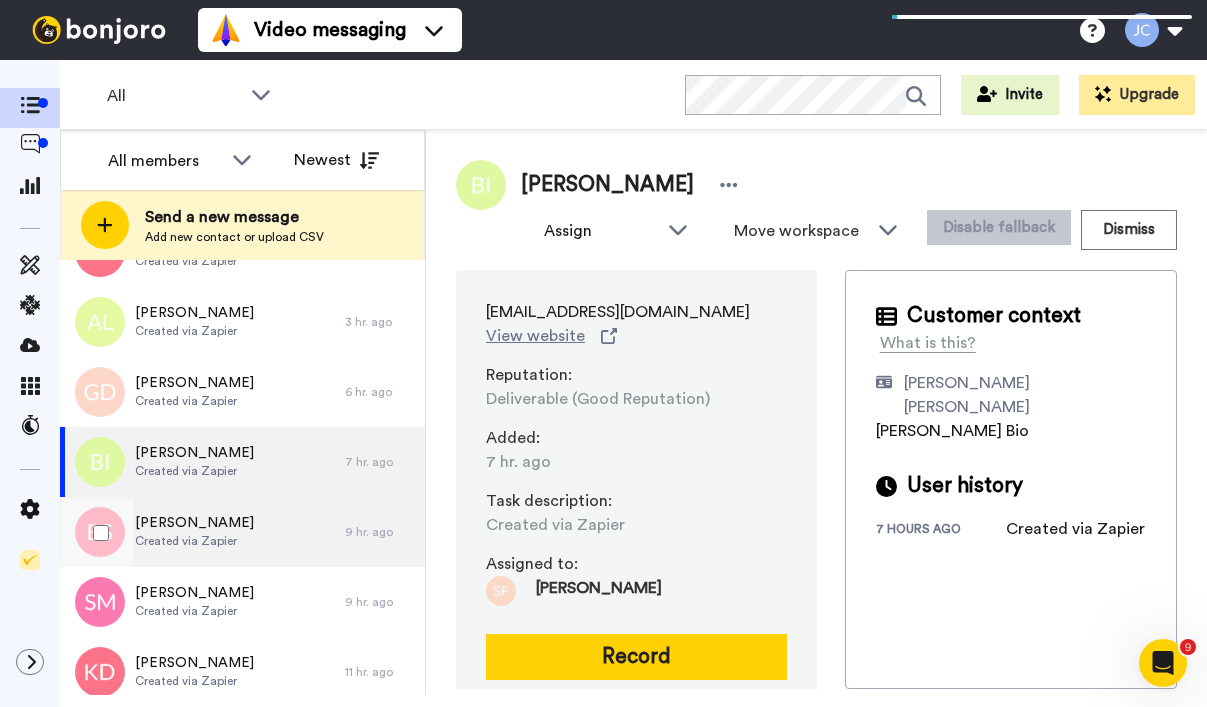 scroll, scrollTop: 161, scrollLeft: 0, axis: vertical 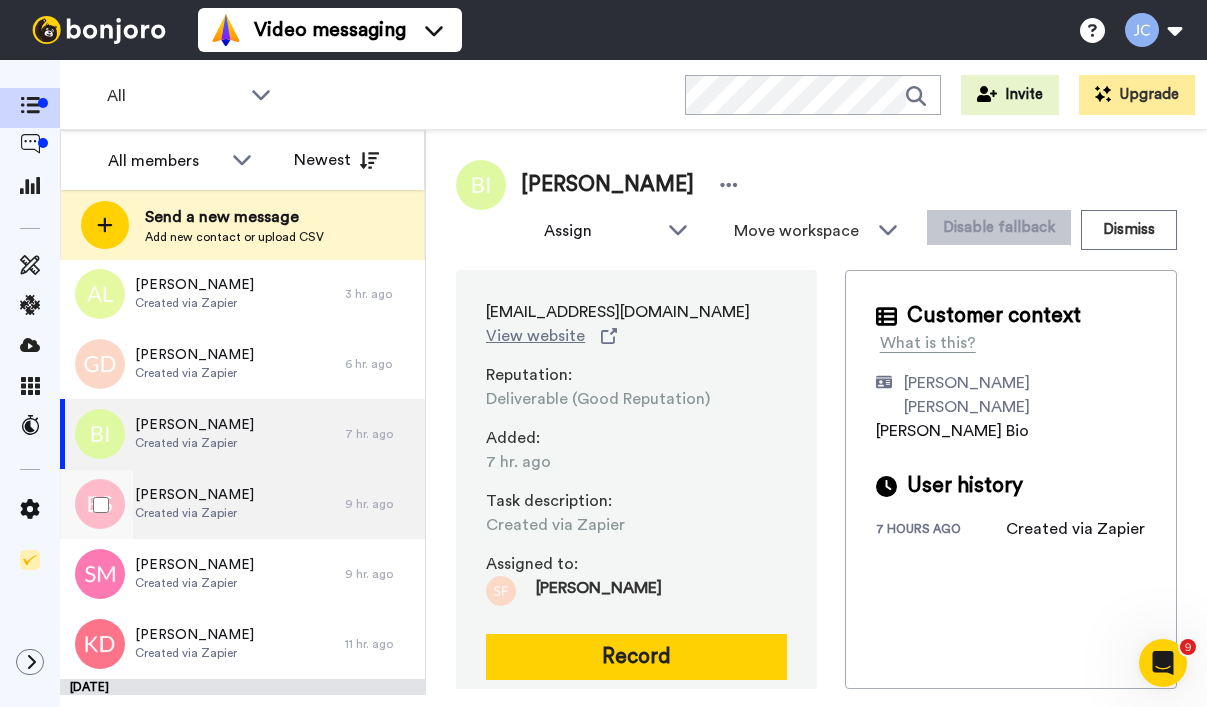 click on "Created via Zapier" at bounding box center [194, 513] 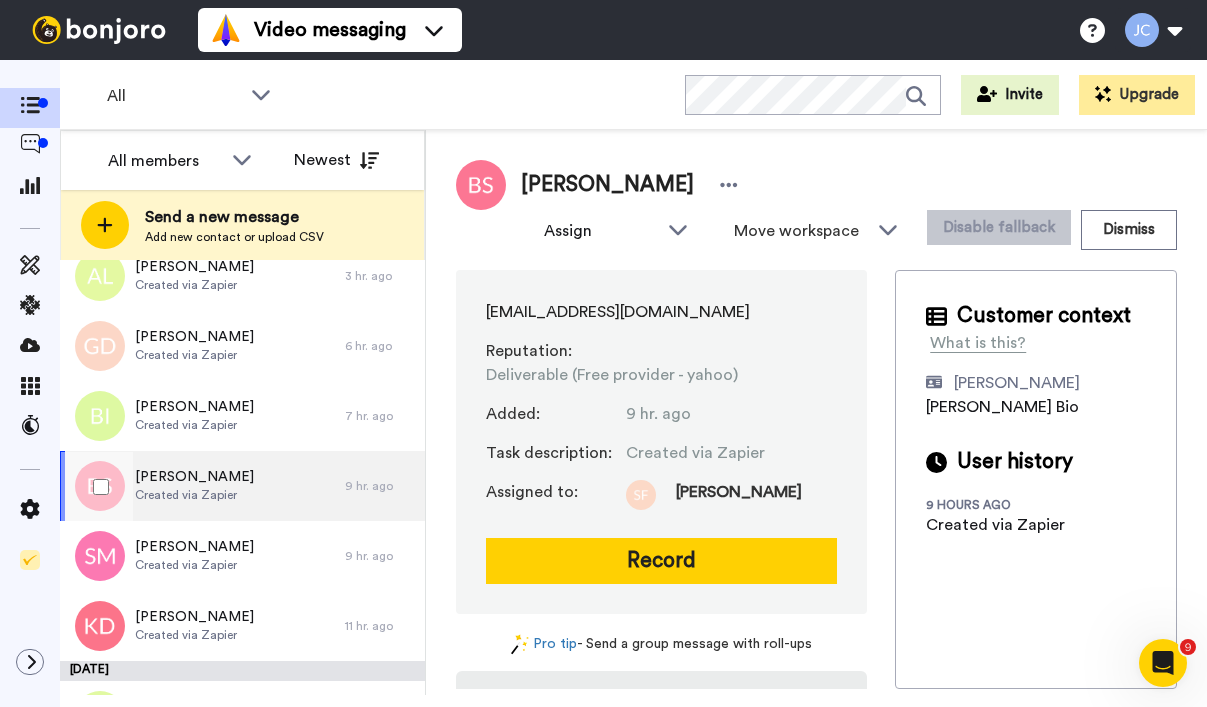 scroll, scrollTop: 207, scrollLeft: 0, axis: vertical 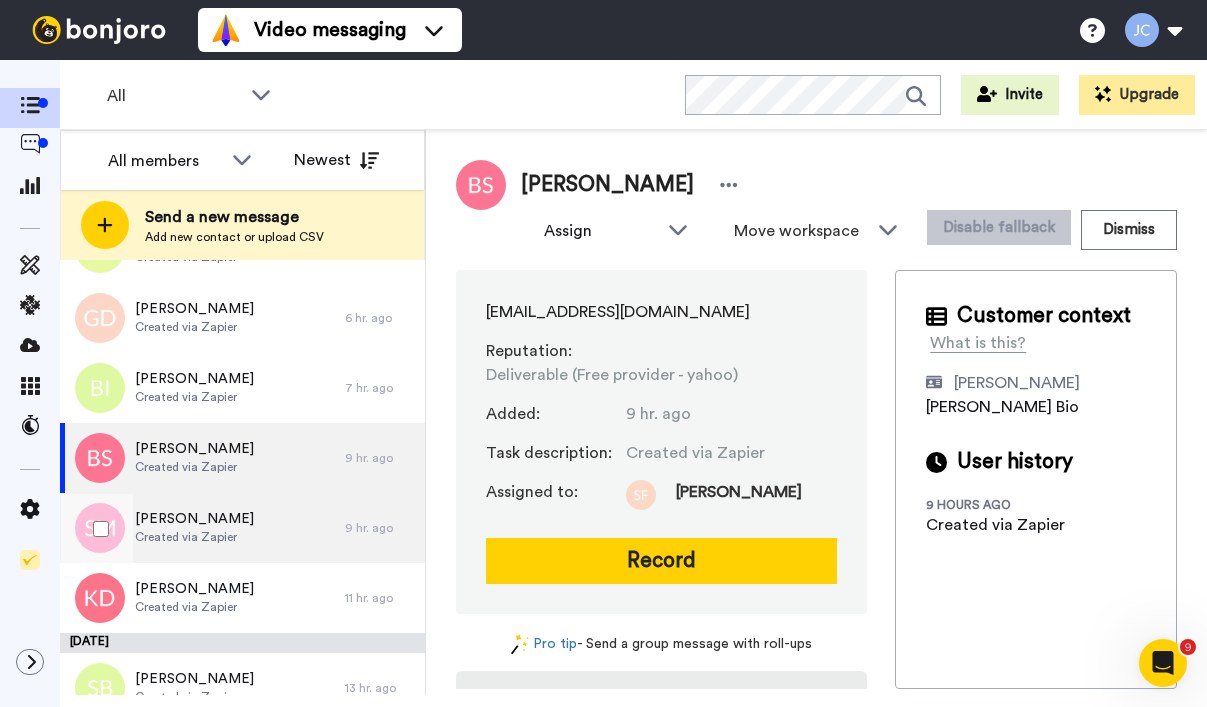 click on "[PERSON_NAME]" at bounding box center (194, 519) 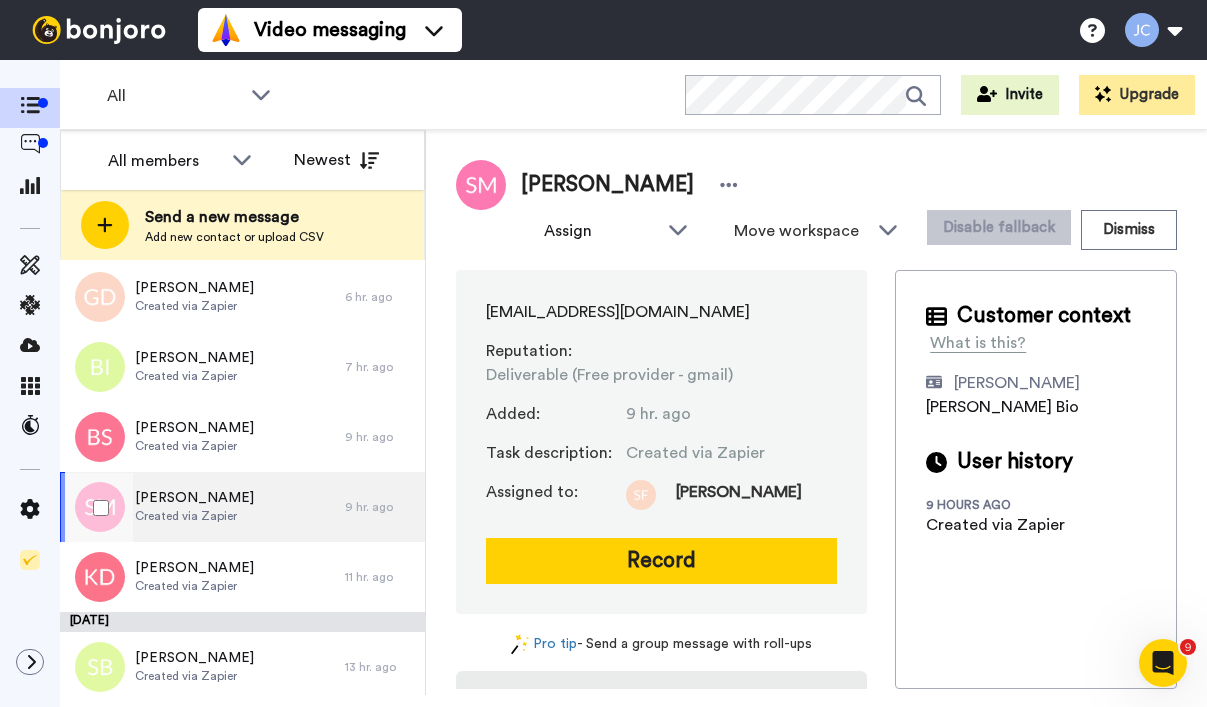 scroll, scrollTop: 276, scrollLeft: 0, axis: vertical 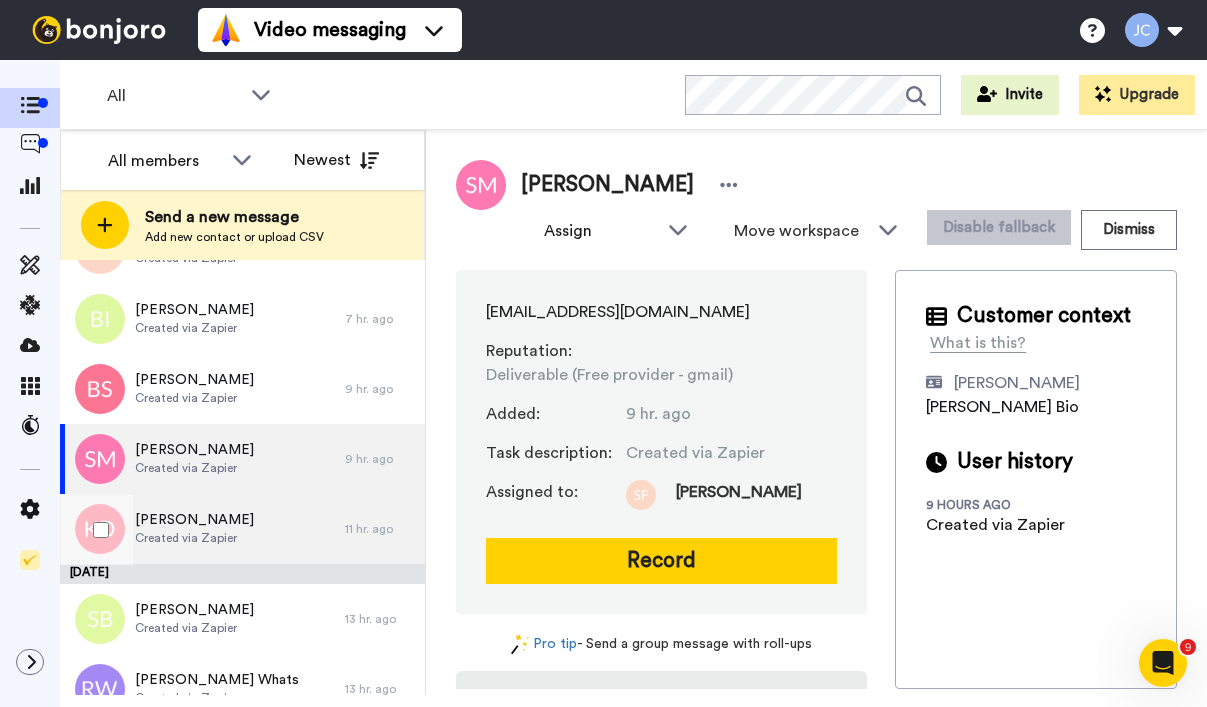 click on "Created via Zapier" at bounding box center [194, 538] 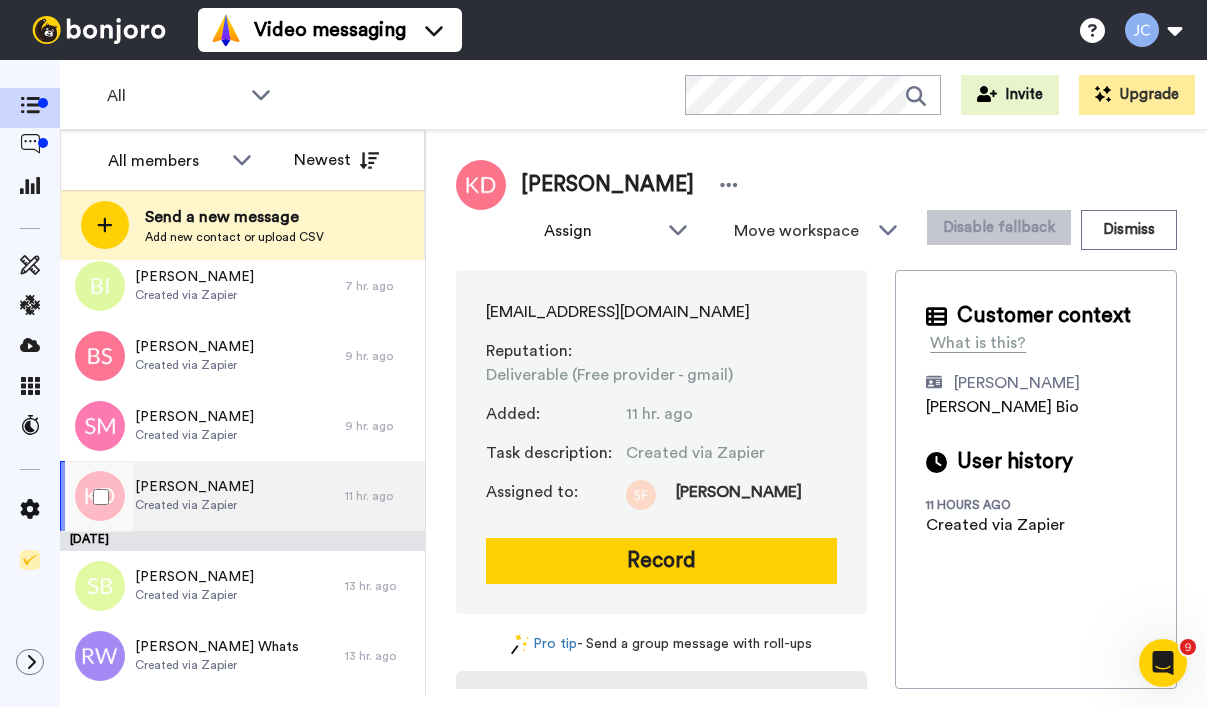 scroll, scrollTop: 372, scrollLeft: 0, axis: vertical 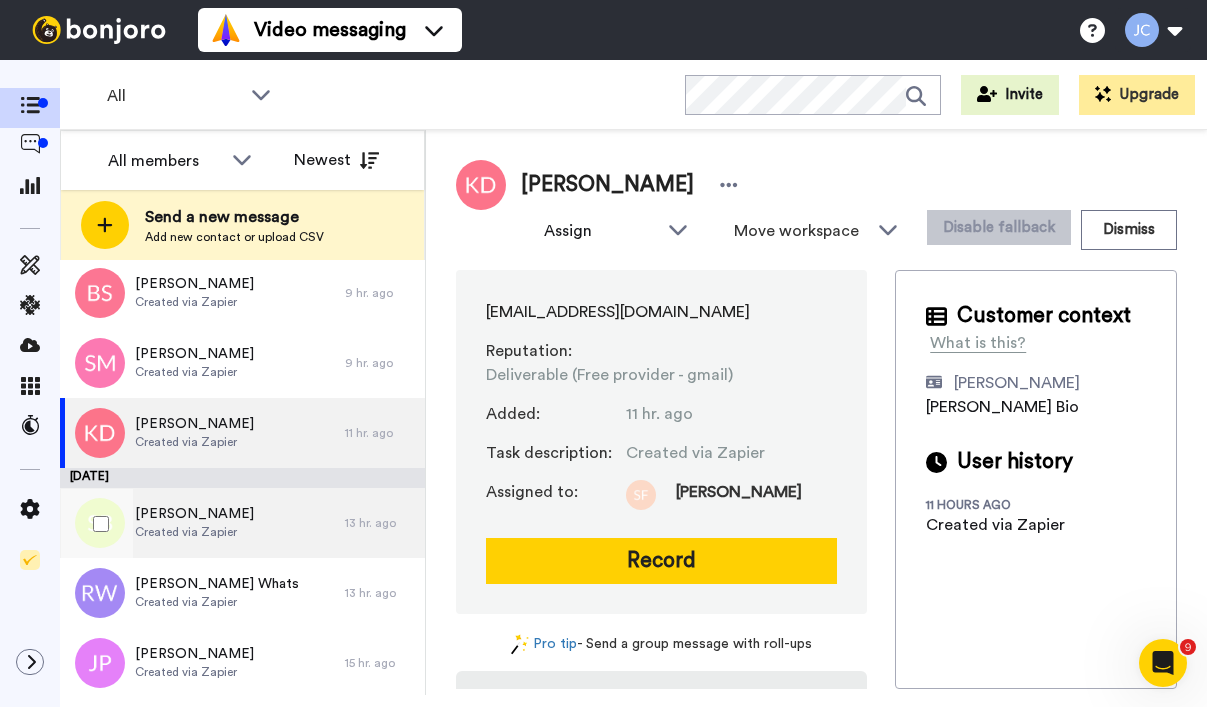 click on "Created via Zapier" at bounding box center [194, 532] 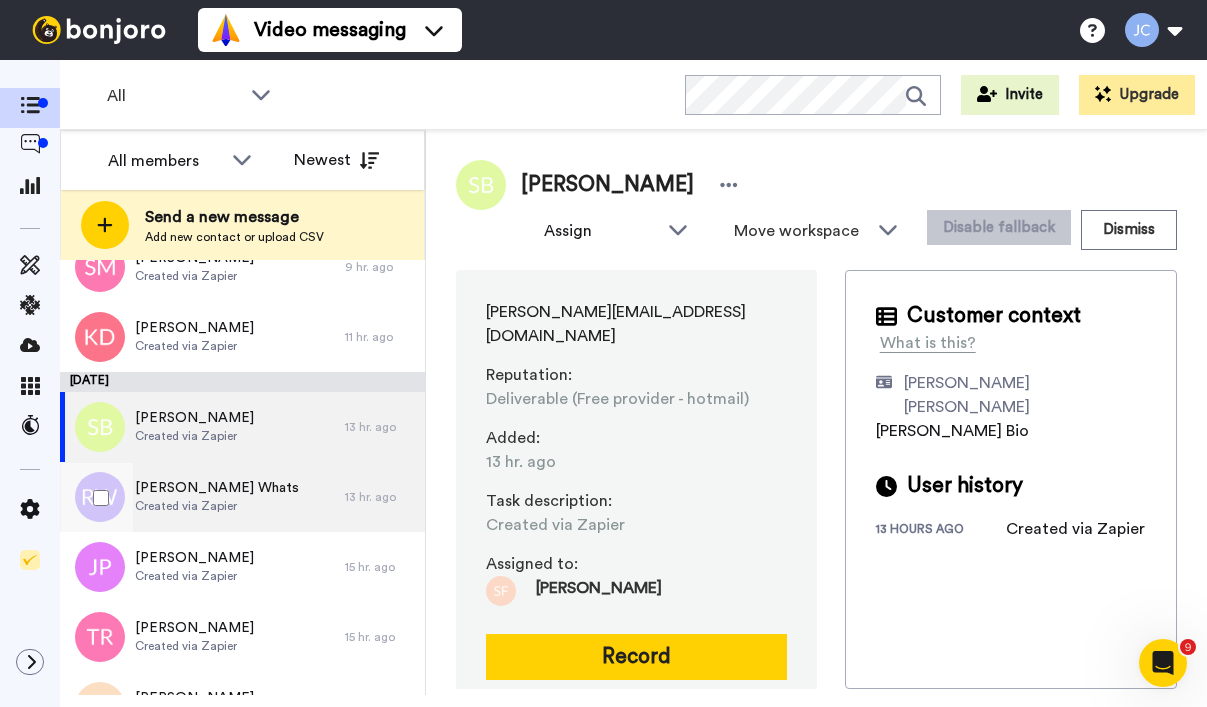 scroll, scrollTop: 472, scrollLeft: 0, axis: vertical 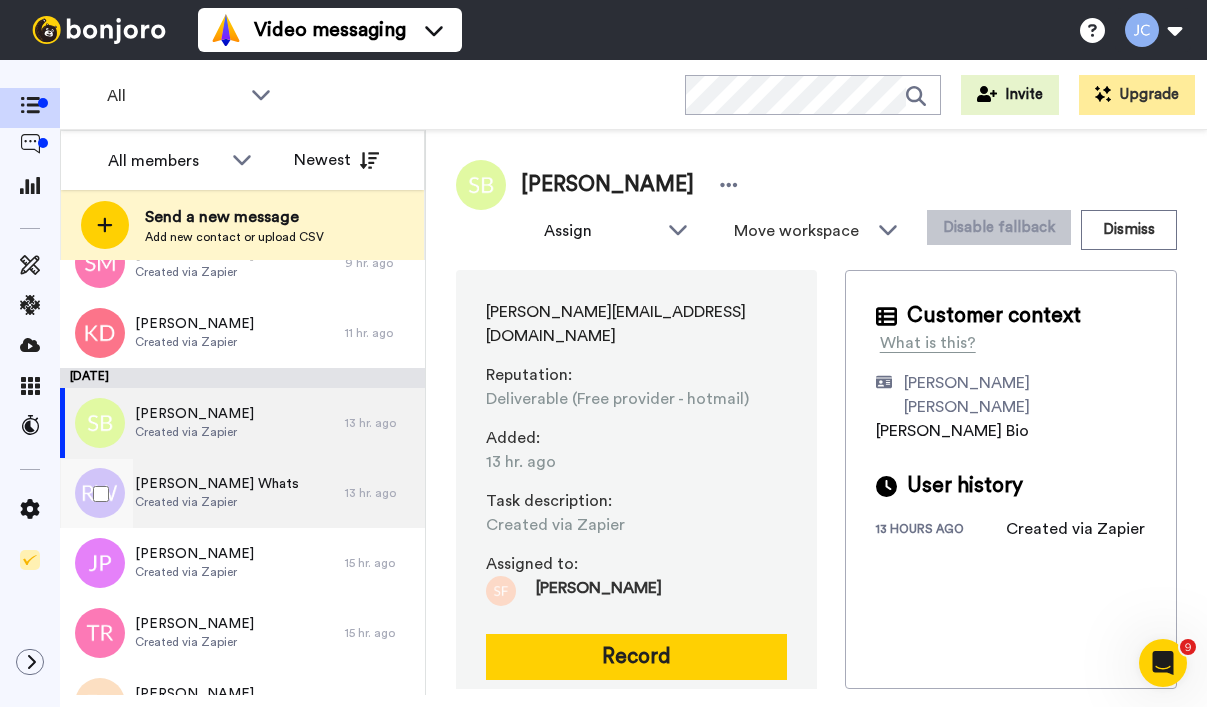 click on "[PERSON_NAME] Whats Created via Zapier" at bounding box center (202, 493) 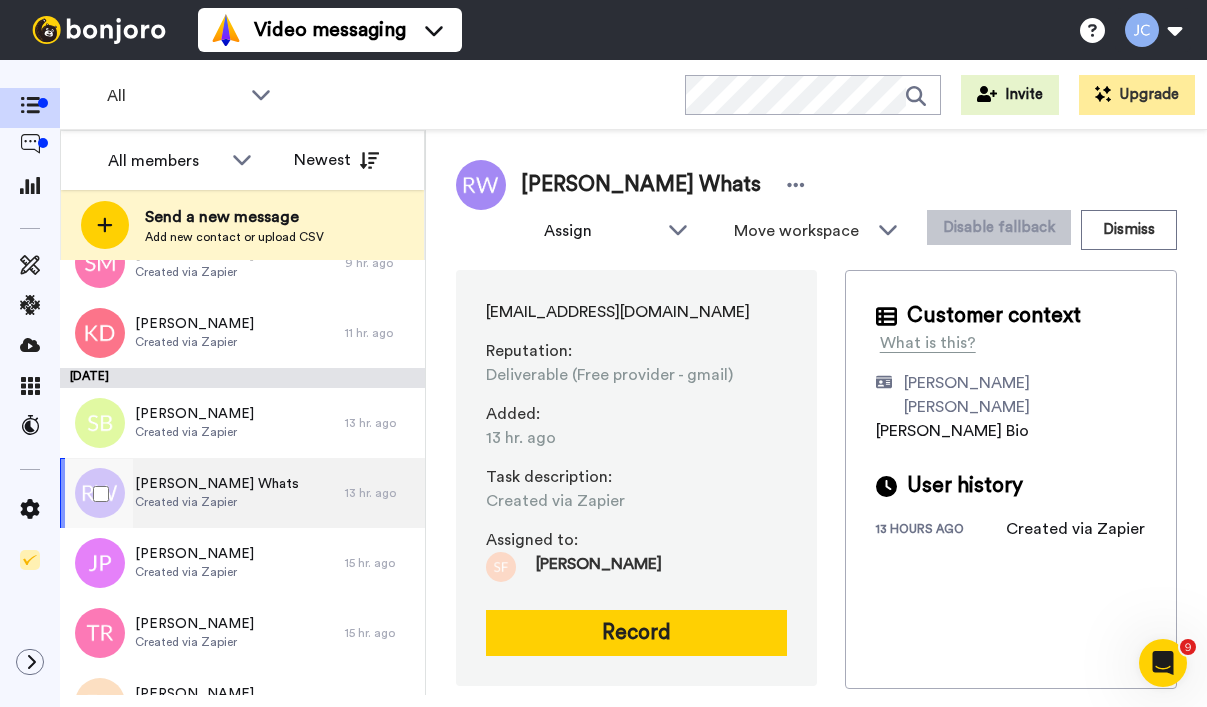 scroll, scrollTop: 585, scrollLeft: 0, axis: vertical 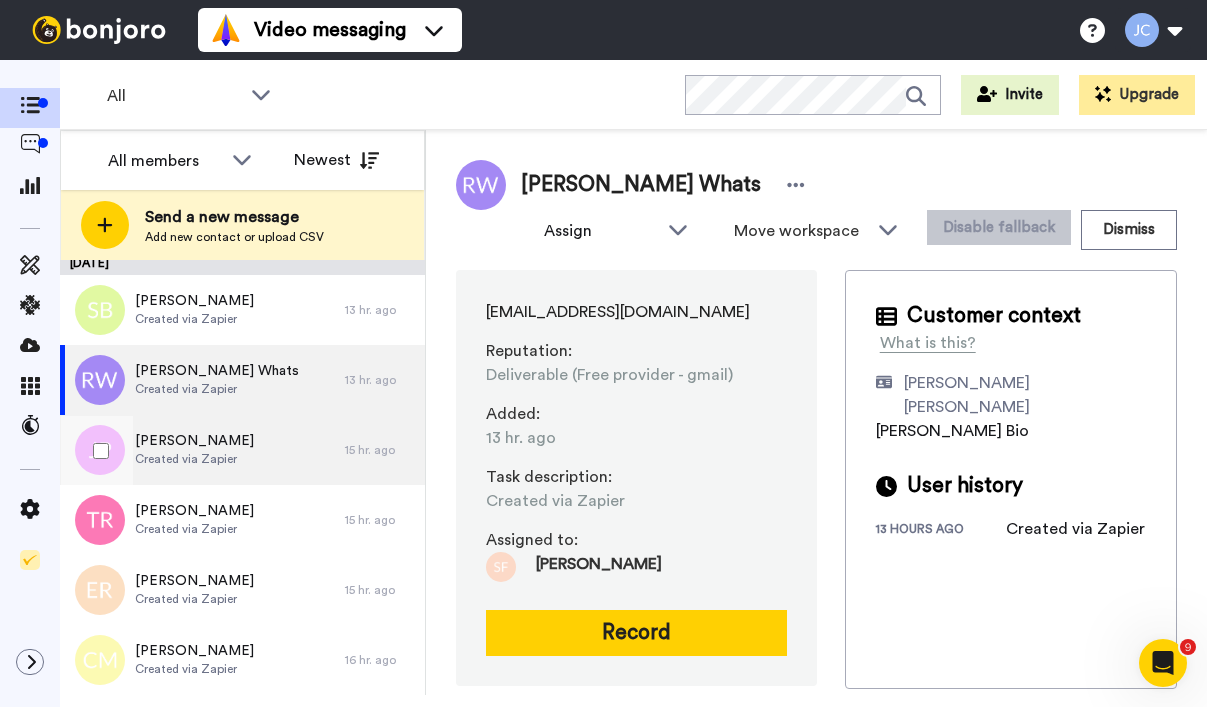 click on "[PERSON_NAME]" at bounding box center [194, 441] 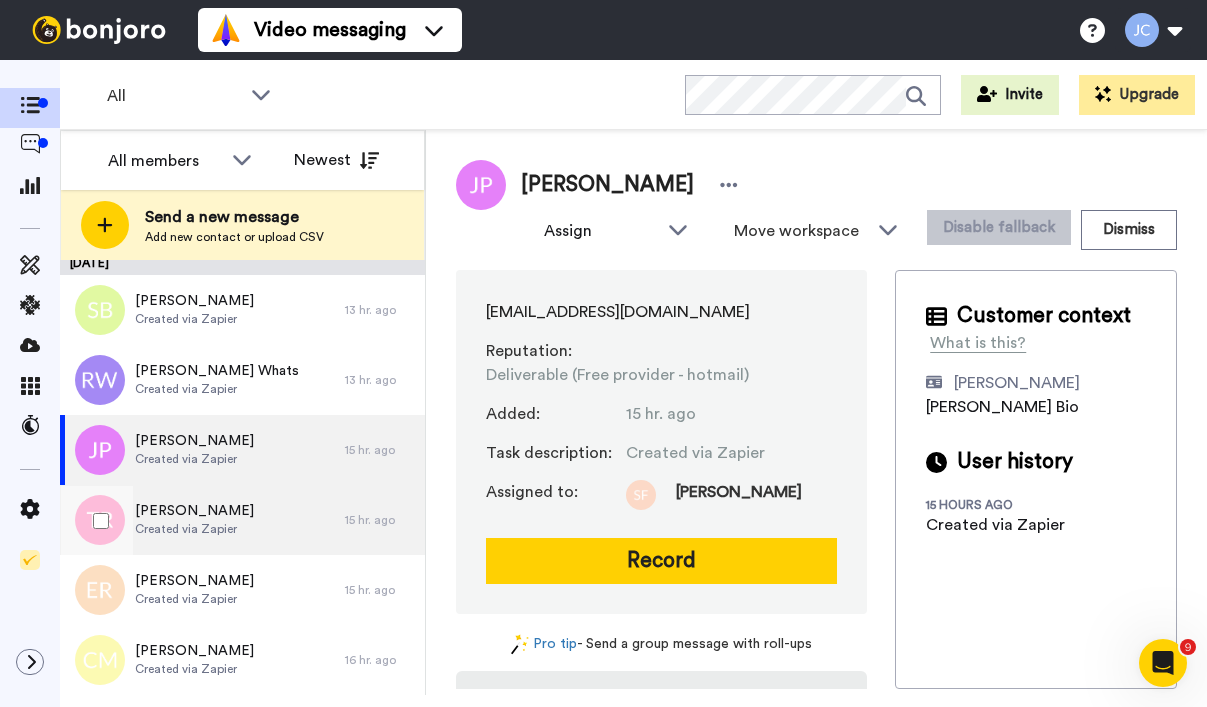 click on "[PERSON_NAME]" at bounding box center (194, 511) 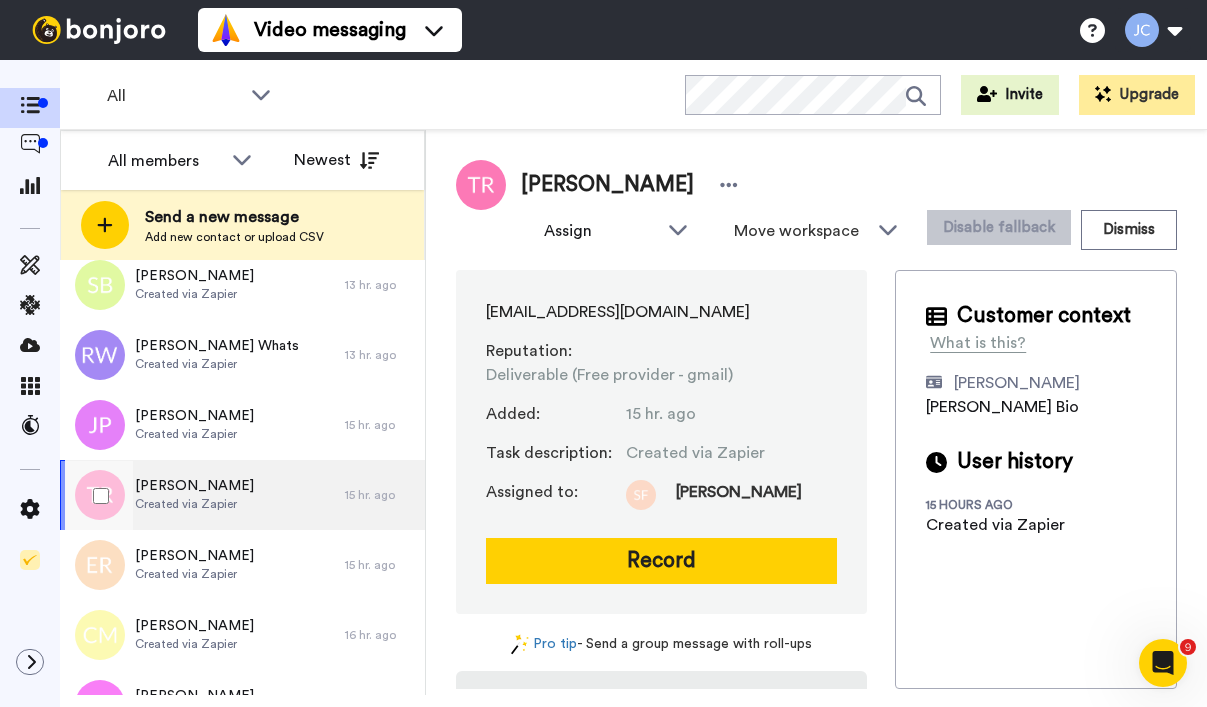 scroll, scrollTop: 652, scrollLeft: 0, axis: vertical 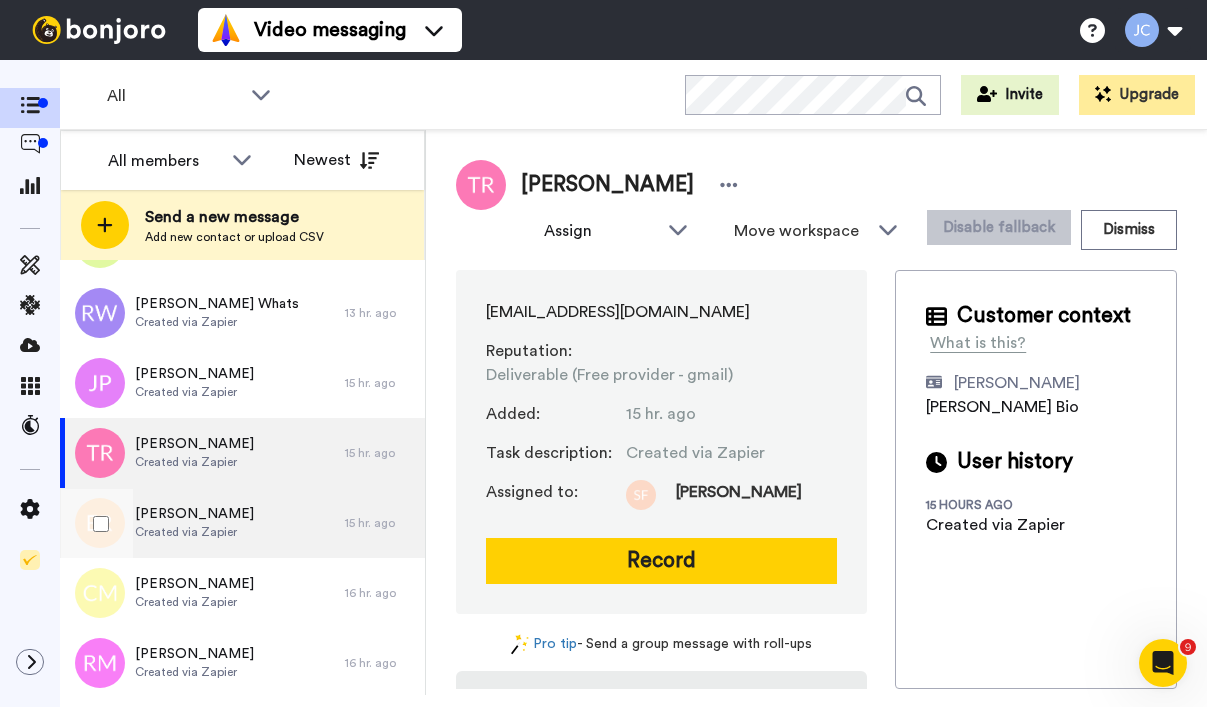 click on "[PERSON_NAME]" at bounding box center [194, 514] 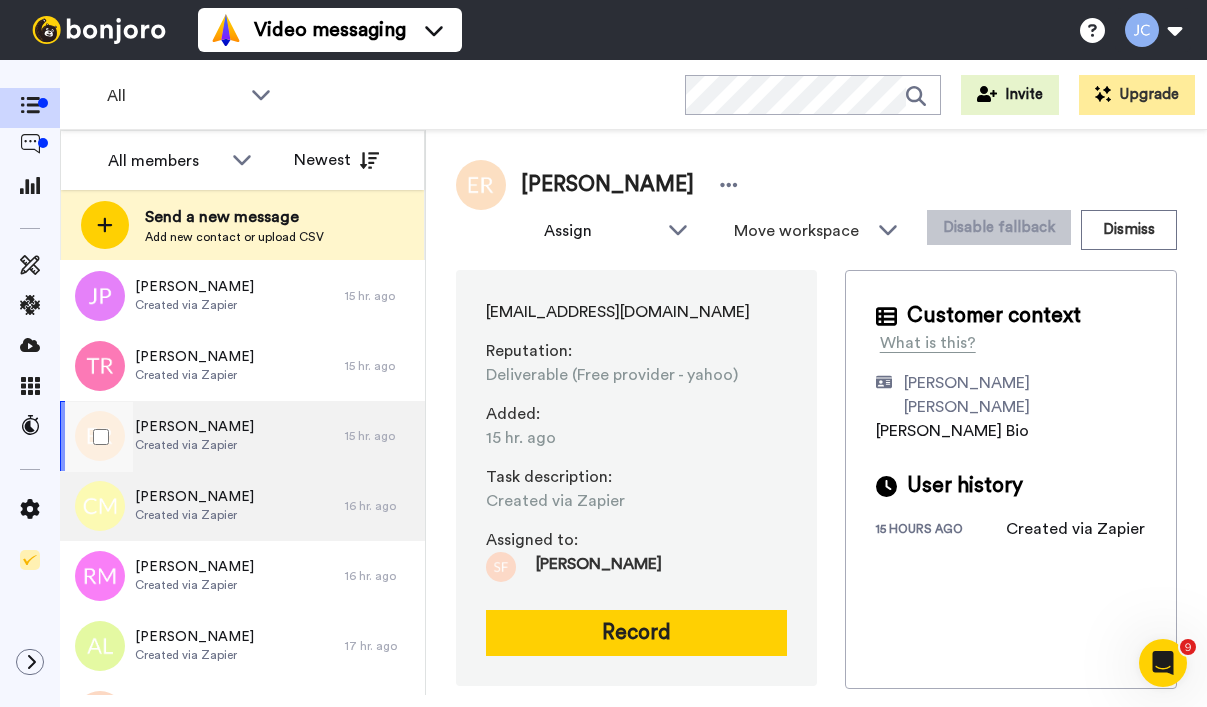 scroll, scrollTop: 807, scrollLeft: 0, axis: vertical 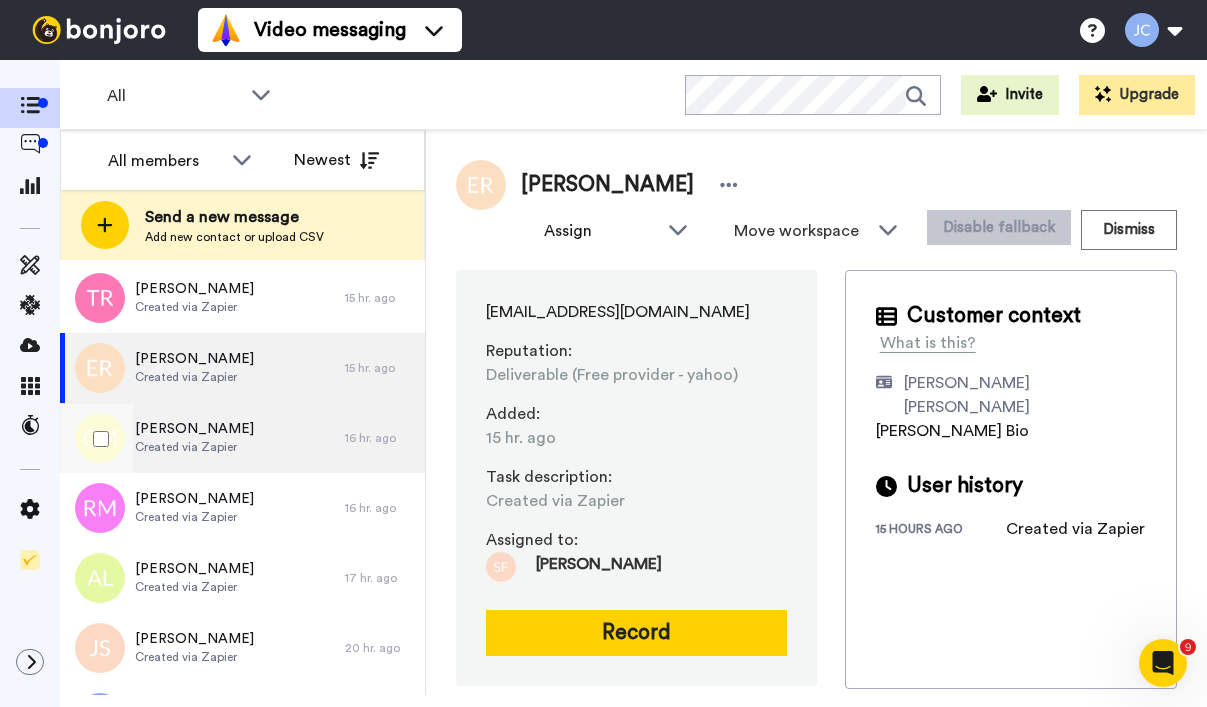 click on "Created via Zapier" at bounding box center (194, 447) 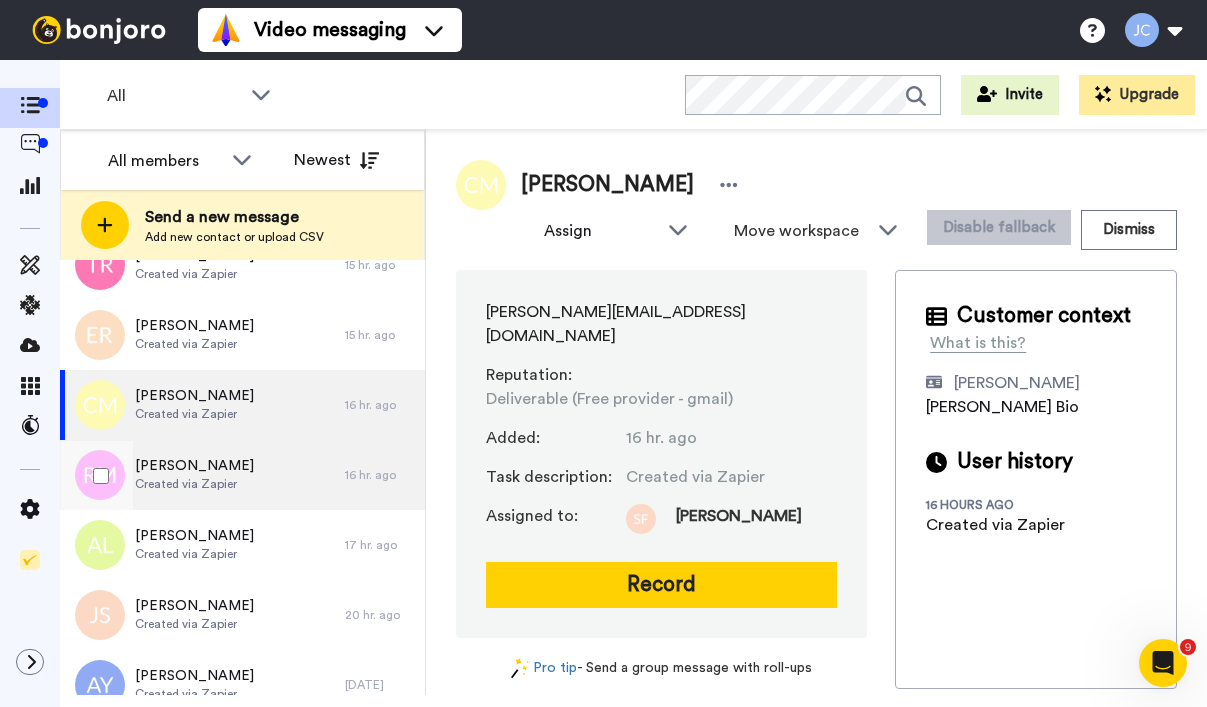 scroll, scrollTop: 844, scrollLeft: 0, axis: vertical 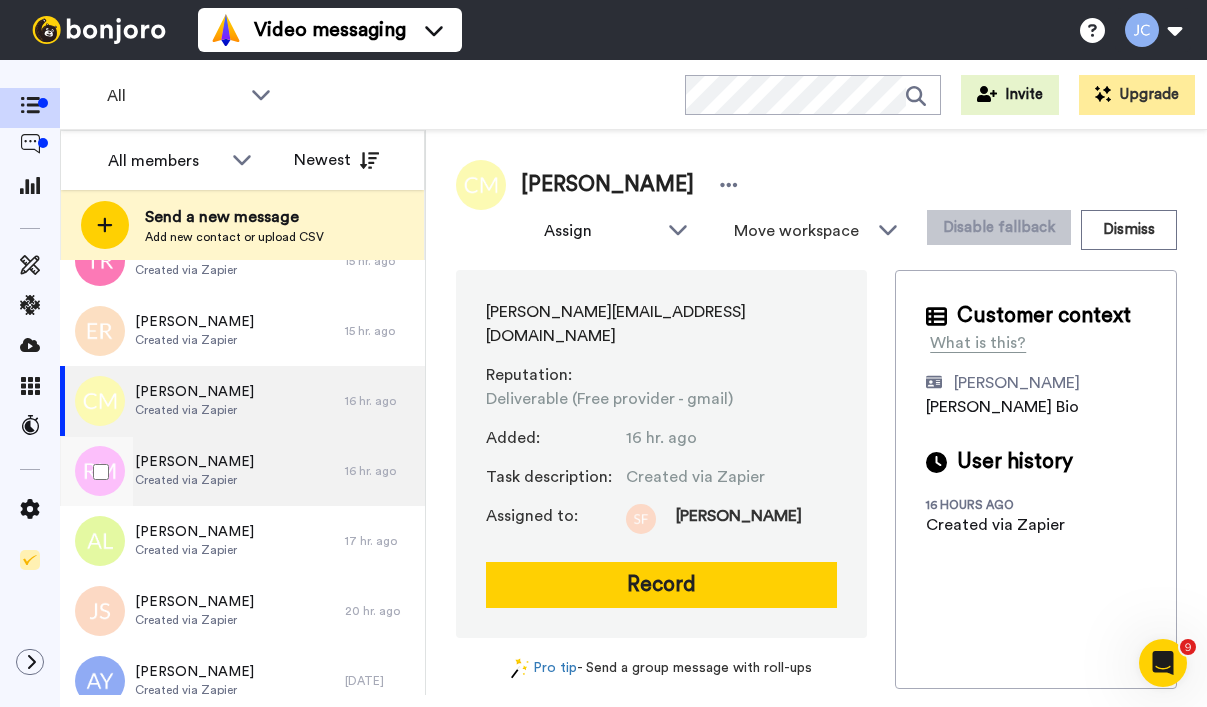 click on "[PERSON_NAME]" at bounding box center (194, 462) 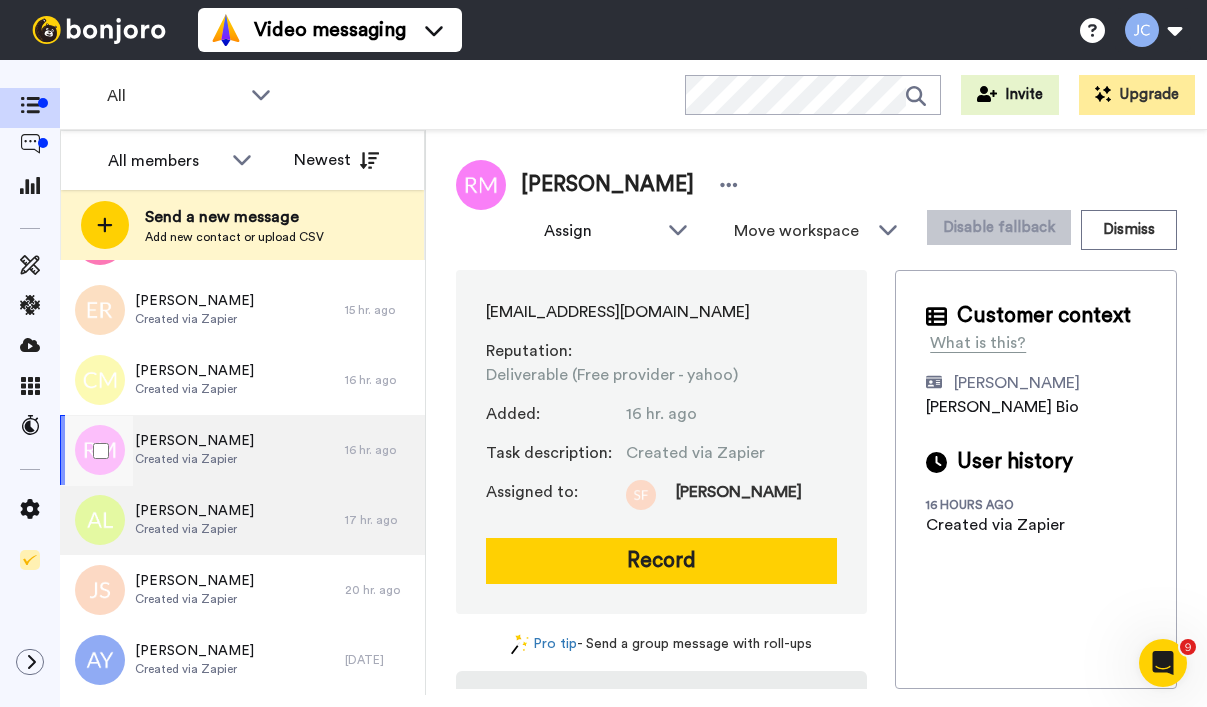 scroll, scrollTop: 893, scrollLeft: 0, axis: vertical 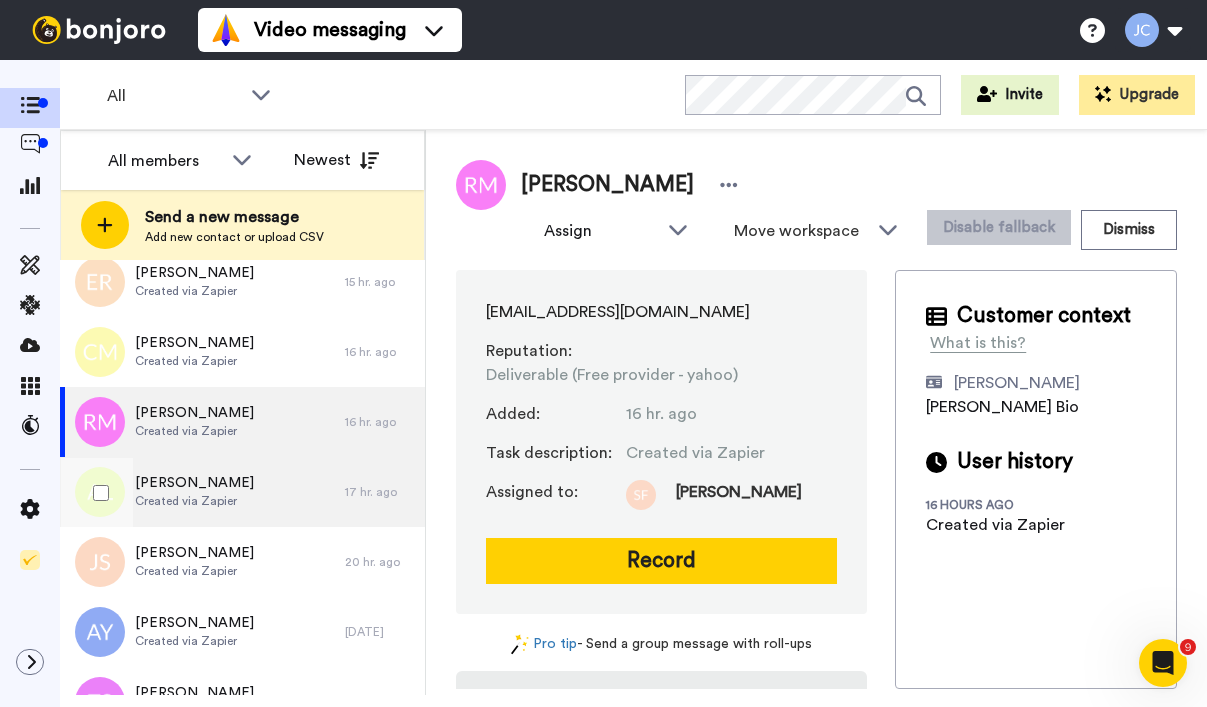 click on "[PERSON_NAME]" at bounding box center [194, 483] 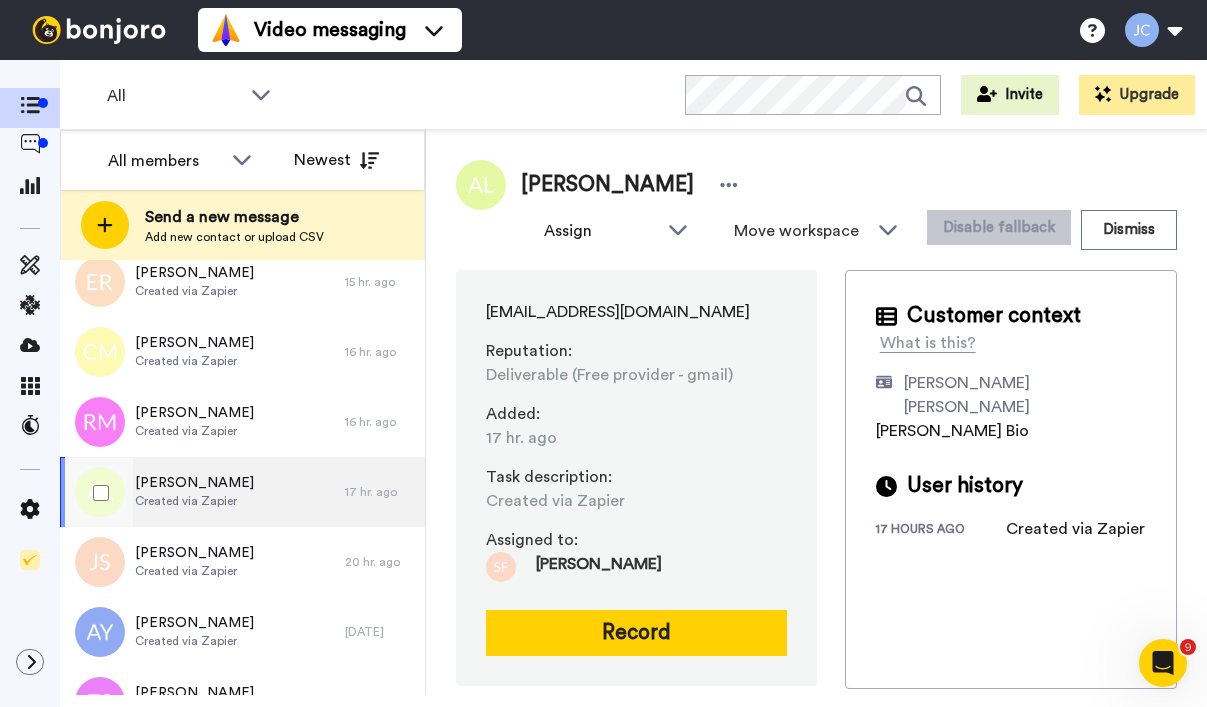 scroll, scrollTop: 926, scrollLeft: 0, axis: vertical 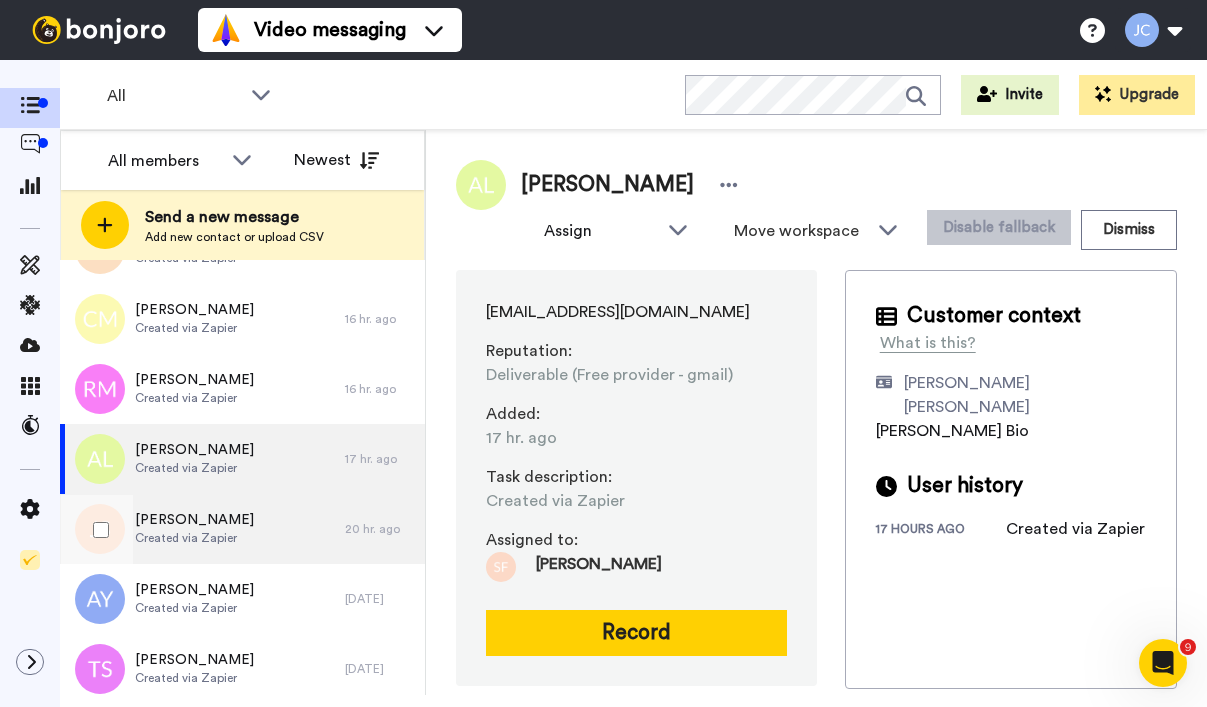 click on "[PERSON_NAME]" at bounding box center [194, 520] 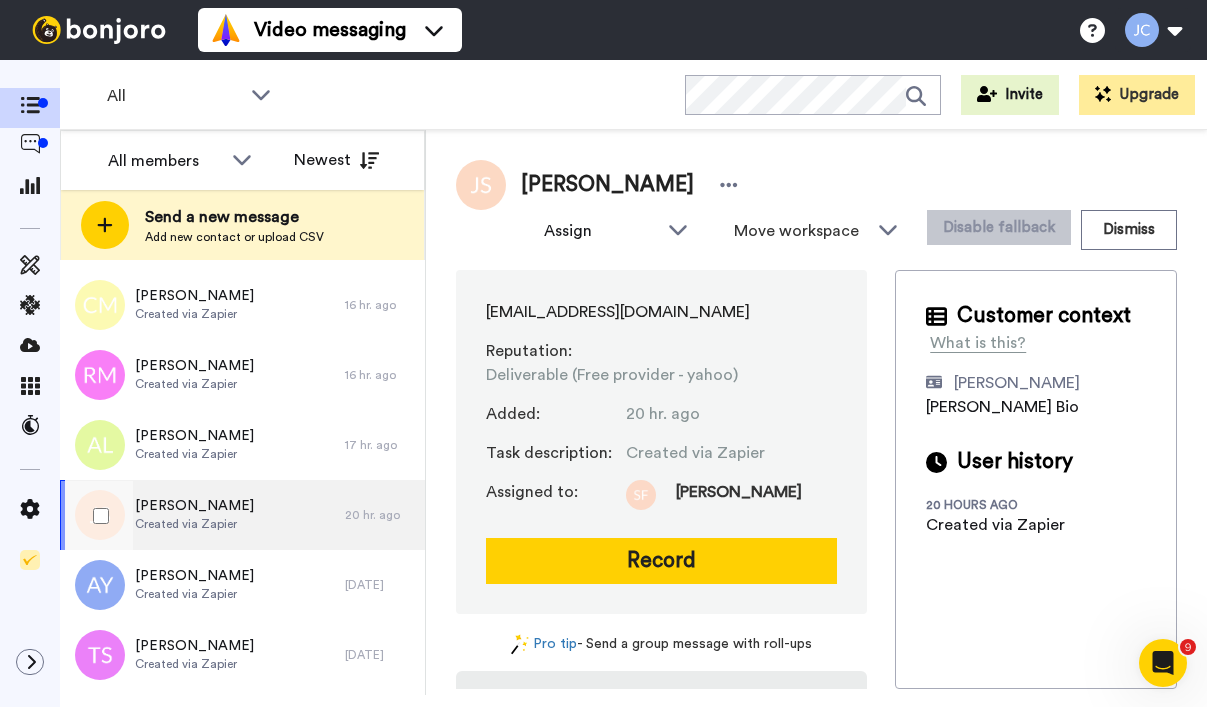 scroll, scrollTop: 987, scrollLeft: 0, axis: vertical 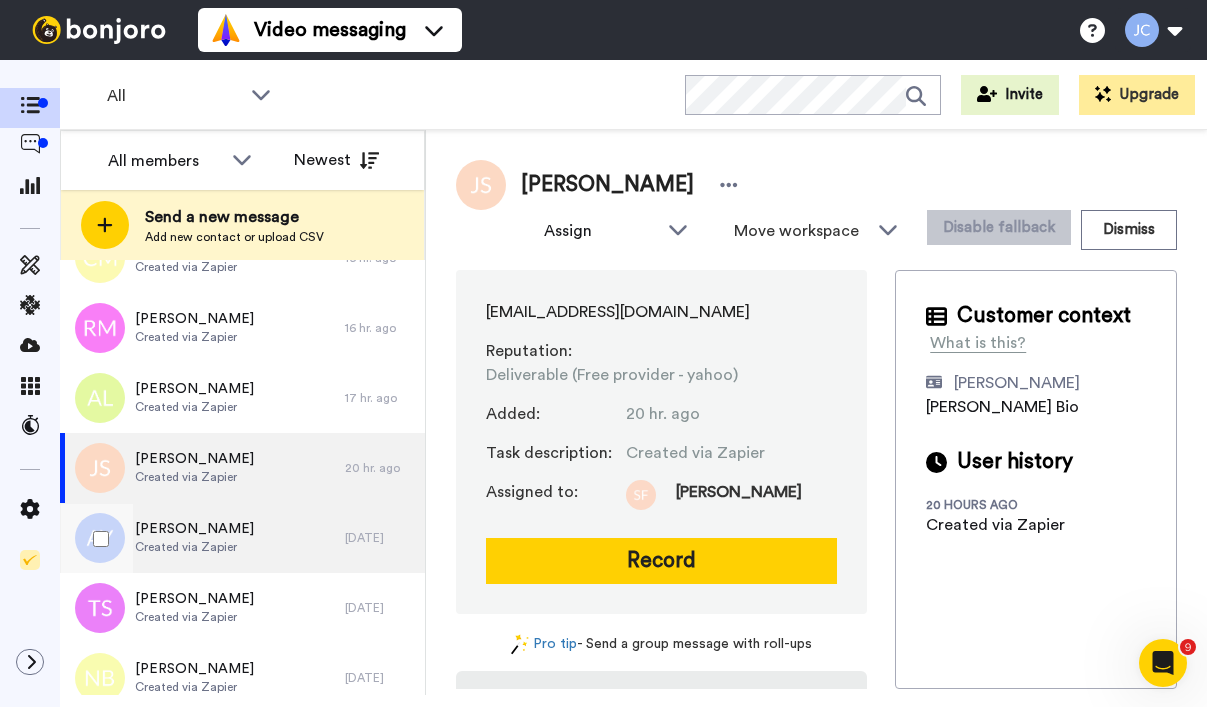 click on "[PERSON_NAME]" at bounding box center (194, 529) 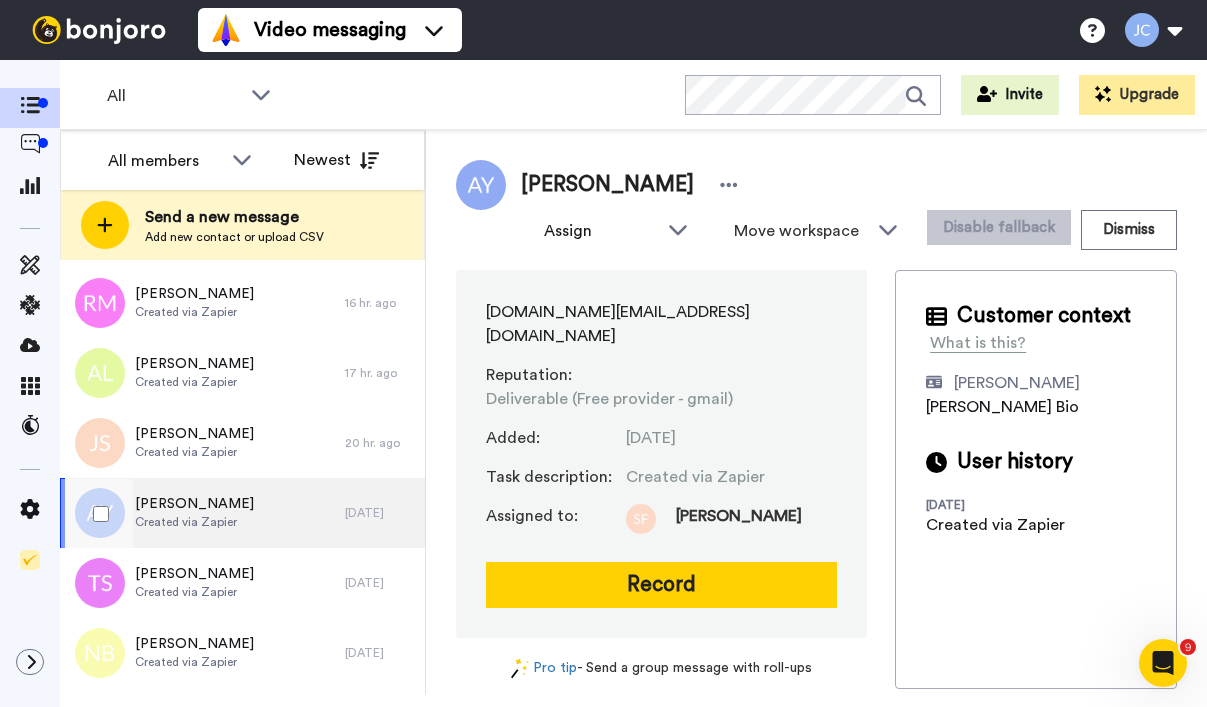 scroll, scrollTop: 1113, scrollLeft: 0, axis: vertical 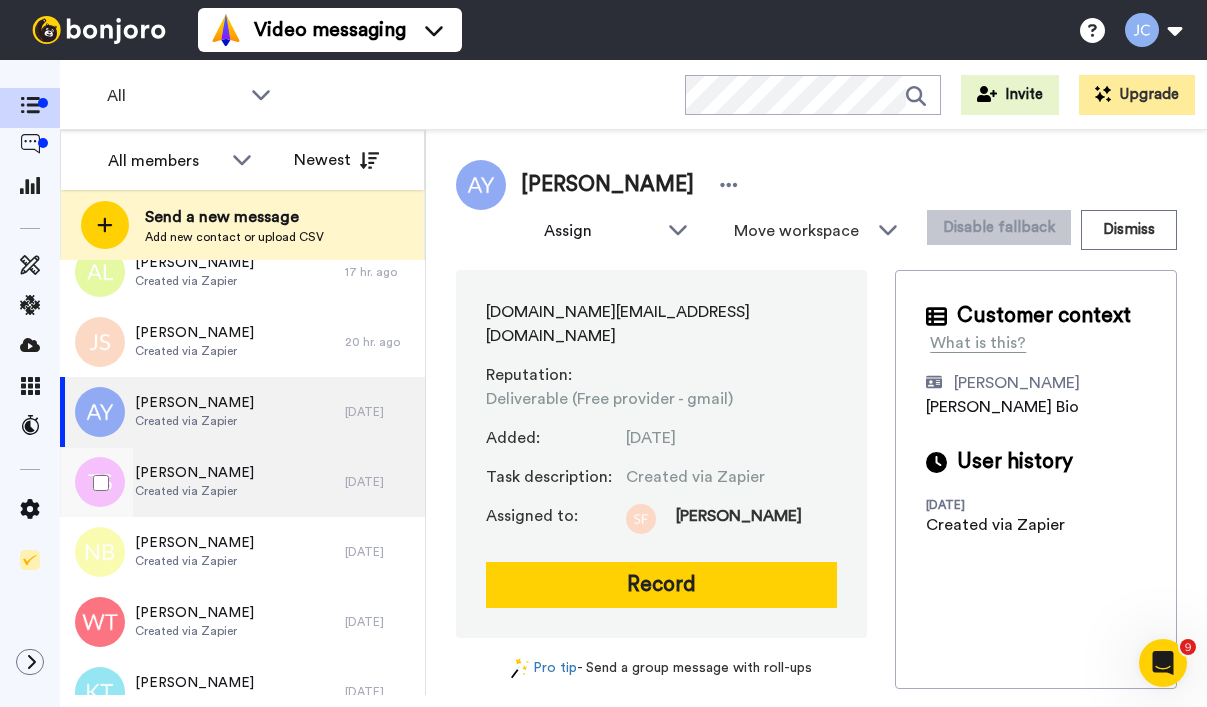 click on "Created via Zapier" at bounding box center (194, 491) 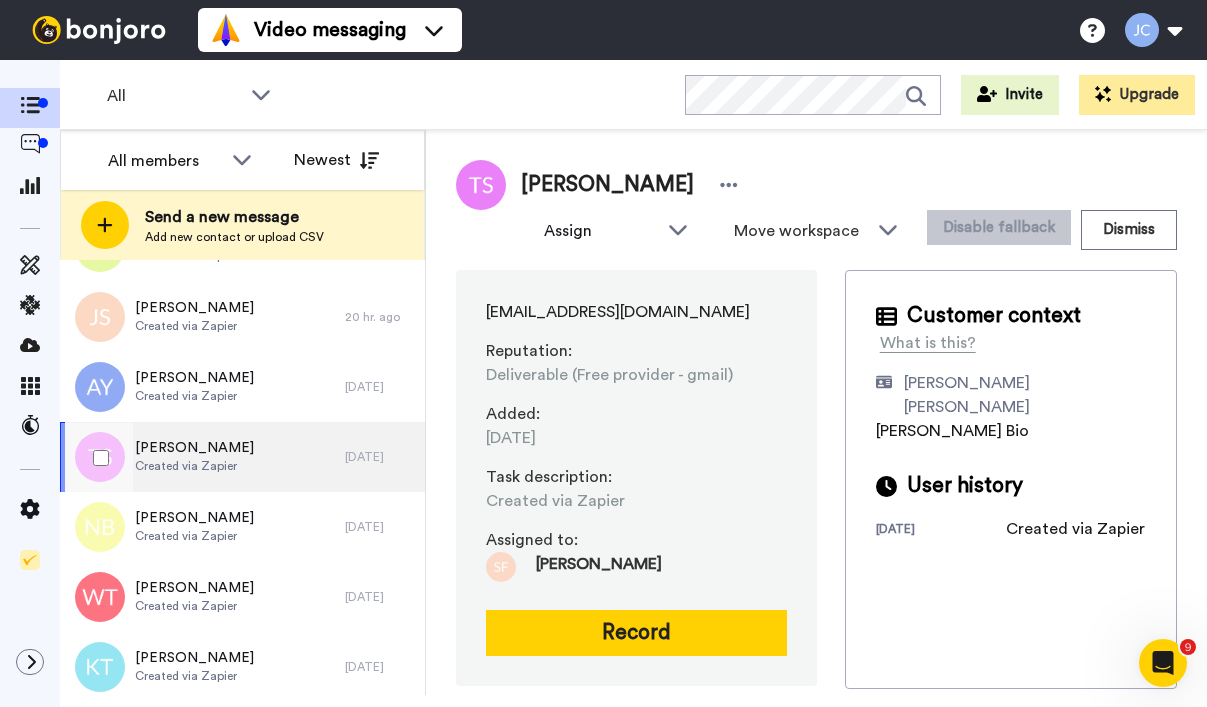 scroll, scrollTop: 1175, scrollLeft: 0, axis: vertical 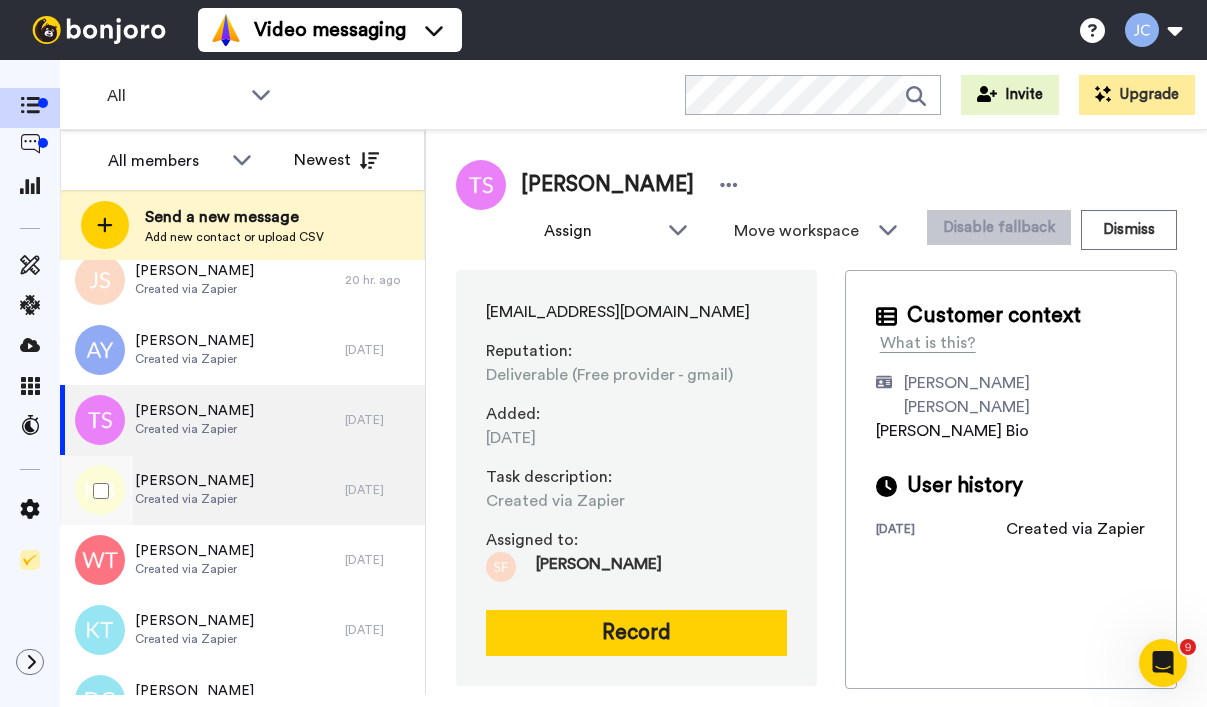 click on "Created via Zapier" at bounding box center (194, 499) 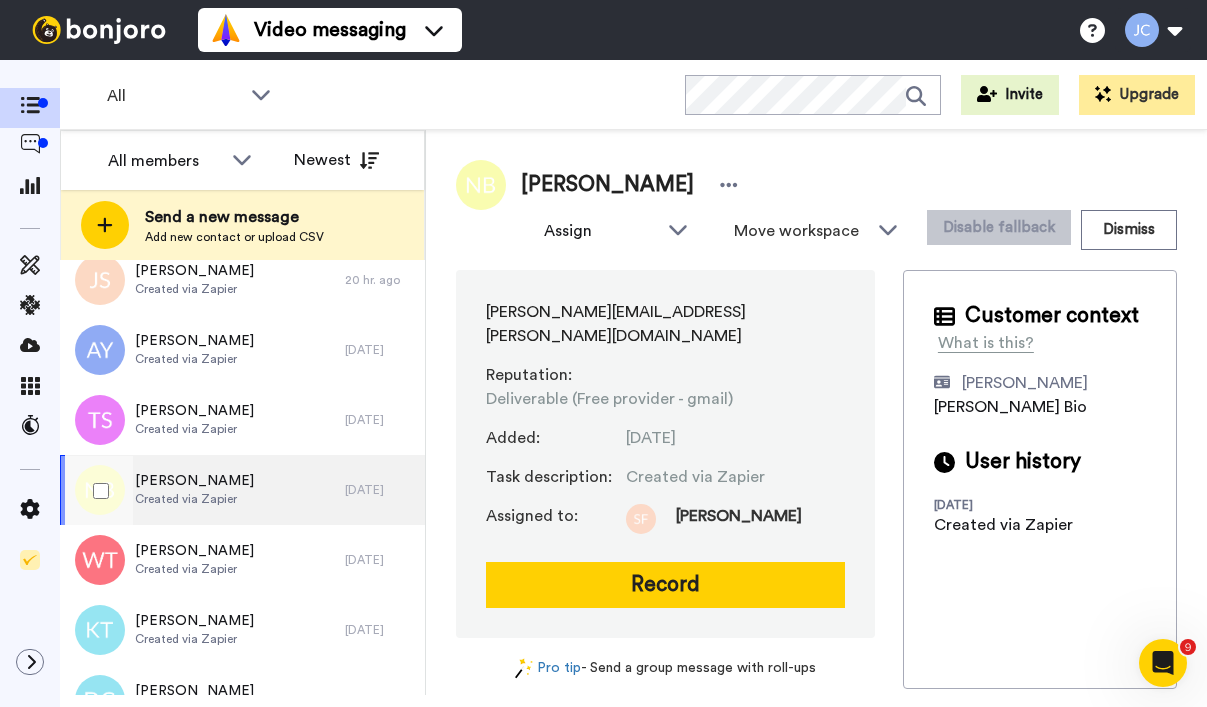 scroll, scrollTop: 1258, scrollLeft: 0, axis: vertical 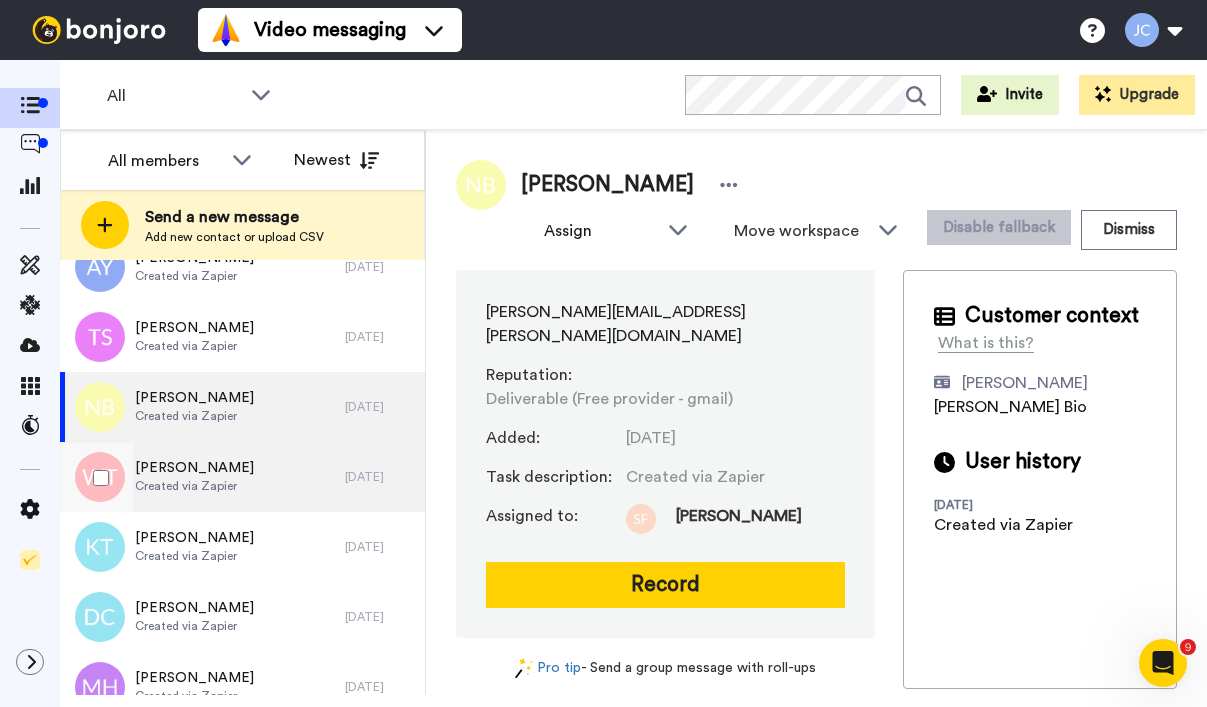 click on "Created via Zapier" at bounding box center [194, 486] 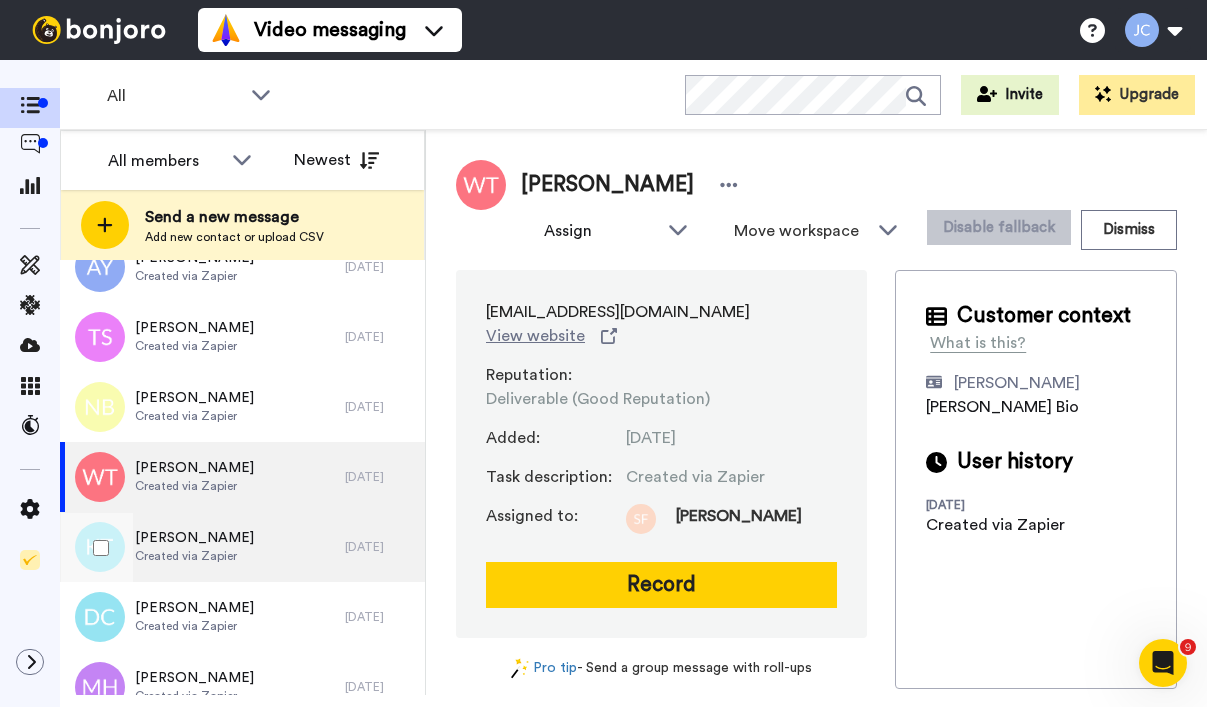 click on "[PERSON_NAME]" at bounding box center (194, 538) 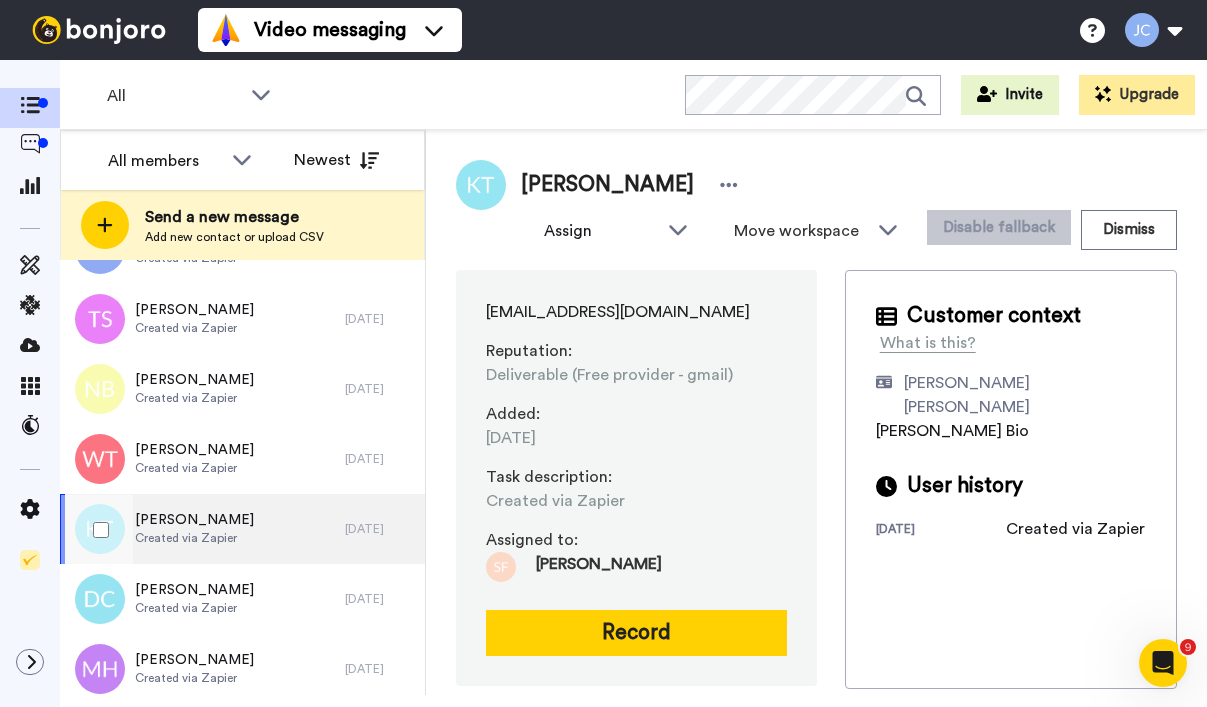 scroll, scrollTop: 1304, scrollLeft: 0, axis: vertical 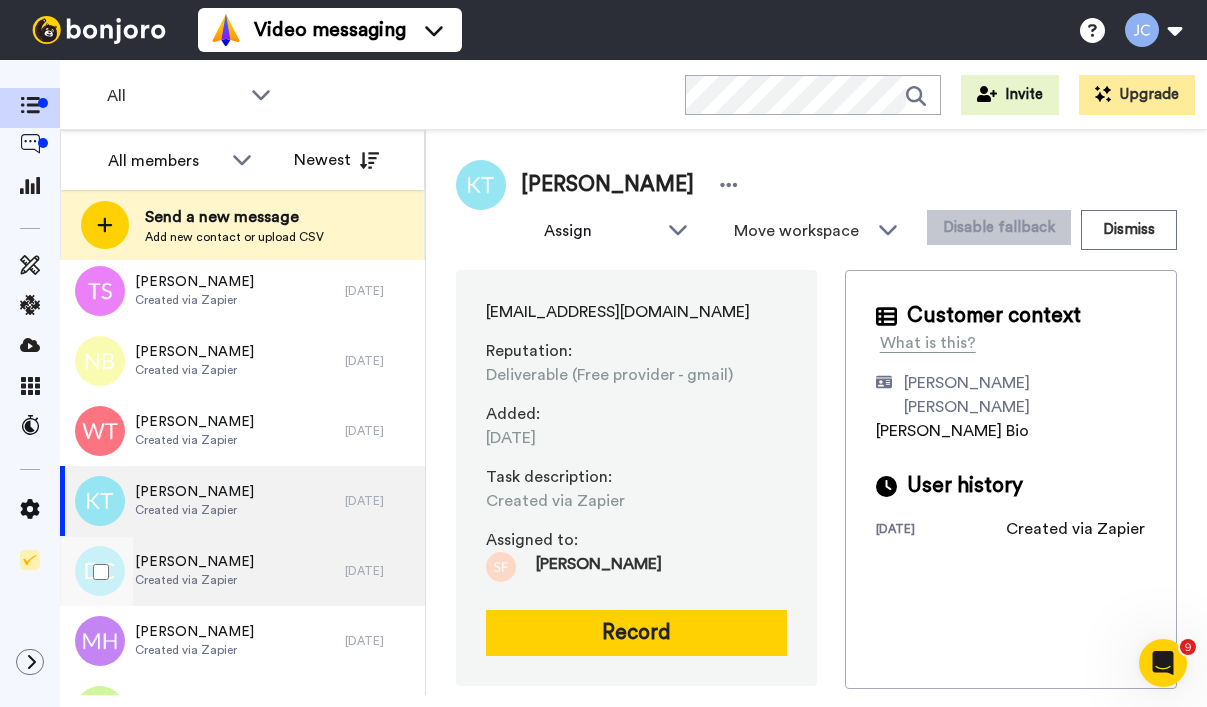 click on "[PERSON_NAME]" at bounding box center [194, 562] 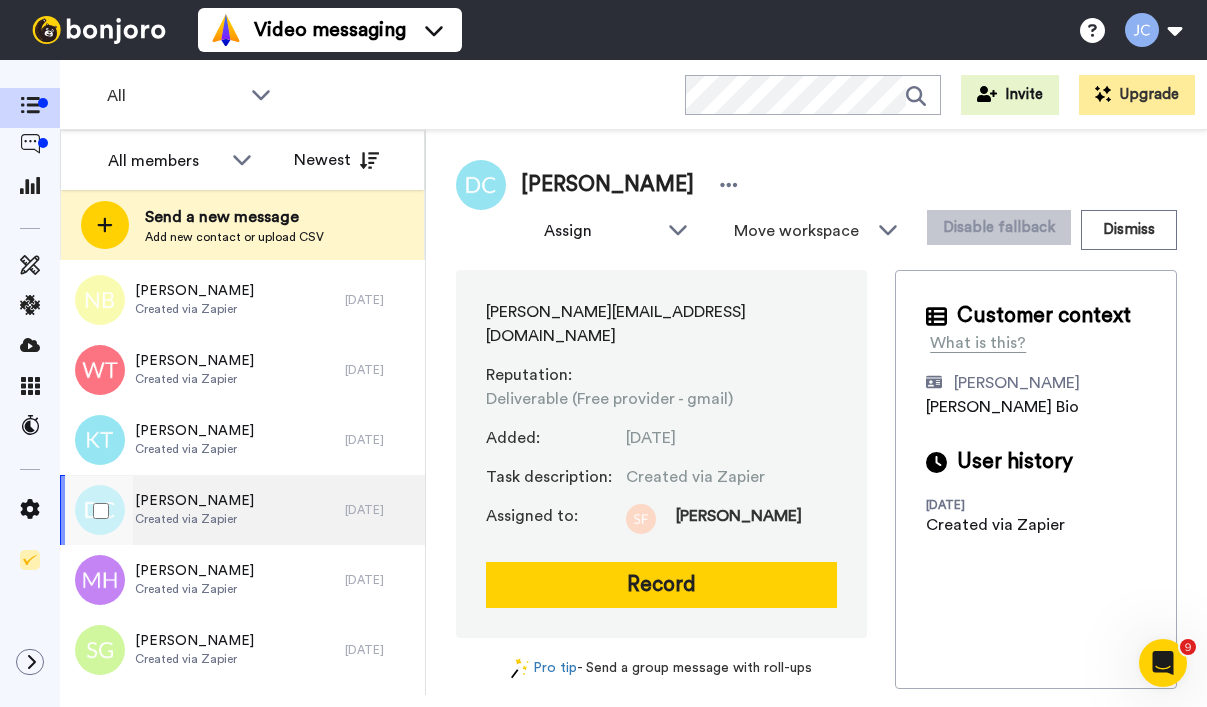 scroll, scrollTop: 1369, scrollLeft: 0, axis: vertical 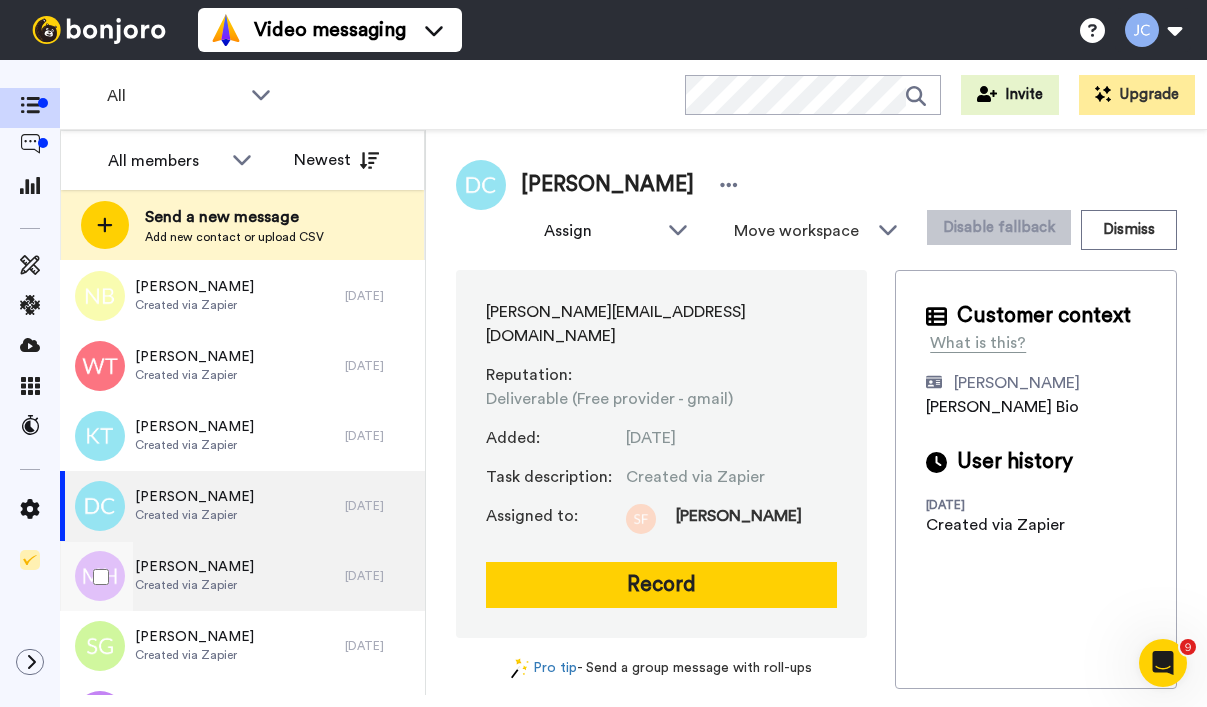 click on "[PERSON_NAME]" at bounding box center [194, 567] 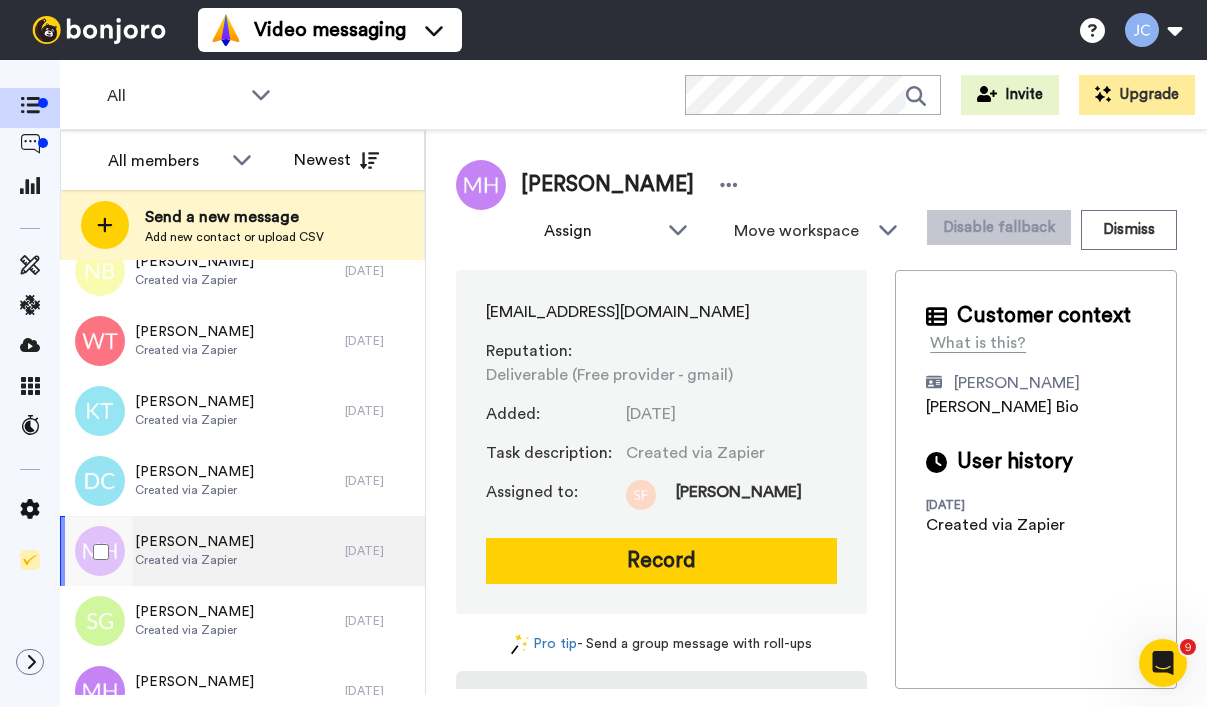 scroll, scrollTop: 1431, scrollLeft: 0, axis: vertical 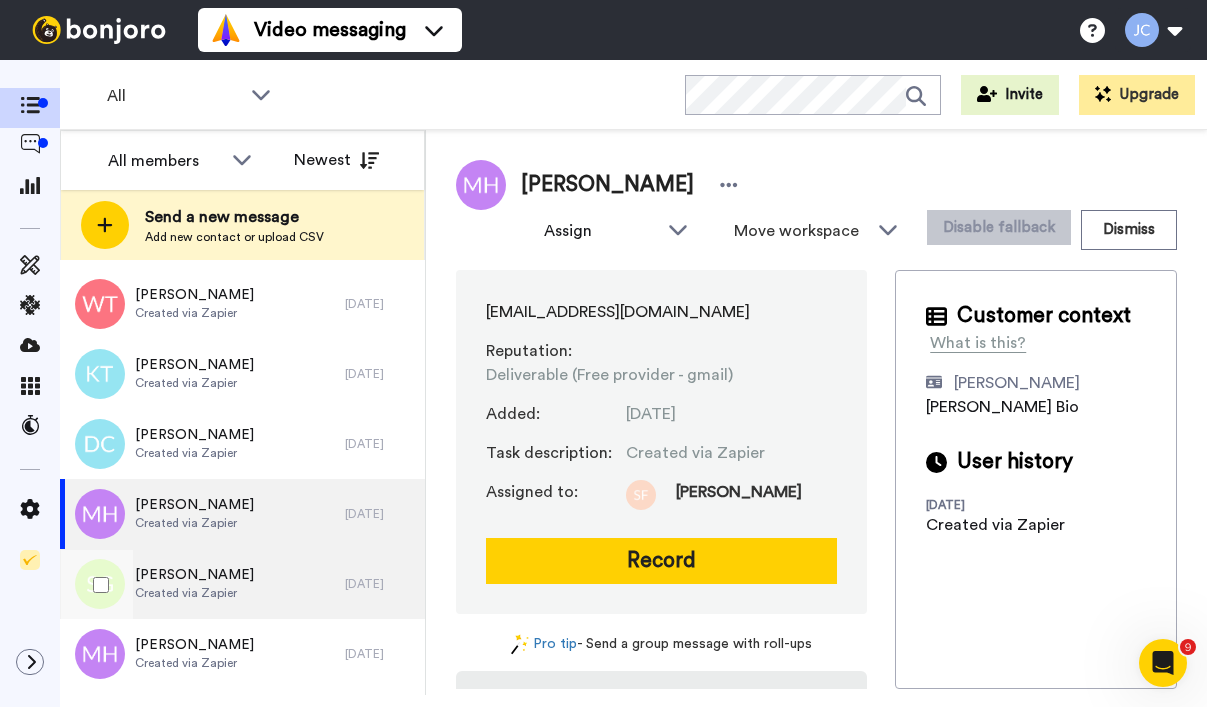 click on "[PERSON_NAME]" at bounding box center (194, 575) 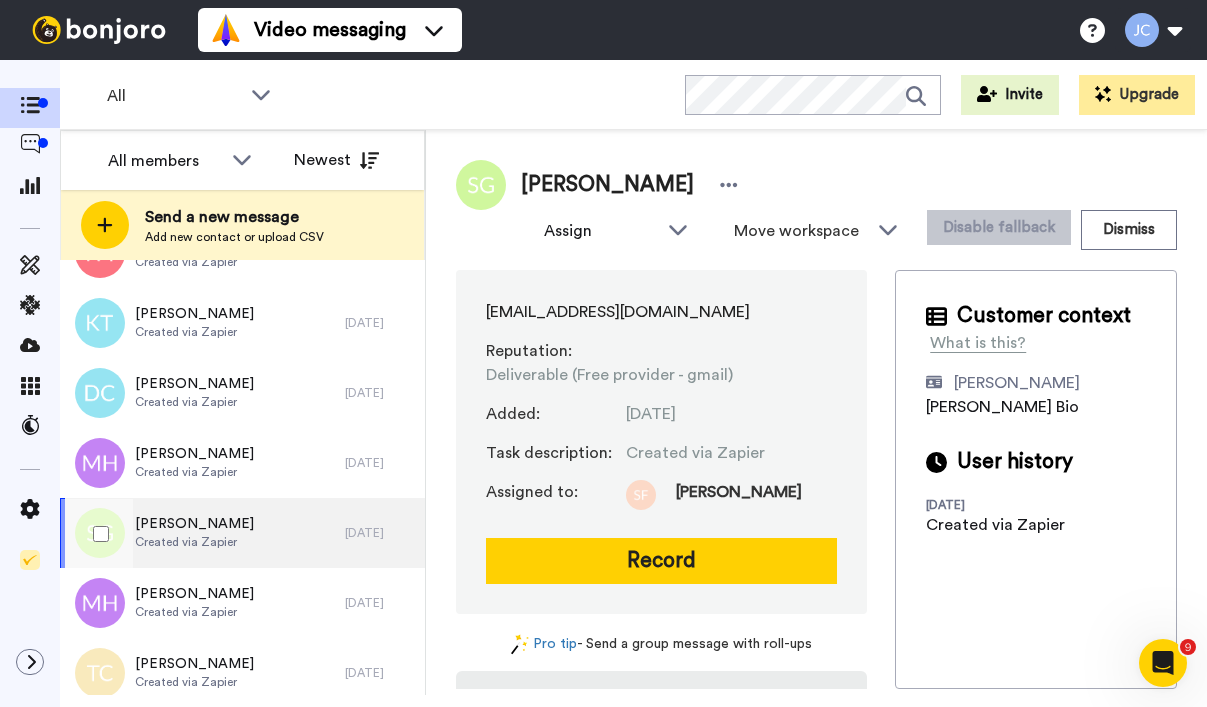 scroll, scrollTop: 1520, scrollLeft: 0, axis: vertical 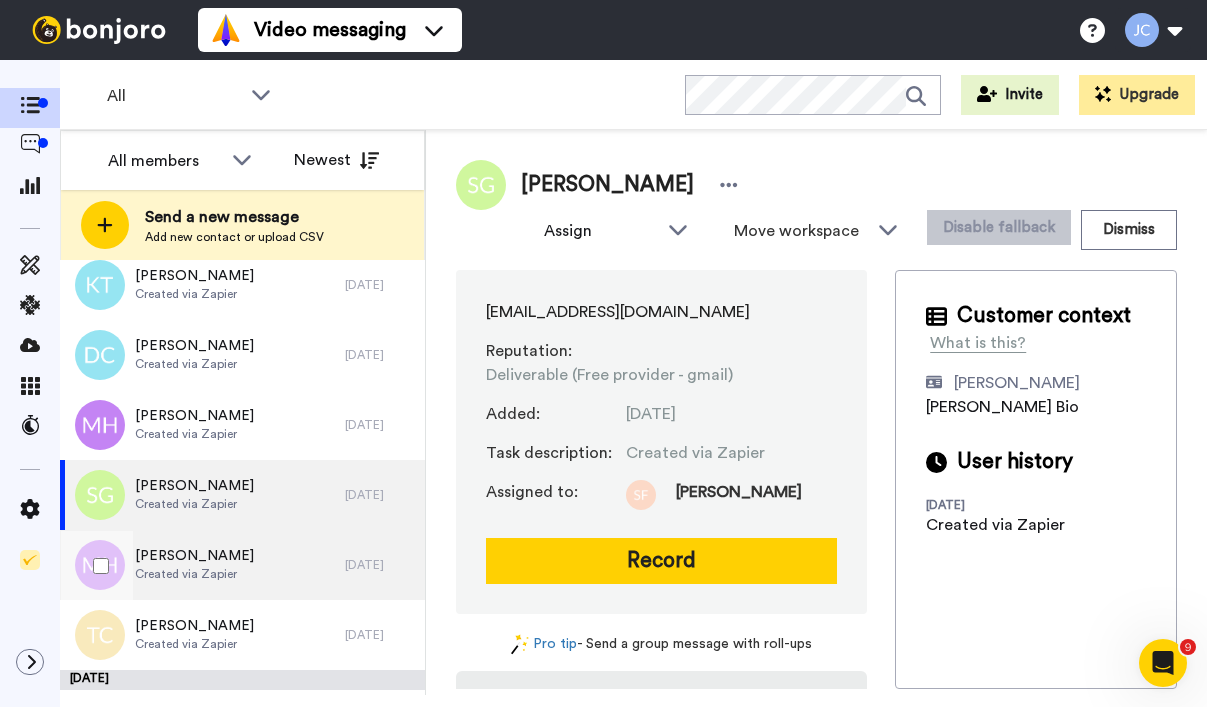 click on "Created via Zapier" at bounding box center [194, 574] 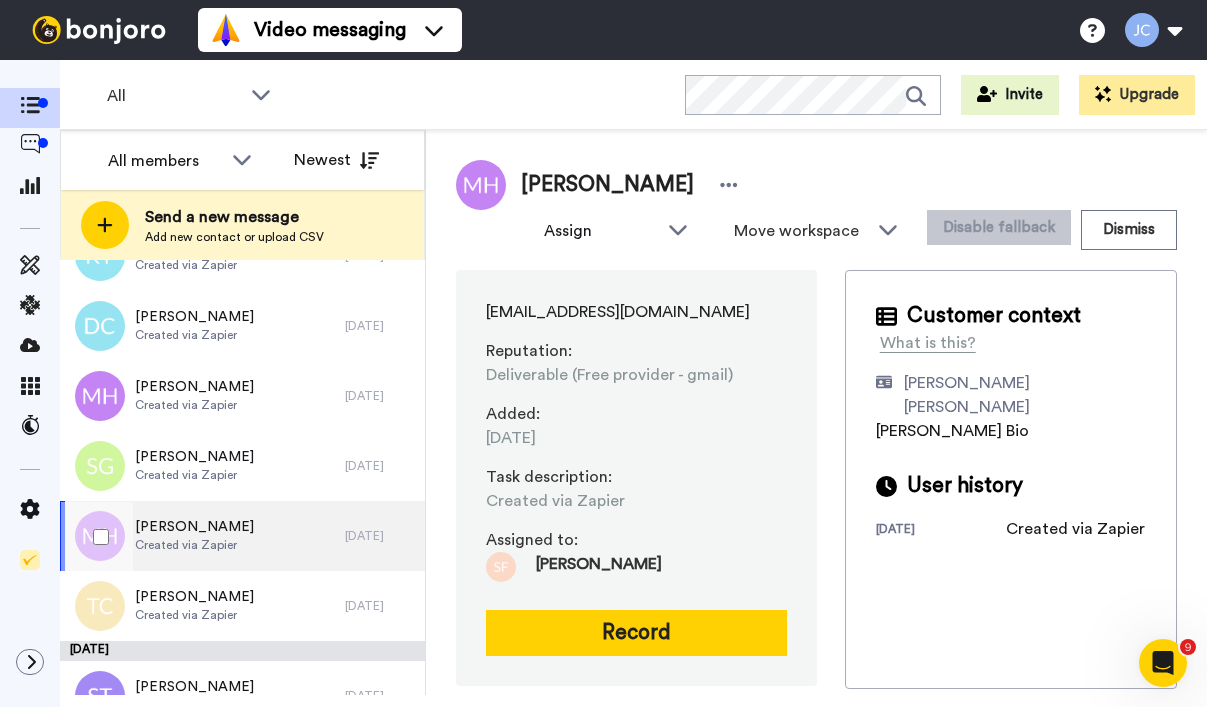 scroll, scrollTop: 1586, scrollLeft: 0, axis: vertical 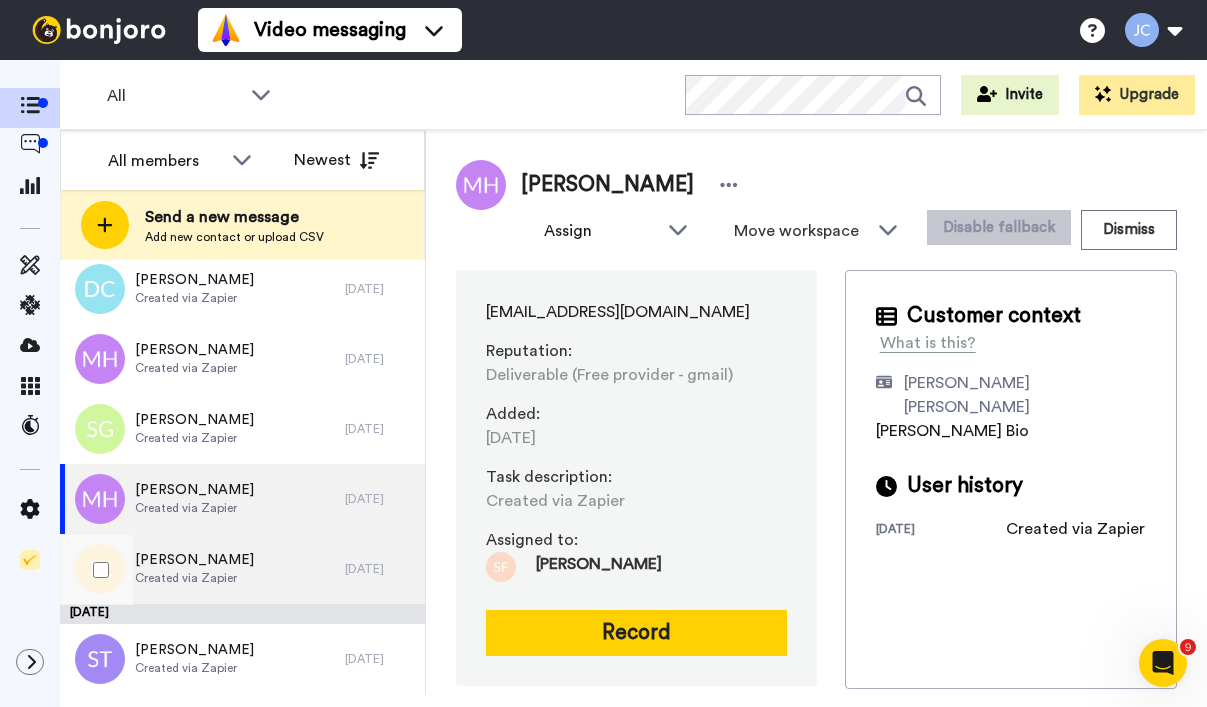click on "Created via Zapier" at bounding box center (194, 578) 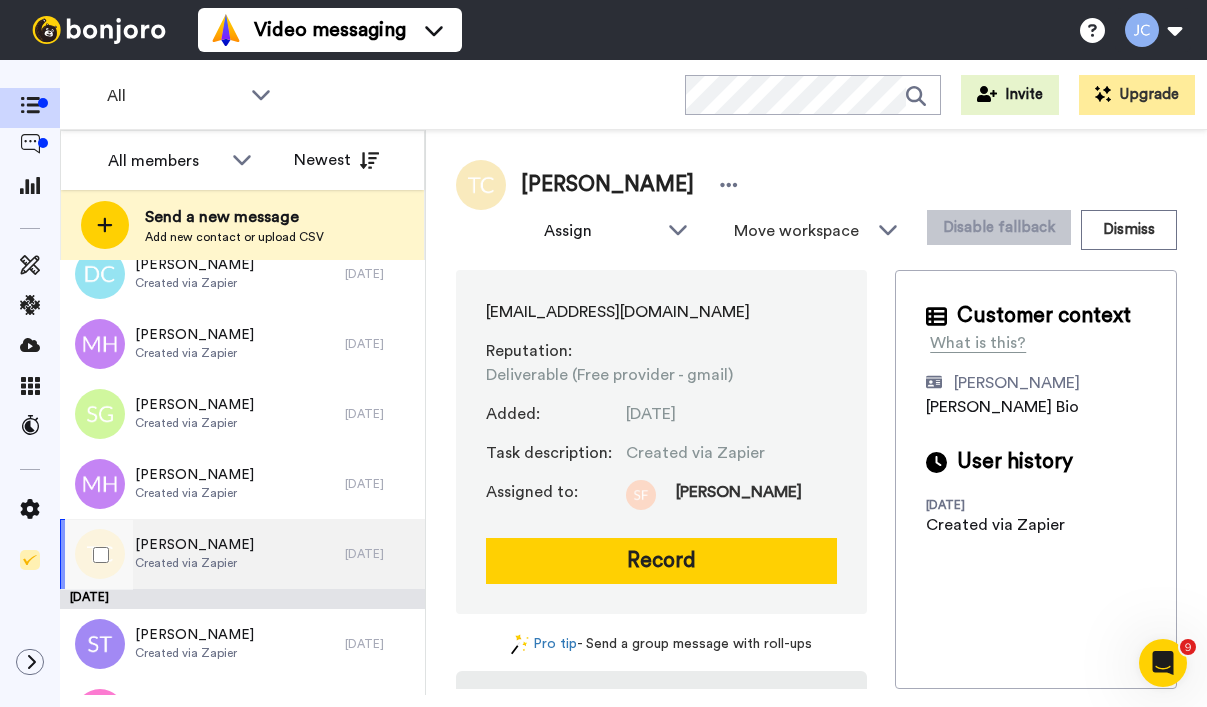 scroll, scrollTop: 1656, scrollLeft: 0, axis: vertical 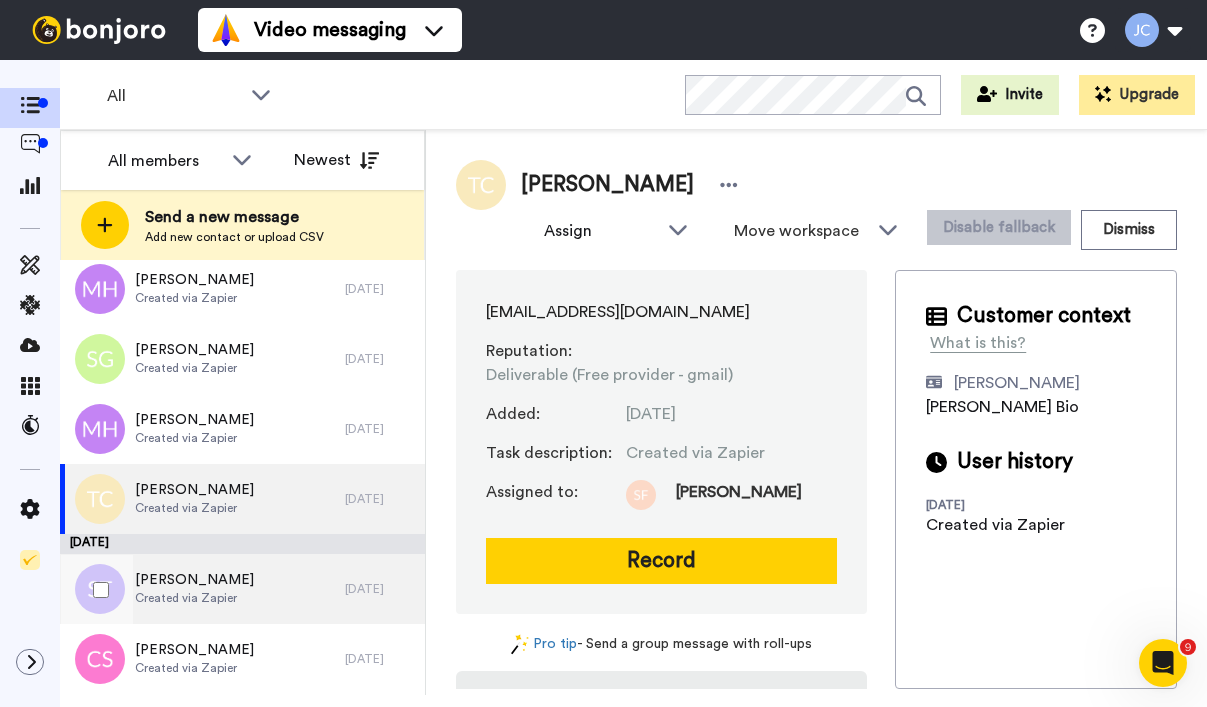 click on "[PERSON_NAME]" at bounding box center [194, 580] 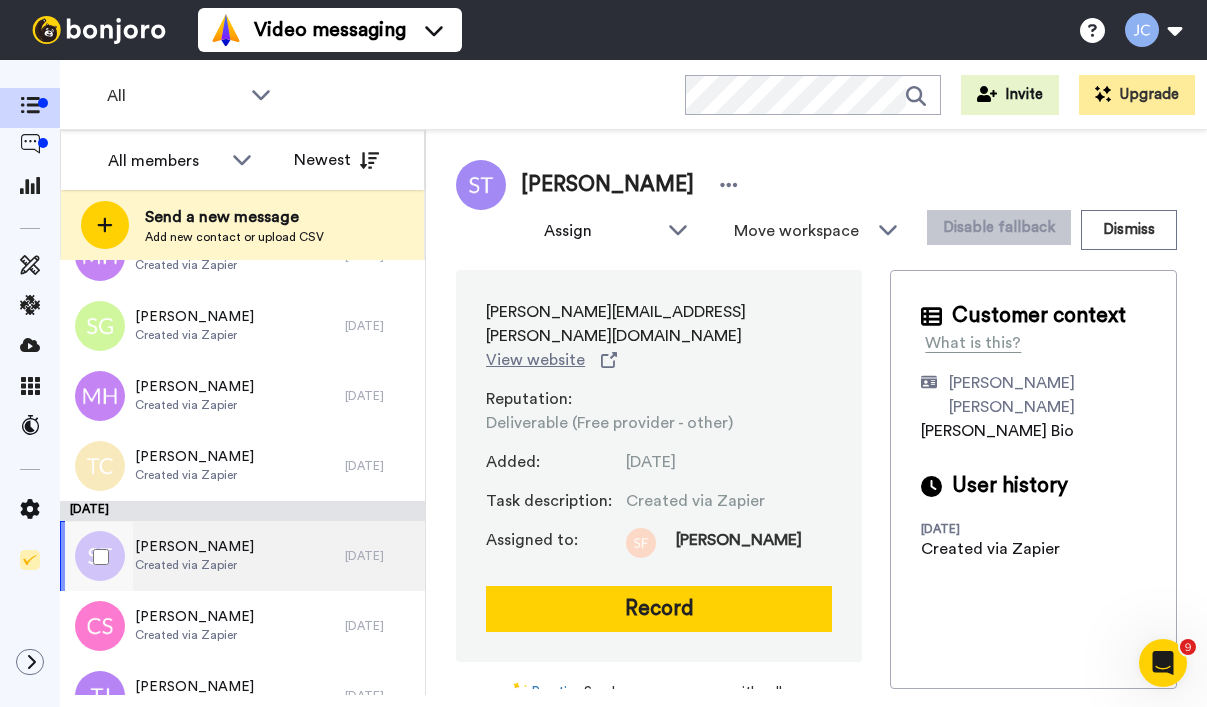 scroll, scrollTop: 1762, scrollLeft: 0, axis: vertical 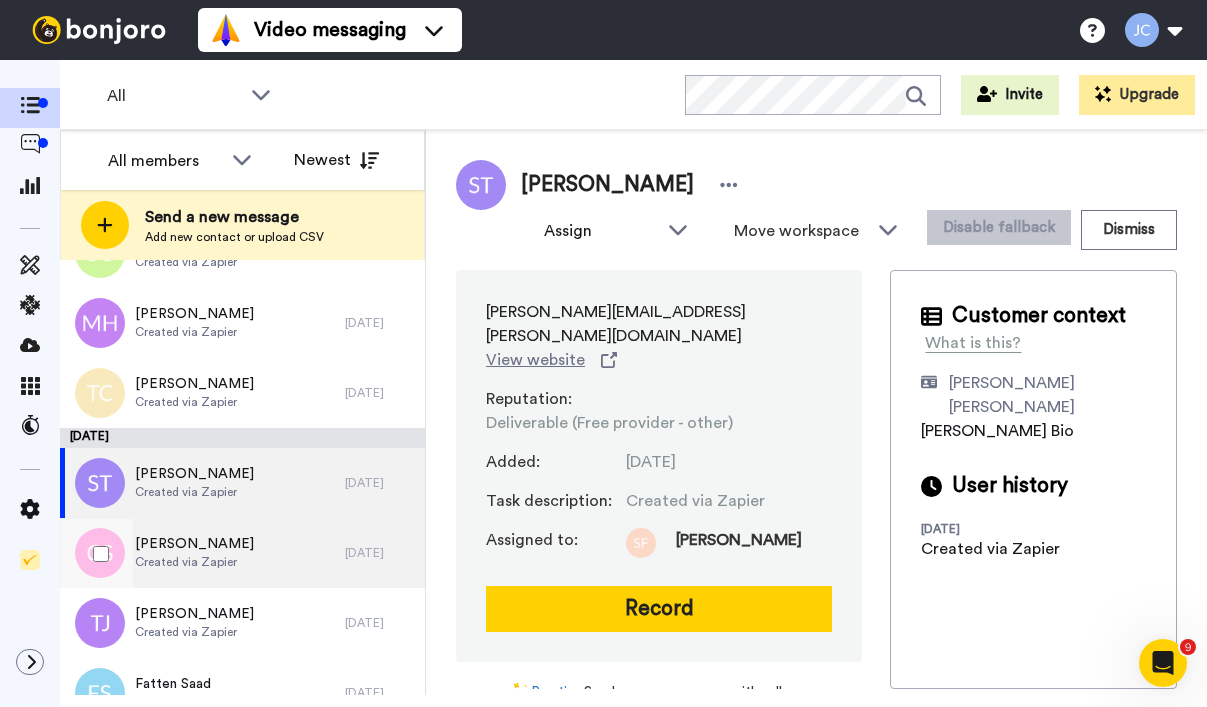click on "Created via Zapier" at bounding box center [194, 562] 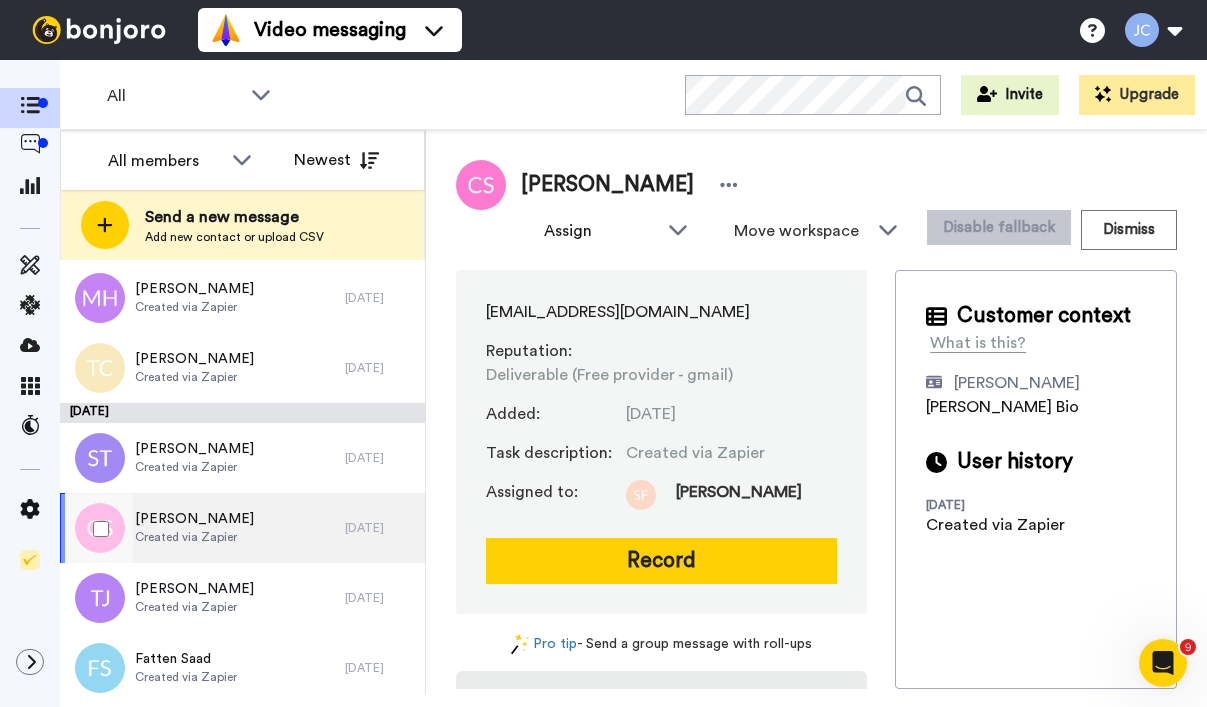 scroll, scrollTop: 1828, scrollLeft: 0, axis: vertical 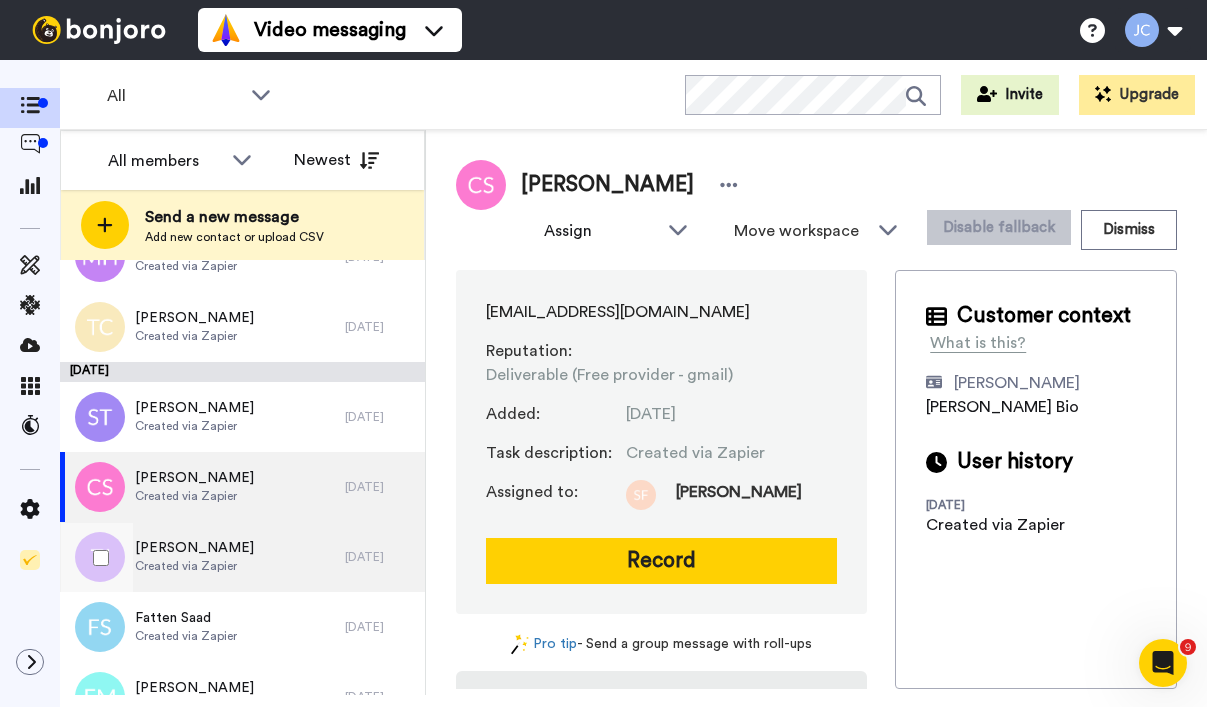 click on "[PERSON_NAME]" at bounding box center (194, 548) 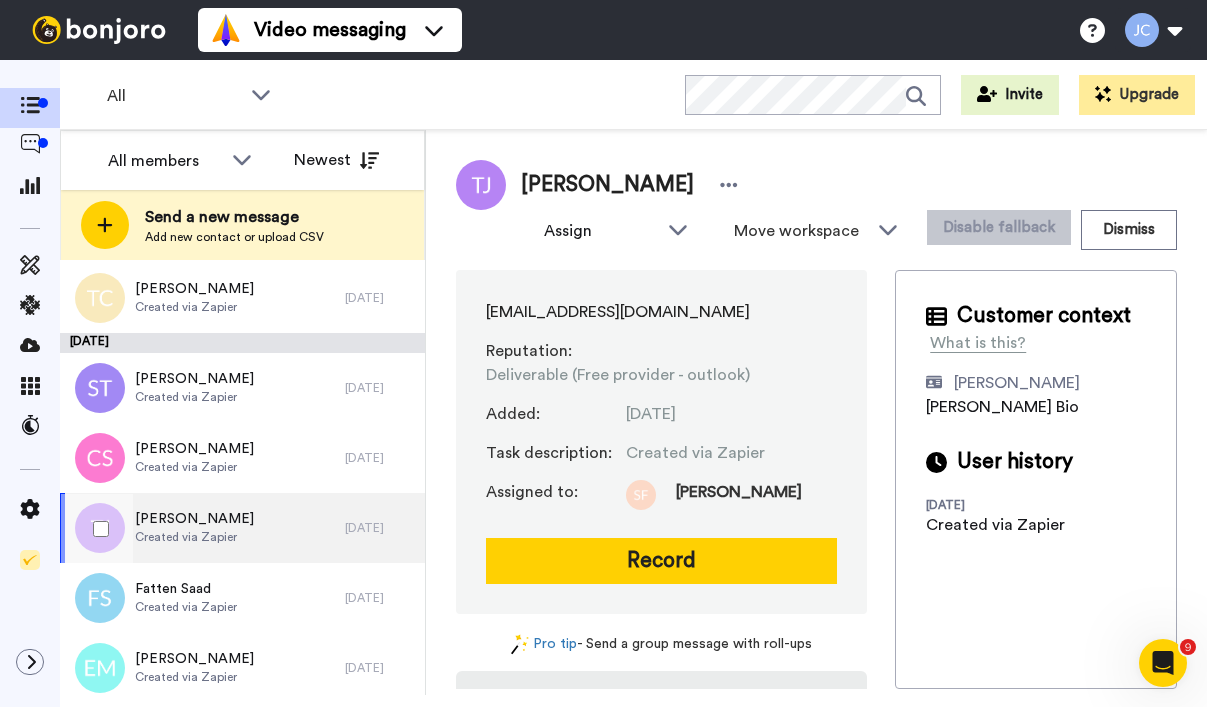 scroll, scrollTop: 1903, scrollLeft: 0, axis: vertical 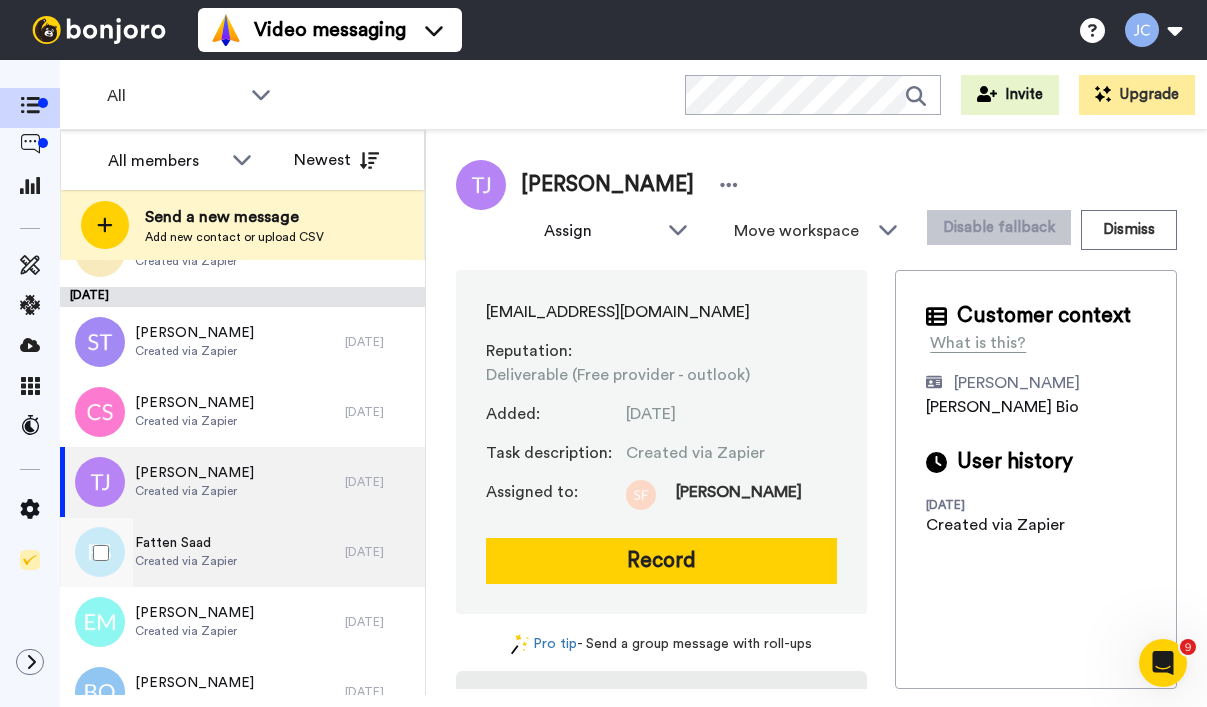 click on "Fatten Saad" at bounding box center [186, 543] 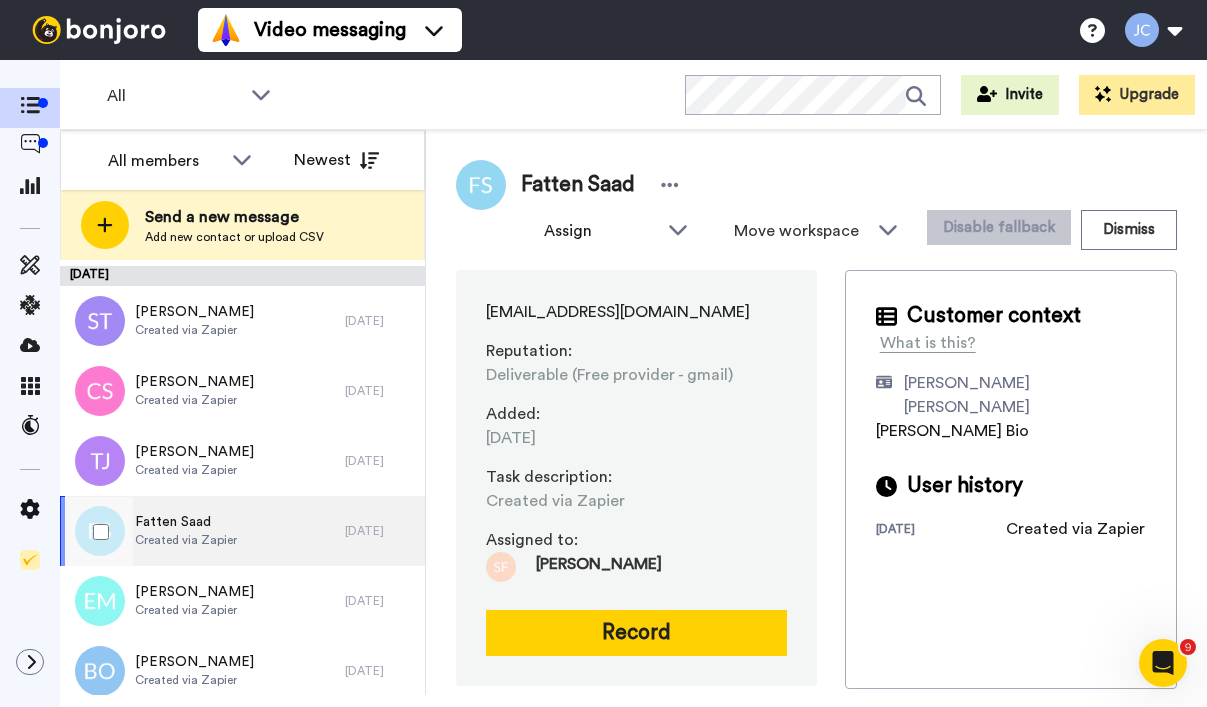 scroll, scrollTop: 1960, scrollLeft: 0, axis: vertical 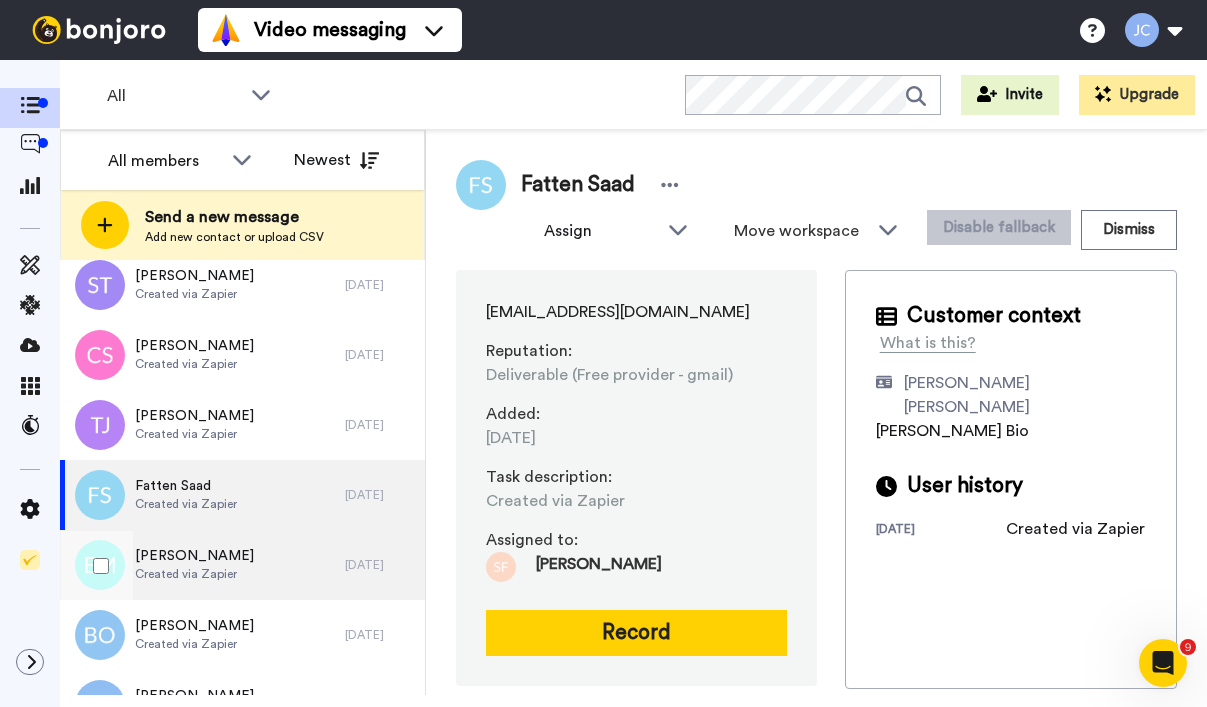 click on "[PERSON_NAME]" at bounding box center (194, 556) 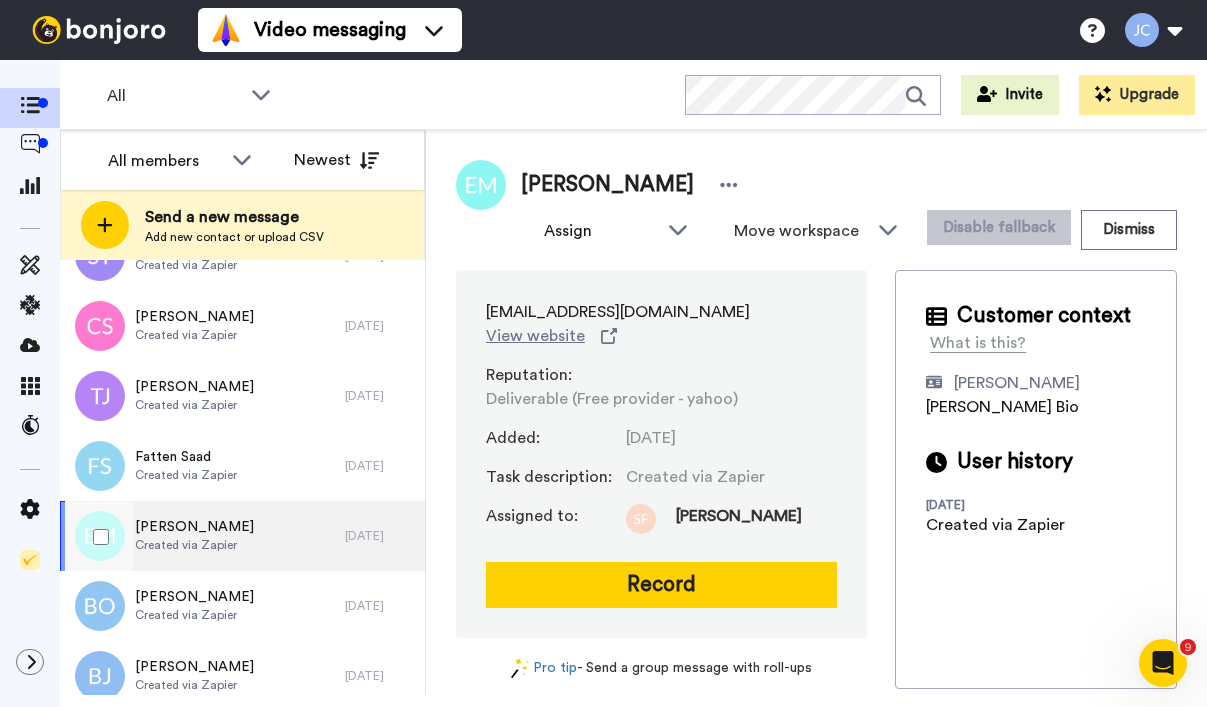 scroll, scrollTop: 2062, scrollLeft: 0, axis: vertical 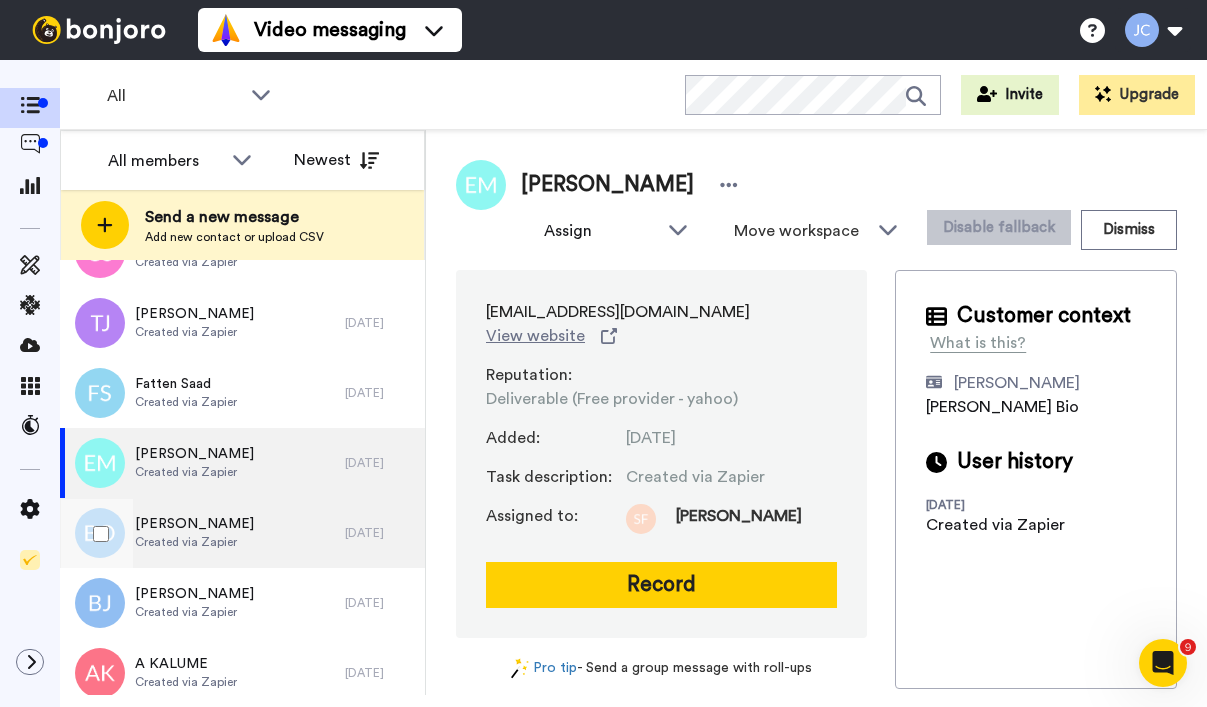 click on "Created via Zapier" at bounding box center (194, 542) 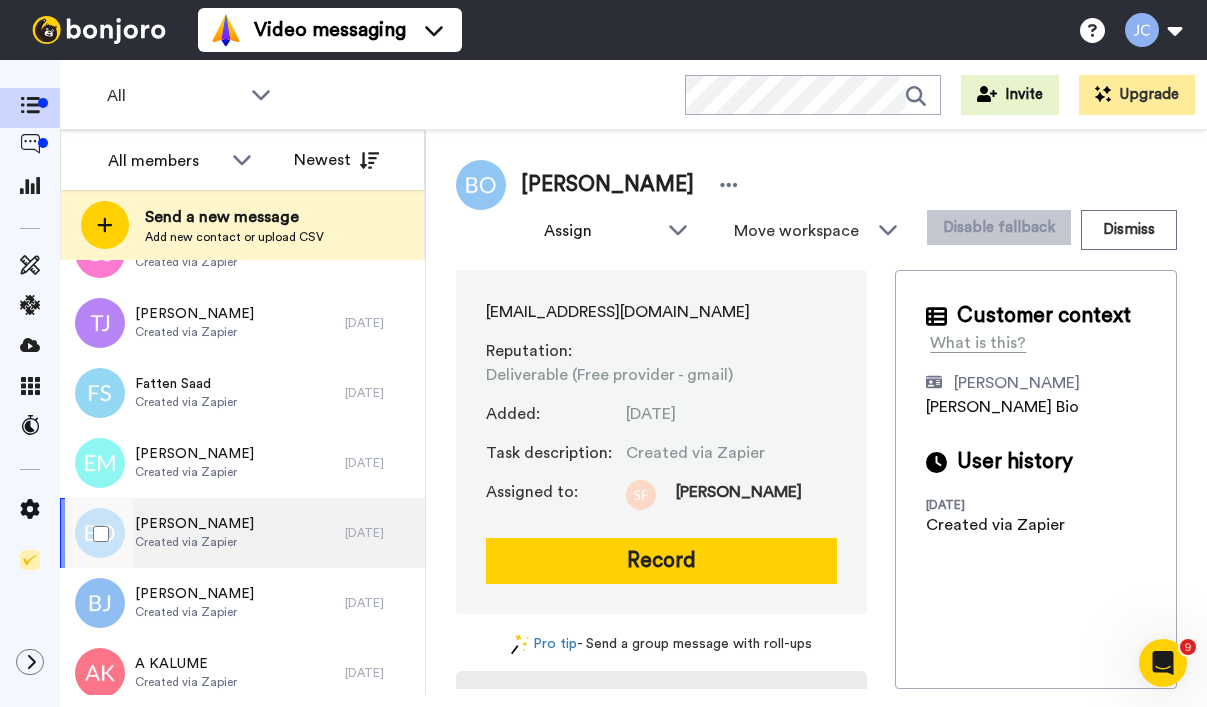 scroll, scrollTop: 2154, scrollLeft: 0, axis: vertical 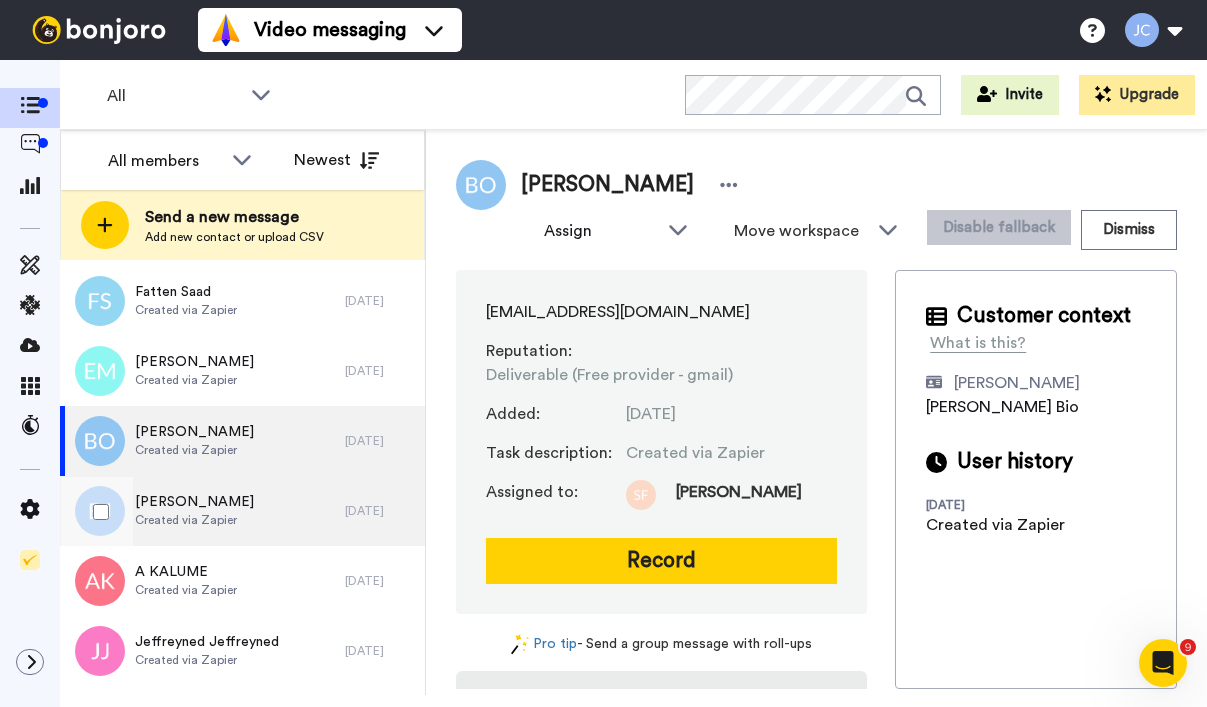 click on "Created via Zapier" at bounding box center [194, 520] 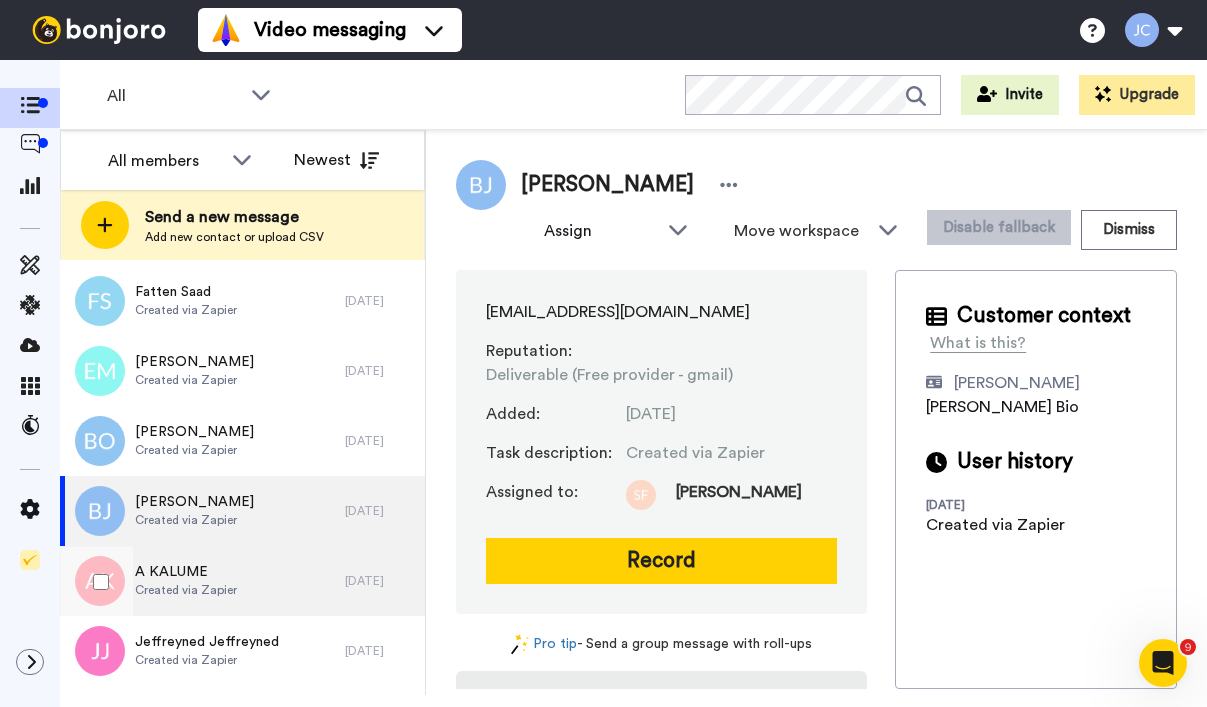 click on "A KALUME" at bounding box center (186, 572) 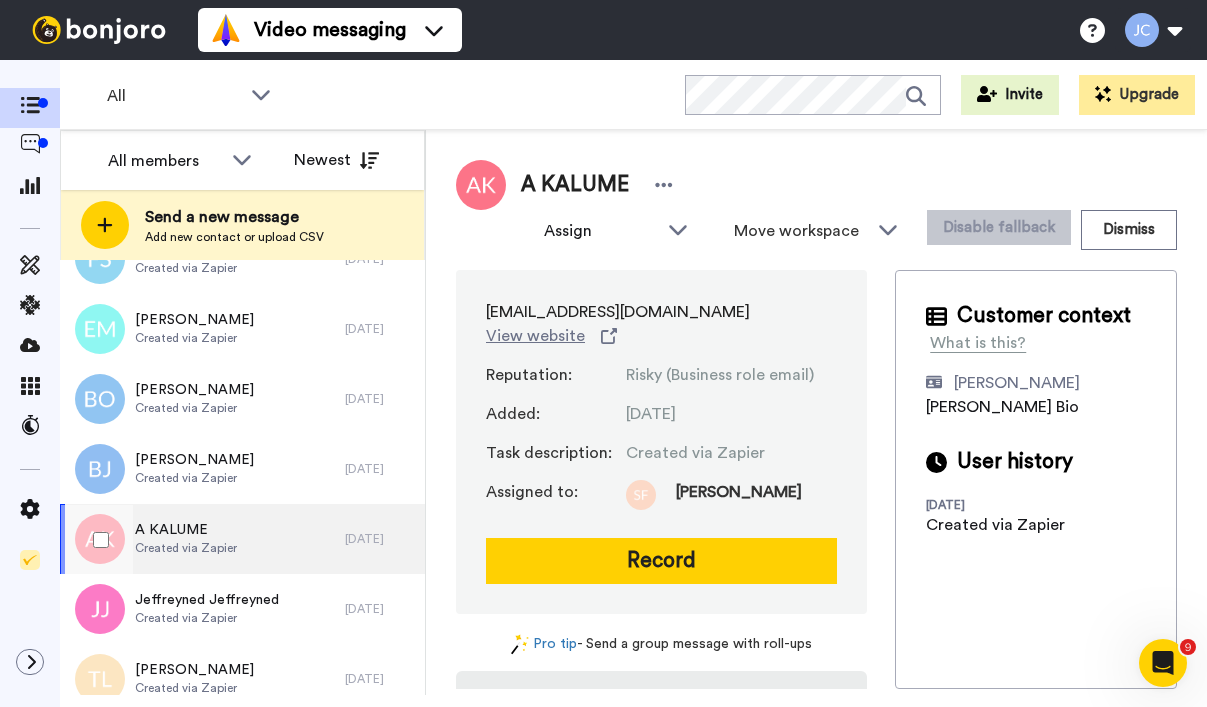 scroll, scrollTop: 2220, scrollLeft: 0, axis: vertical 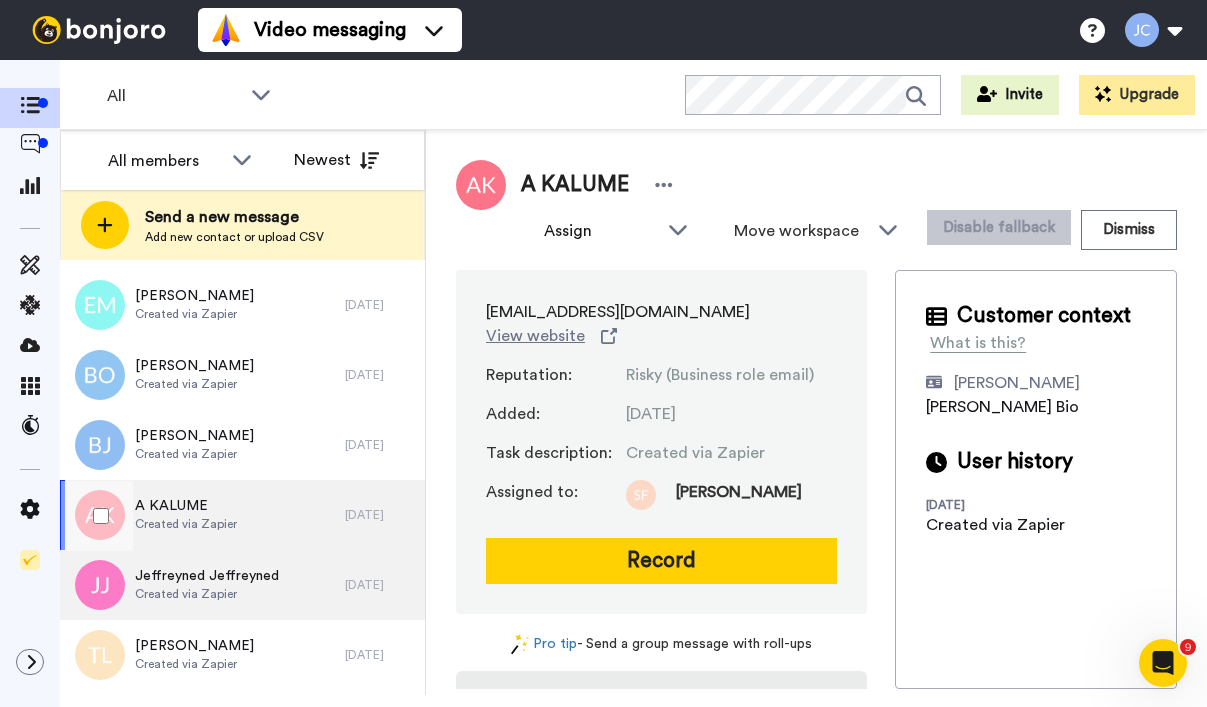 click on "Jeffreyned Jeffreyned" at bounding box center [207, 576] 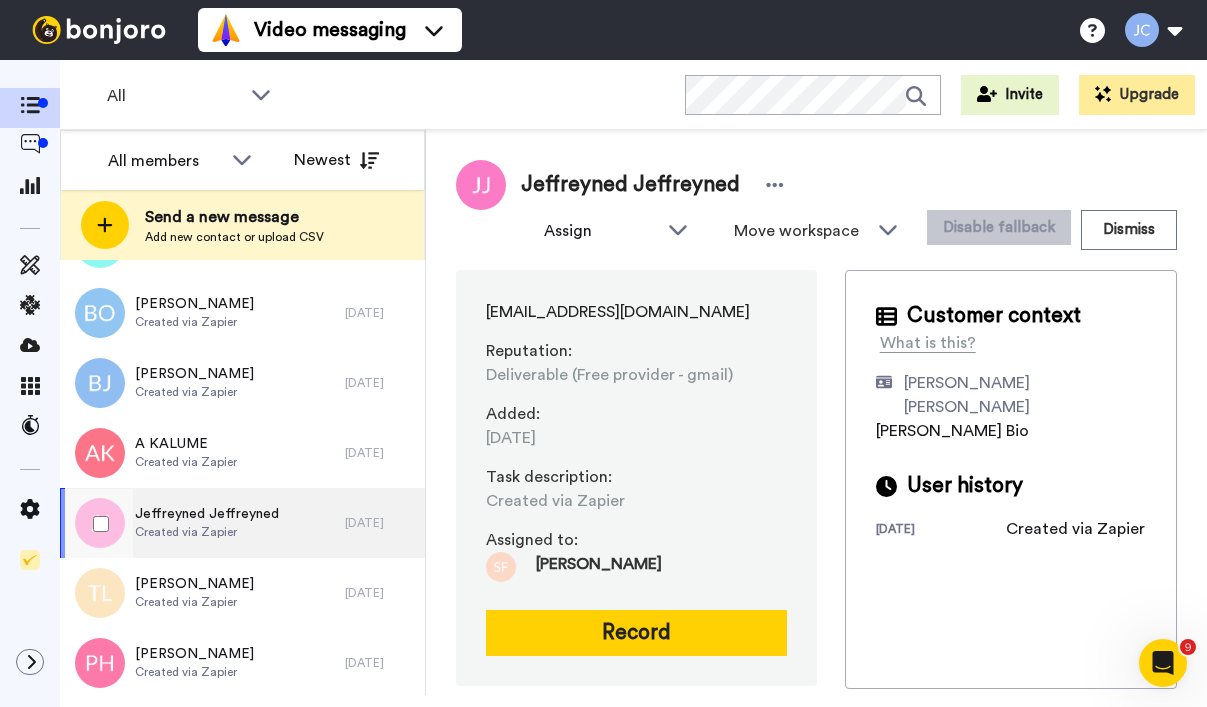 scroll, scrollTop: 2286, scrollLeft: 0, axis: vertical 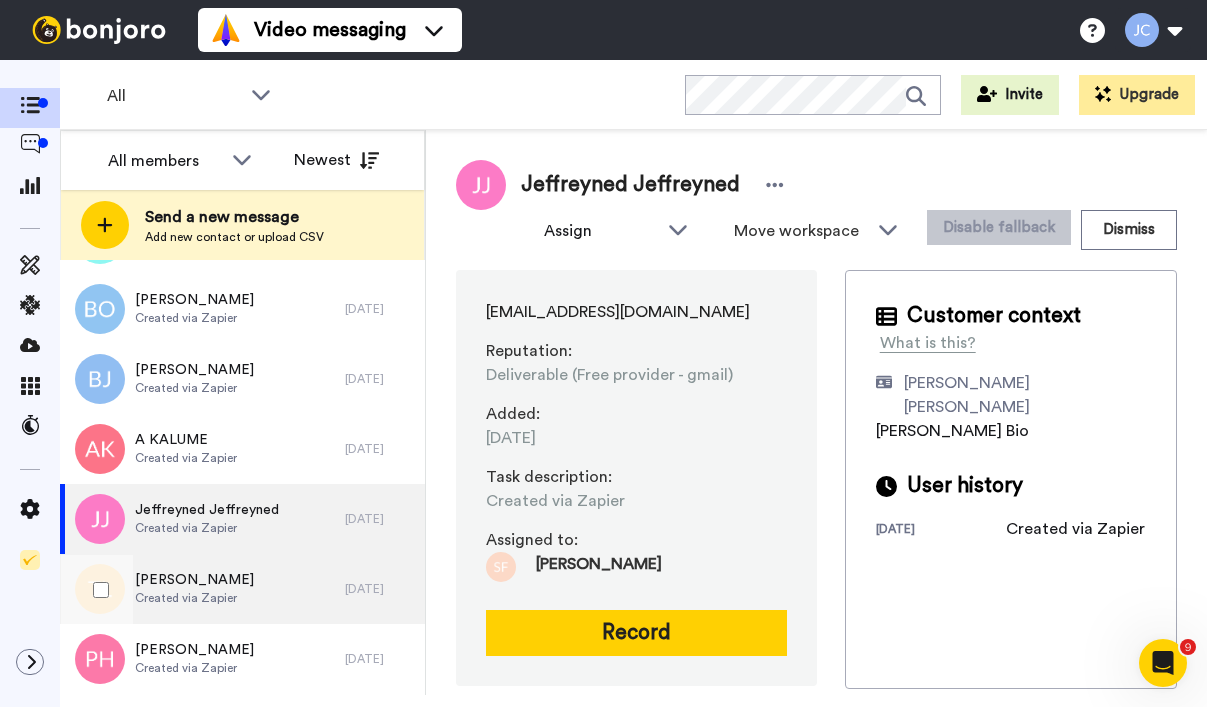 click on "[PERSON_NAME]" at bounding box center [194, 580] 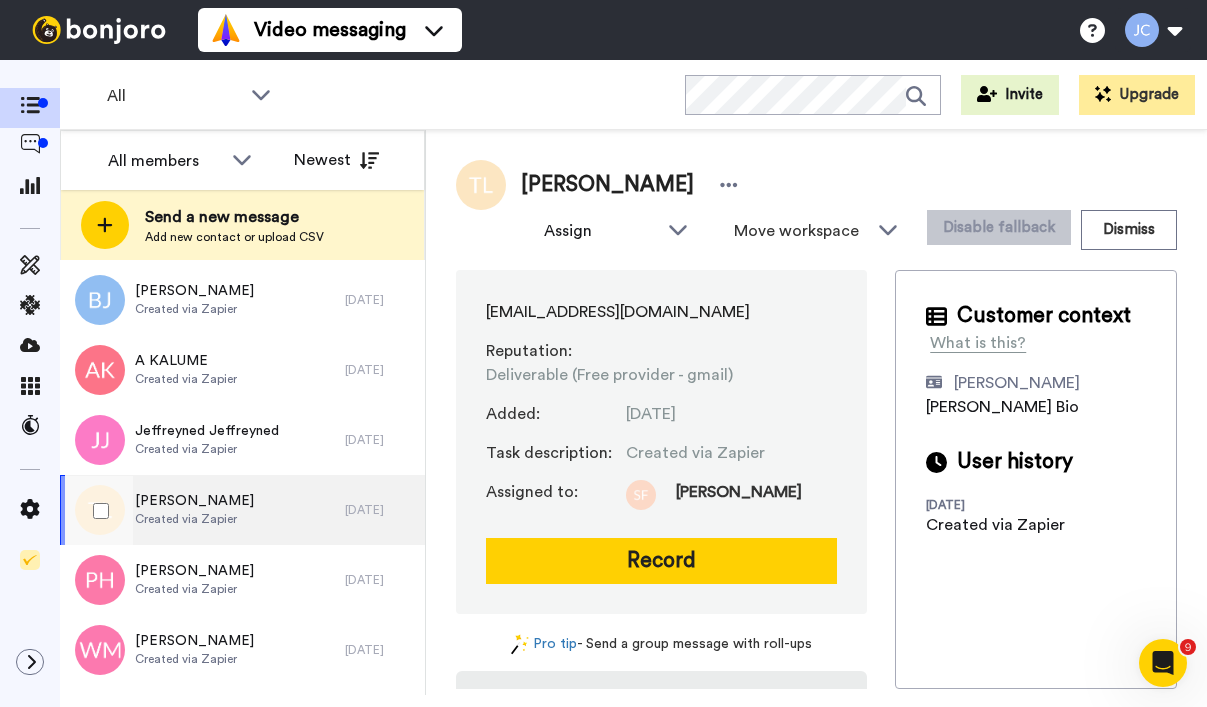 scroll, scrollTop: 2369, scrollLeft: 0, axis: vertical 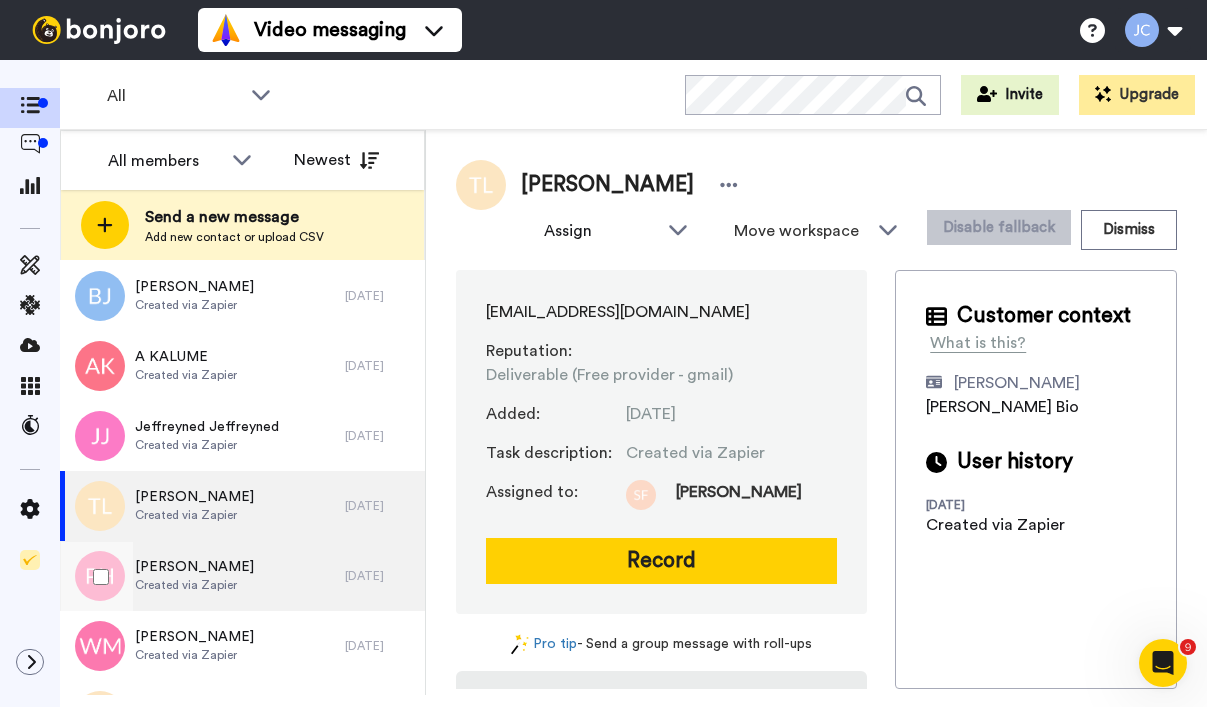 click on "[PERSON_NAME]" at bounding box center [194, 567] 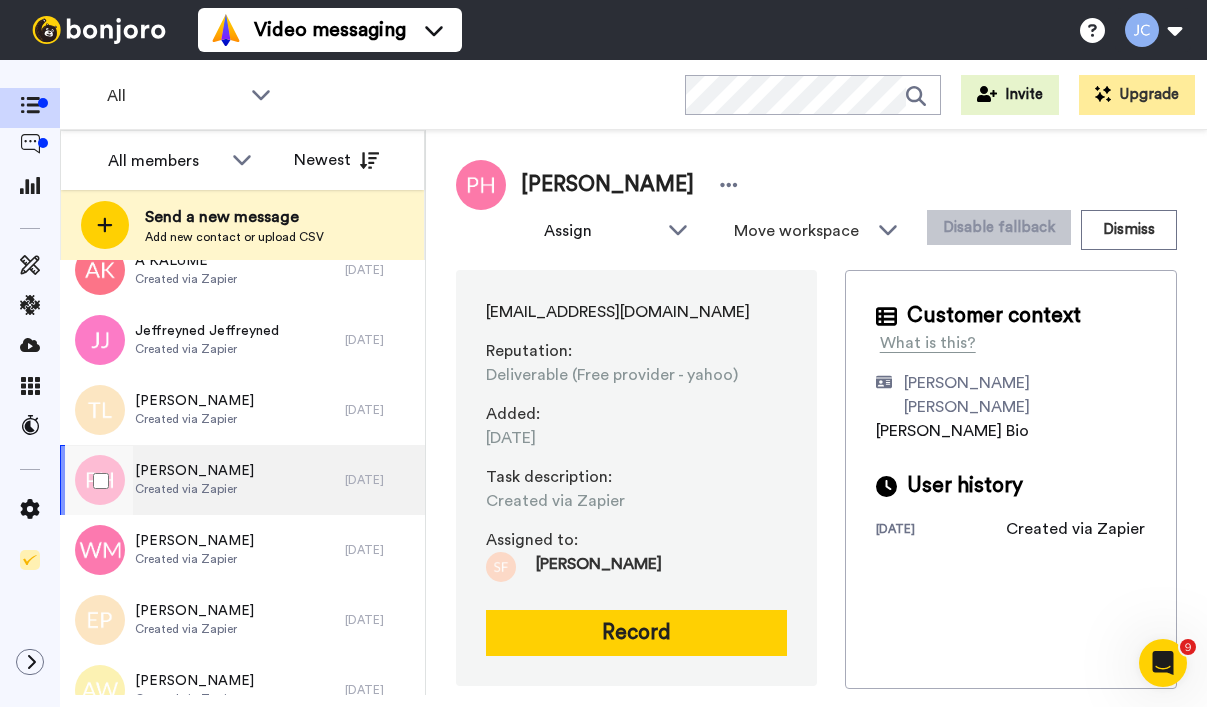 scroll, scrollTop: 2469, scrollLeft: 0, axis: vertical 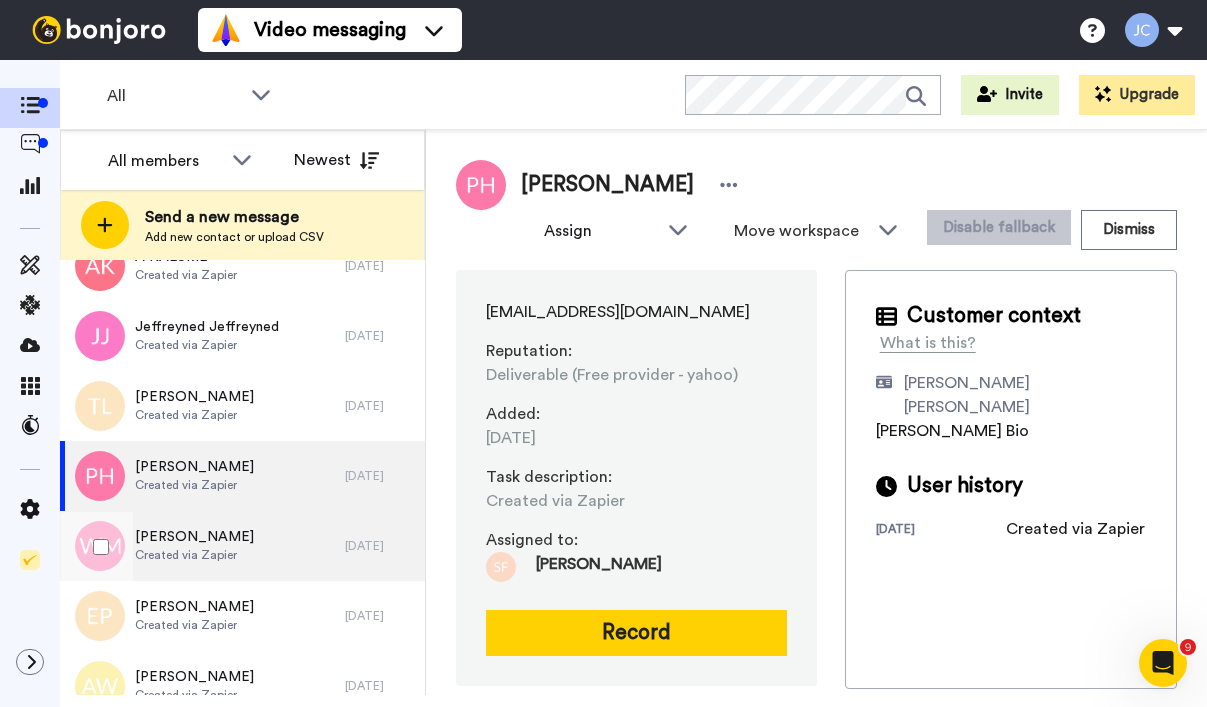 click on "Created via Zapier" at bounding box center (194, 555) 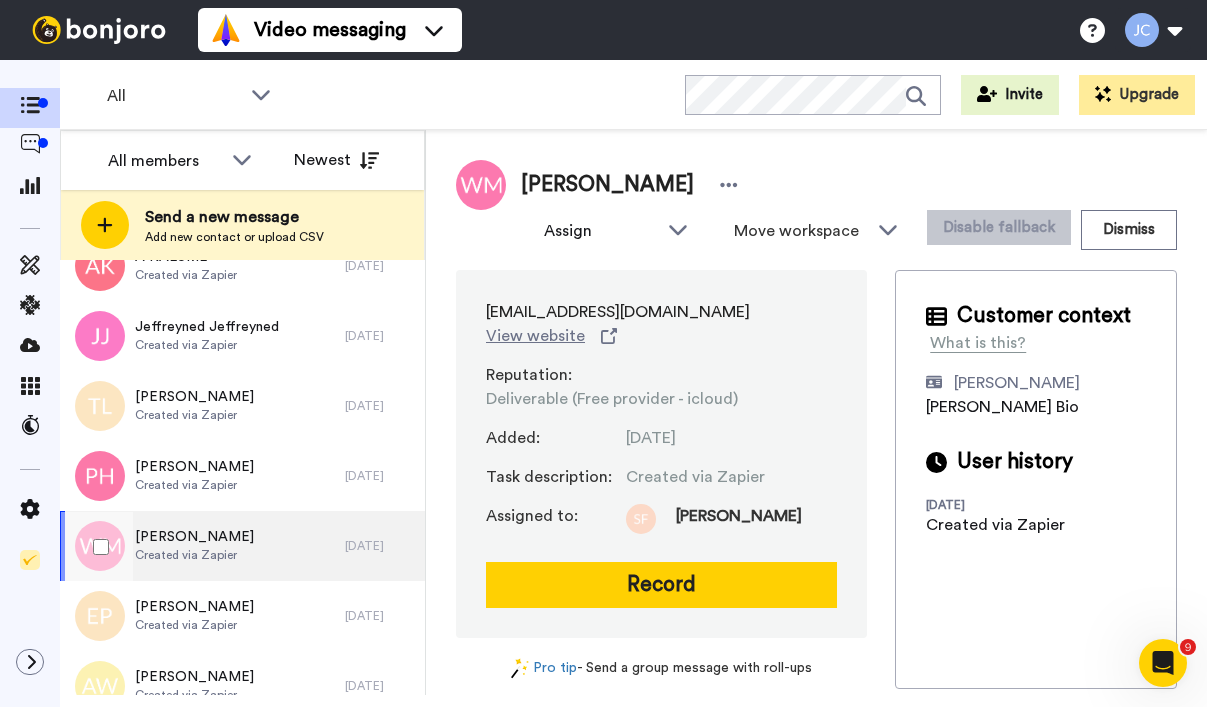 scroll, scrollTop: 2507, scrollLeft: 0, axis: vertical 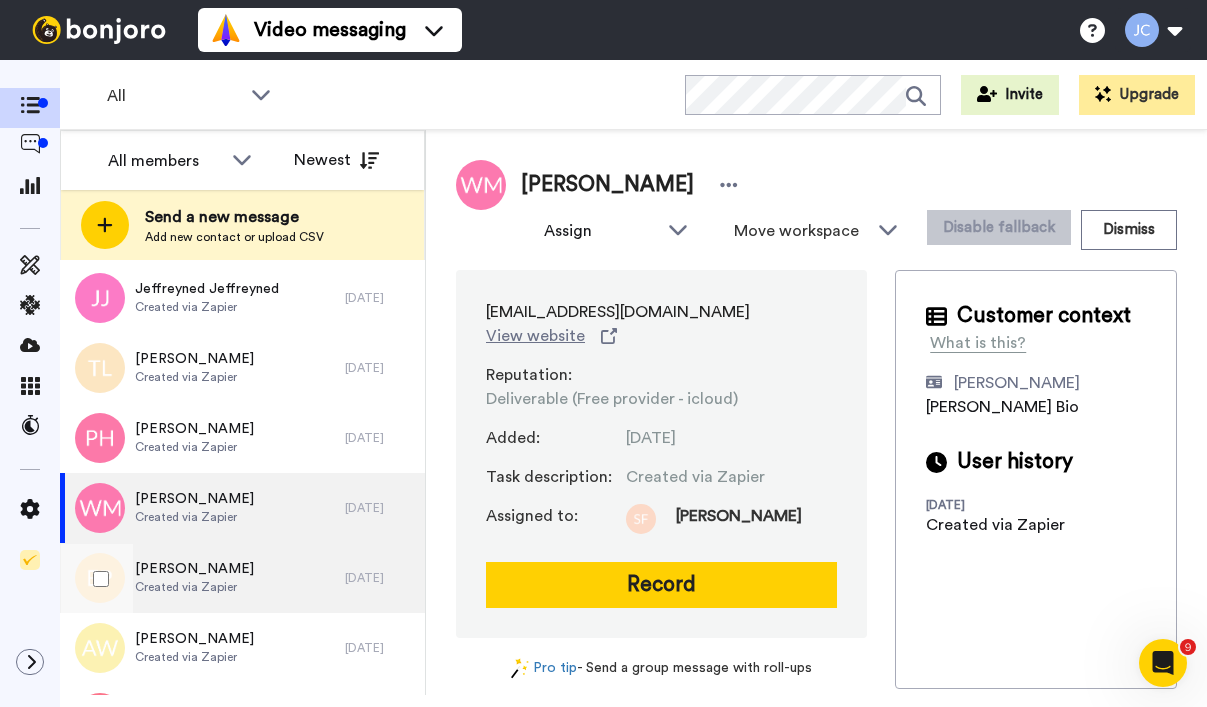 click on "Created via Zapier" at bounding box center [194, 587] 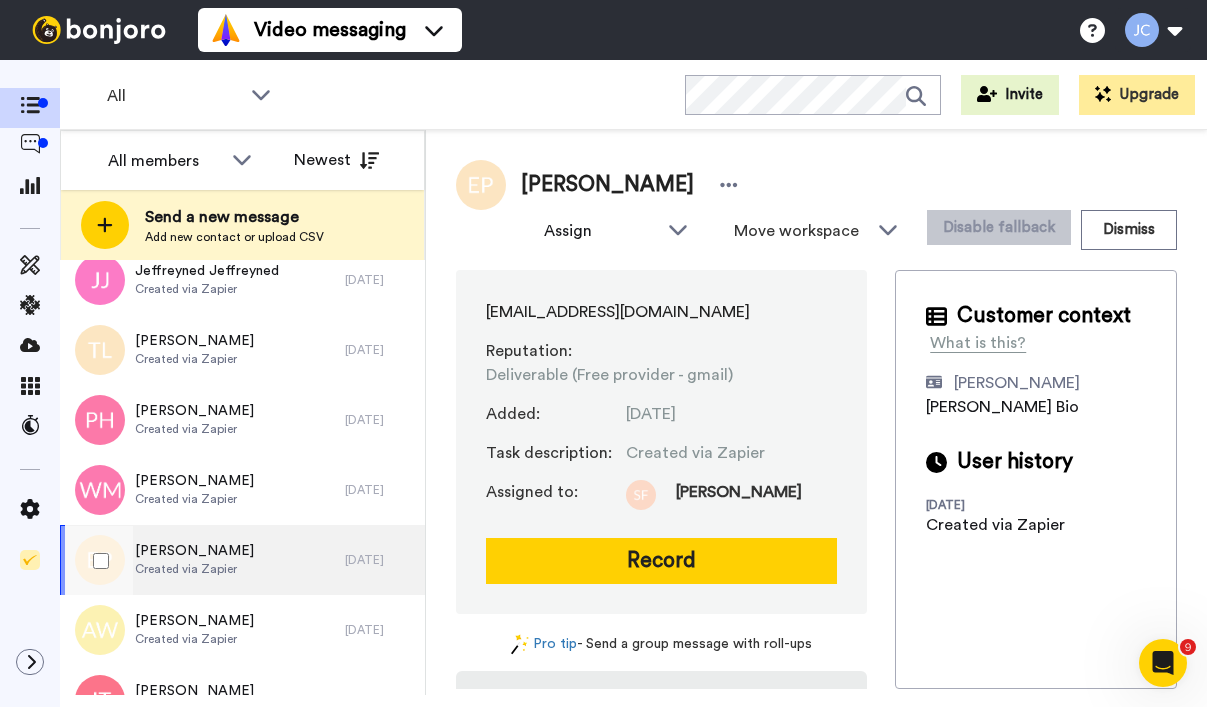 scroll, scrollTop: 2604, scrollLeft: 0, axis: vertical 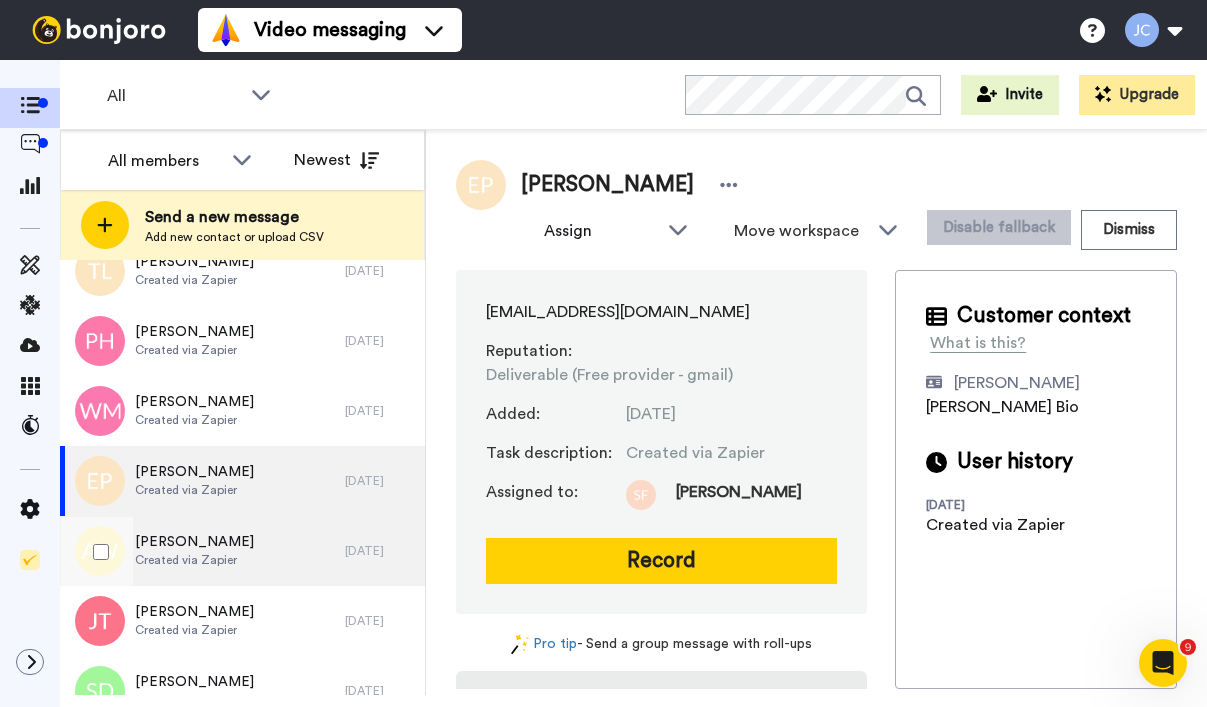 click on "Created via Zapier" at bounding box center (194, 560) 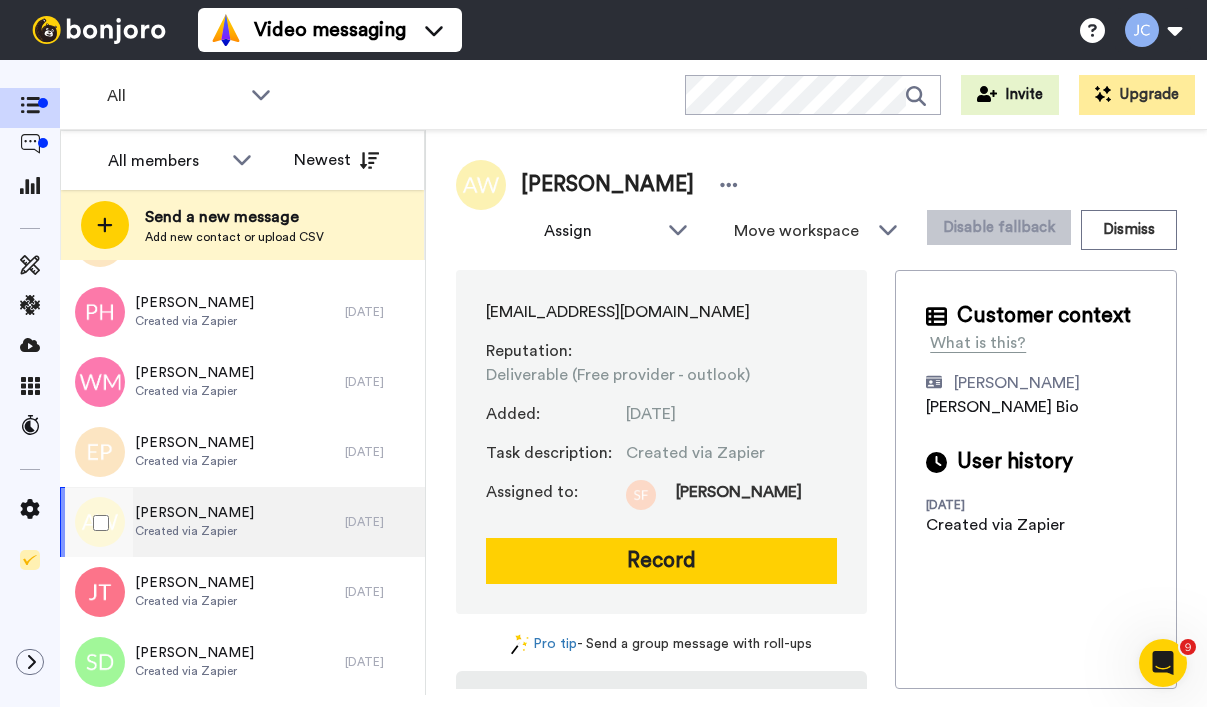 scroll, scrollTop: 2679, scrollLeft: 0, axis: vertical 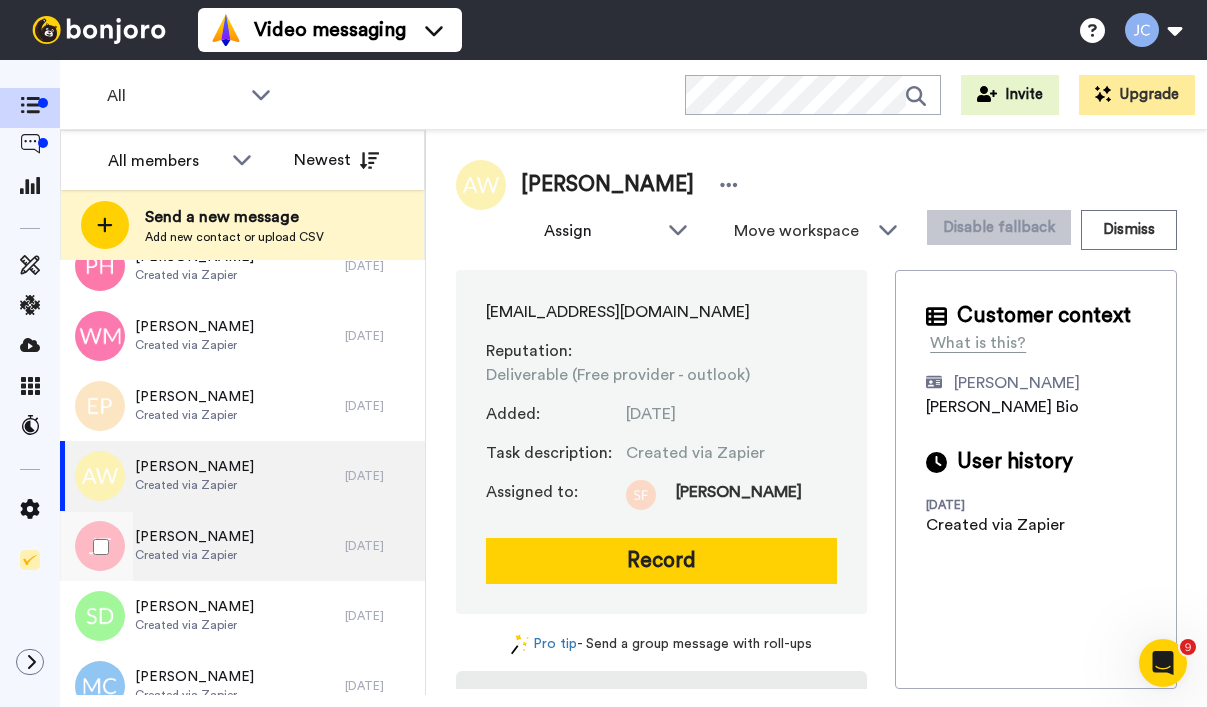 click on "Created via Zapier" at bounding box center [194, 555] 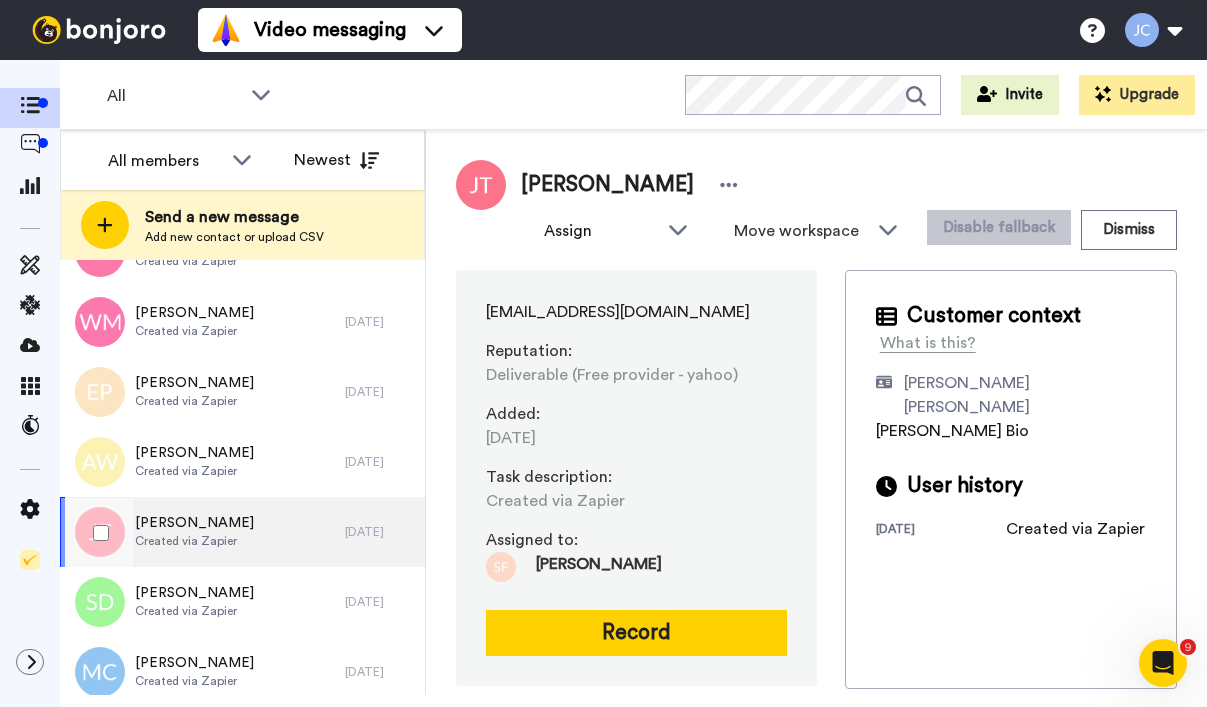 scroll, scrollTop: 2755, scrollLeft: 0, axis: vertical 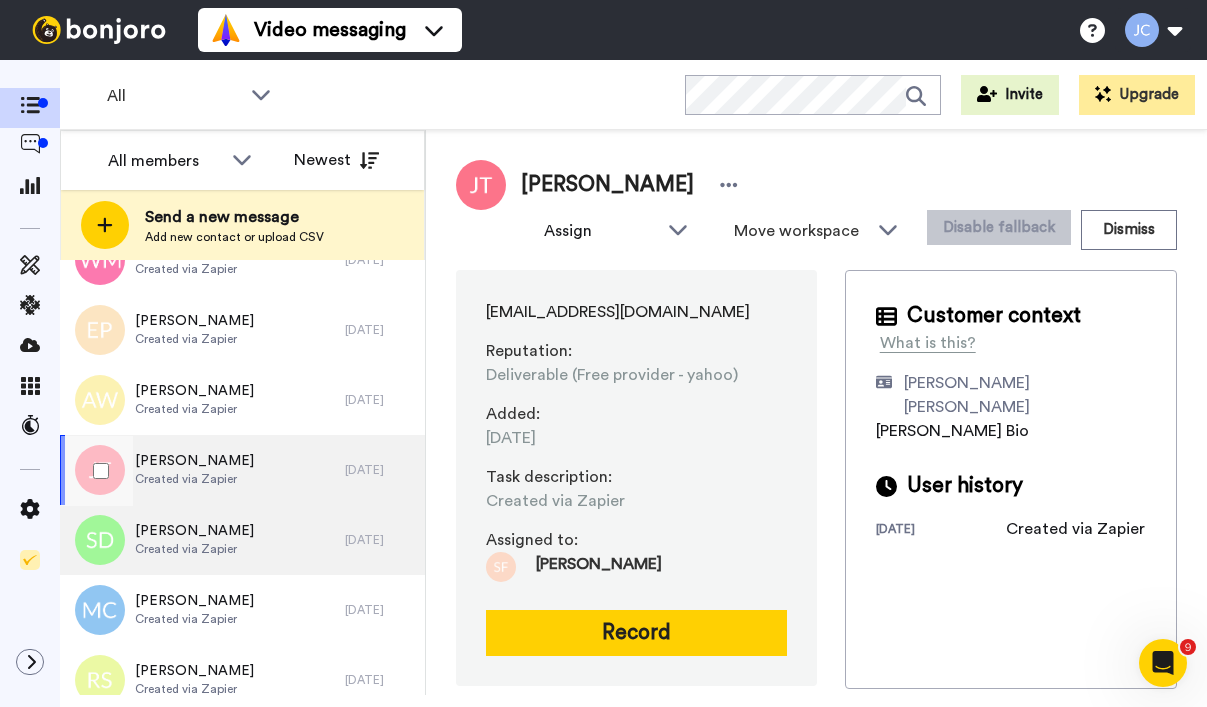 click on "[PERSON_NAME] Created via Zapier" at bounding box center (194, 540) 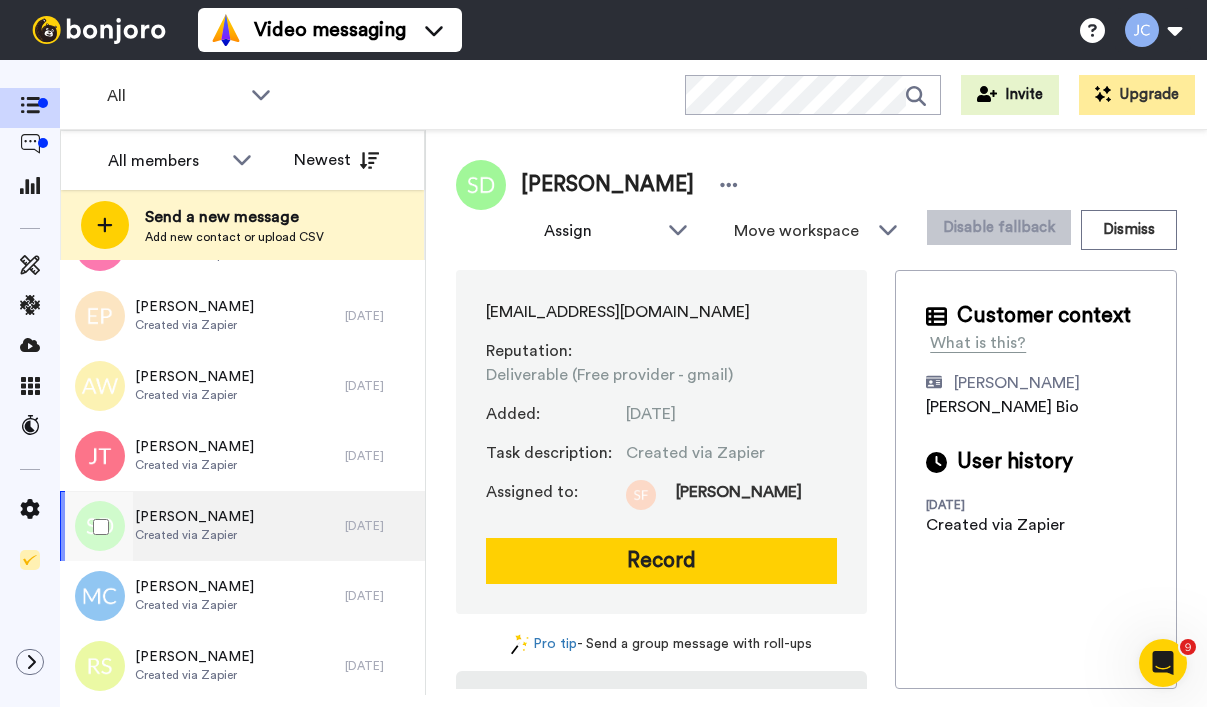scroll, scrollTop: 2801, scrollLeft: 0, axis: vertical 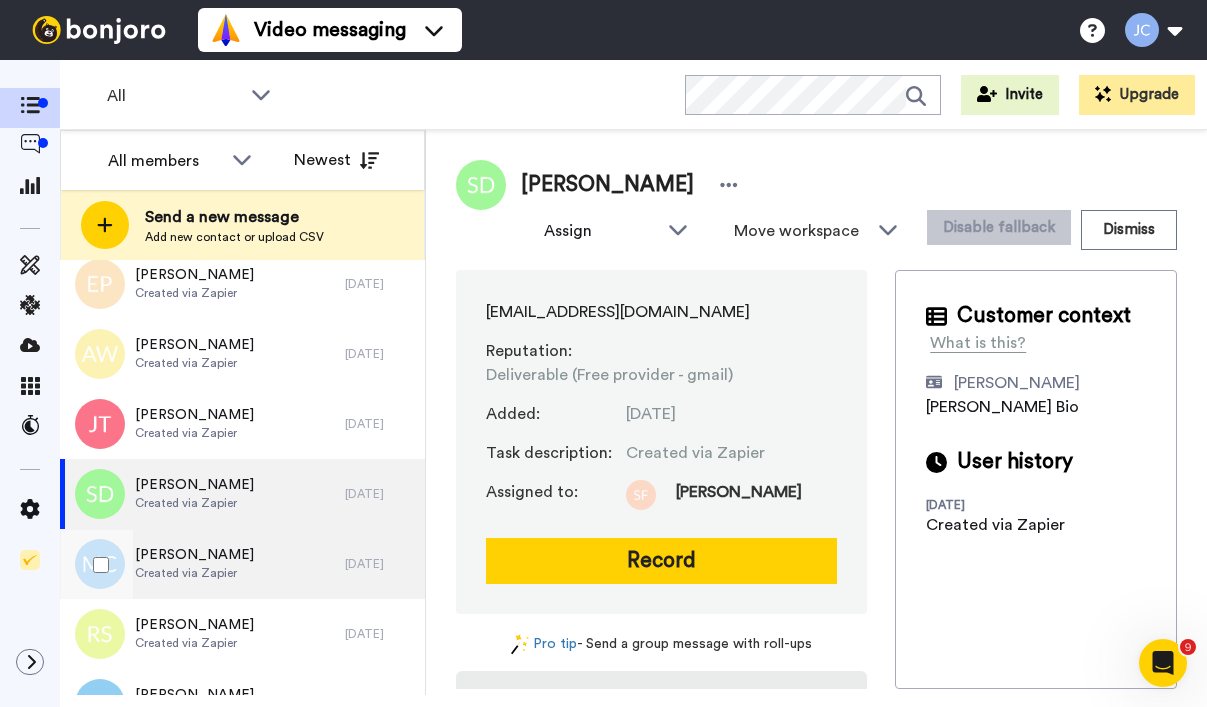 click on "[PERSON_NAME]" at bounding box center (194, 555) 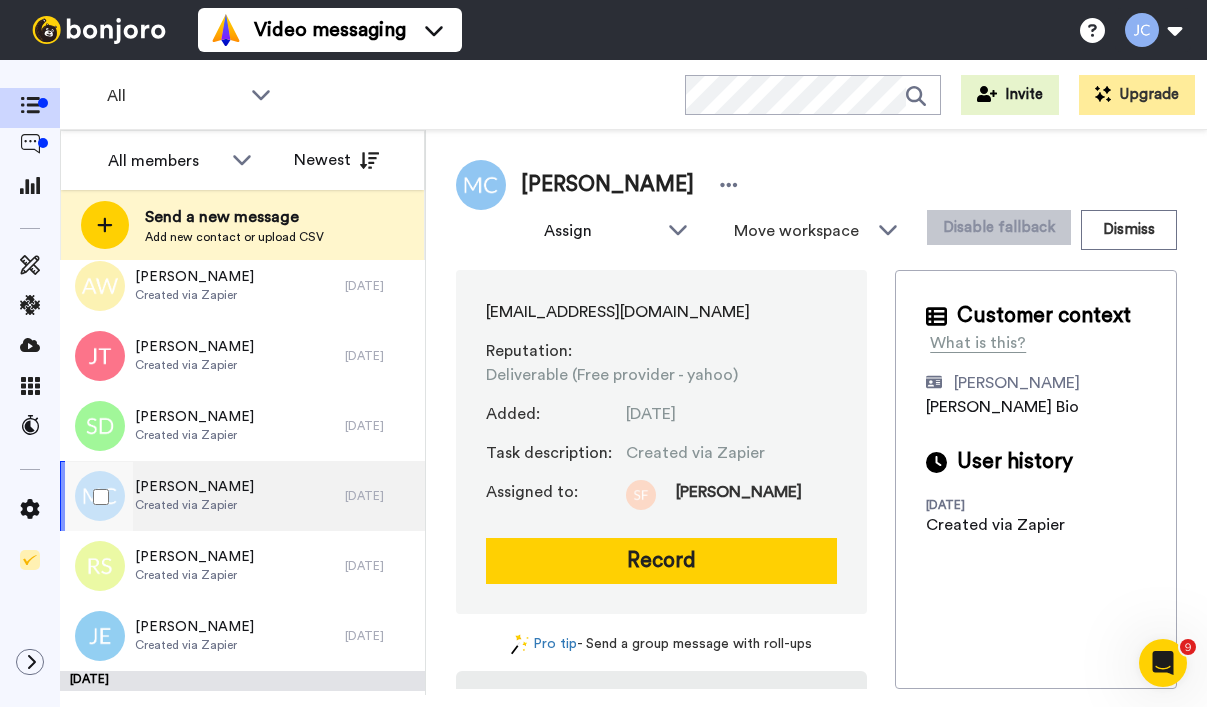 scroll, scrollTop: 2953, scrollLeft: 0, axis: vertical 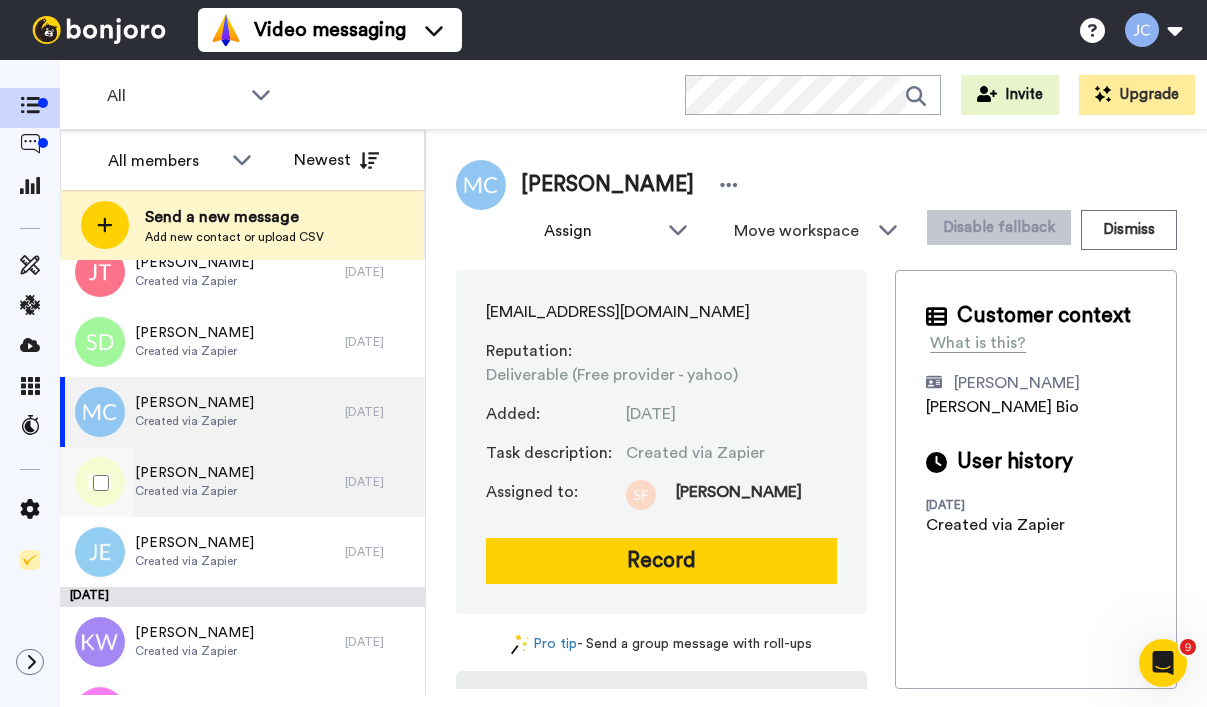 click on "Created via Zapier" at bounding box center (194, 491) 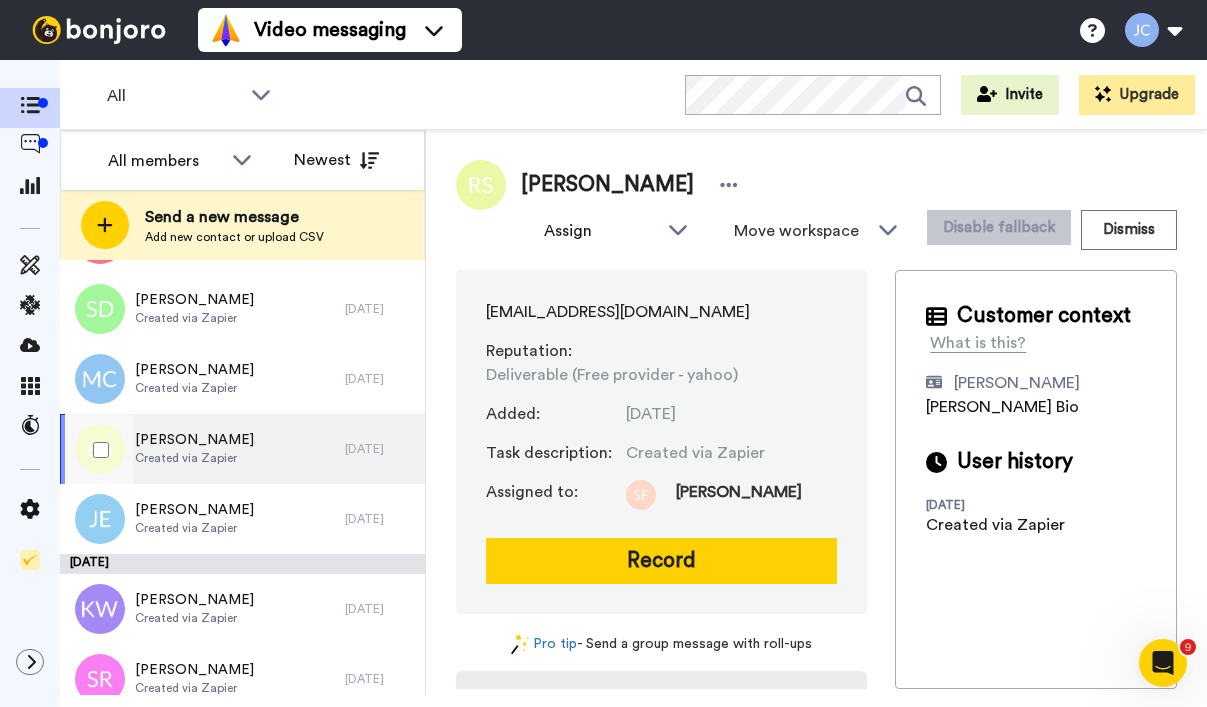 scroll, scrollTop: 2990, scrollLeft: 0, axis: vertical 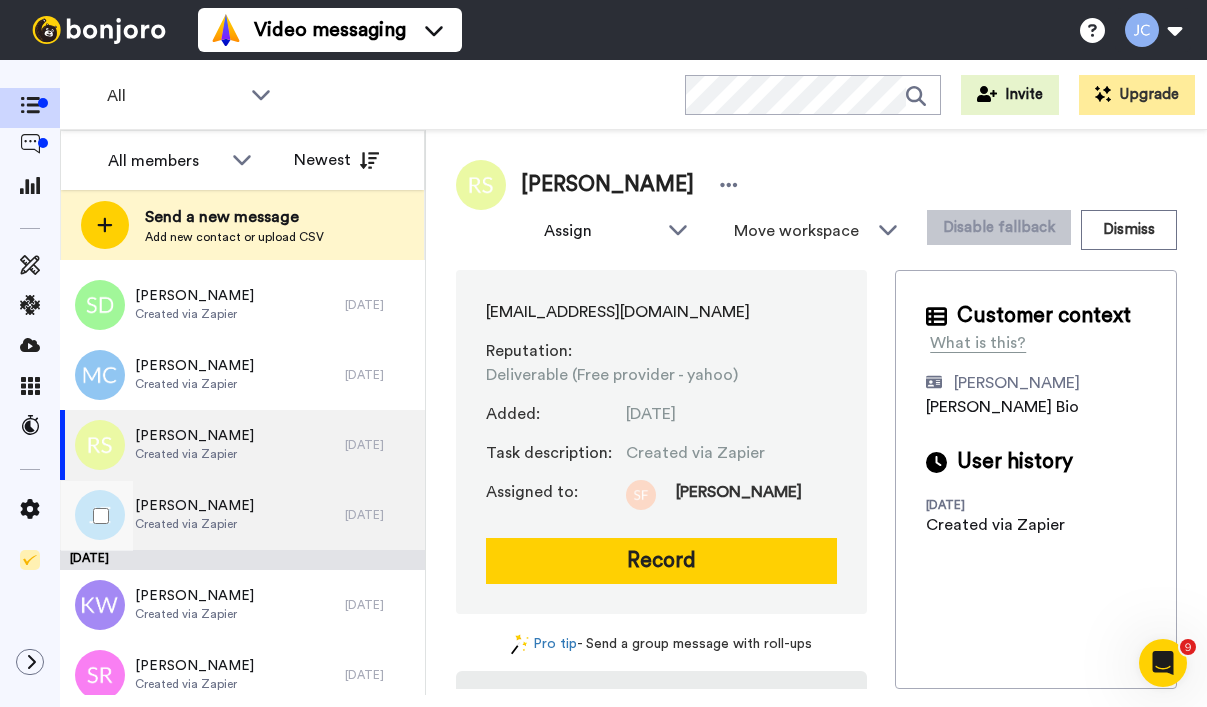 click on "Created via Zapier" at bounding box center (194, 524) 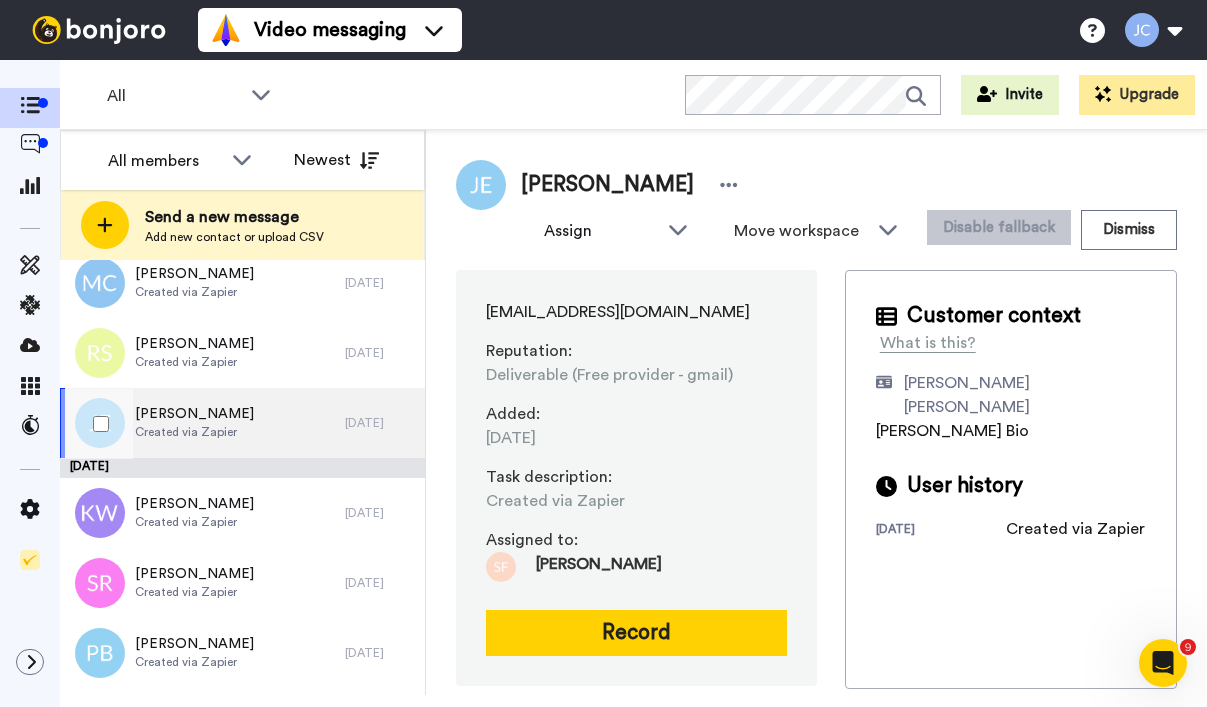 scroll, scrollTop: 3150, scrollLeft: 0, axis: vertical 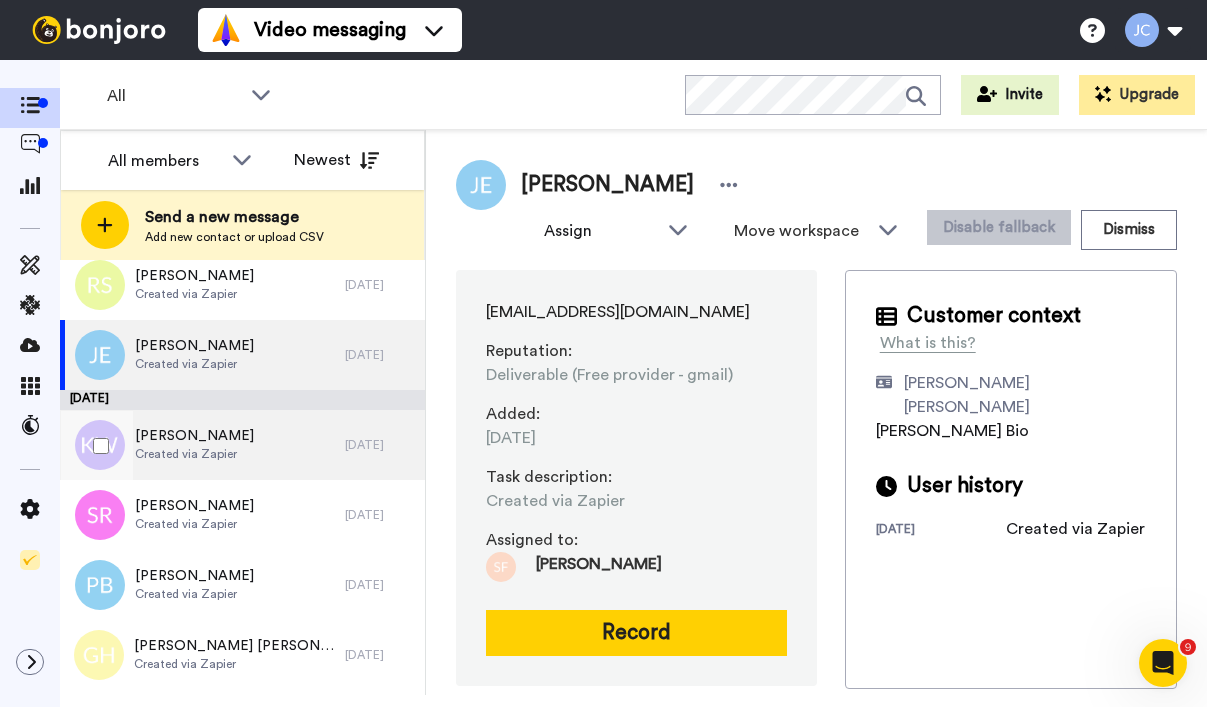 click on "[PERSON_NAME] Created via Zapier" at bounding box center (194, 445) 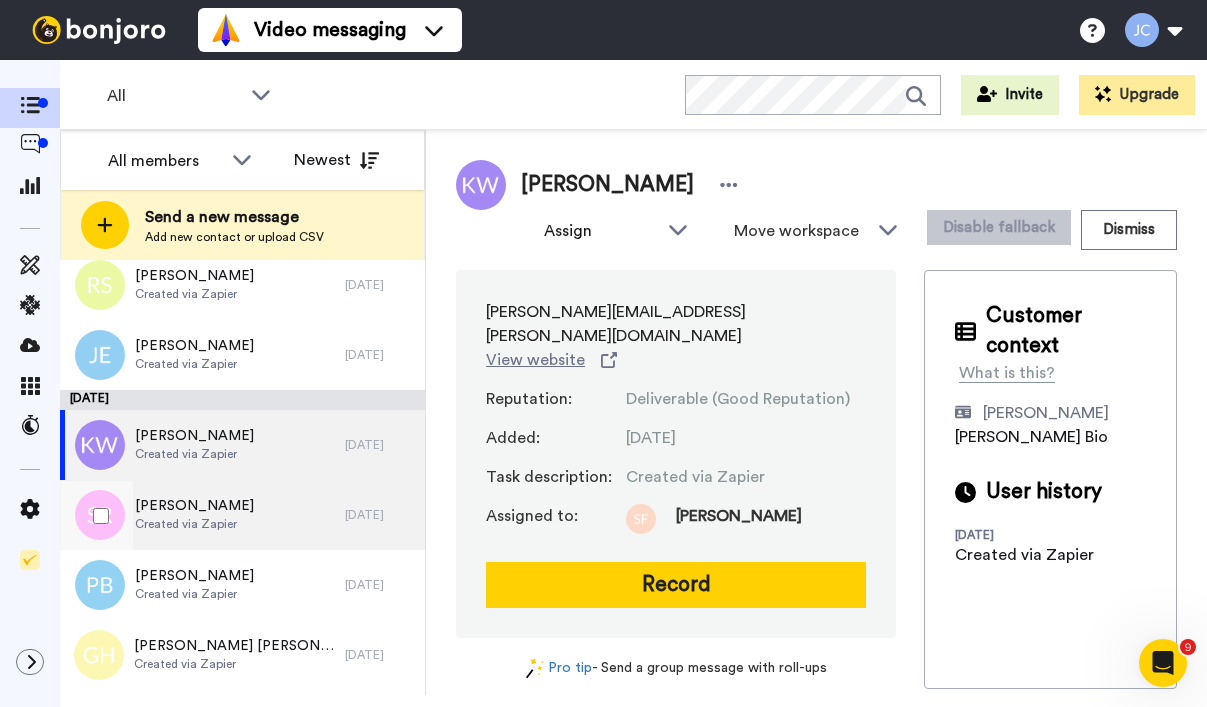 click on "Created via Zapier" at bounding box center [194, 524] 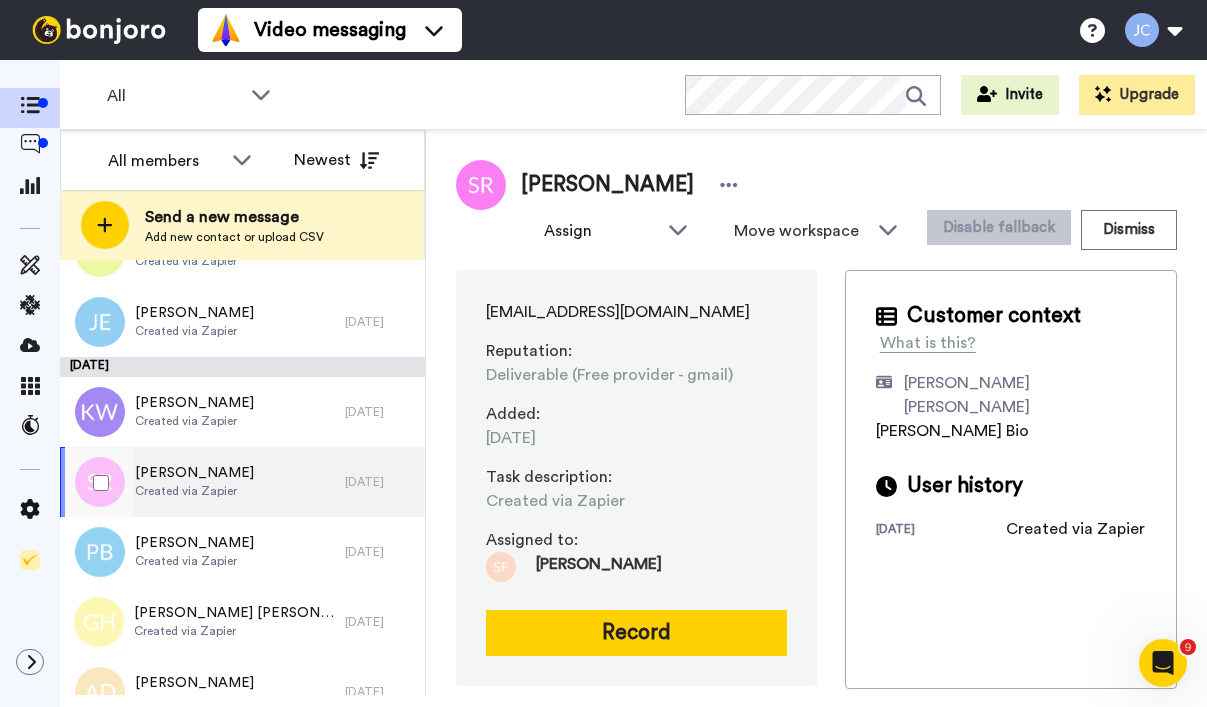 scroll, scrollTop: 3237, scrollLeft: 0, axis: vertical 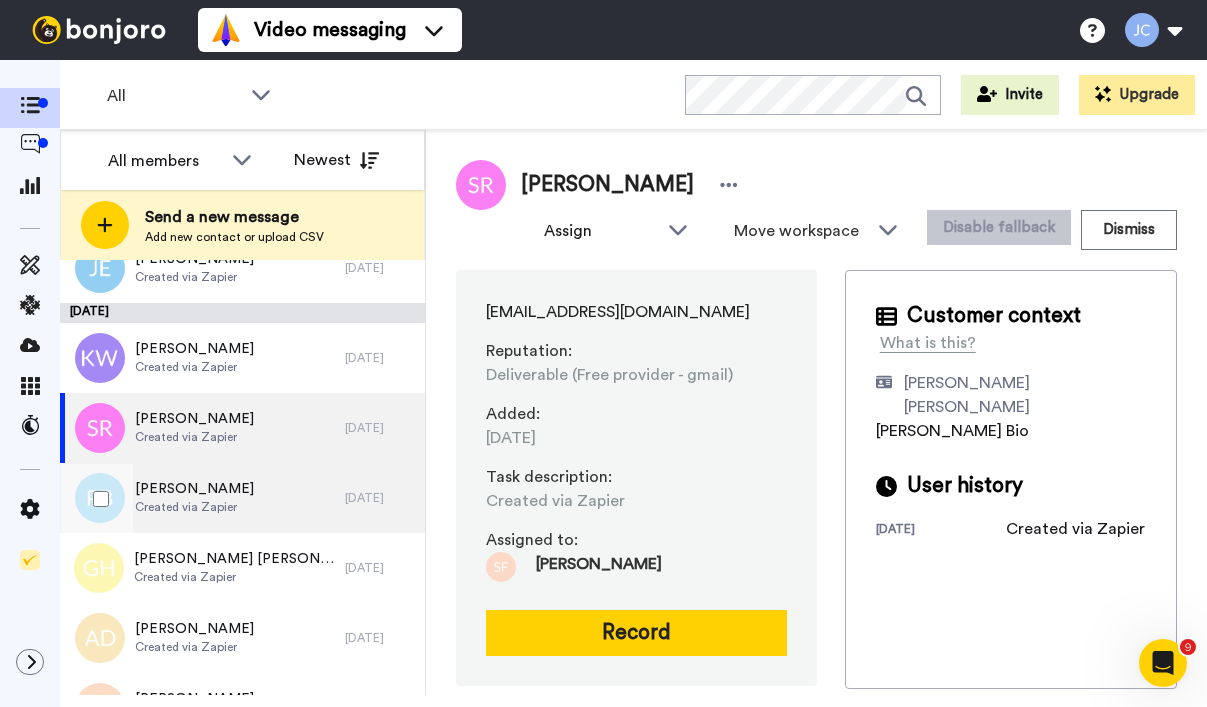 click on "Created via Zapier" at bounding box center (194, 507) 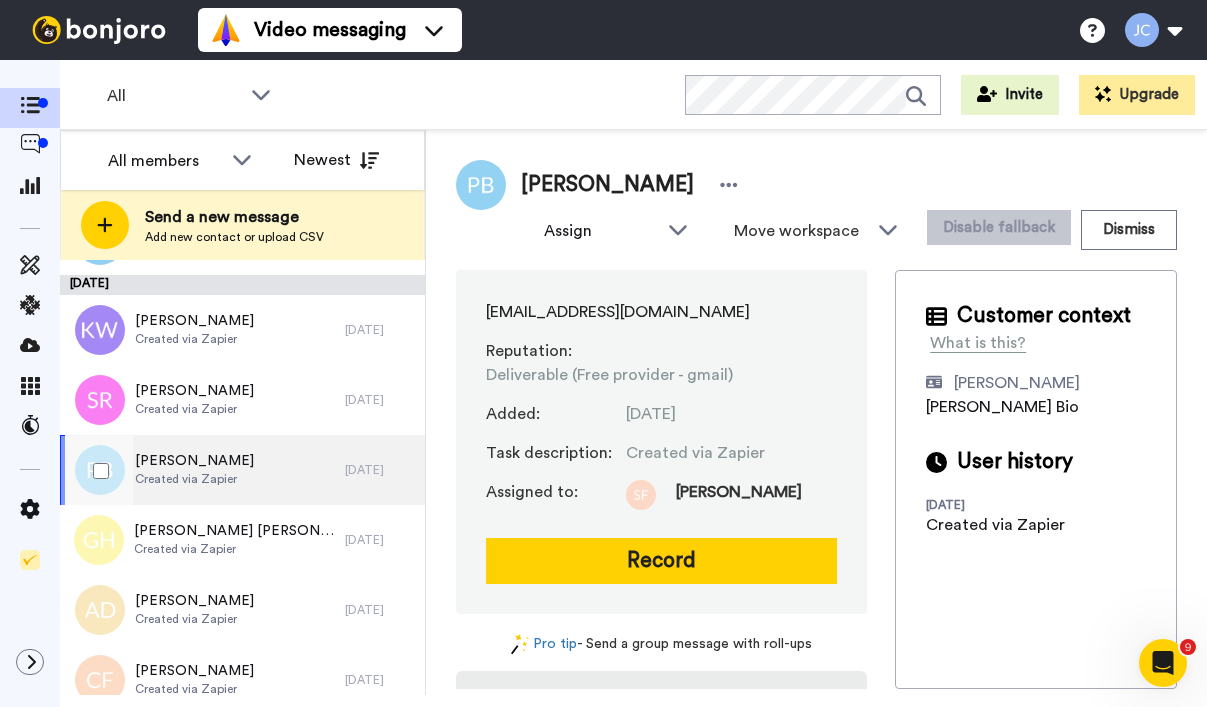 scroll, scrollTop: 3296, scrollLeft: 0, axis: vertical 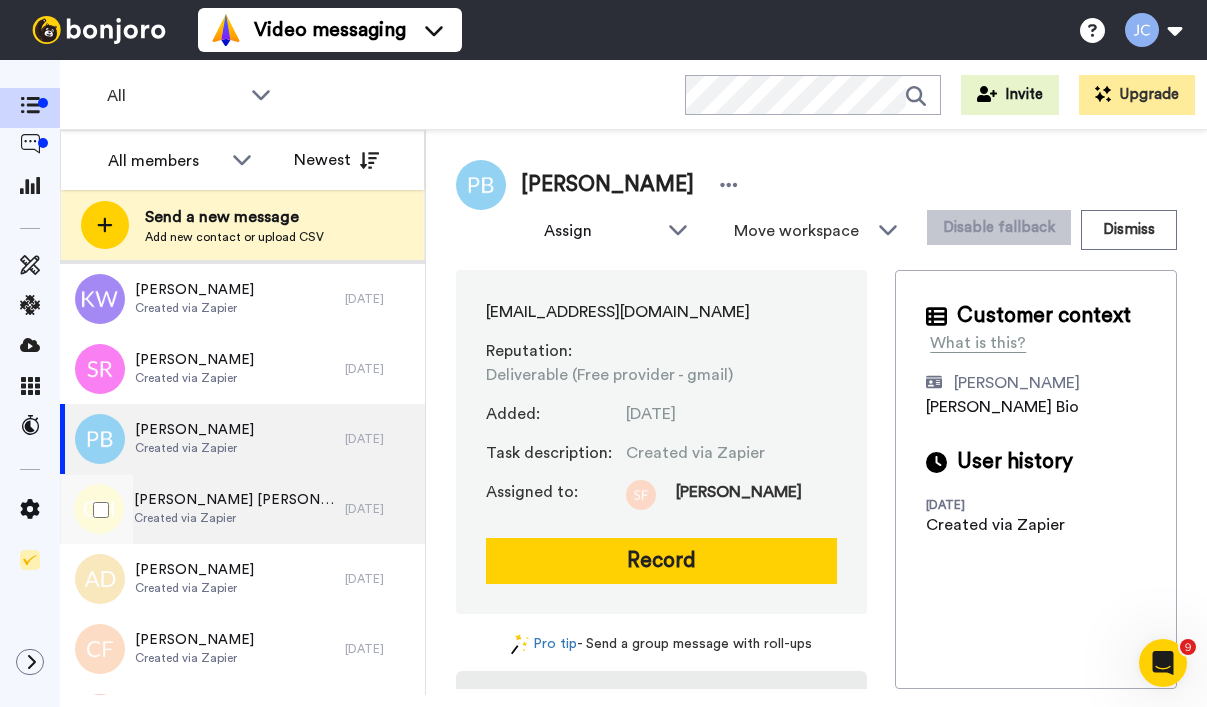 click on "[PERSON_NAME] [PERSON_NAME]" at bounding box center [234, 500] 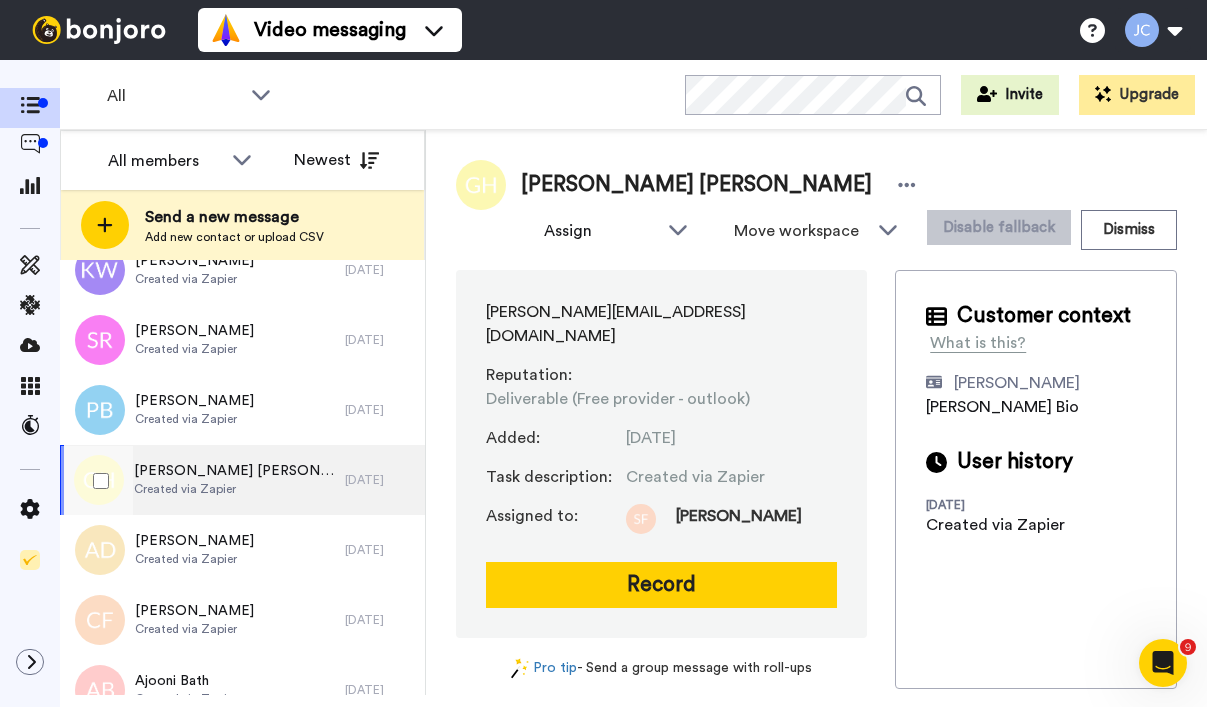 scroll, scrollTop: 3366, scrollLeft: 0, axis: vertical 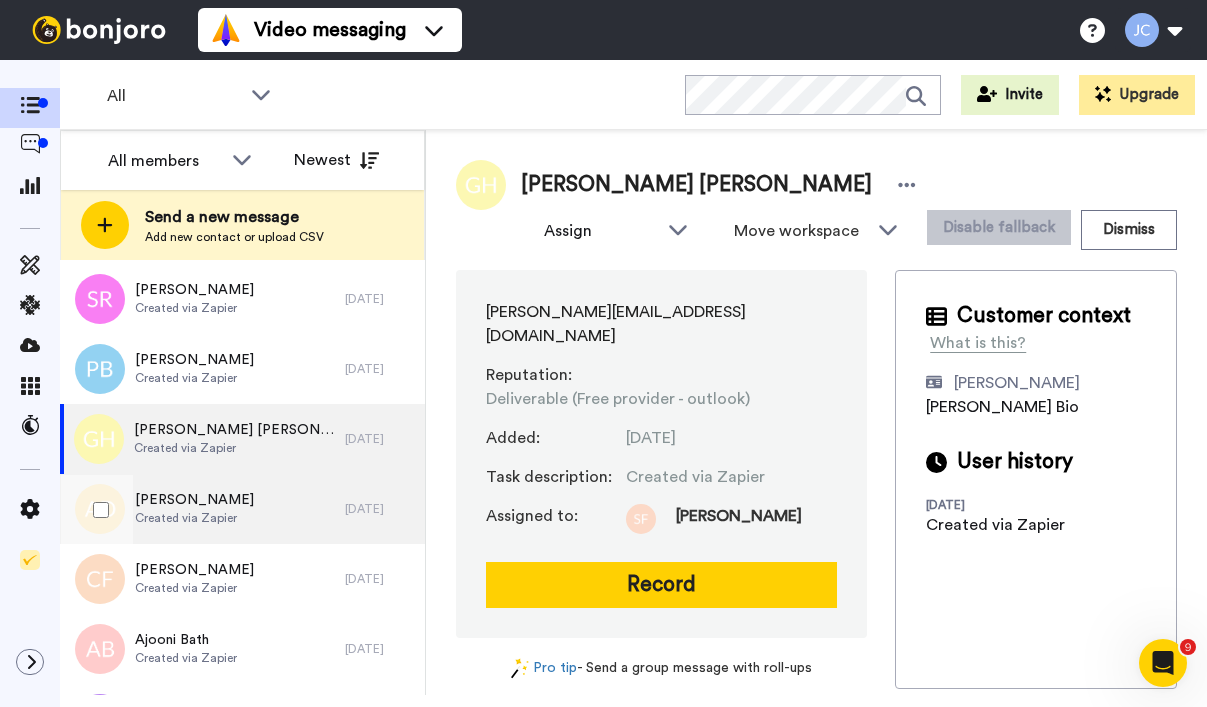 click on "[PERSON_NAME]" at bounding box center [194, 500] 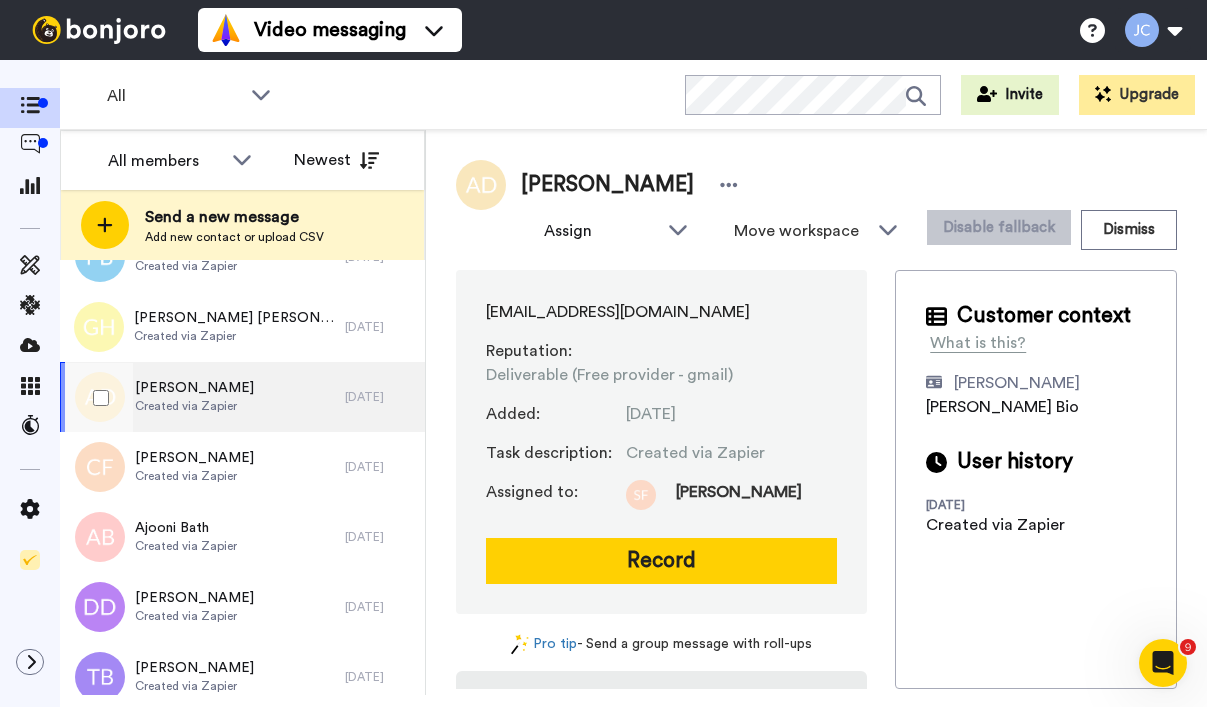 scroll, scrollTop: 3482, scrollLeft: 0, axis: vertical 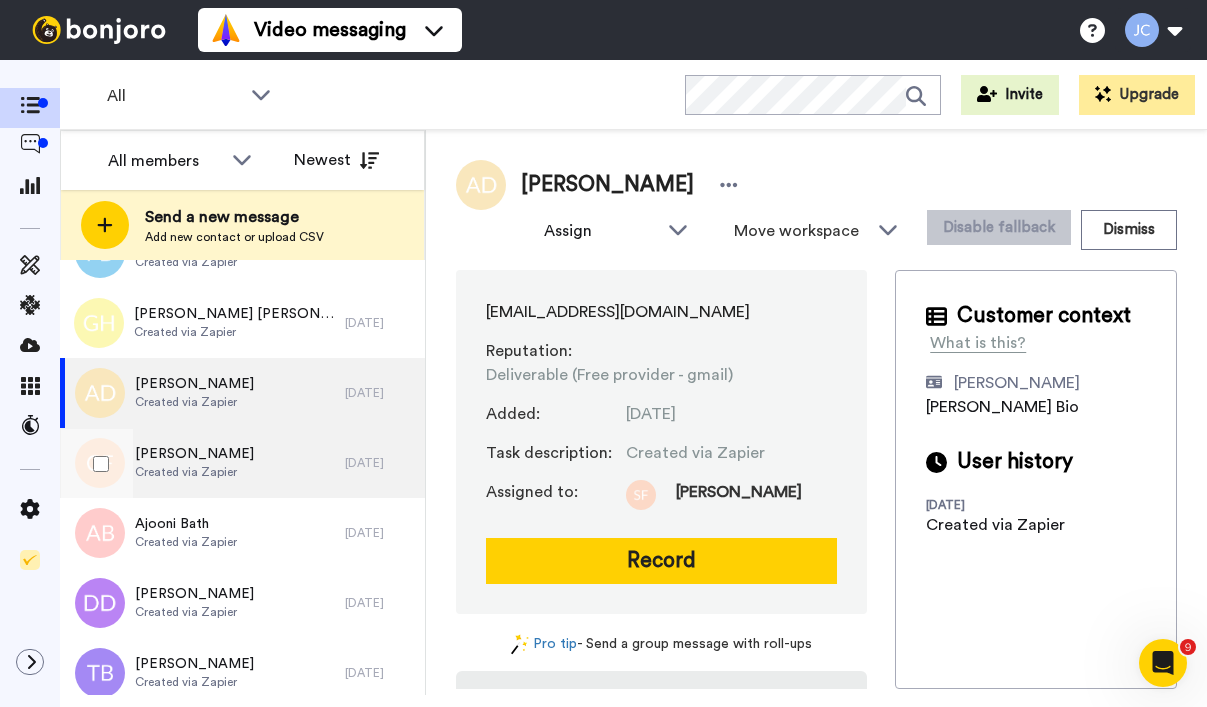 click on "Created via Zapier" at bounding box center (194, 472) 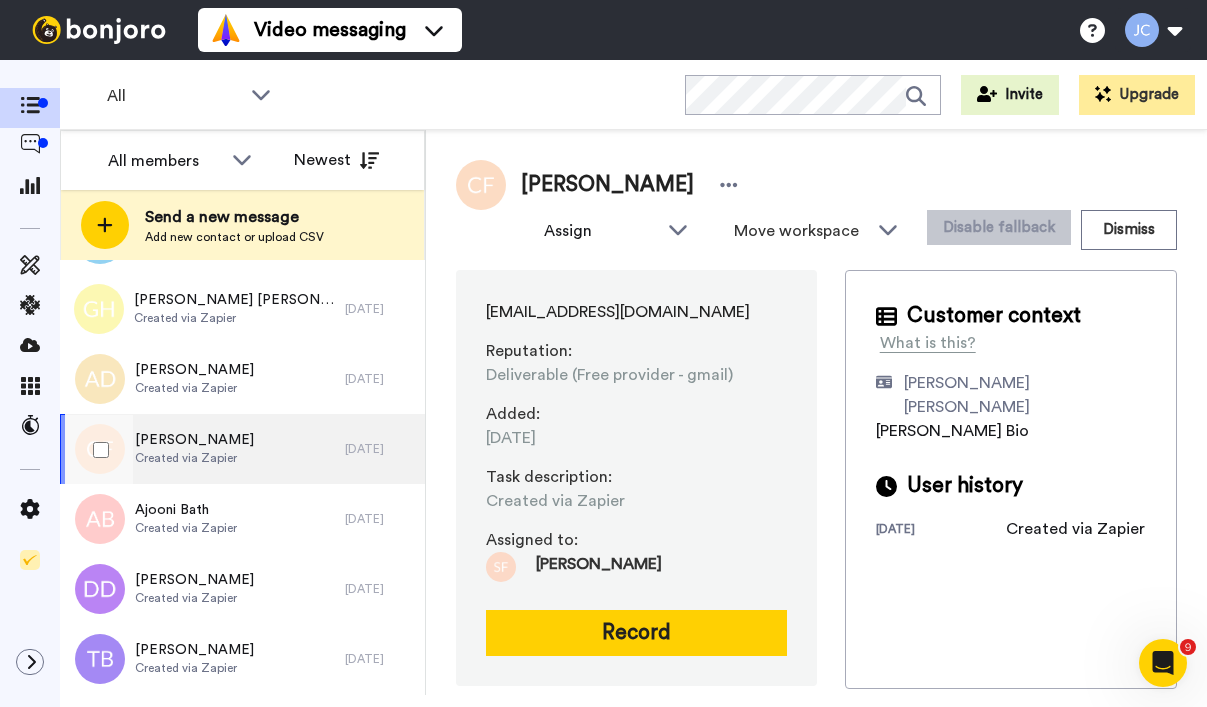 scroll, scrollTop: 3520, scrollLeft: 0, axis: vertical 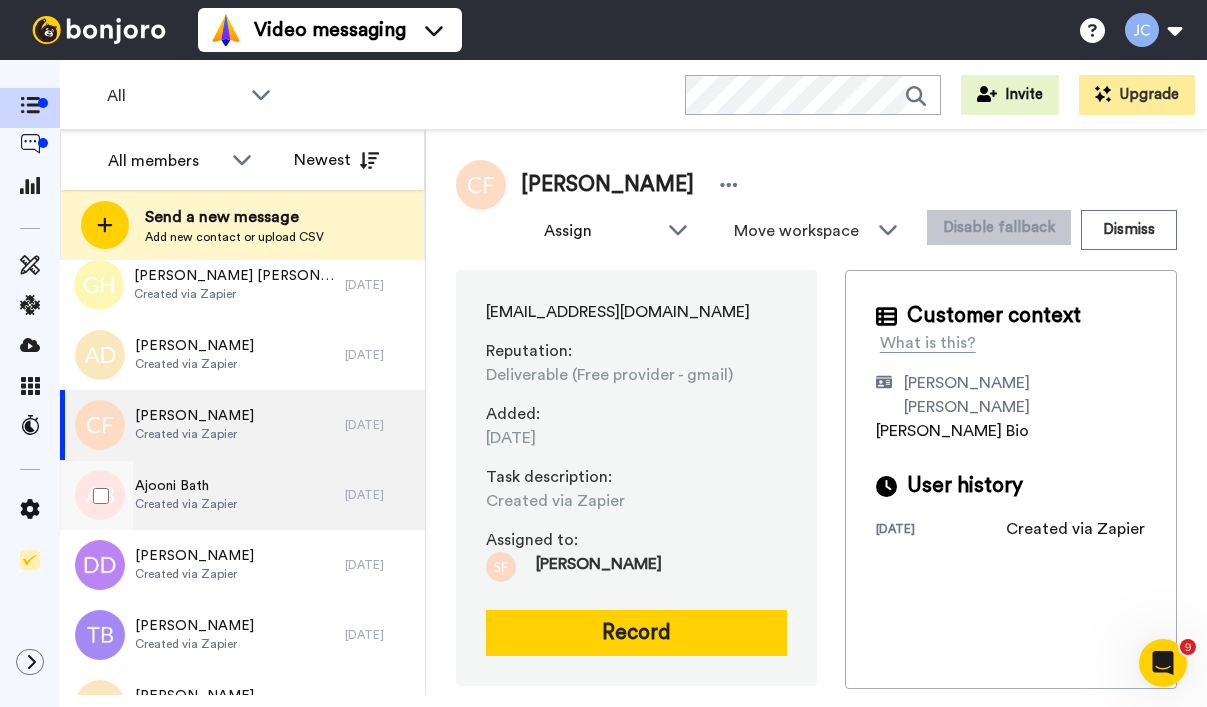 click on "Ajooni Bath Created via Zapier" at bounding box center (186, 495) 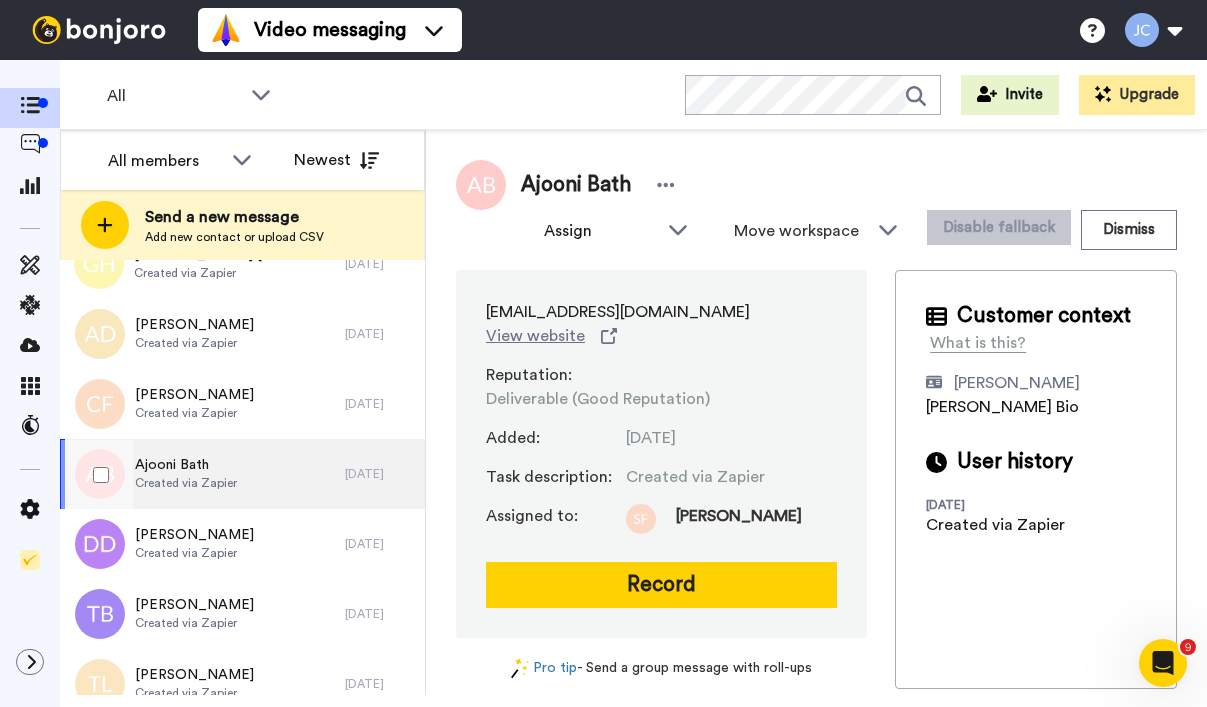 scroll, scrollTop: 3558, scrollLeft: 0, axis: vertical 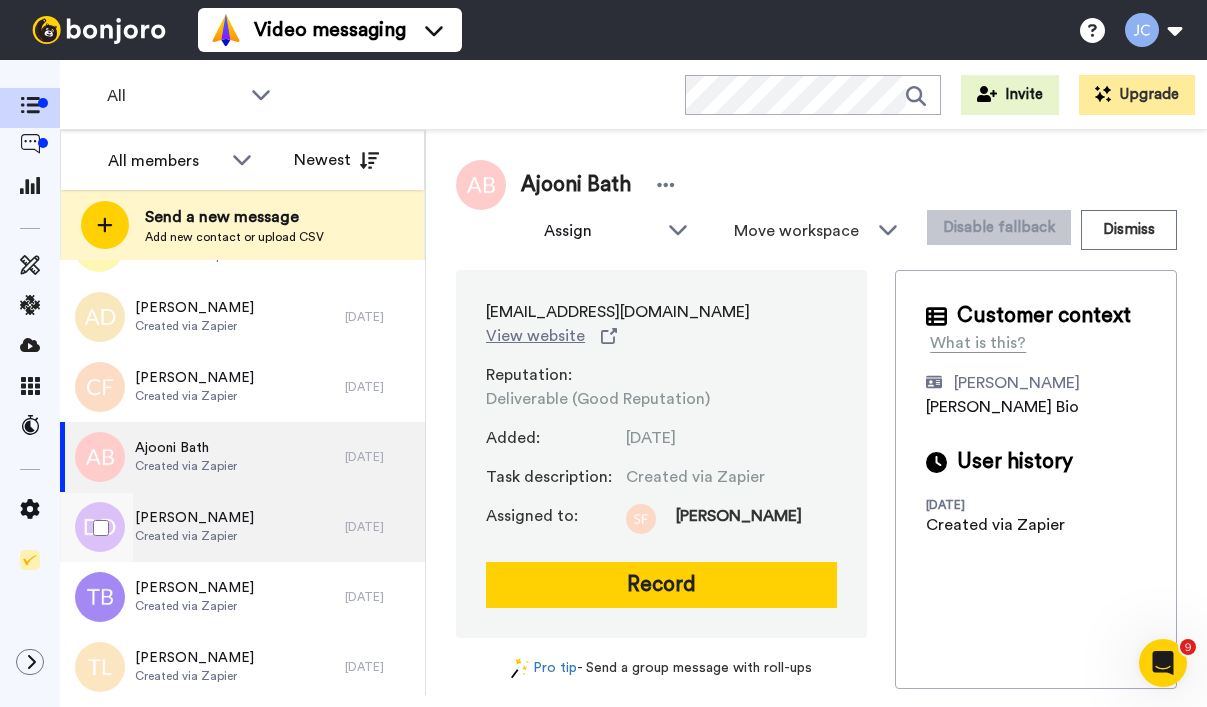 click on "[PERSON_NAME]" at bounding box center (194, 518) 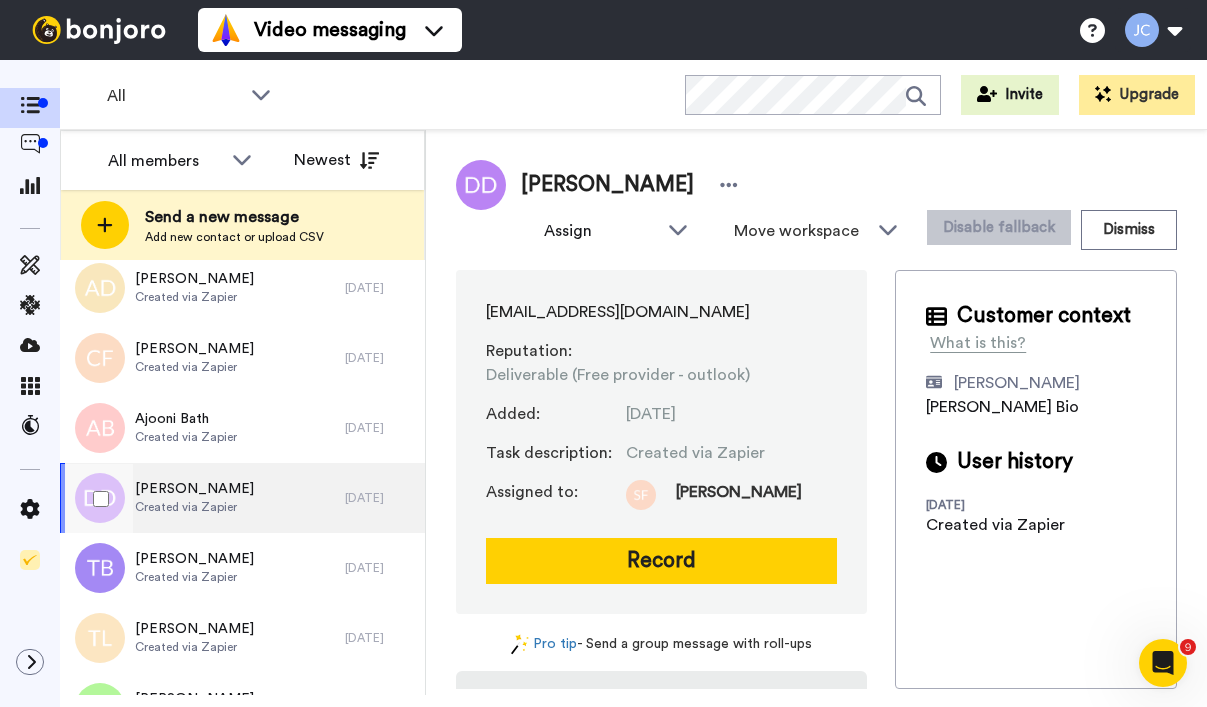 scroll, scrollTop: 3657, scrollLeft: 0, axis: vertical 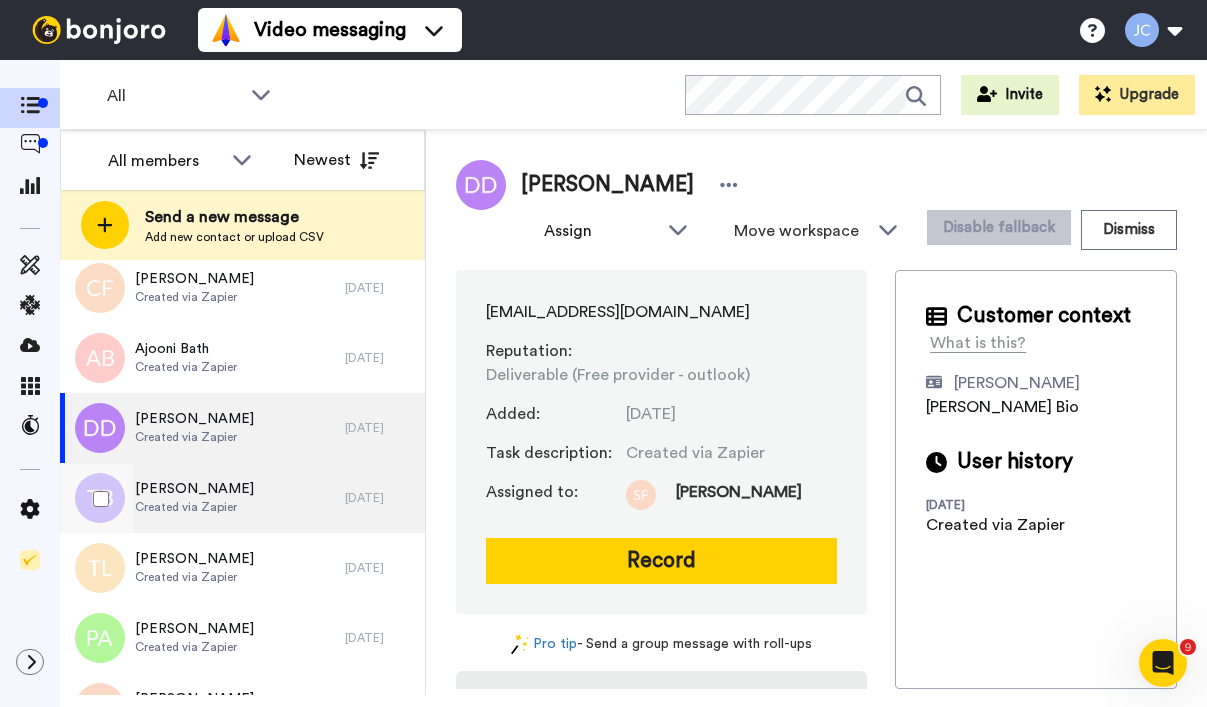 click on "Created via Zapier" at bounding box center [194, 507] 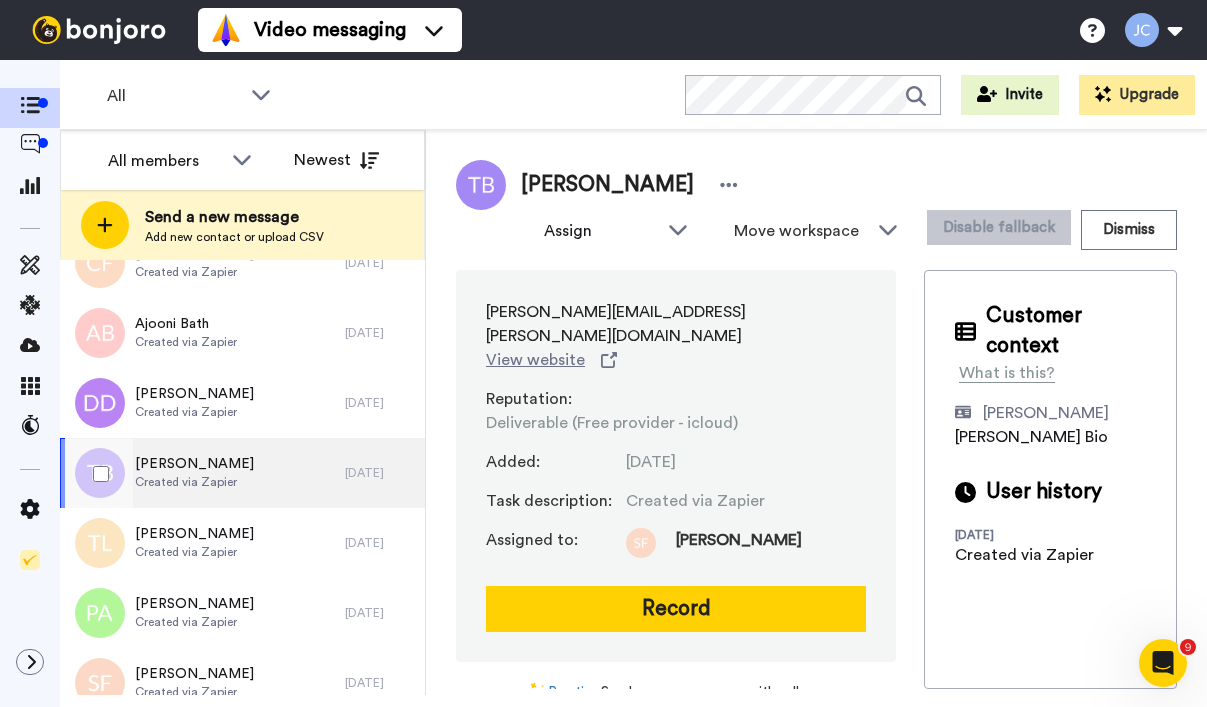 scroll 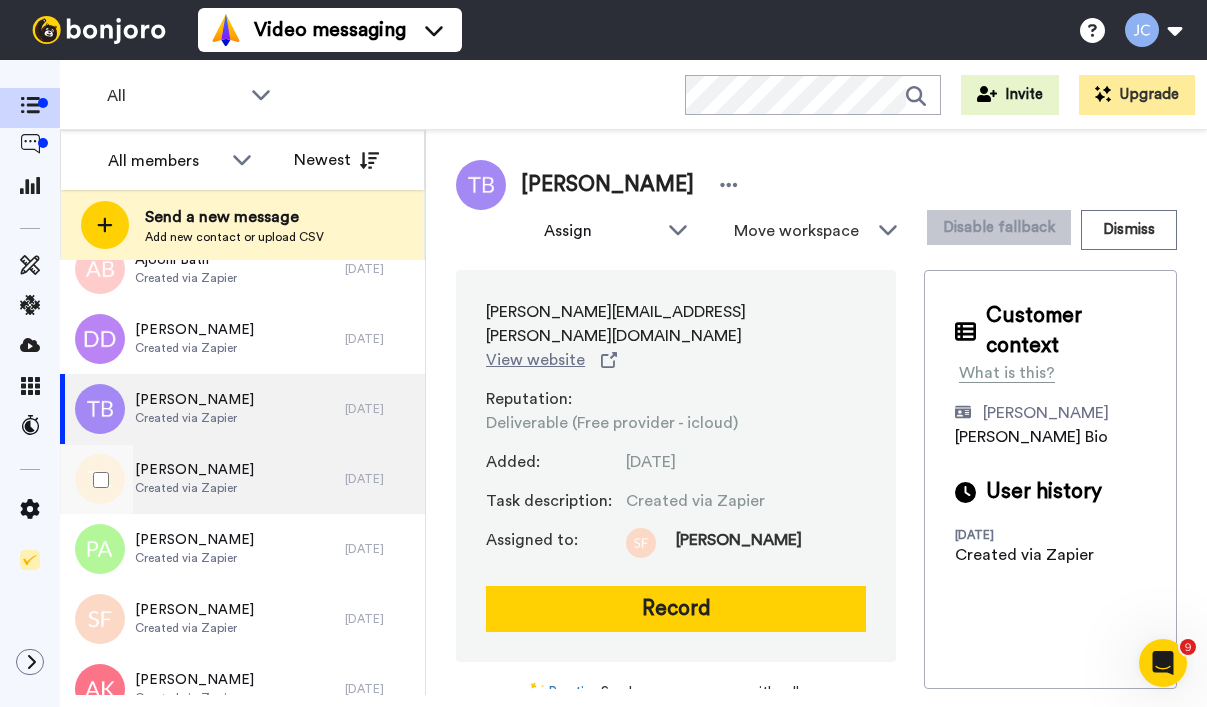 click on "Created via Zapier" at bounding box center [194, 488] 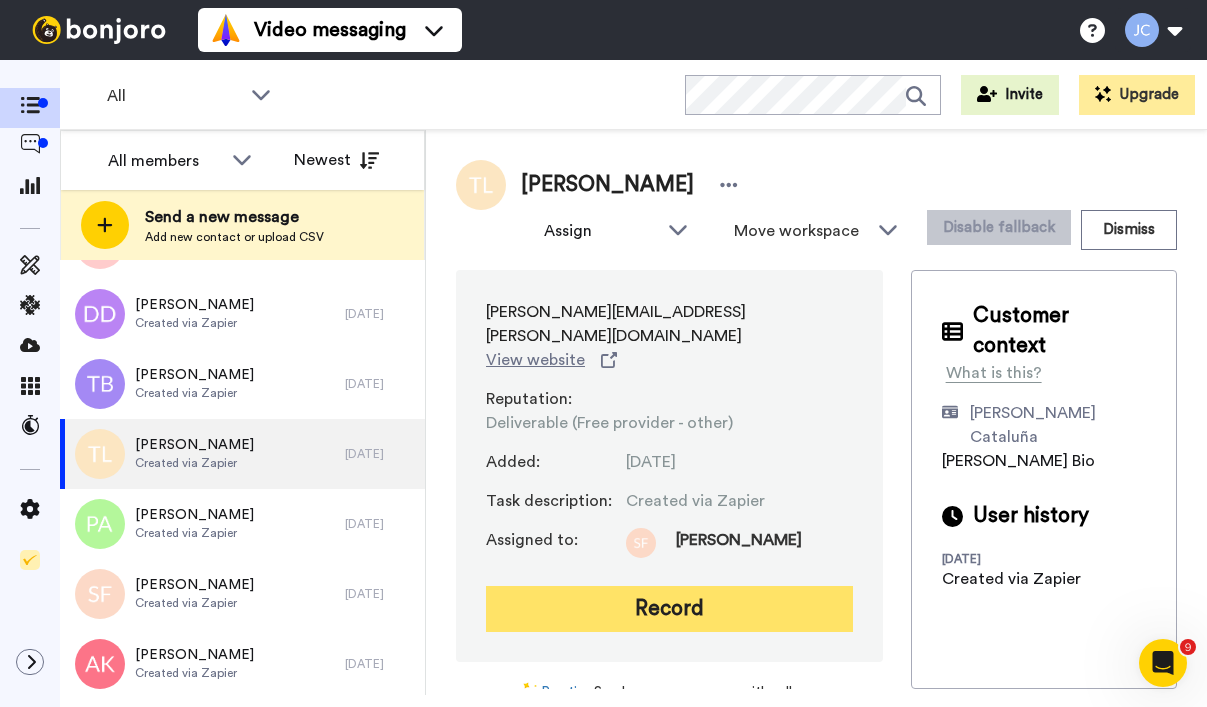 click on "Record" at bounding box center (669, 609) 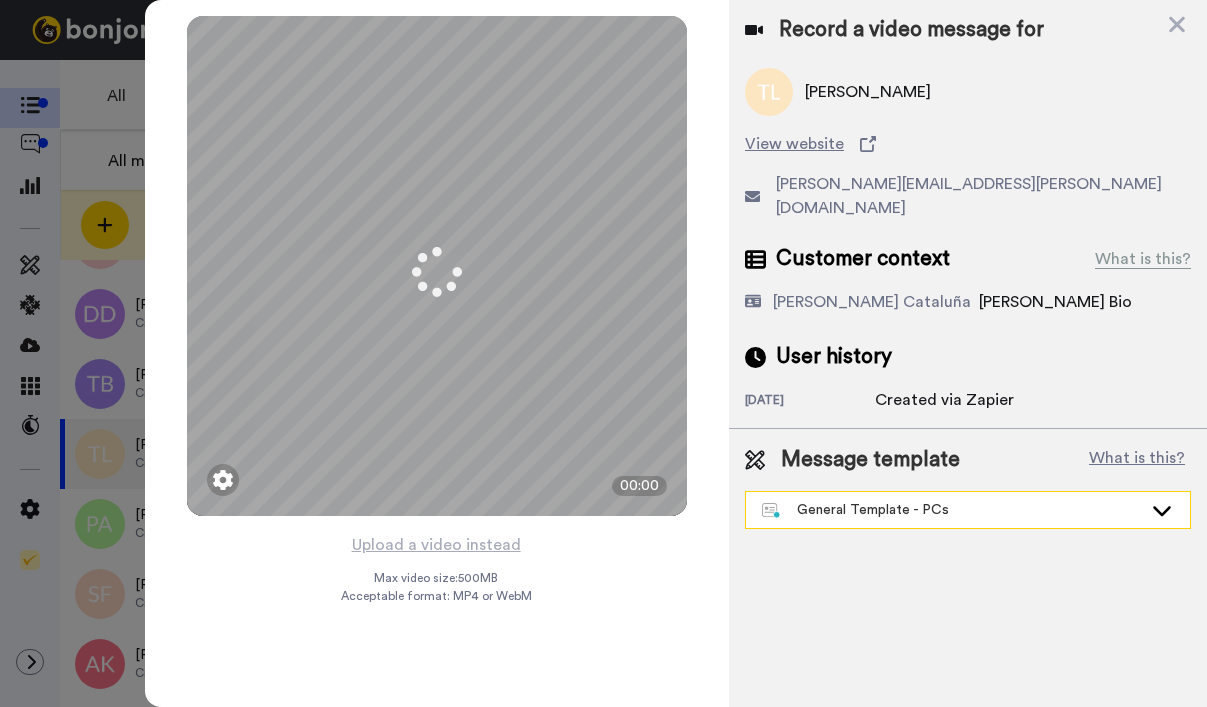 click on "General Template - PCs" at bounding box center [952, 510] 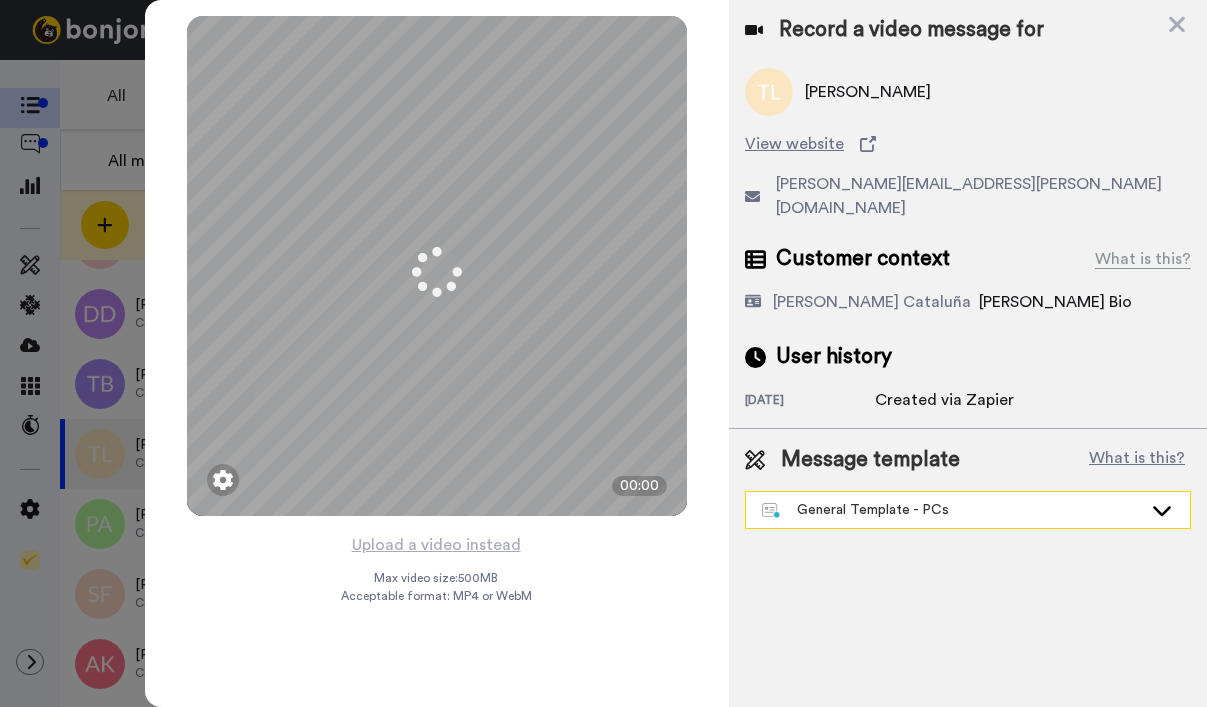 click on "General Template - PCs" at bounding box center (952, 510) 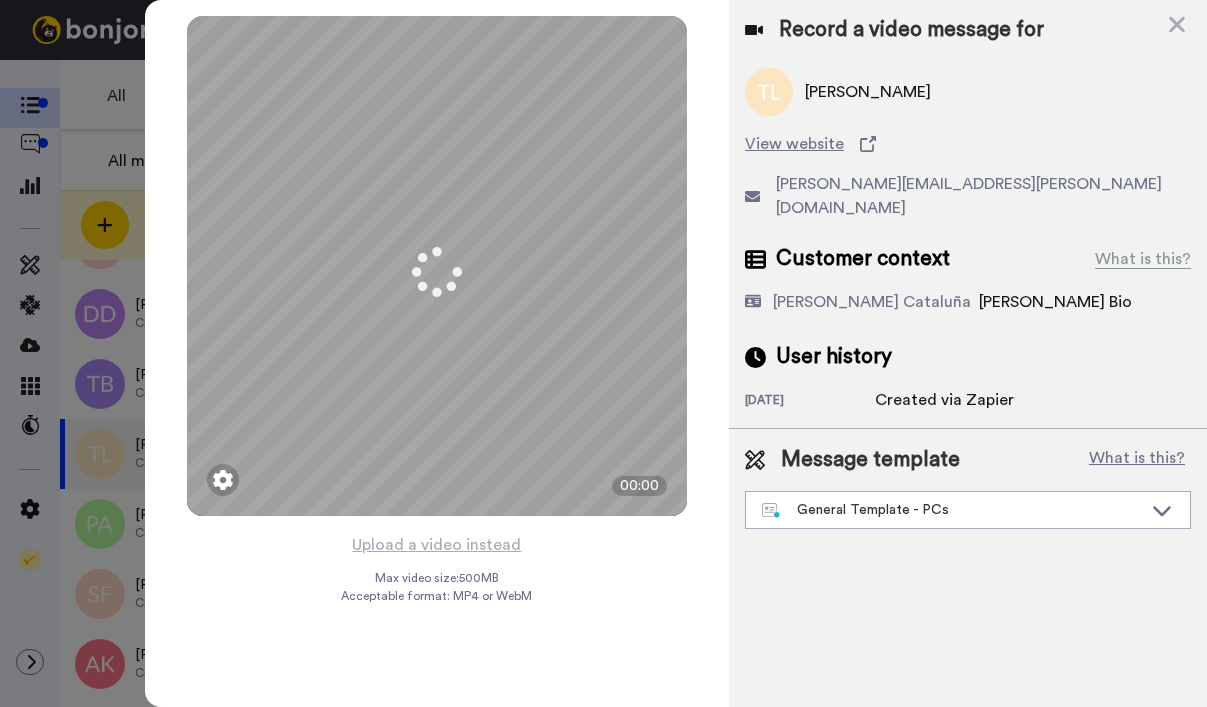 click on "[DATE]" at bounding box center [810, 402] 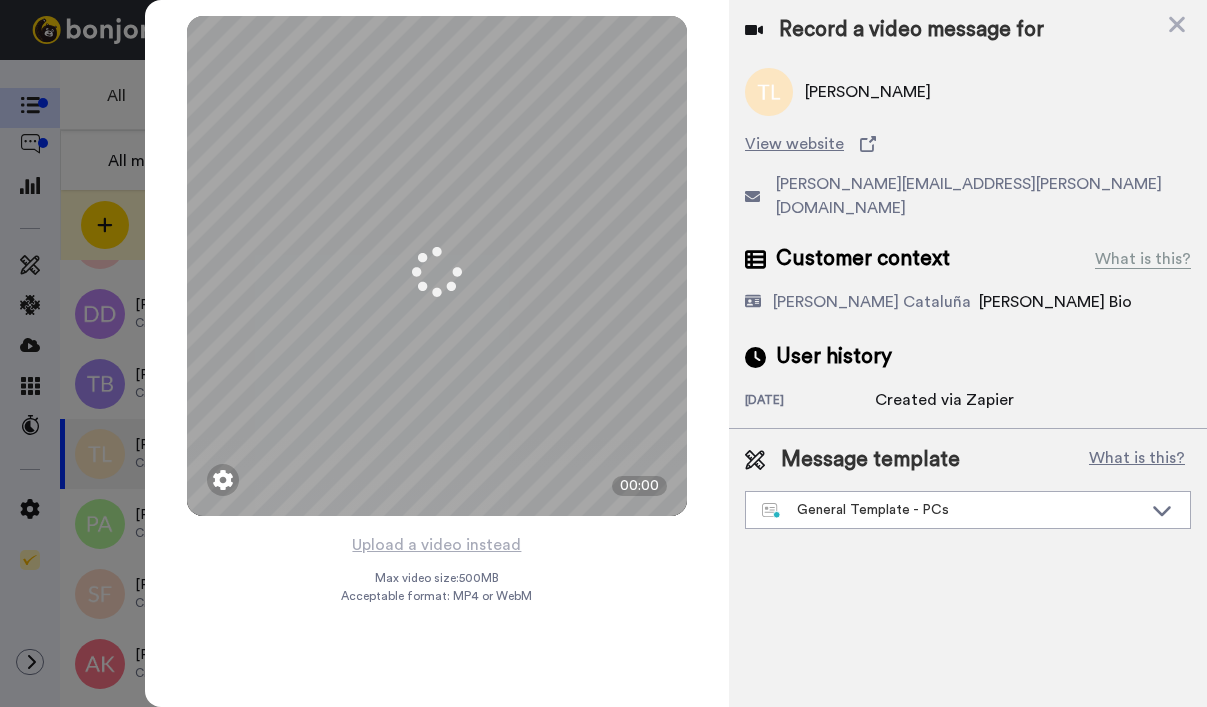 click on "[DATE]" at bounding box center (810, 402) 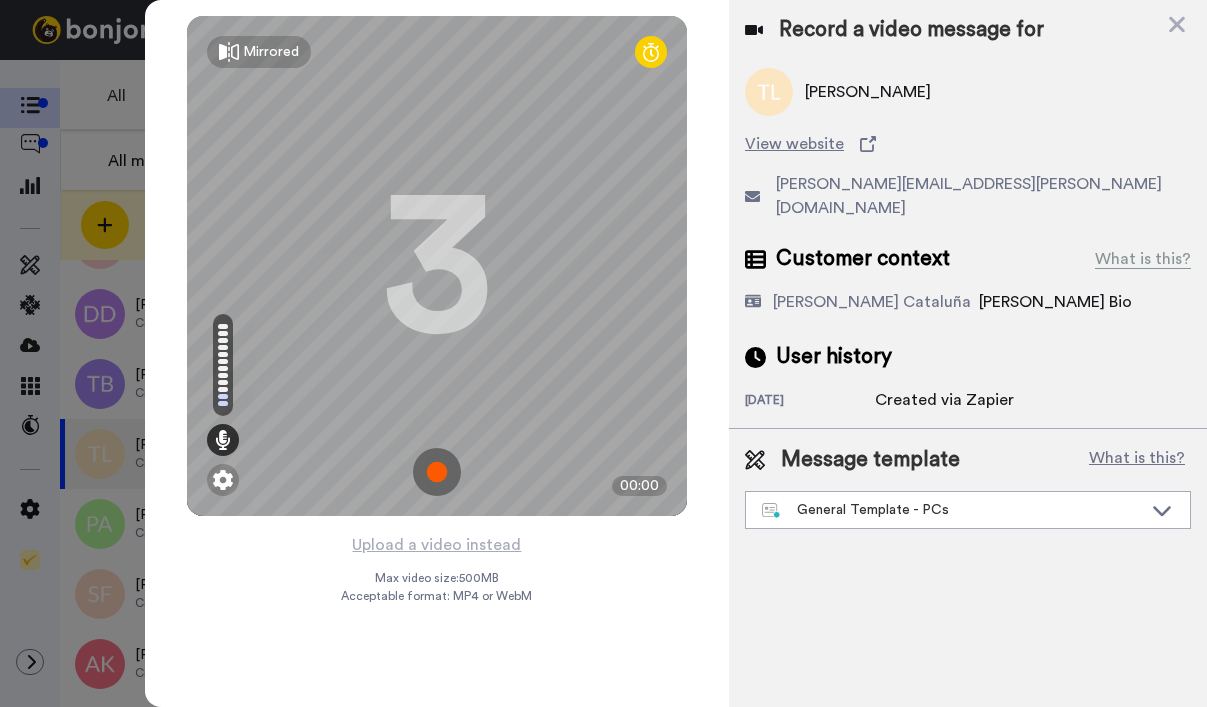 click on "Upload a video instead" at bounding box center [436, 545] 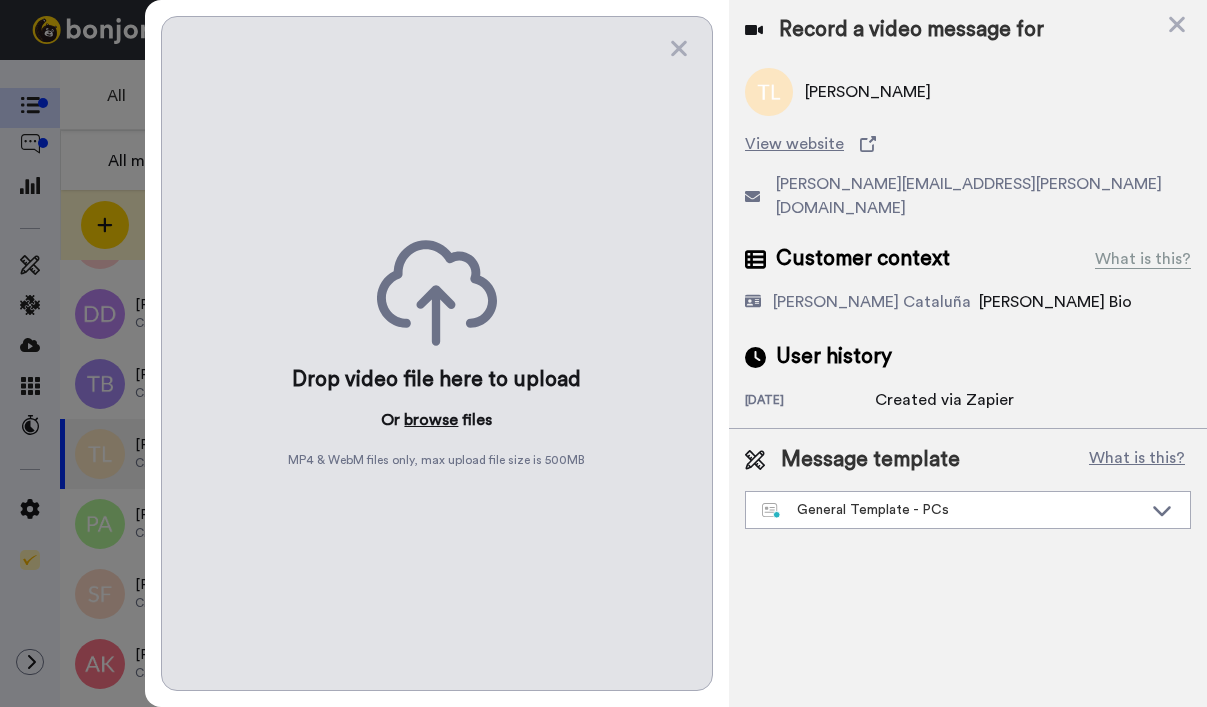 click on "browse" at bounding box center (431, 420) 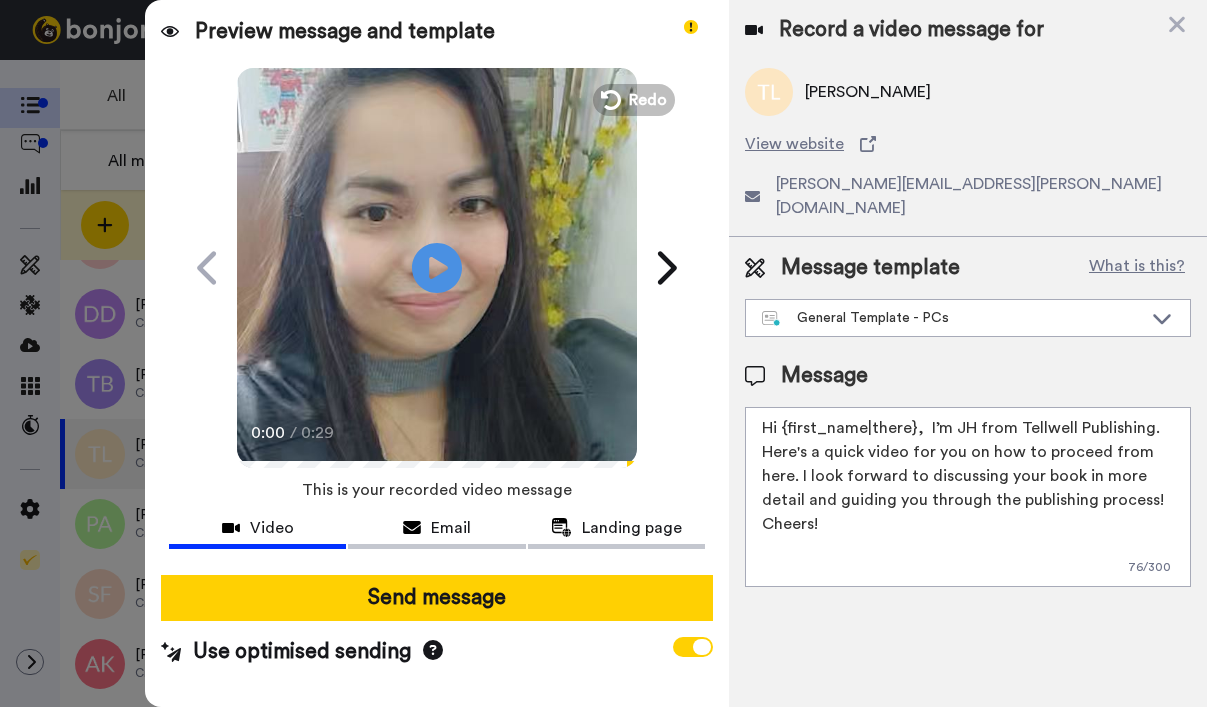 drag, startPoint x: 784, startPoint y: 403, endPoint x: 916, endPoint y: 406, distance: 132.03409 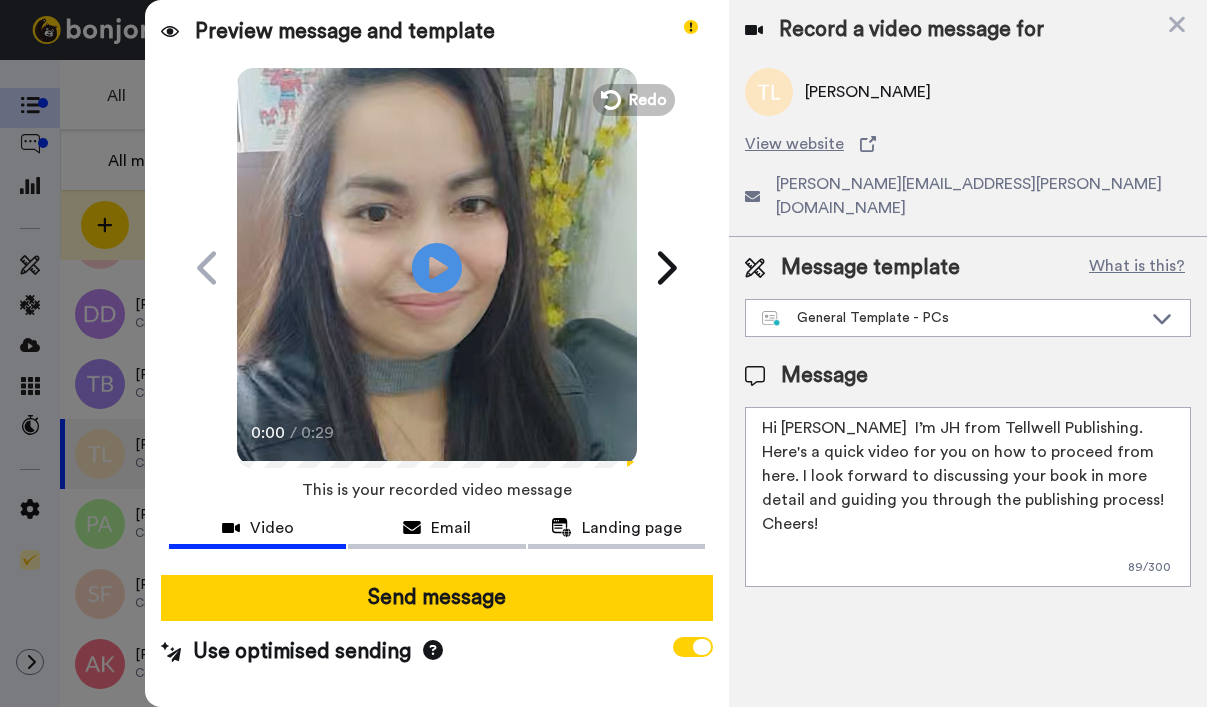type on "Hi Tracey,  I’m JH from Tellwell Publishing. Here's a quick video for you on how to proceed from here. I look forward to discussing your book in more detail and guiding you through the publishing process! Cheers!" 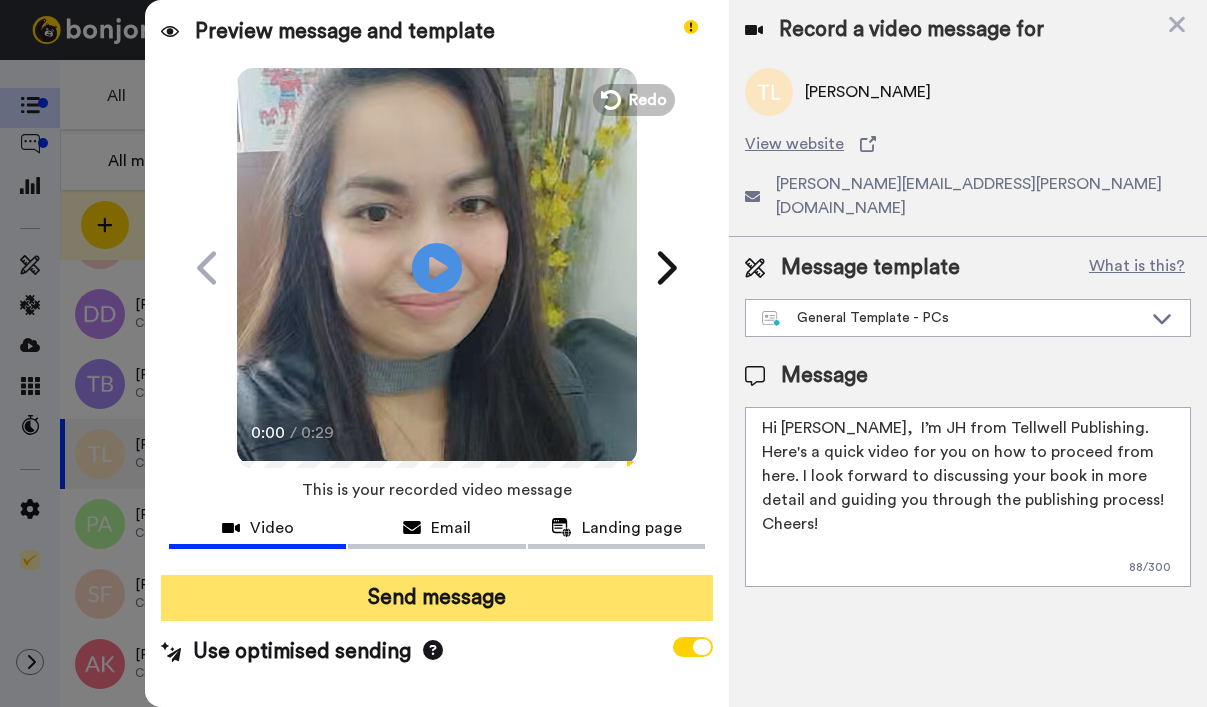 click on "Send message" at bounding box center (437, 598) 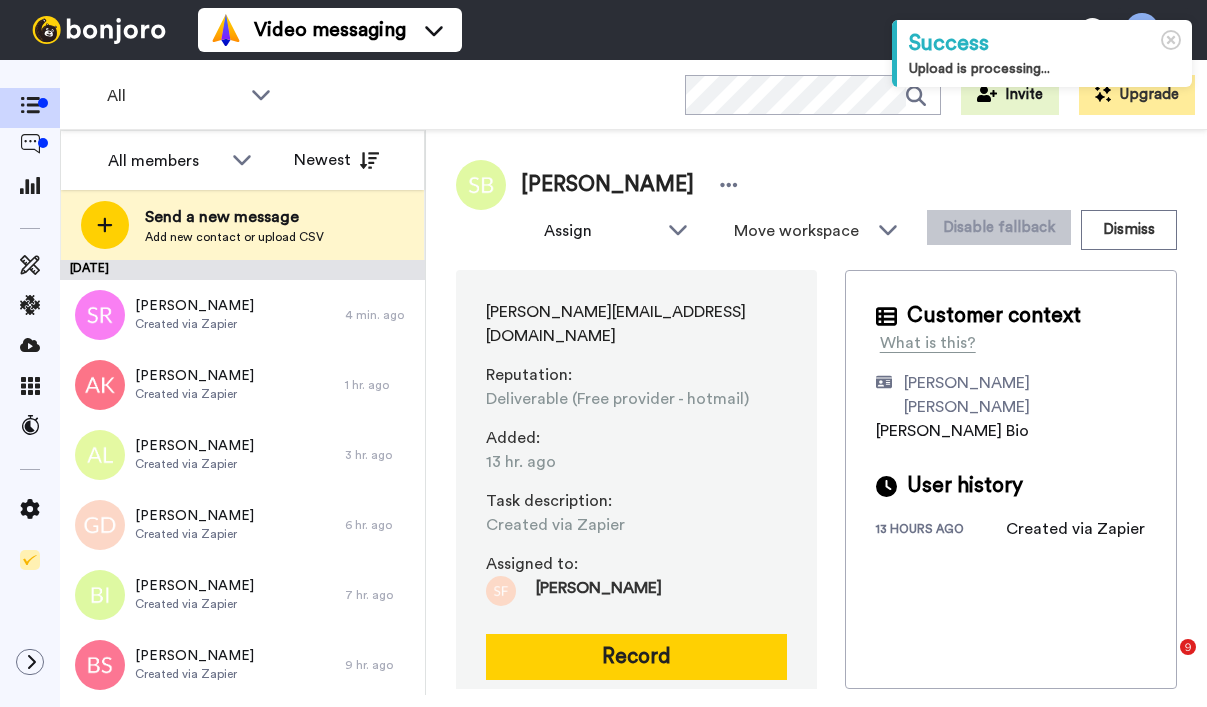 scroll, scrollTop: 0, scrollLeft: 0, axis: both 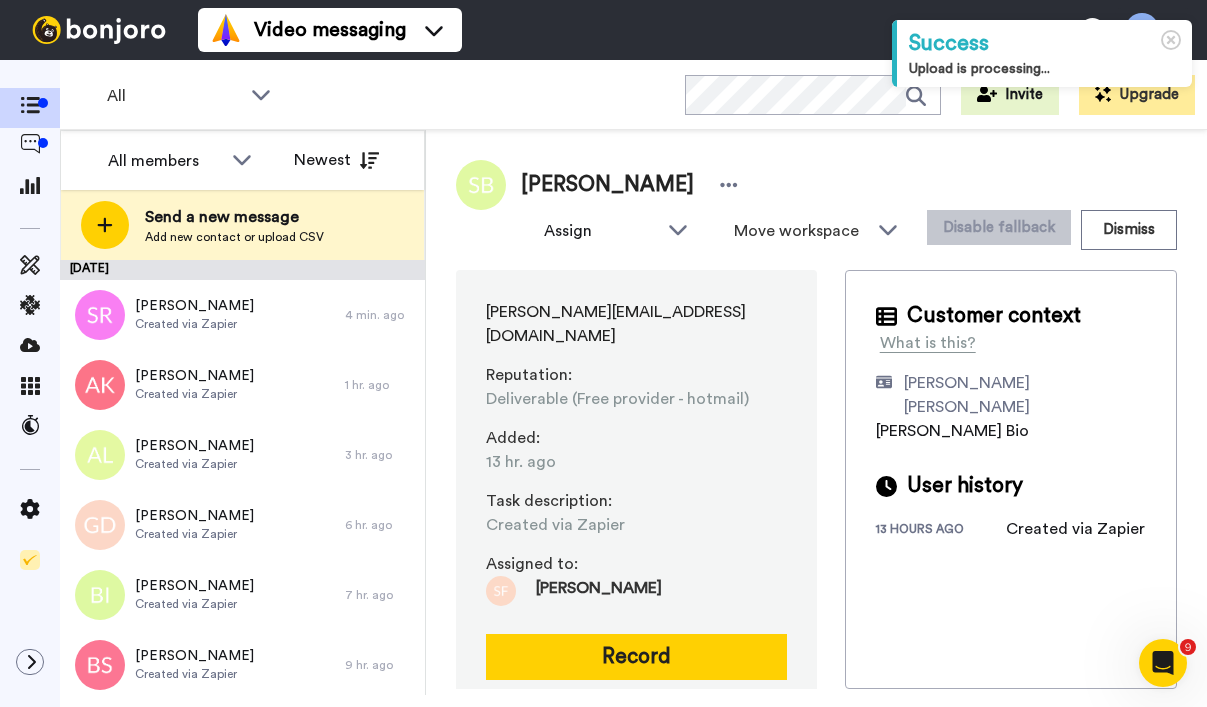 click on "[PERSON_NAME] Whats" at bounding box center [217, 956] 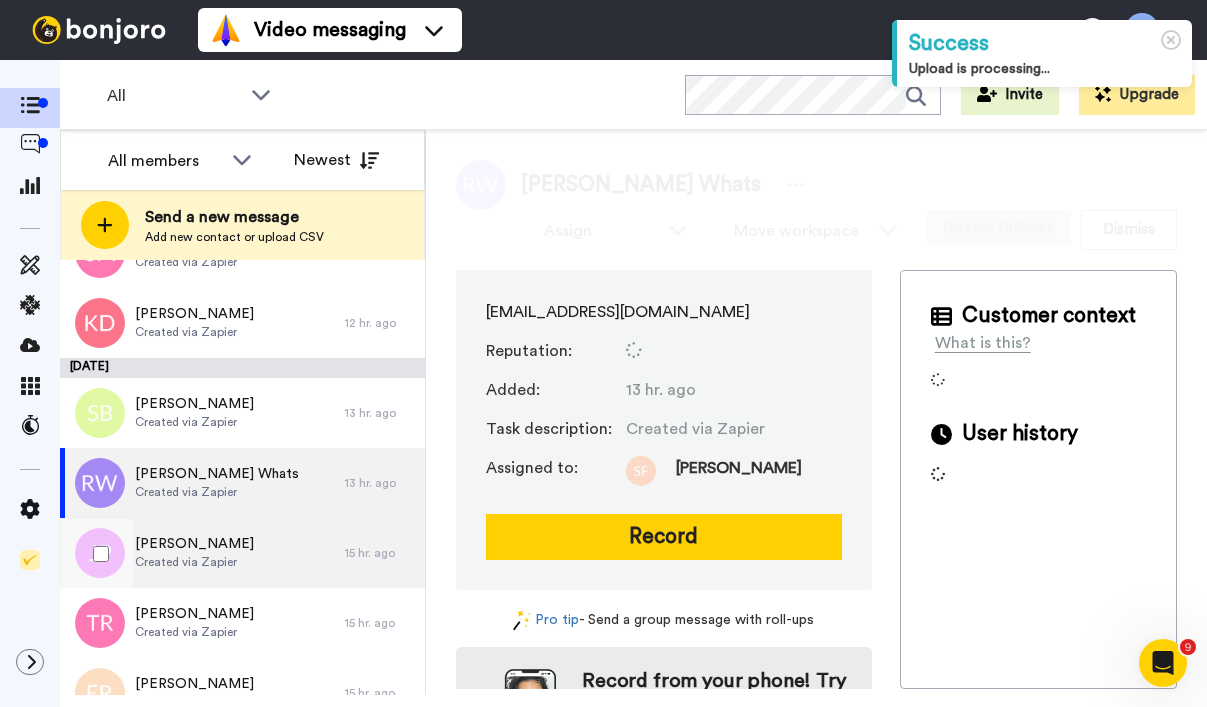 click on "[PERSON_NAME]" at bounding box center (194, 544) 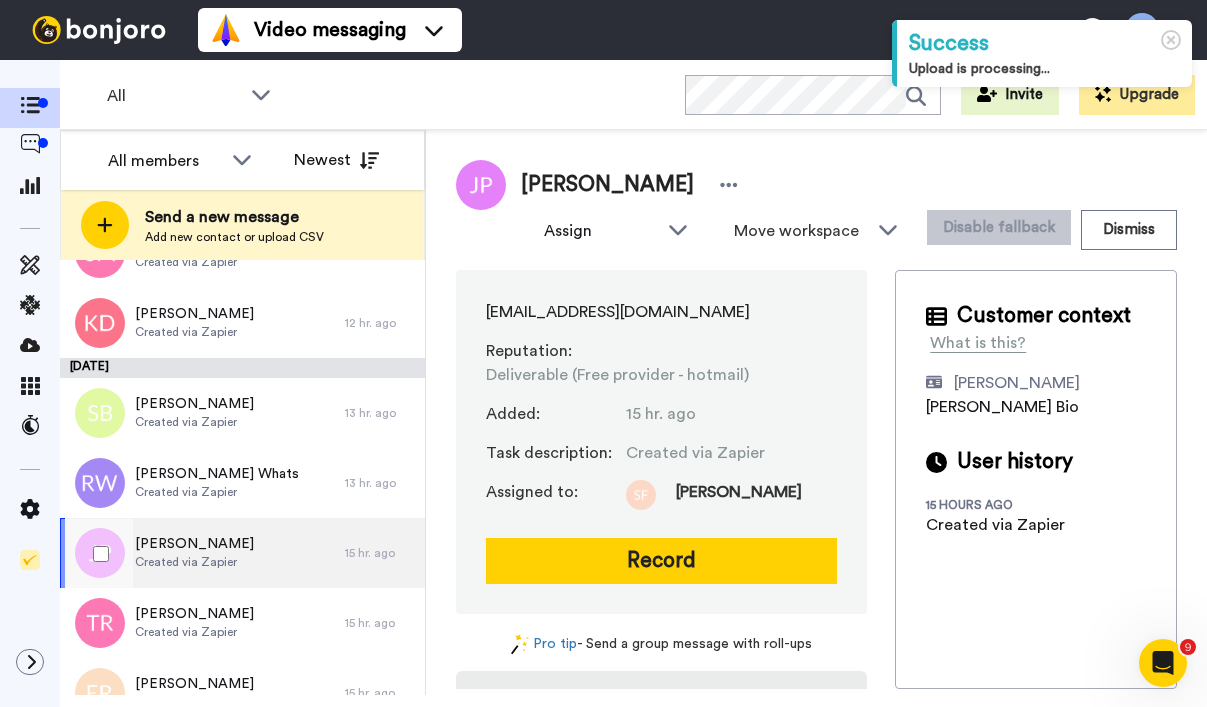 scroll, scrollTop: 557, scrollLeft: 0, axis: vertical 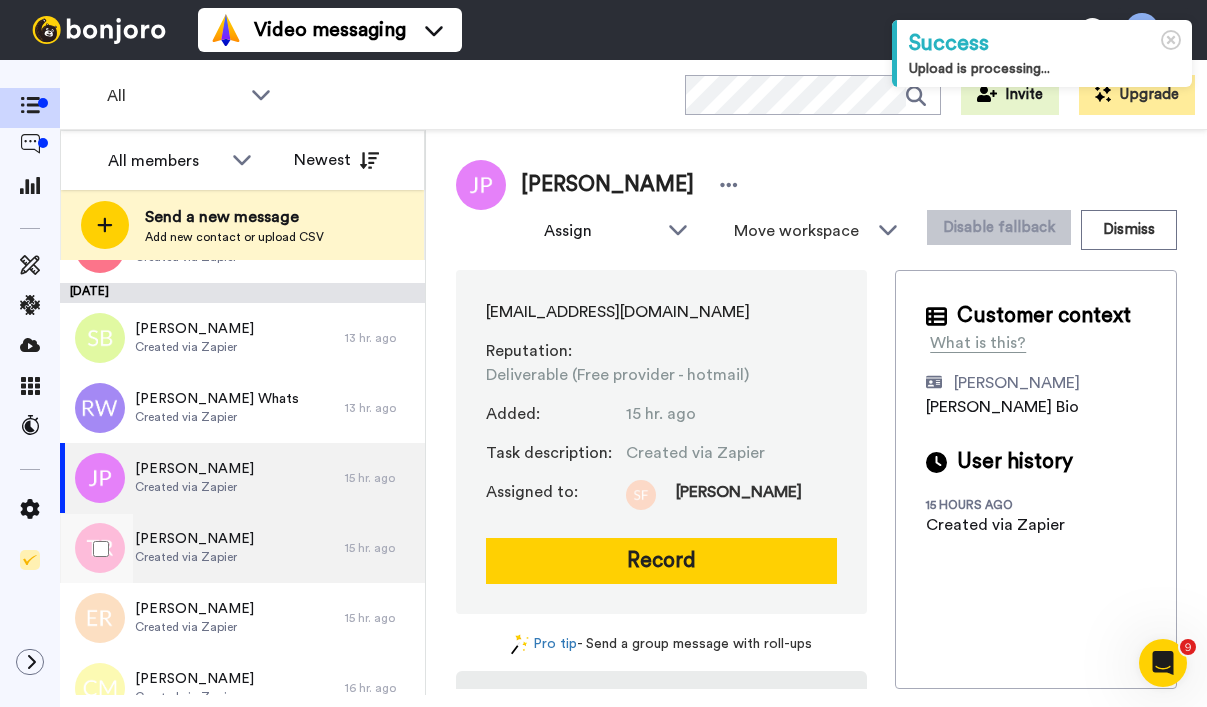 click on "[PERSON_NAME]" at bounding box center [194, 539] 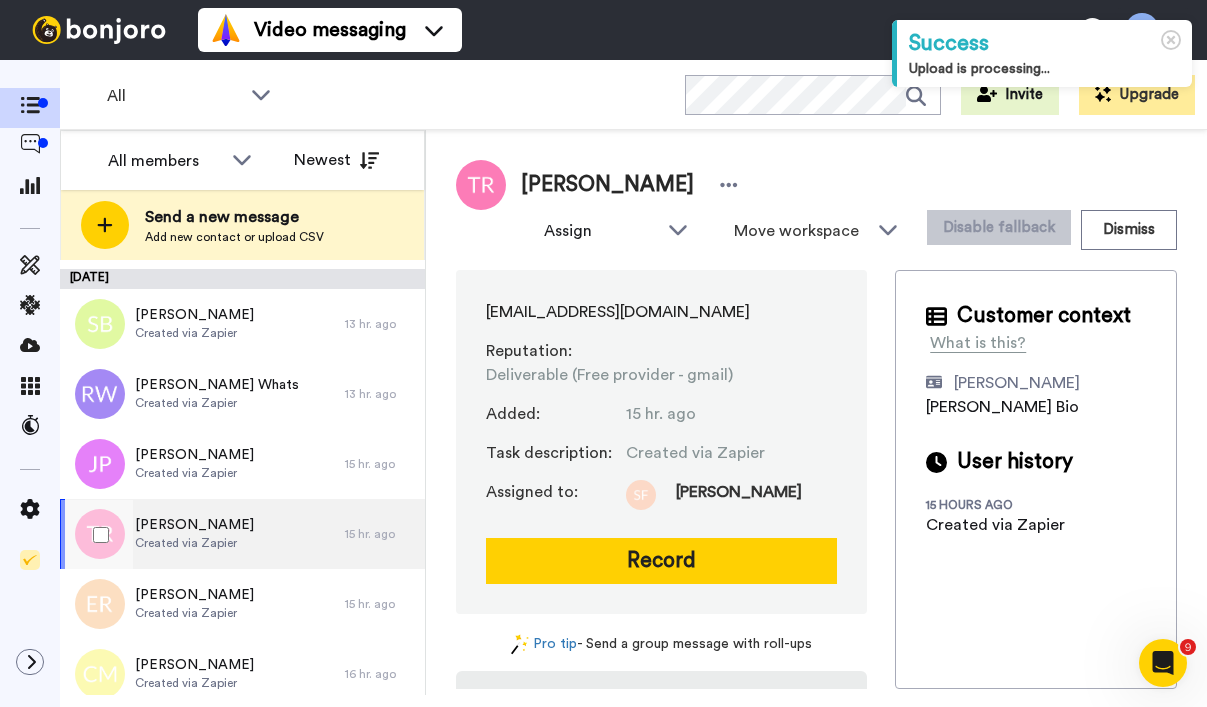 scroll, scrollTop: 629, scrollLeft: 0, axis: vertical 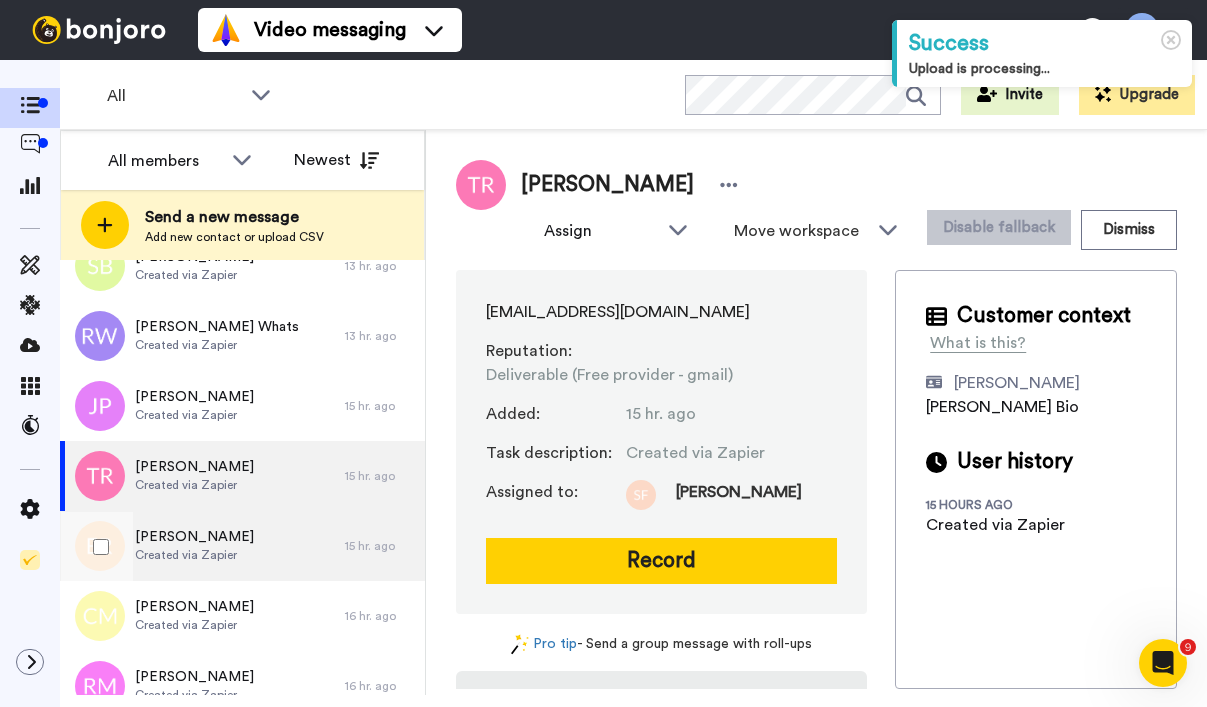 click on "[PERSON_NAME]" at bounding box center [194, 537] 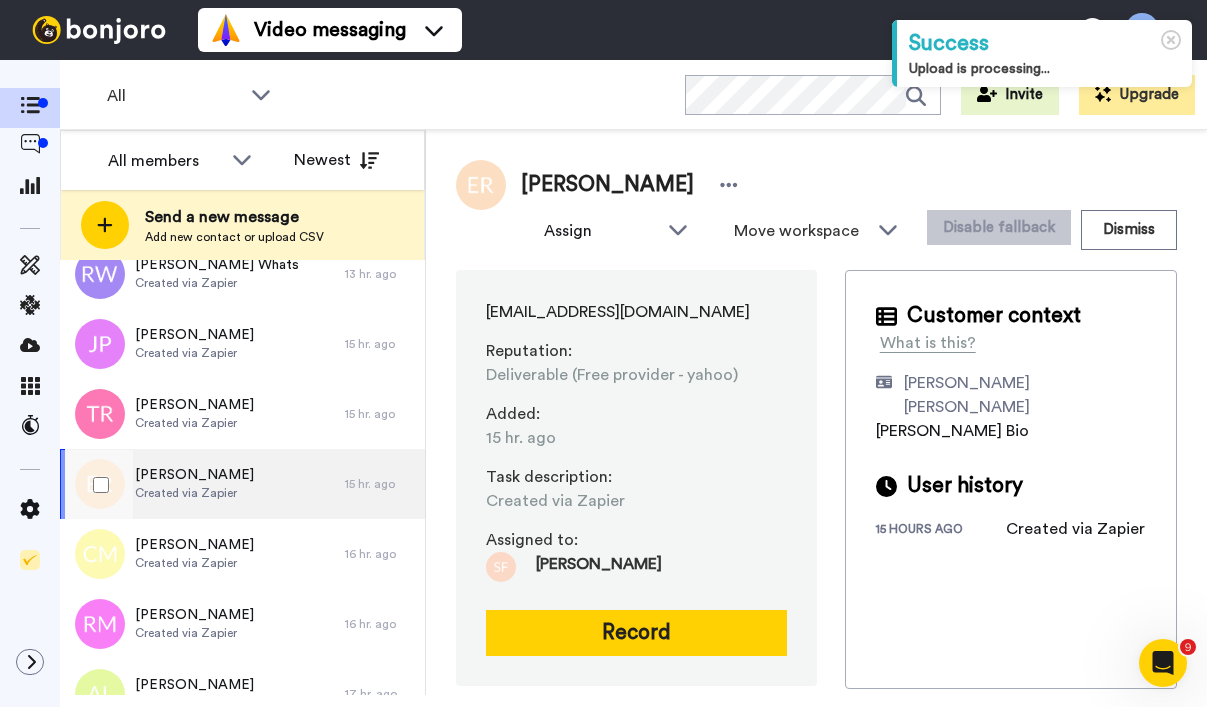scroll, scrollTop: 733, scrollLeft: 0, axis: vertical 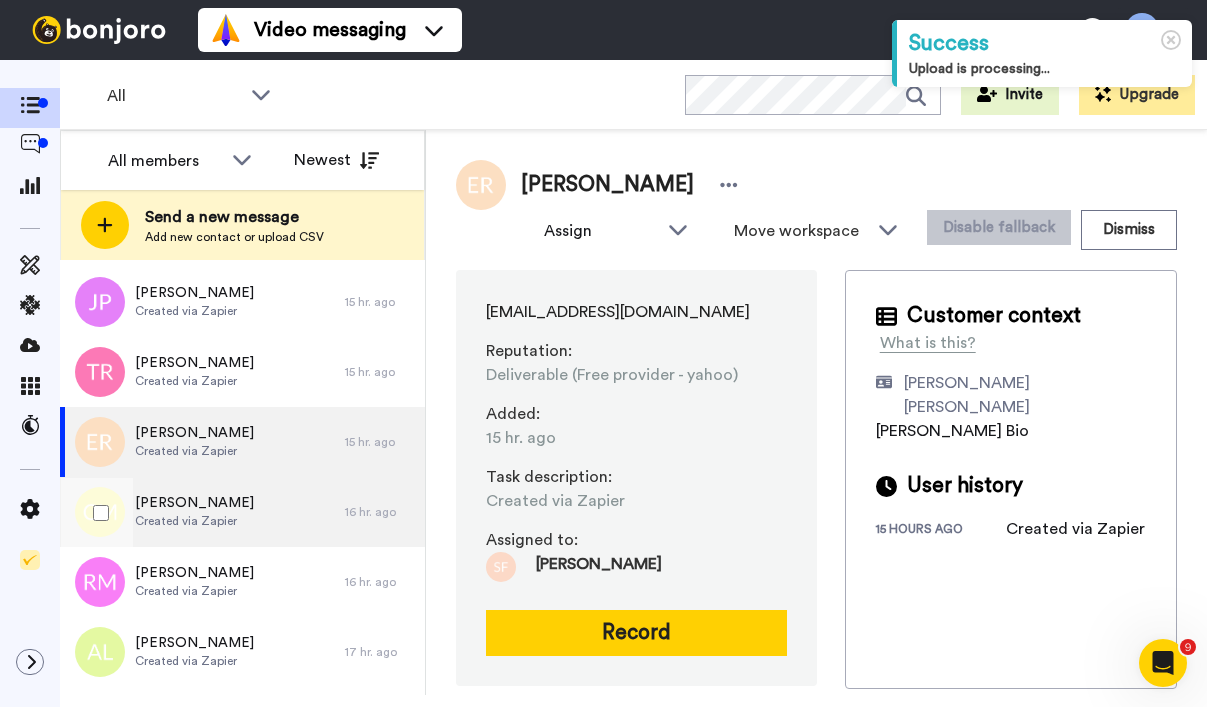 click on "Created via Zapier" at bounding box center (194, 521) 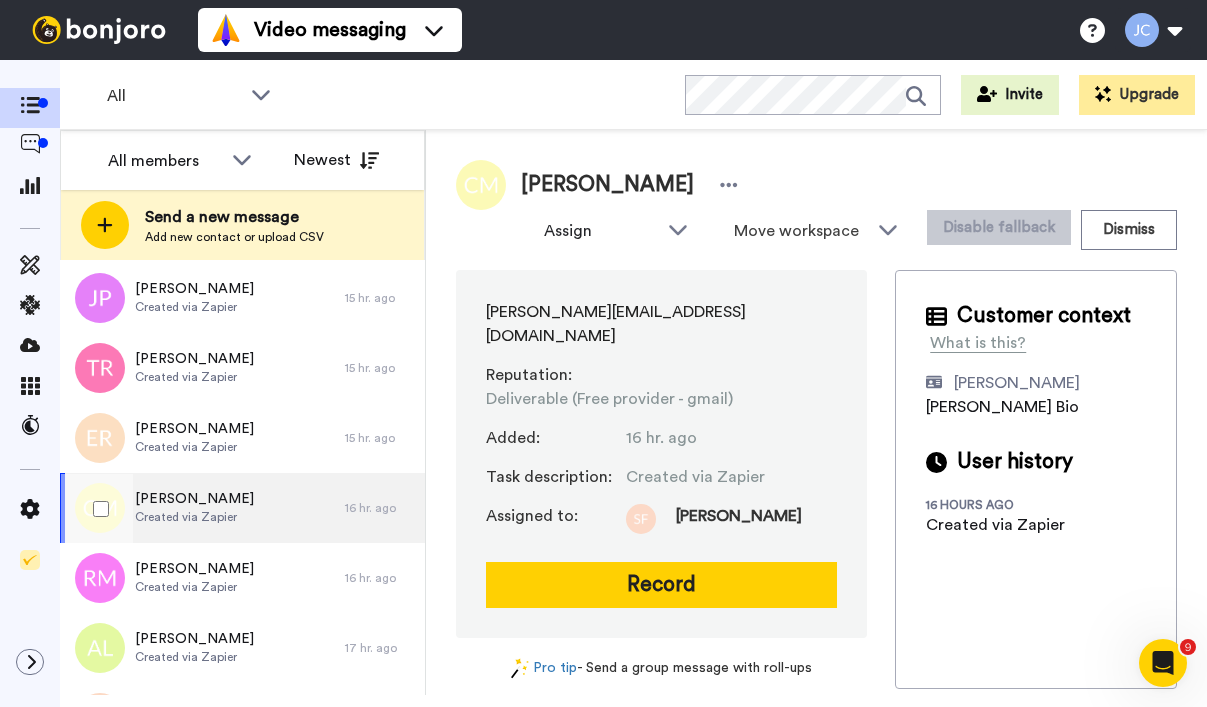 scroll, scrollTop: 761, scrollLeft: 0, axis: vertical 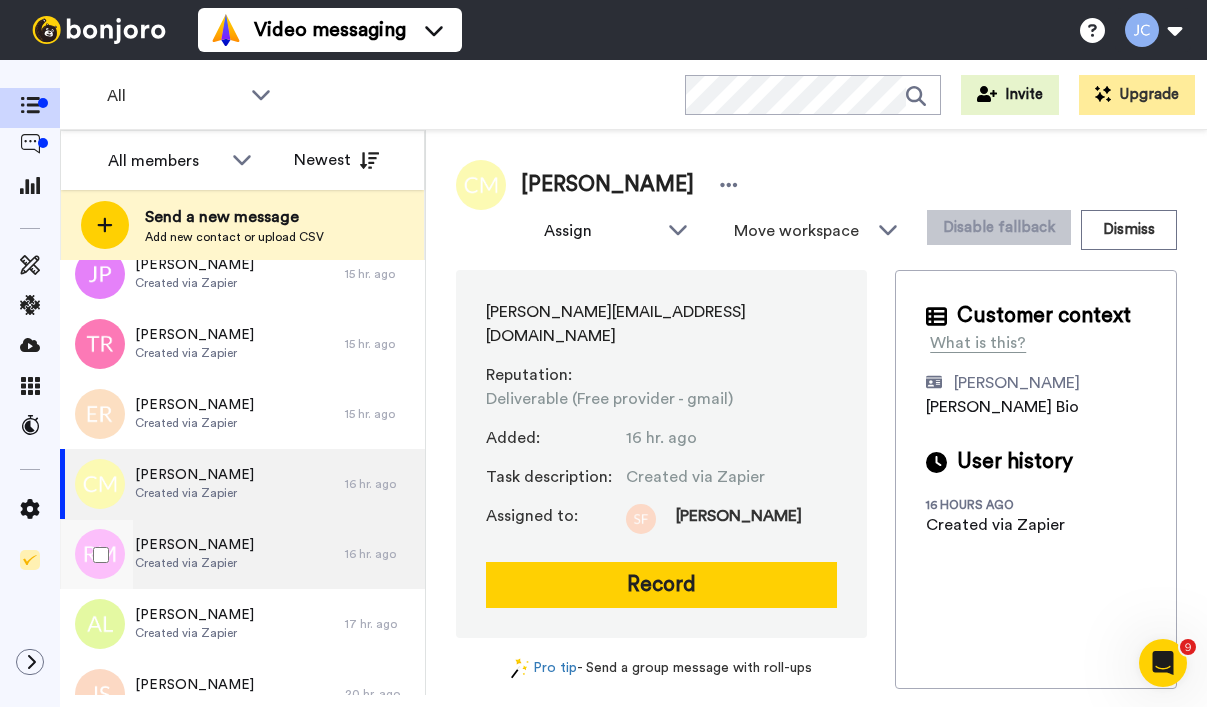 click on "[PERSON_NAME]" at bounding box center (194, 545) 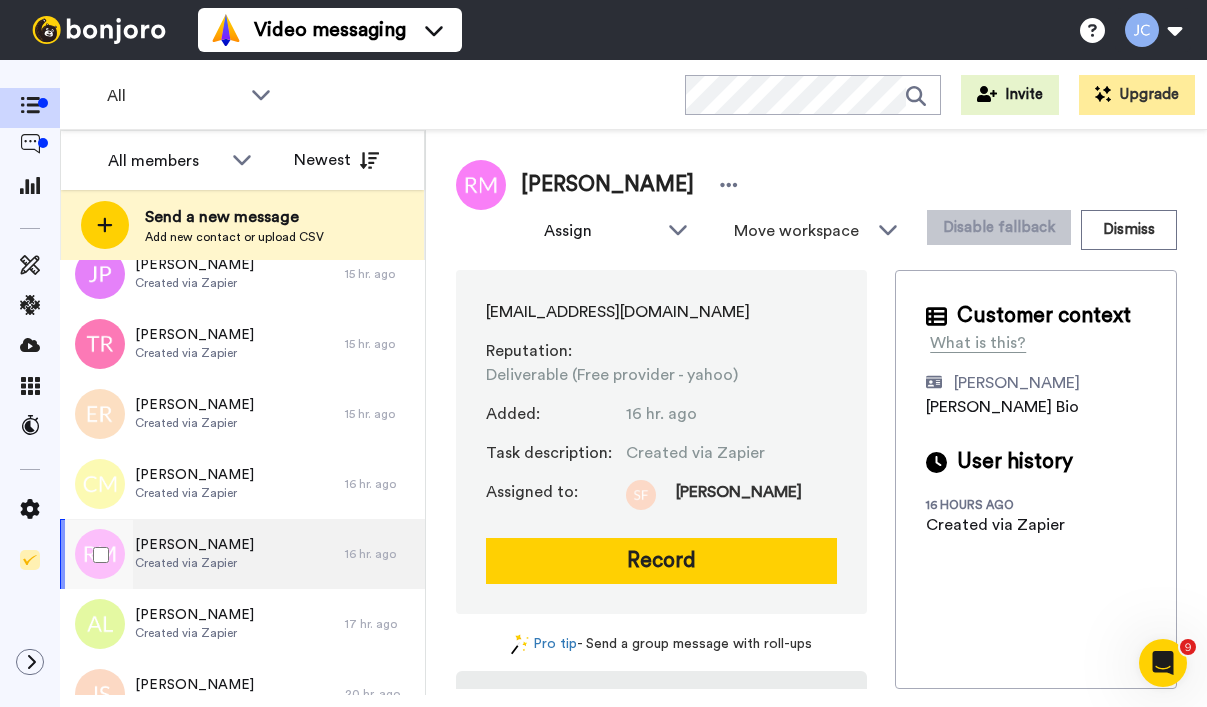 scroll, scrollTop: 859, scrollLeft: 0, axis: vertical 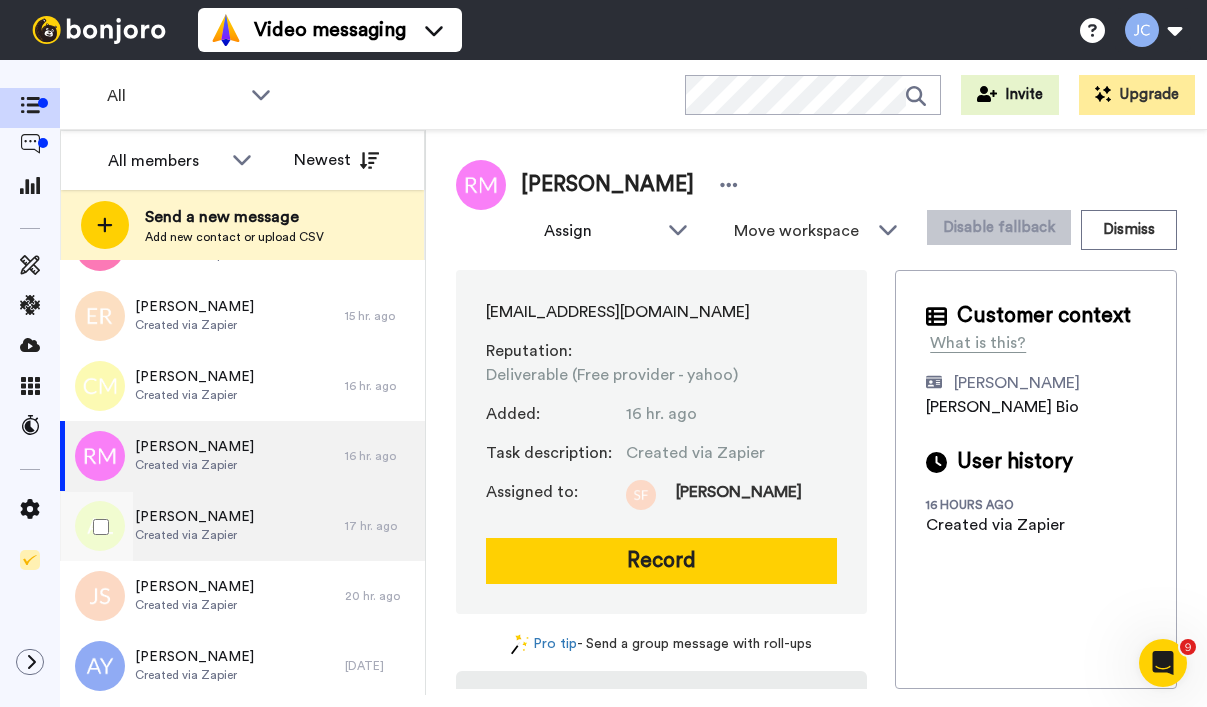 click on "Created via Zapier" at bounding box center [194, 535] 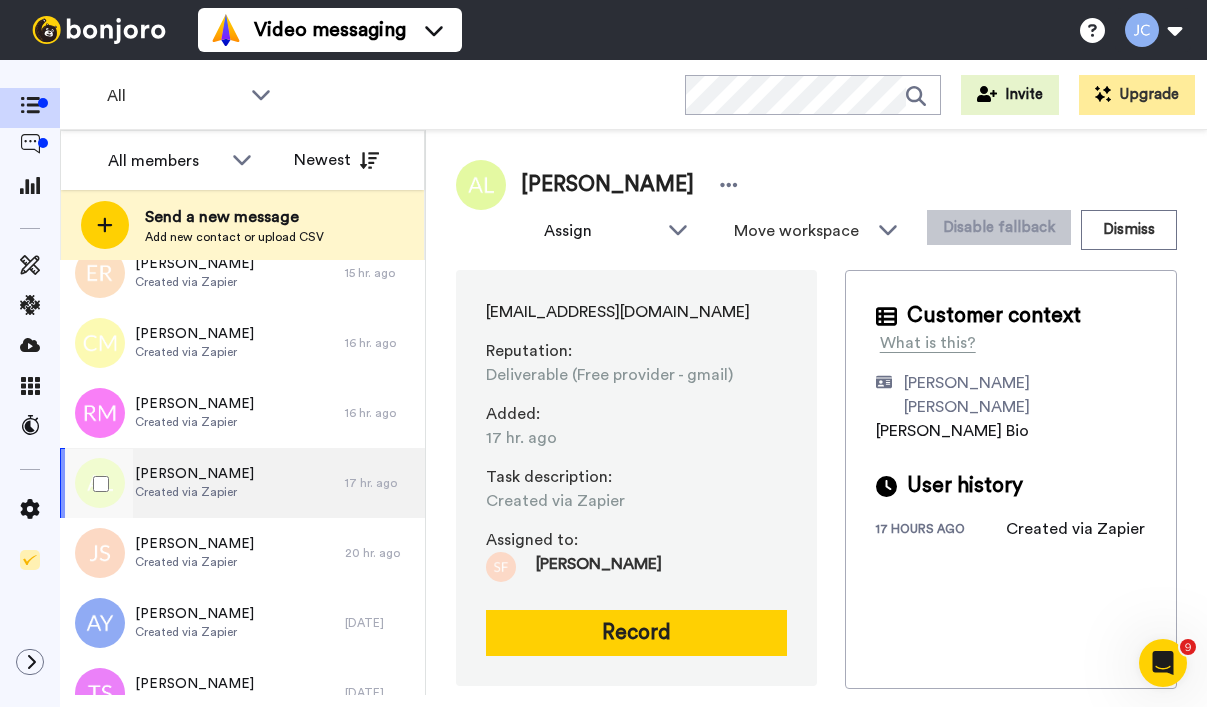 scroll, scrollTop: 948, scrollLeft: 0, axis: vertical 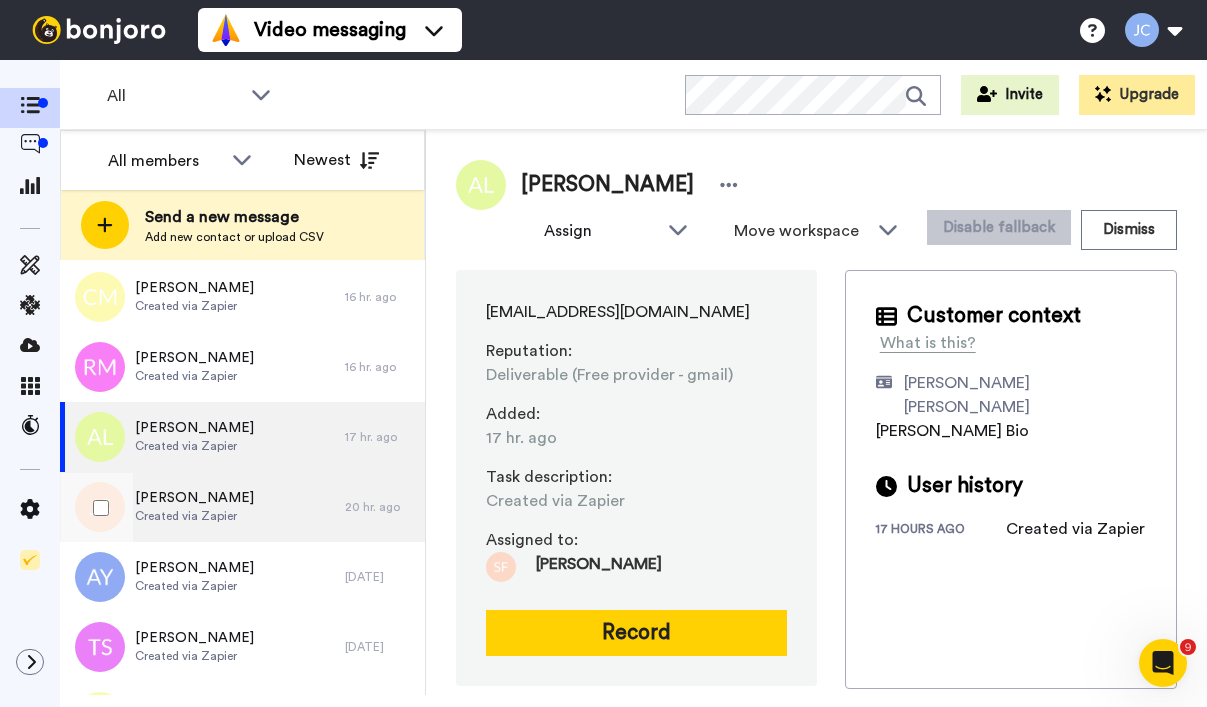 click on "Created via Zapier" at bounding box center (194, 516) 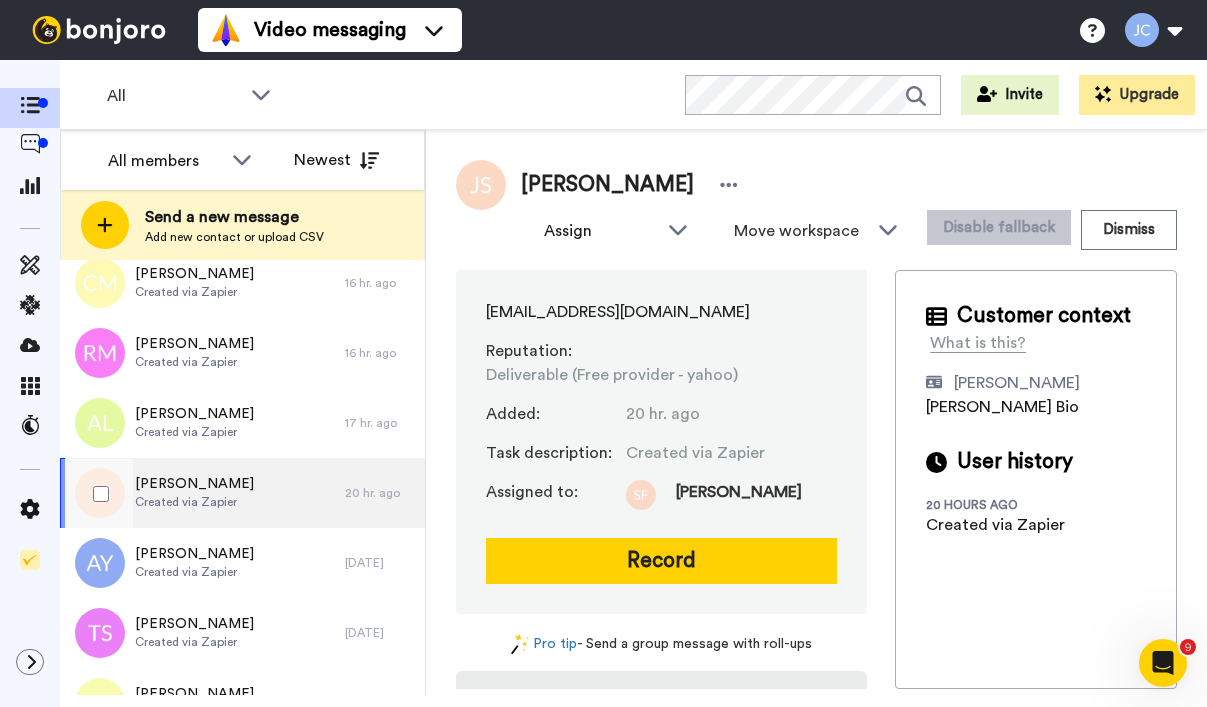scroll, scrollTop: 1024, scrollLeft: 0, axis: vertical 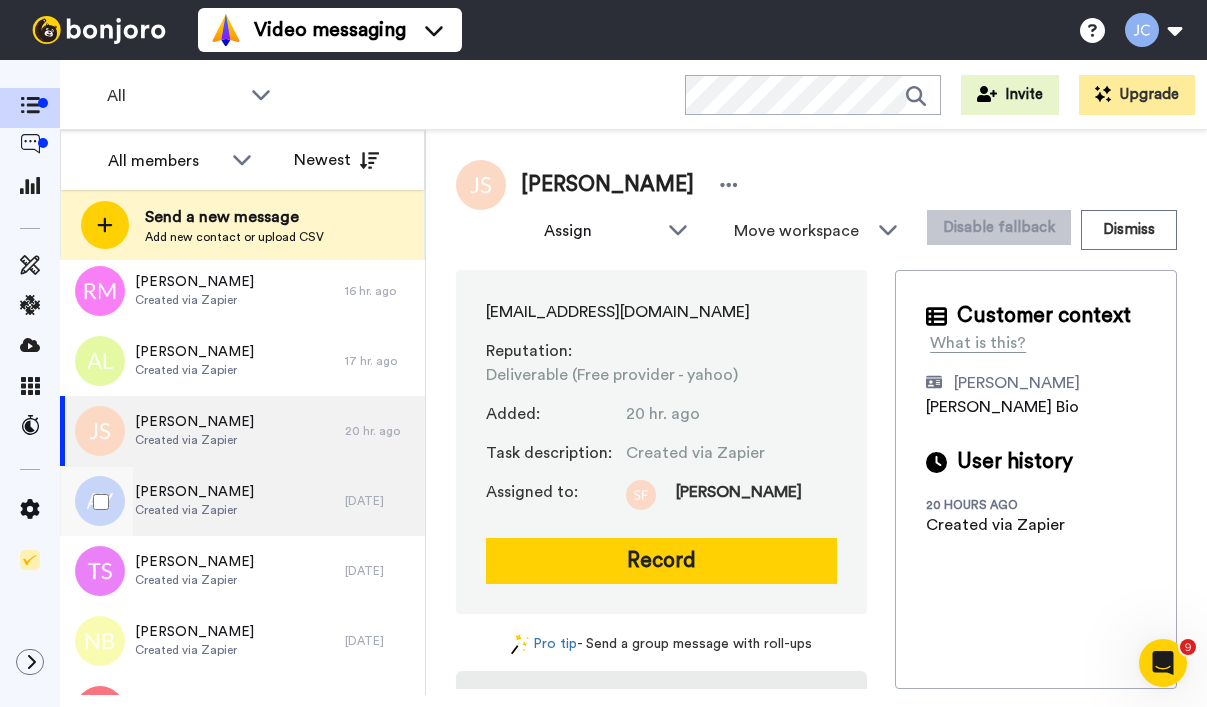 click on "Created via Zapier" at bounding box center (194, 510) 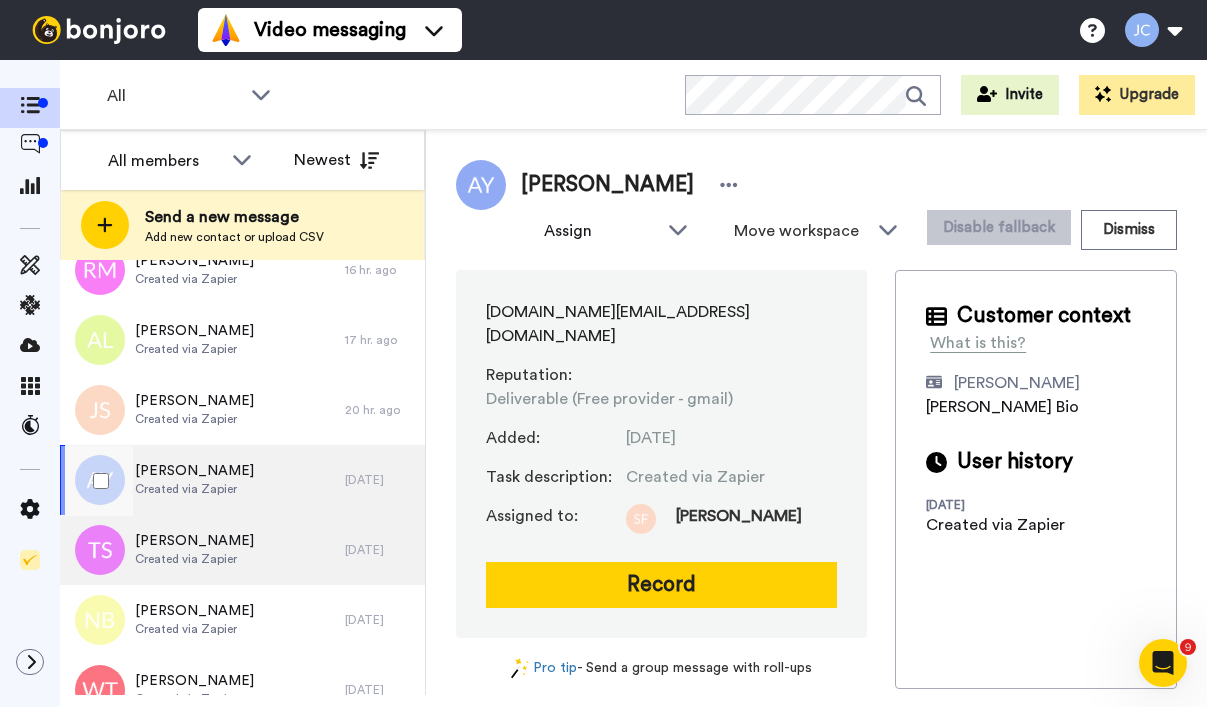 scroll, scrollTop: 1082, scrollLeft: 0, axis: vertical 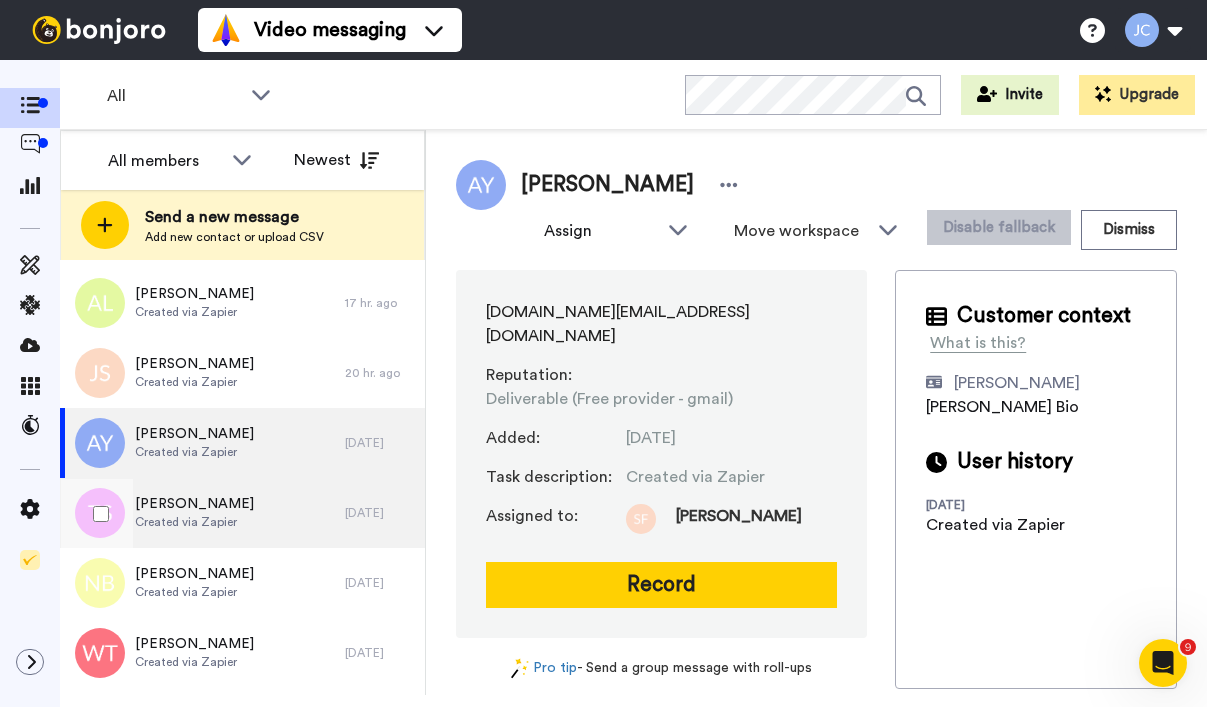 click on "Created via Zapier" at bounding box center [194, 522] 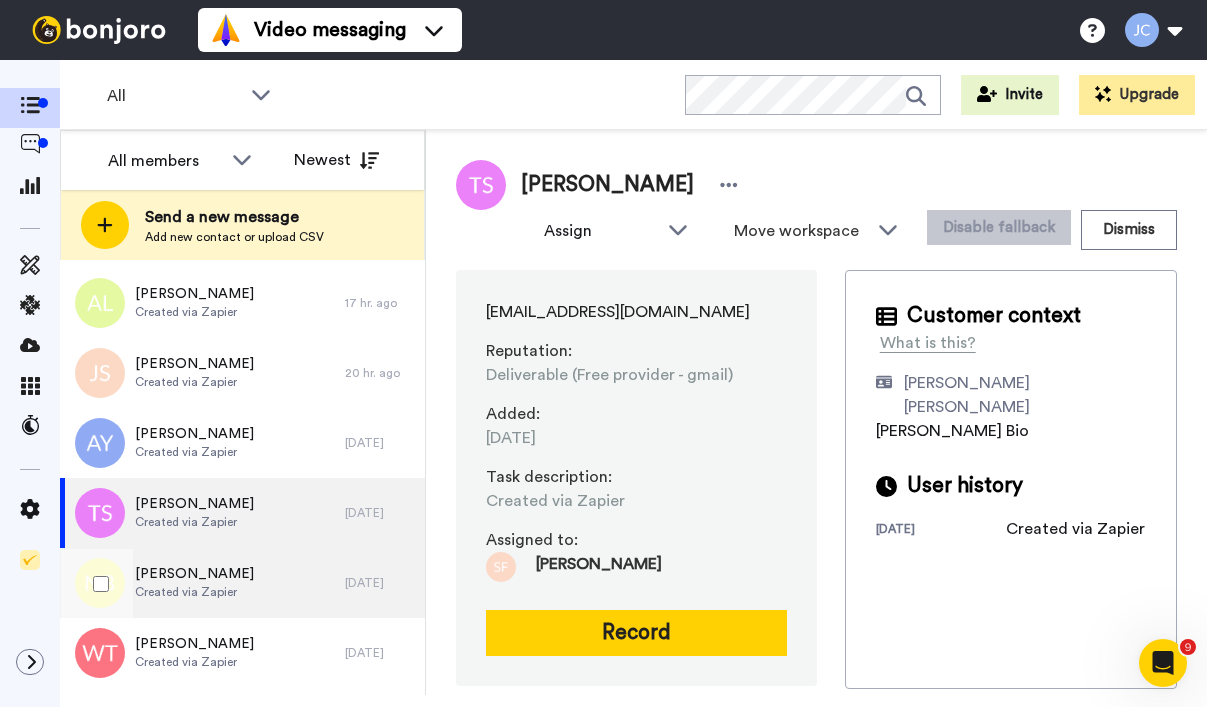 click on "[PERSON_NAME]" at bounding box center (194, 574) 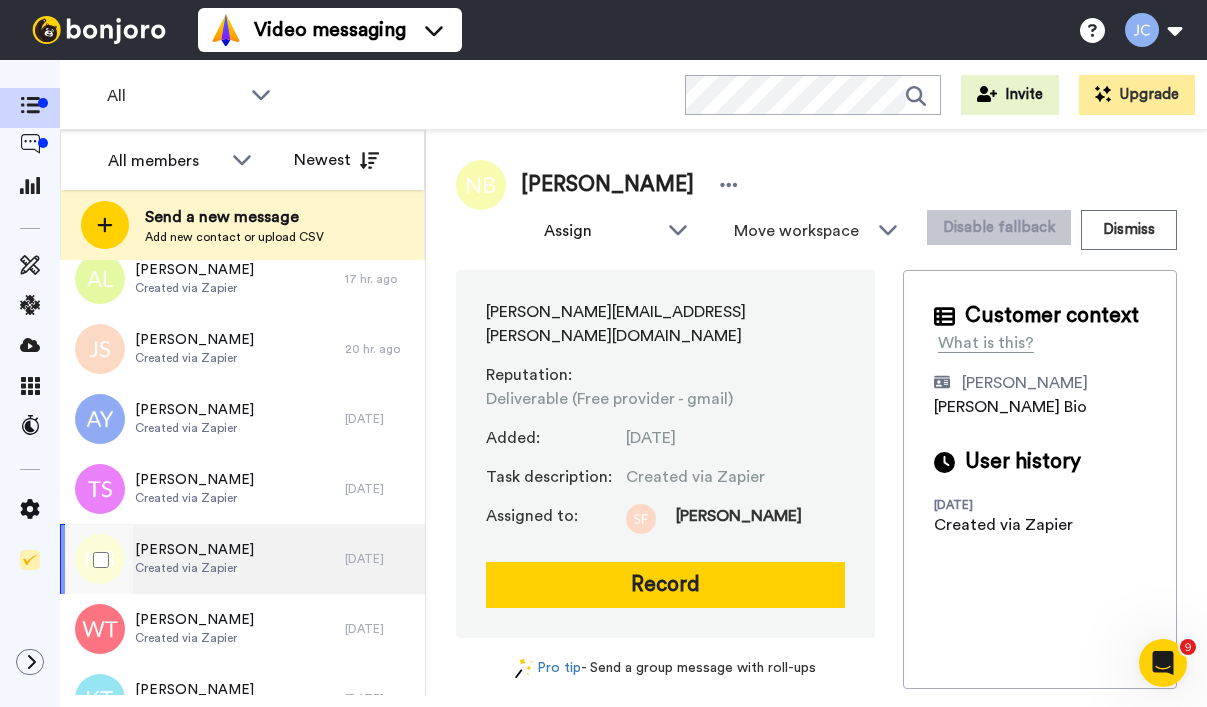 scroll, scrollTop: 1155, scrollLeft: 0, axis: vertical 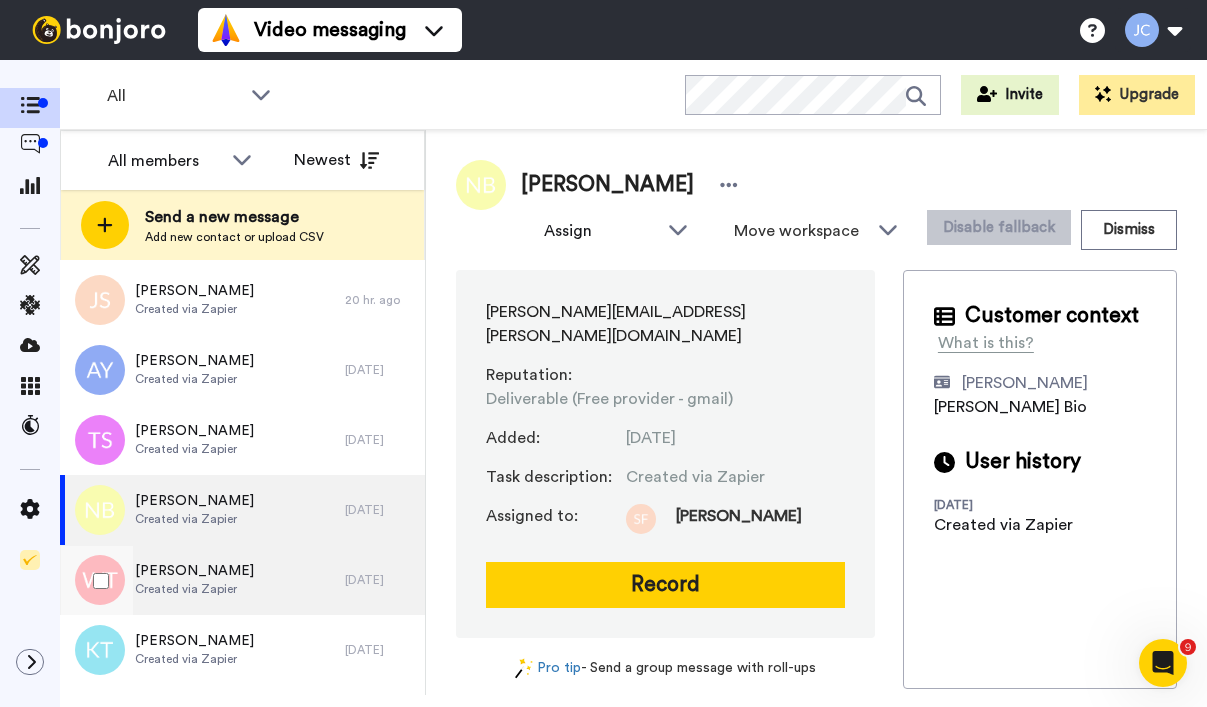 click on "[PERSON_NAME]" at bounding box center [194, 571] 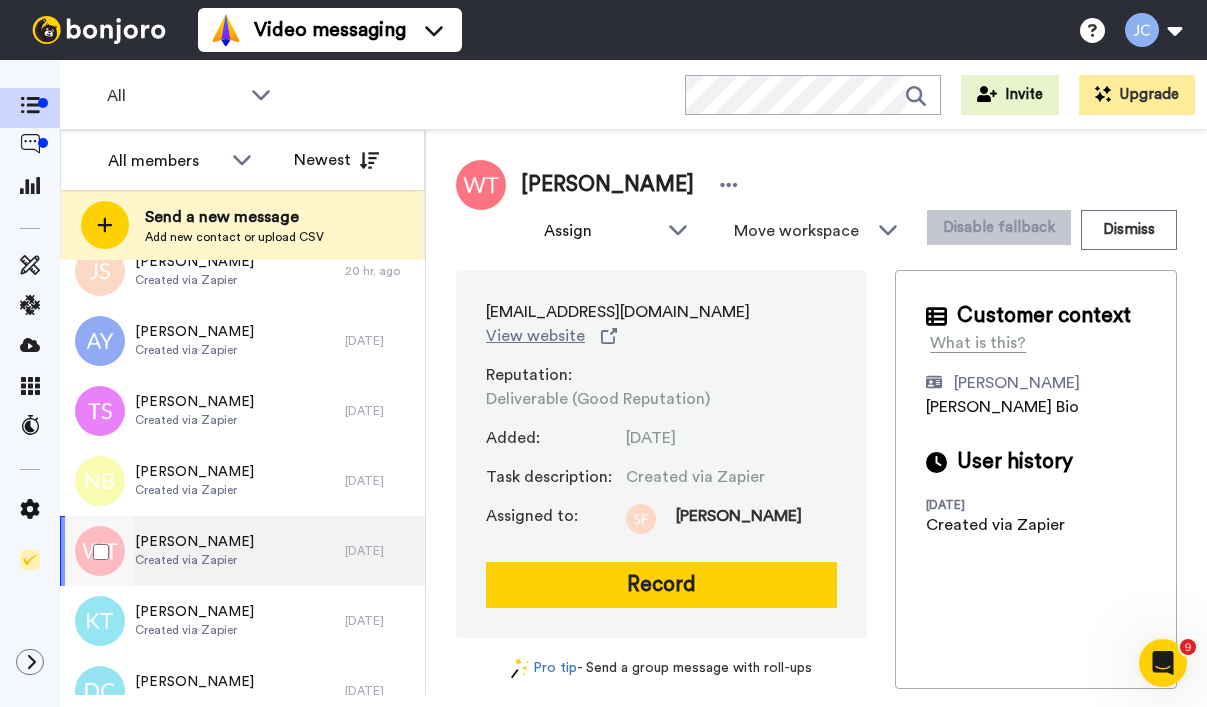 scroll, scrollTop: 1267, scrollLeft: 0, axis: vertical 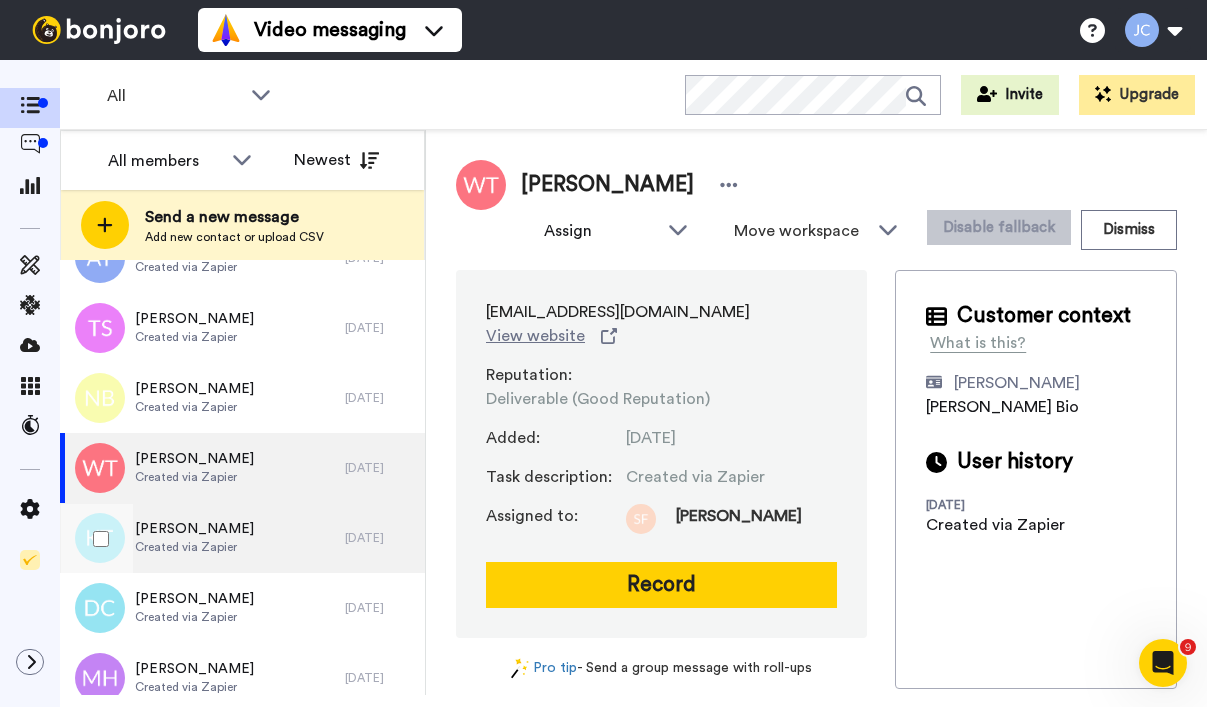 click on "[PERSON_NAME]" at bounding box center [194, 529] 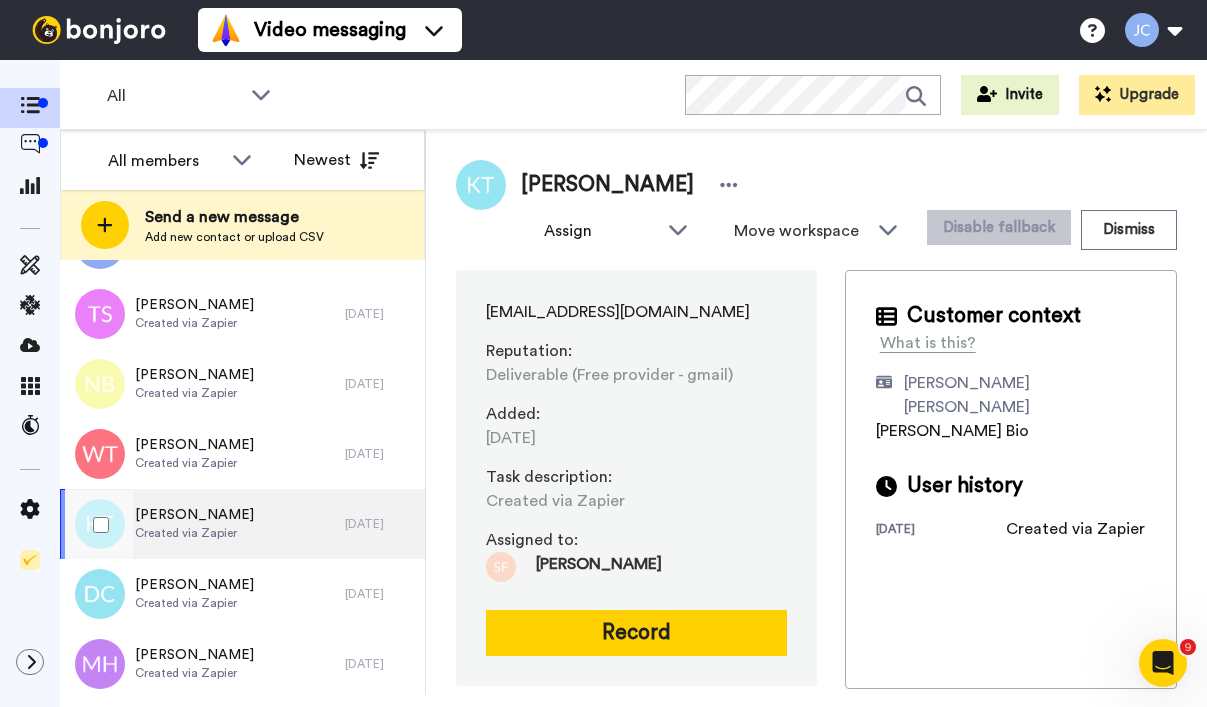 scroll, scrollTop: 1313, scrollLeft: 0, axis: vertical 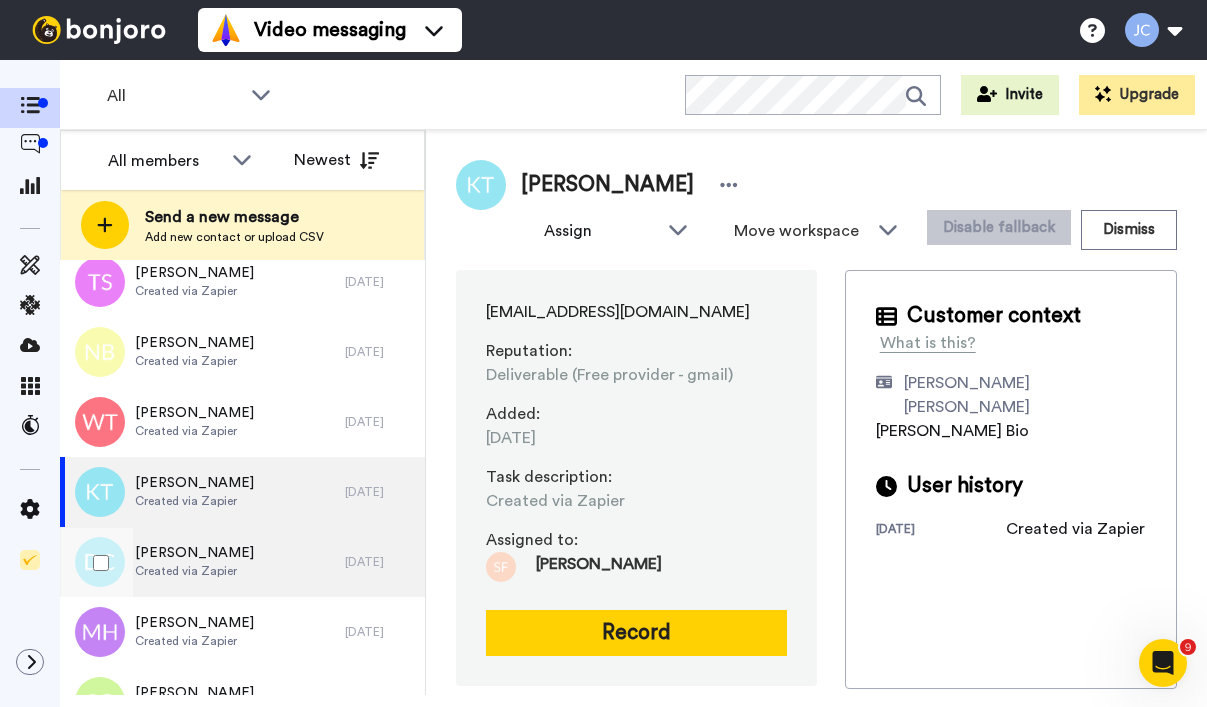 click on "[PERSON_NAME]" at bounding box center (194, 553) 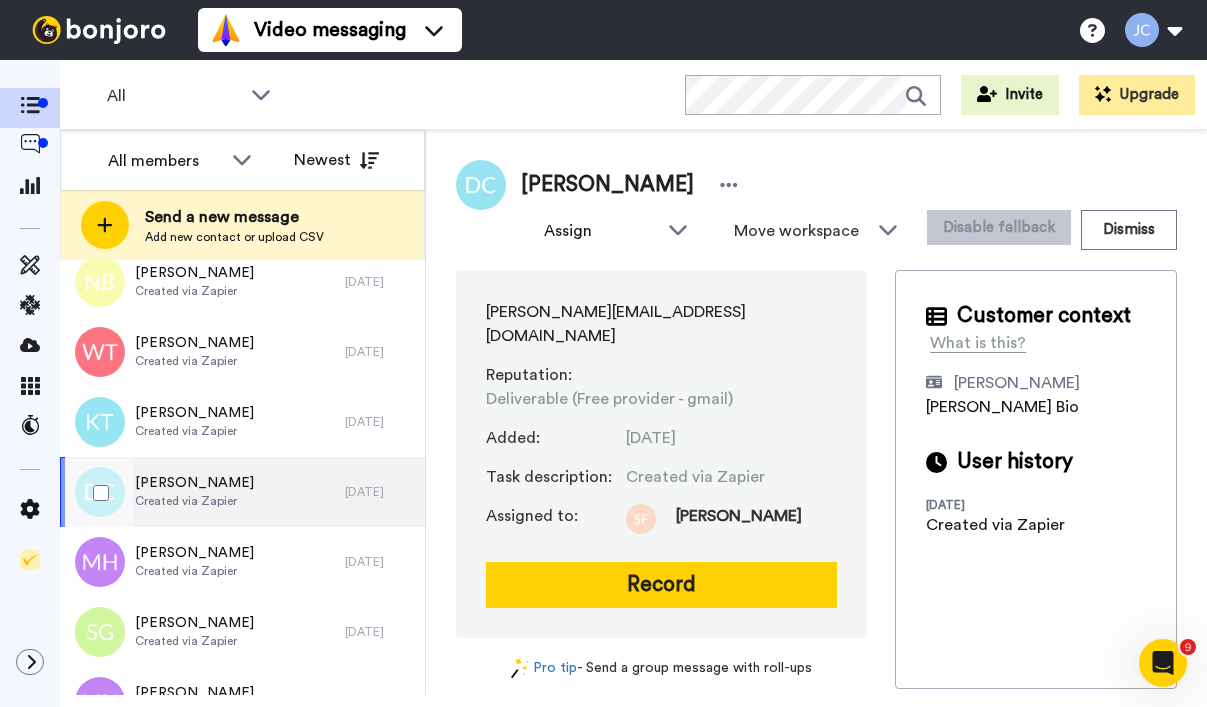 scroll, scrollTop: 1426, scrollLeft: 0, axis: vertical 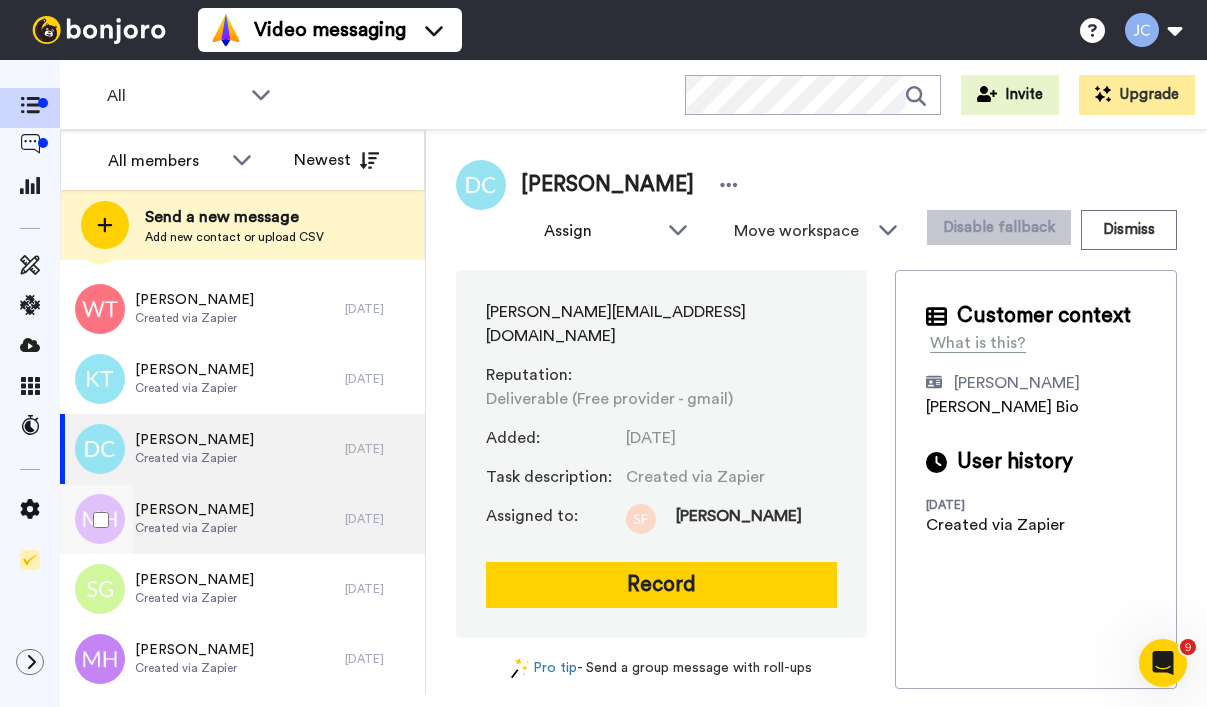 click on "[PERSON_NAME]" at bounding box center [194, 510] 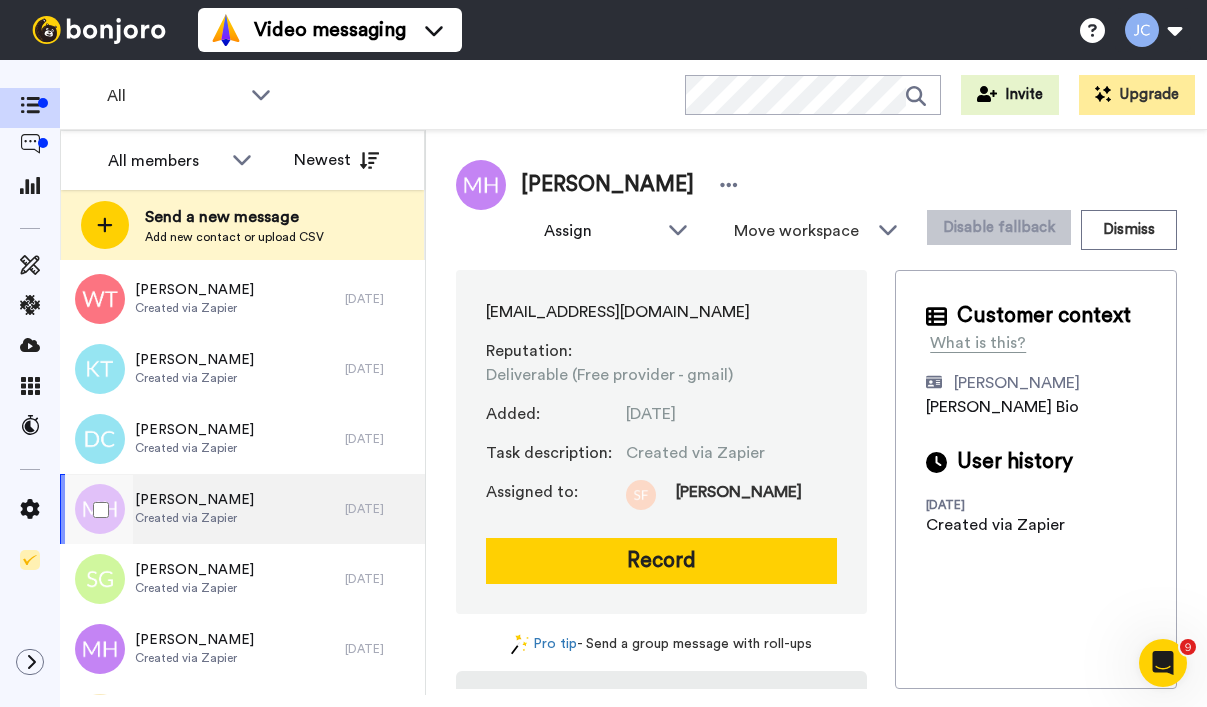 scroll, scrollTop: 1460, scrollLeft: 0, axis: vertical 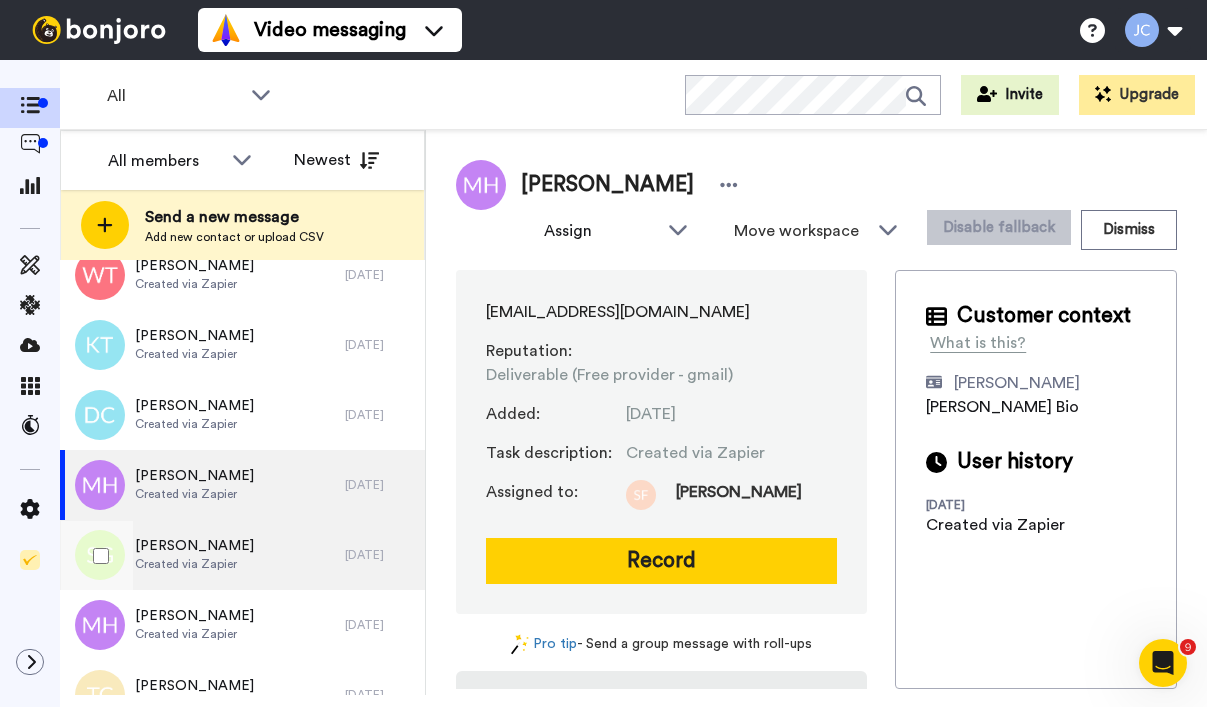 click on "Sian Glover Created via Zapier" at bounding box center [202, 555] 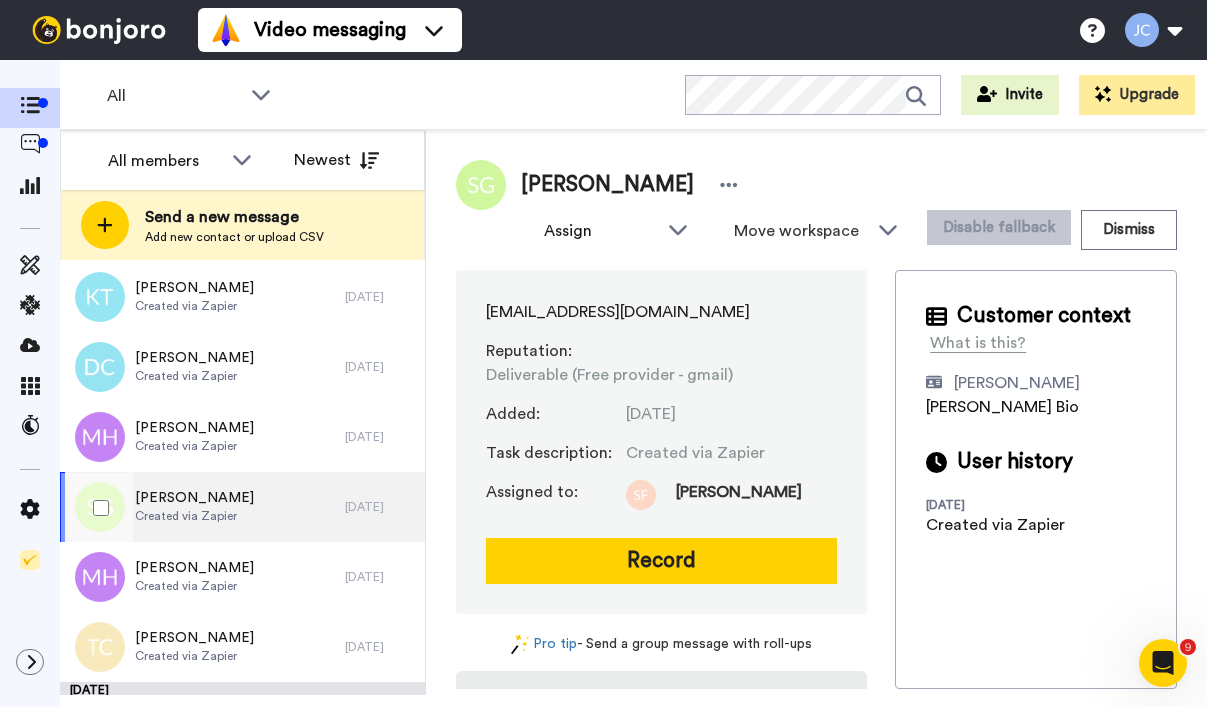 scroll, scrollTop: 1554, scrollLeft: 0, axis: vertical 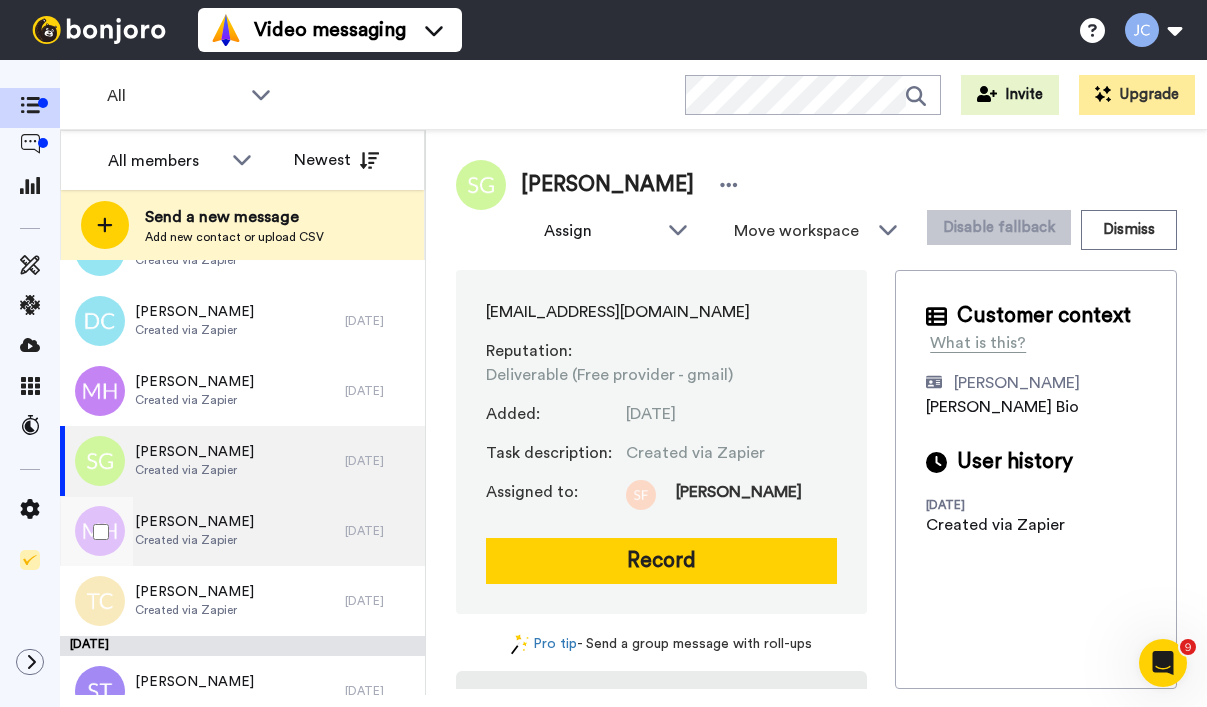 click on "[PERSON_NAME]" at bounding box center (194, 522) 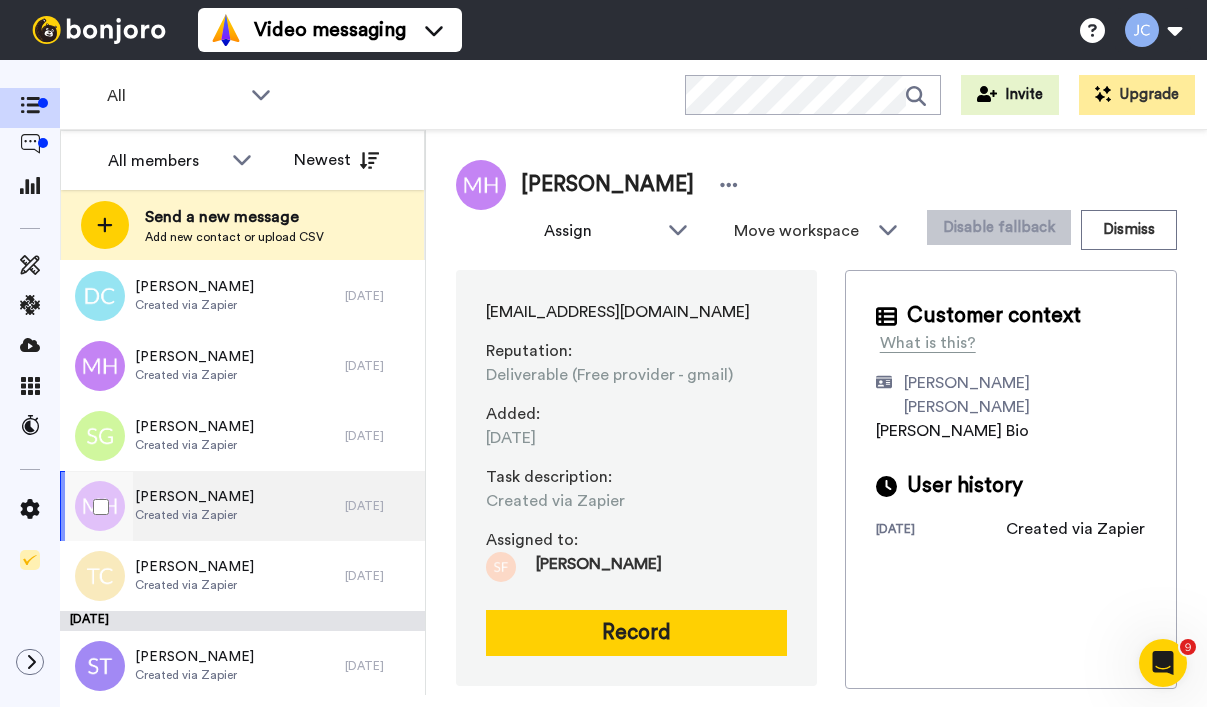 scroll, scrollTop: 1594, scrollLeft: 0, axis: vertical 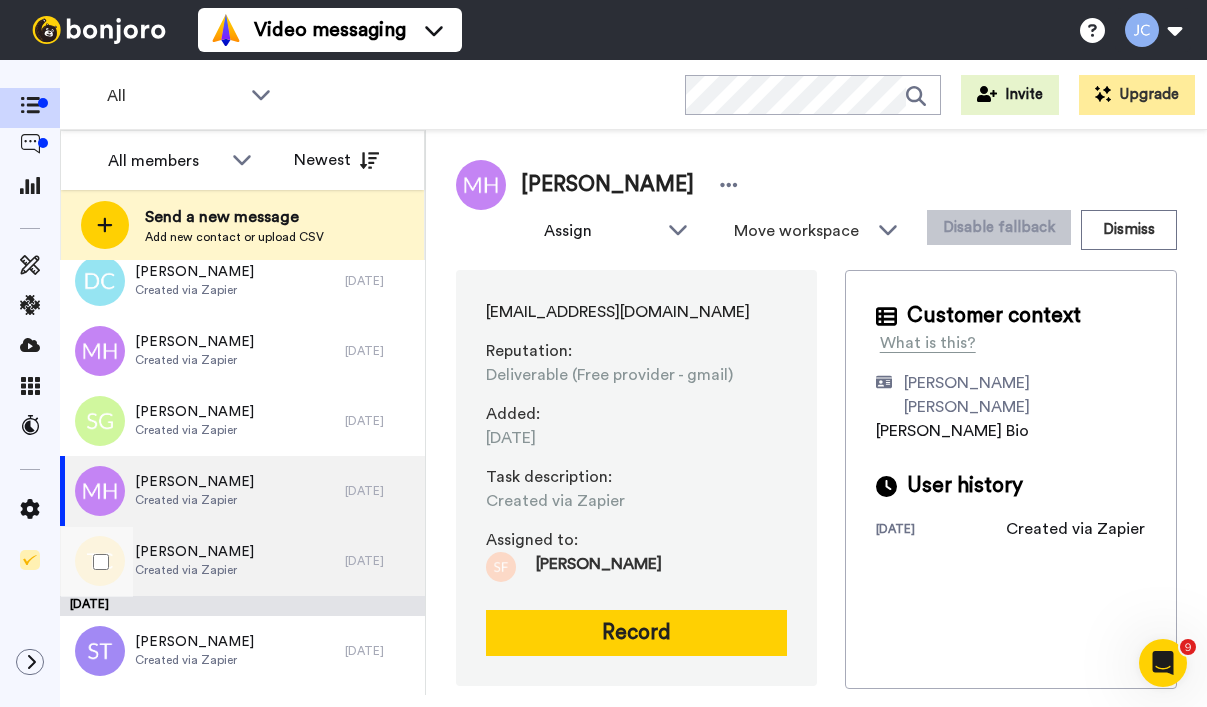 click on "Tonya Cole Created via Zapier" at bounding box center [202, 561] 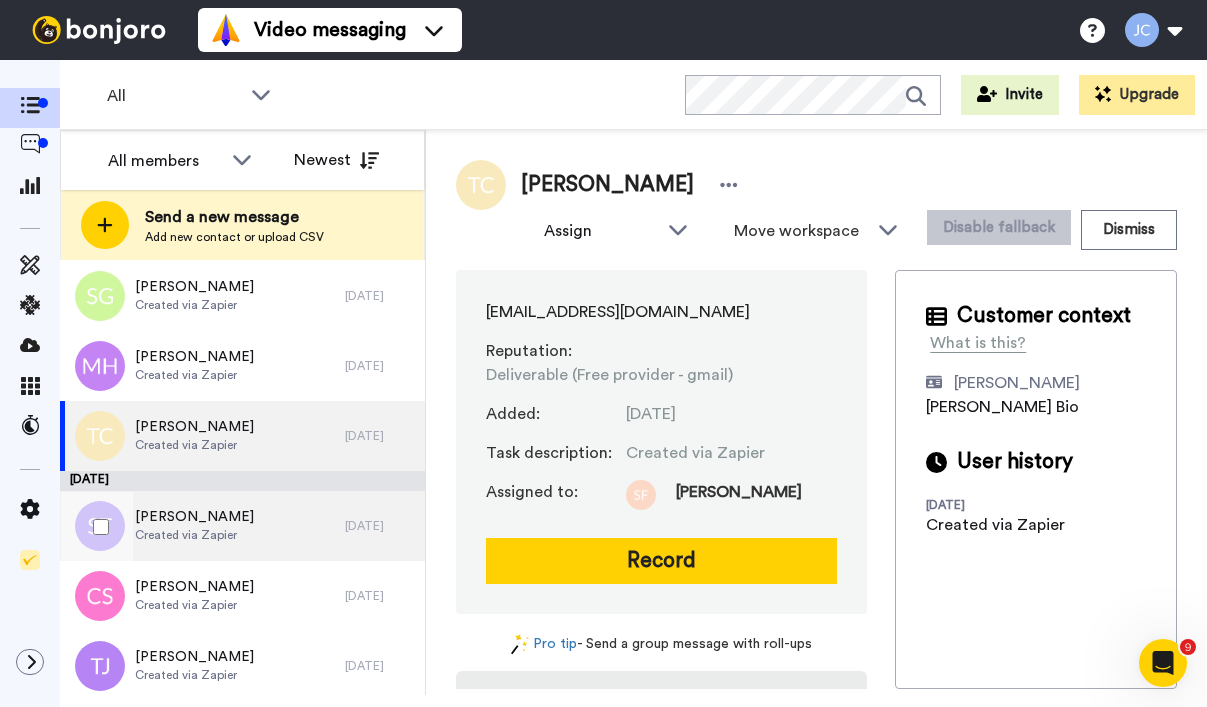 scroll, scrollTop: 1740, scrollLeft: 0, axis: vertical 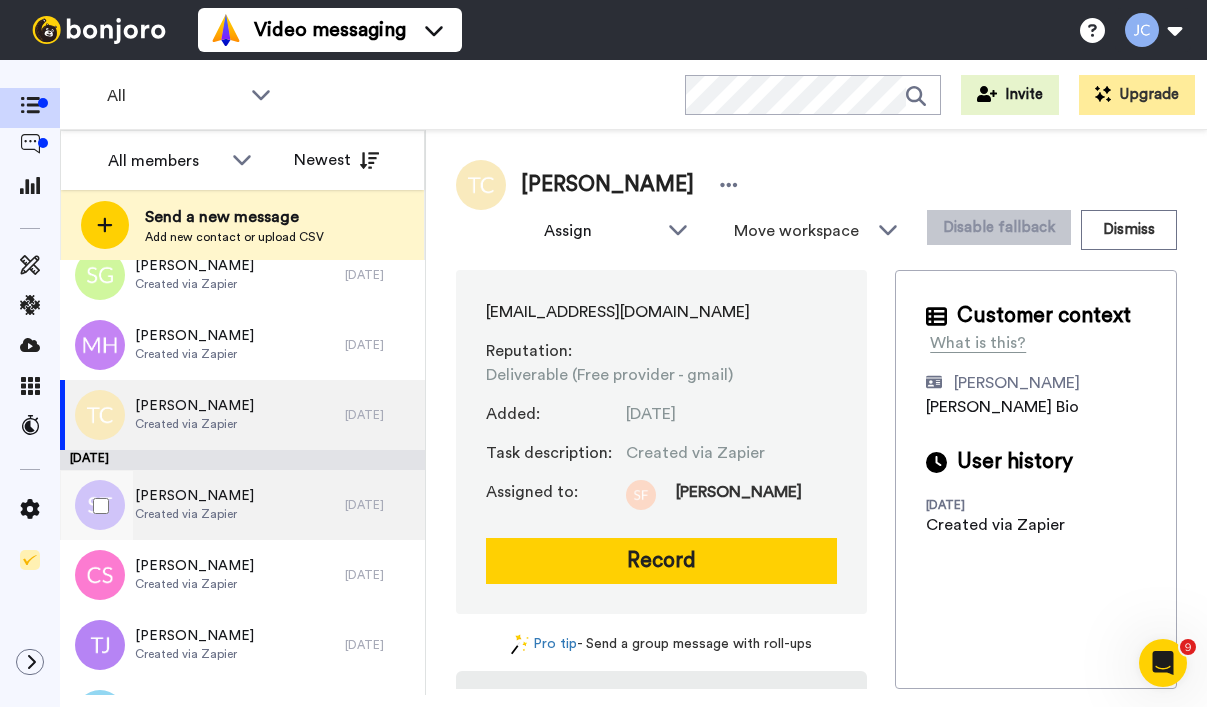 click on "[PERSON_NAME]" at bounding box center (194, 496) 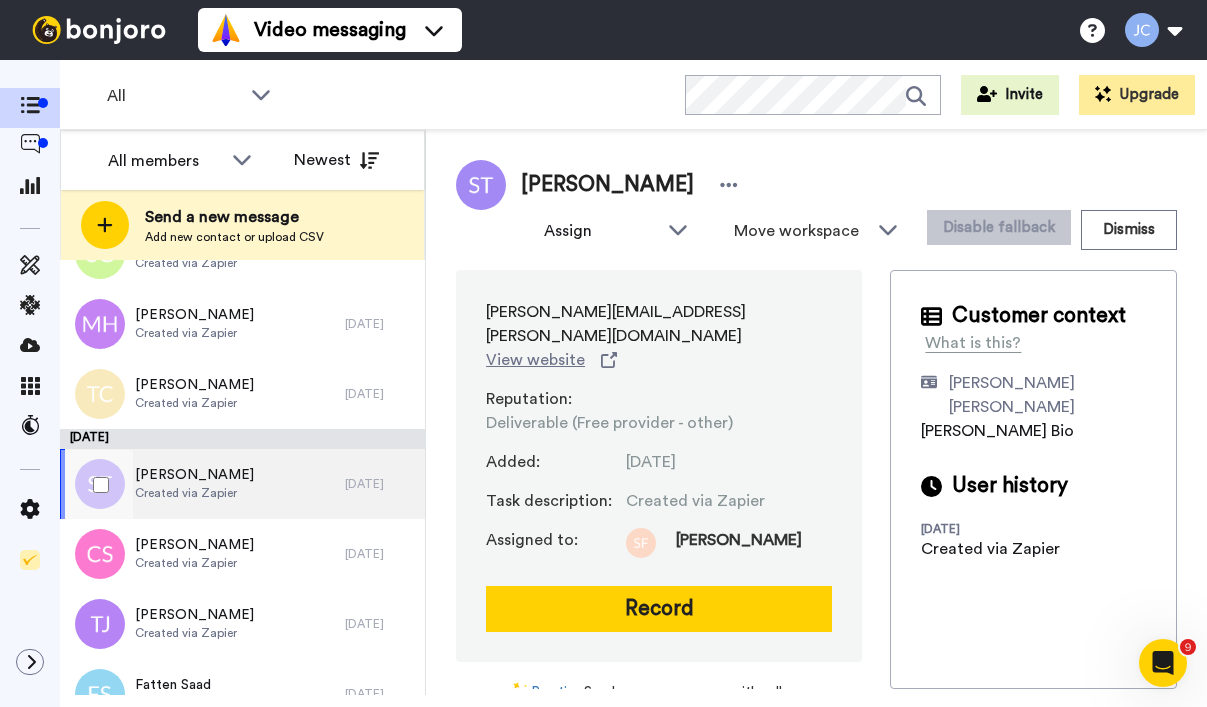 scroll, scrollTop: 1854, scrollLeft: 0, axis: vertical 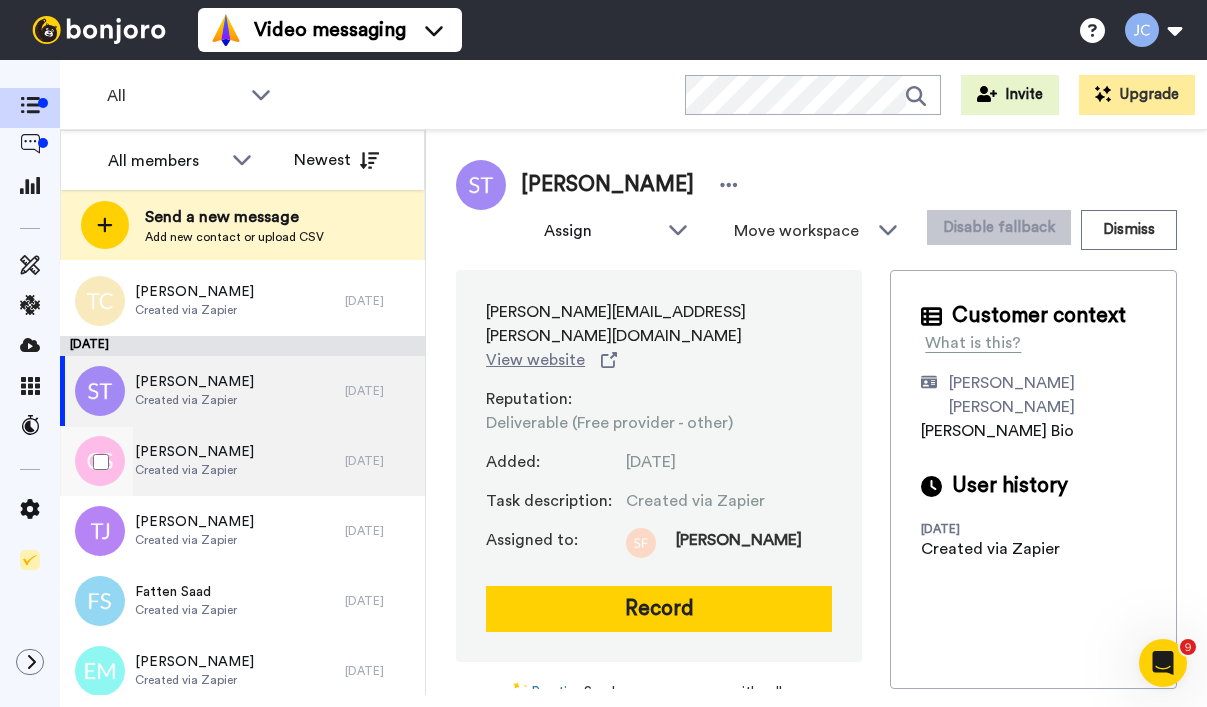 click on "Created via Zapier" at bounding box center [194, 470] 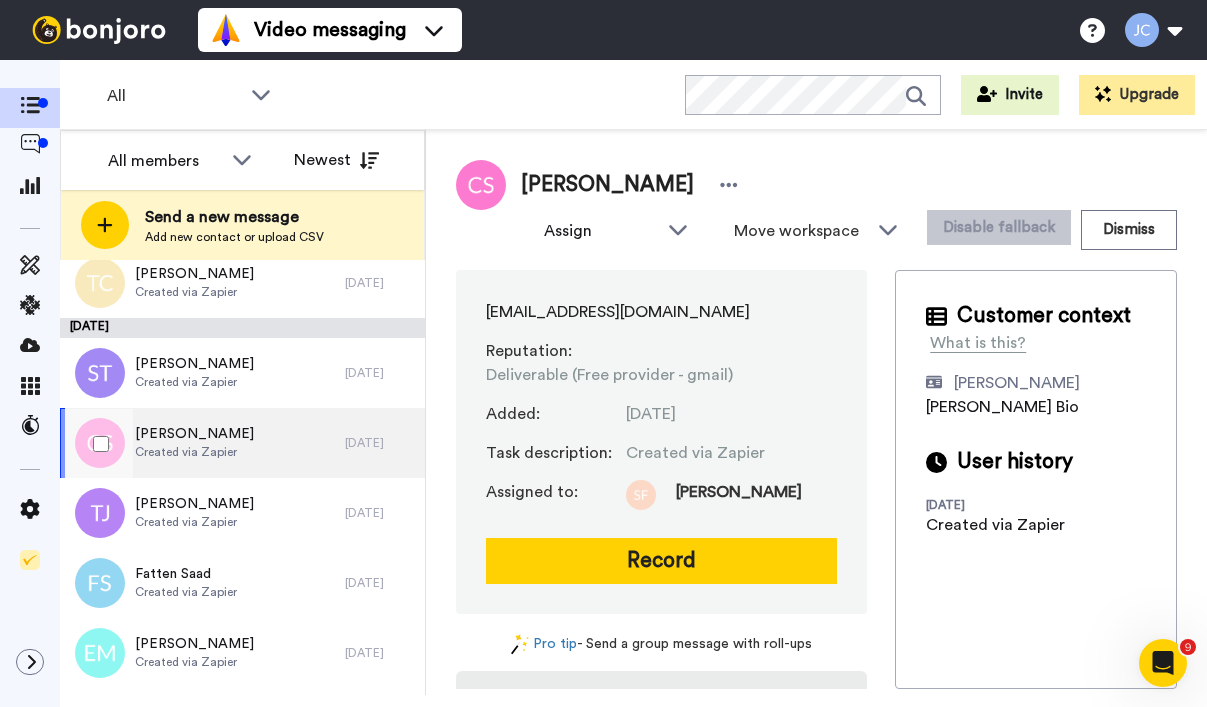 scroll, scrollTop: 1904, scrollLeft: 0, axis: vertical 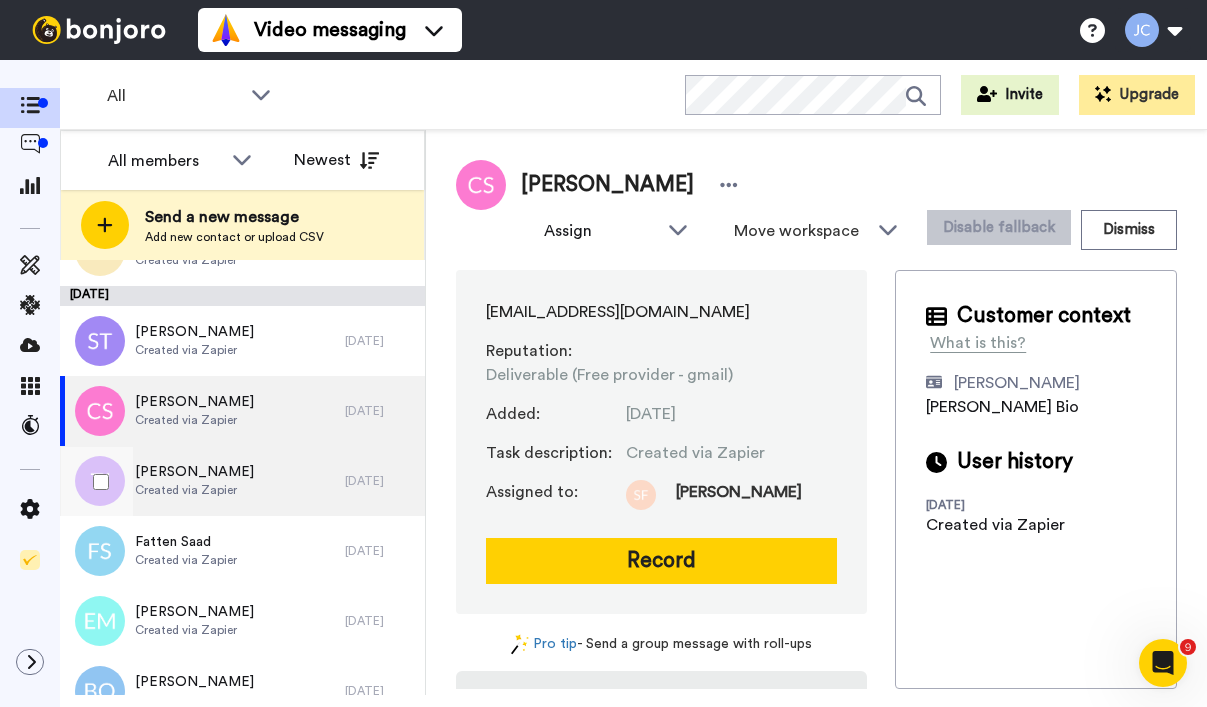 click on "[PERSON_NAME]" at bounding box center [194, 472] 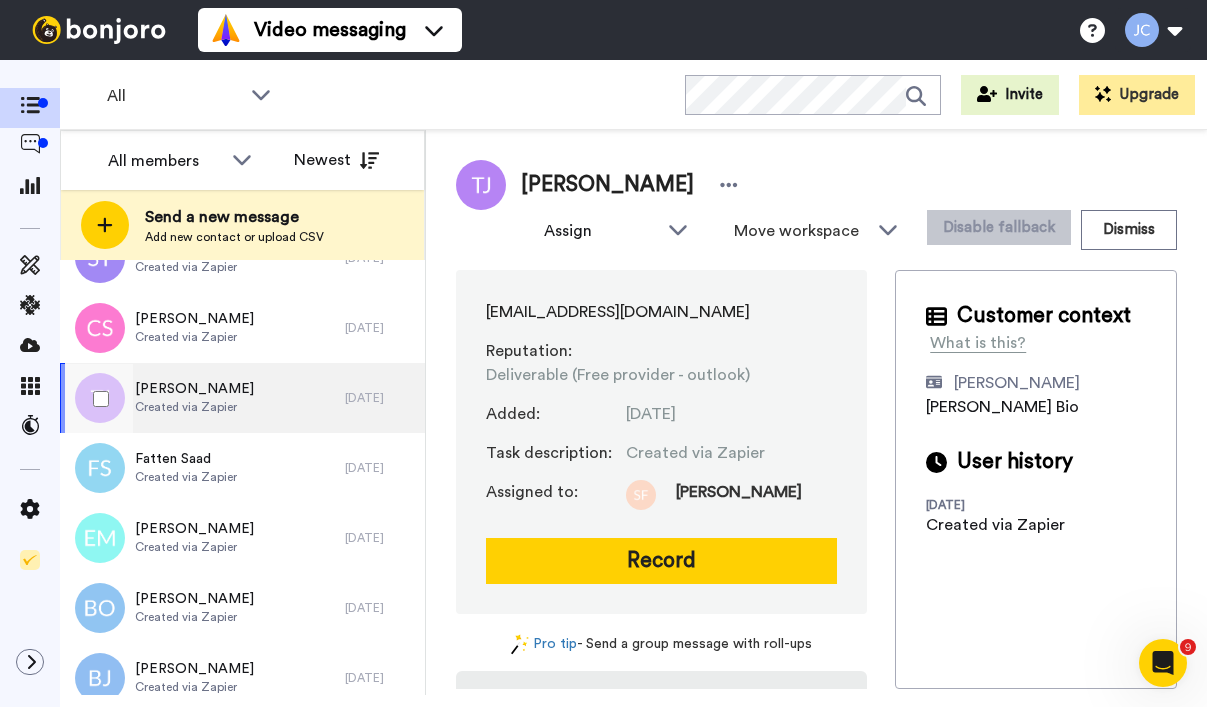 scroll, scrollTop: 2033, scrollLeft: 0, axis: vertical 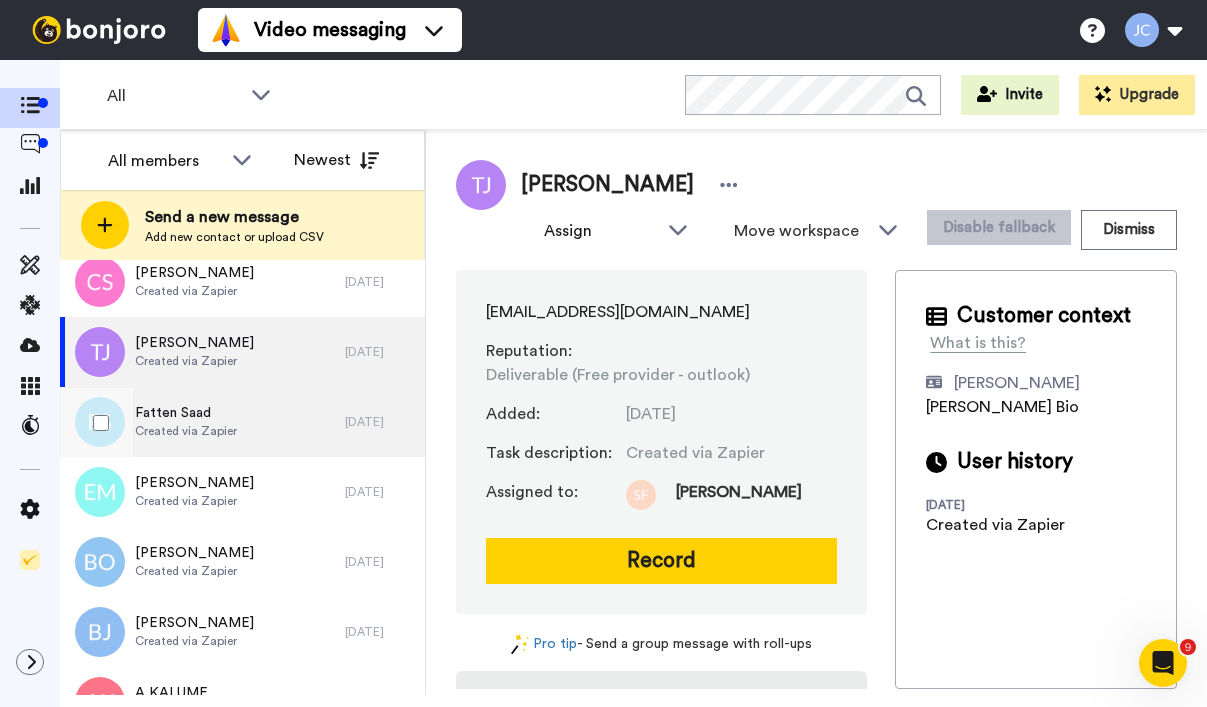 click on "Created via Zapier" at bounding box center (186, 431) 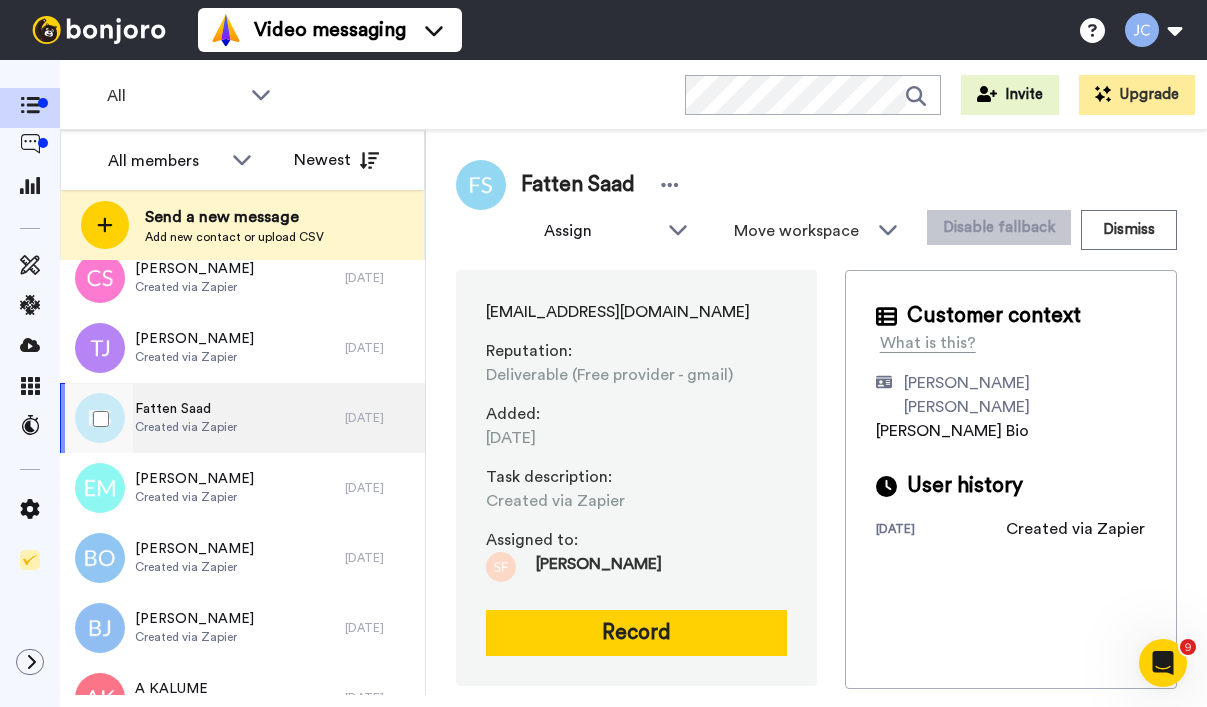 scroll, scrollTop: 2062, scrollLeft: 0, axis: vertical 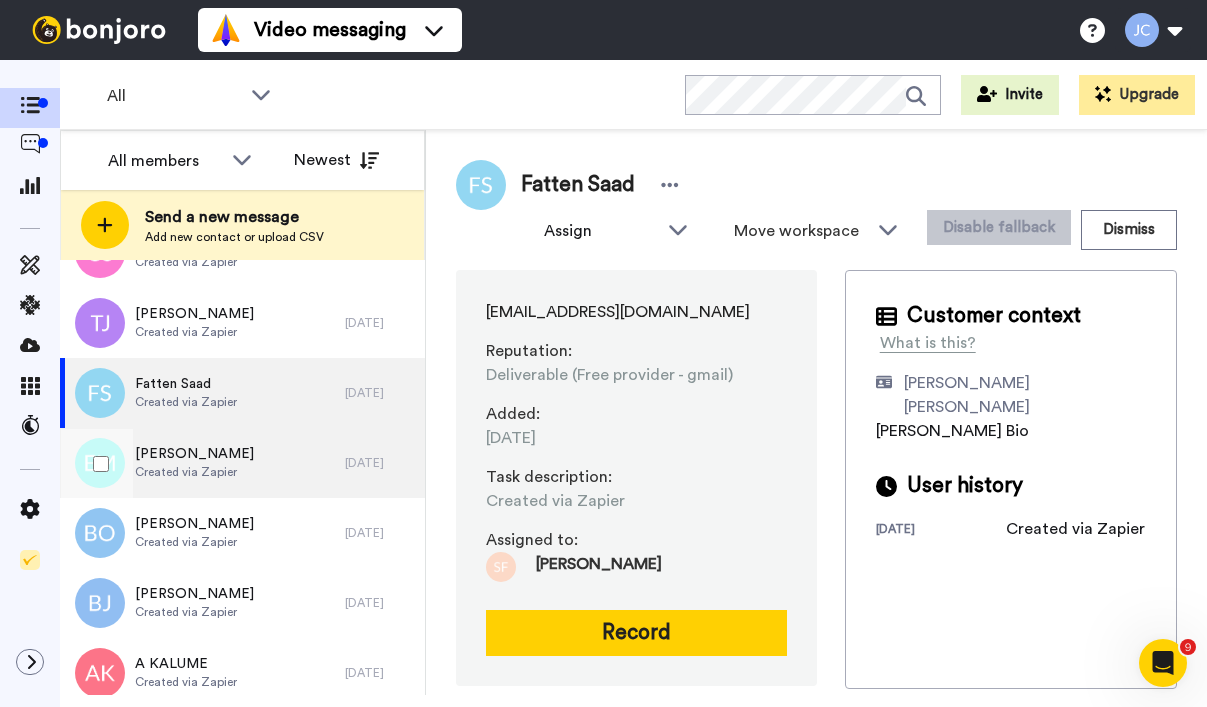 click on "[PERSON_NAME]" at bounding box center (194, 454) 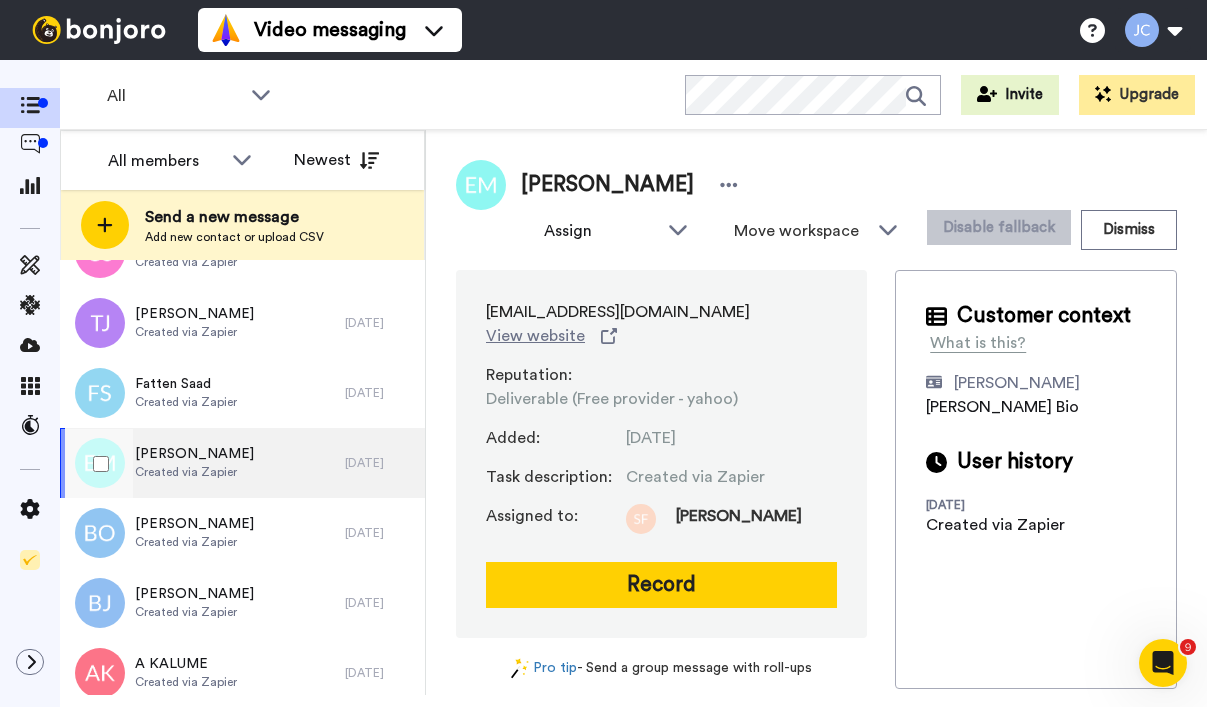 scroll, scrollTop: 2095, scrollLeft: 0, axis: vertical 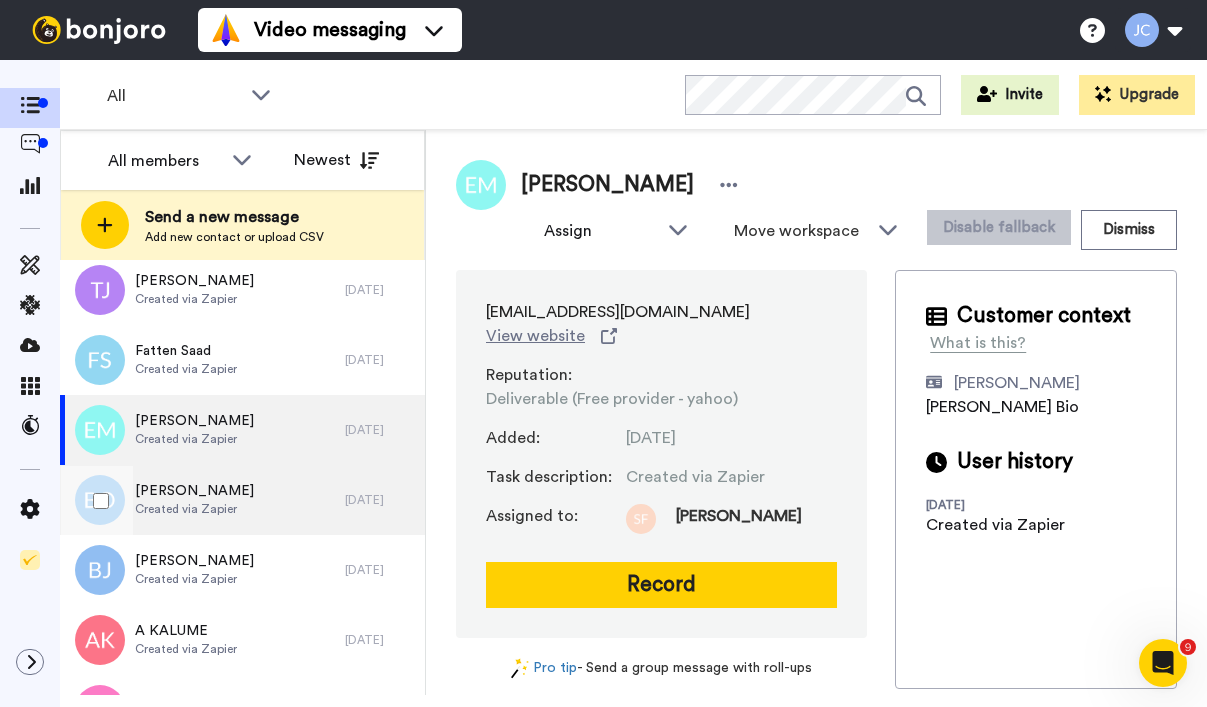 click on "[PERSON_NAME]" at bounding box center (194, 491) 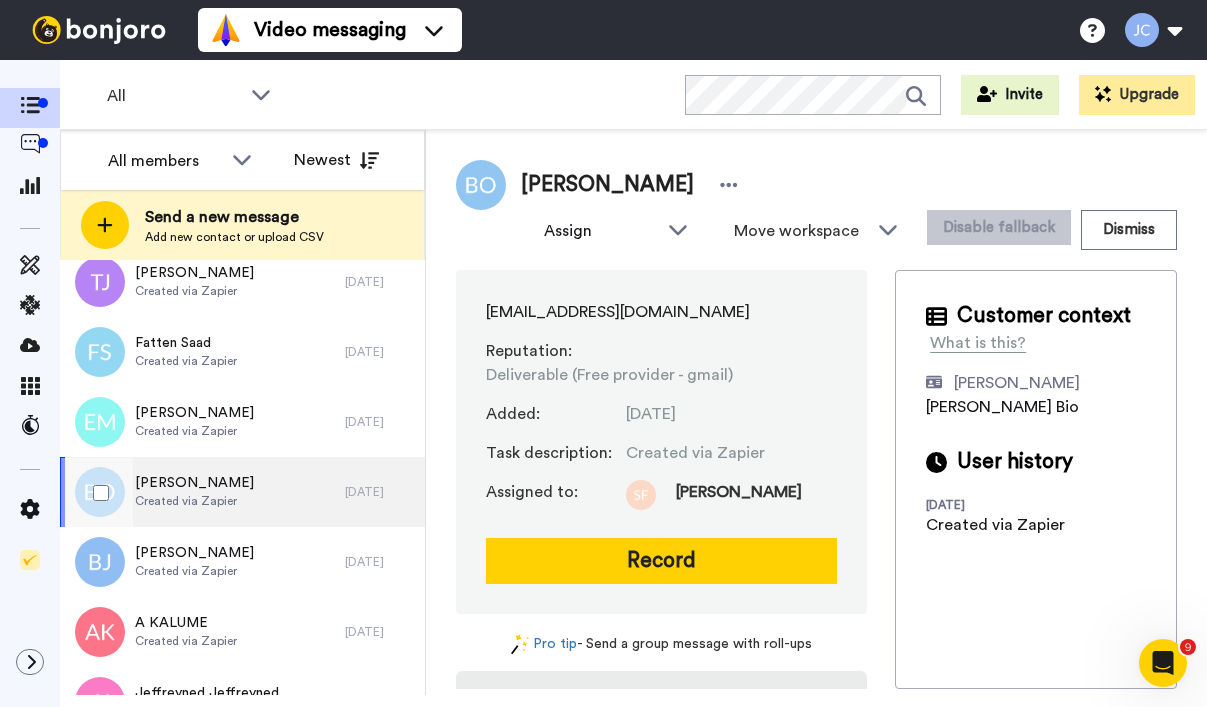 scroll, scrollTop: 2120, scrollLeft: 0, axis: vertical 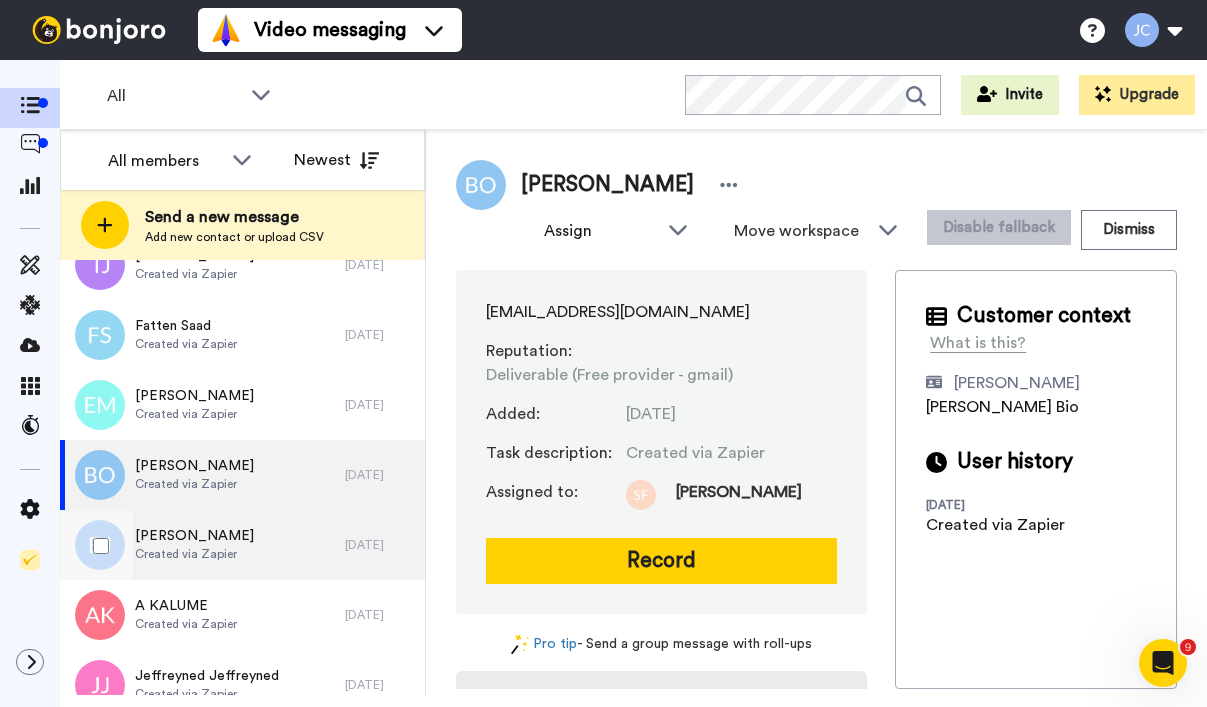 click on "[PERSON_NAME]" at bounding box center (194, 536) 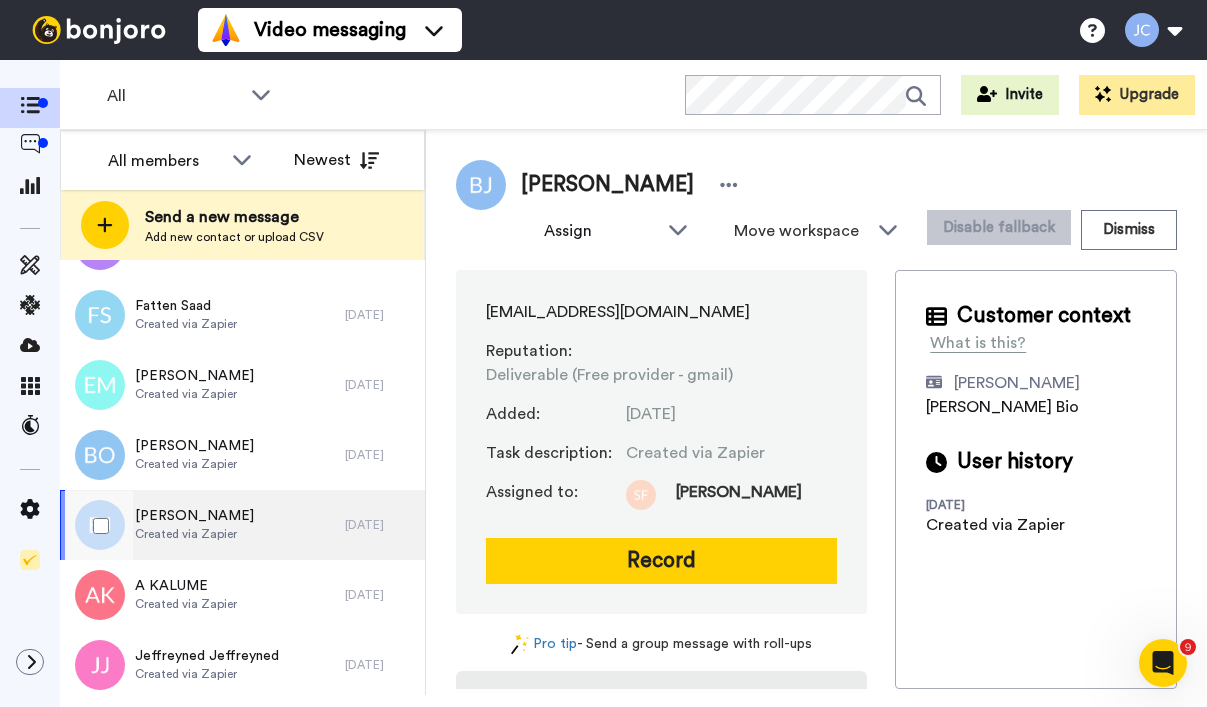 scroll, scrollTop: 2161, scrollLeft: 0, axis: vertical 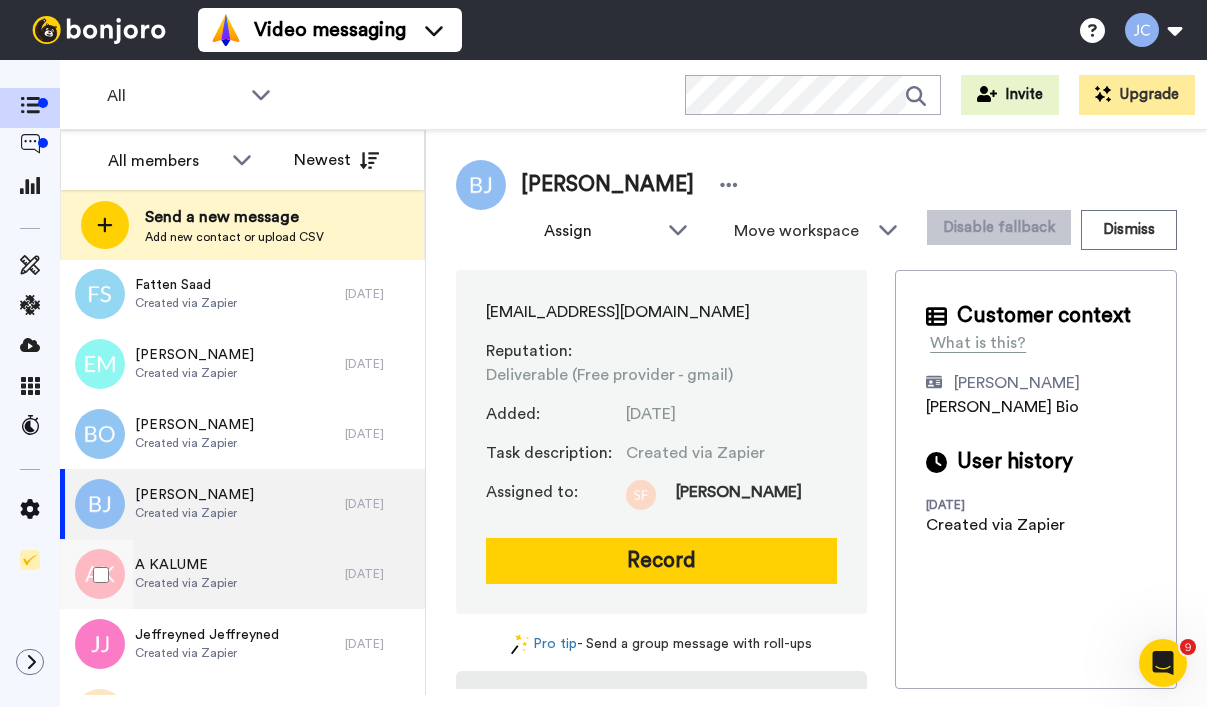 click on "A KALUME Created via Zapier" at bounding box center (202, 574) 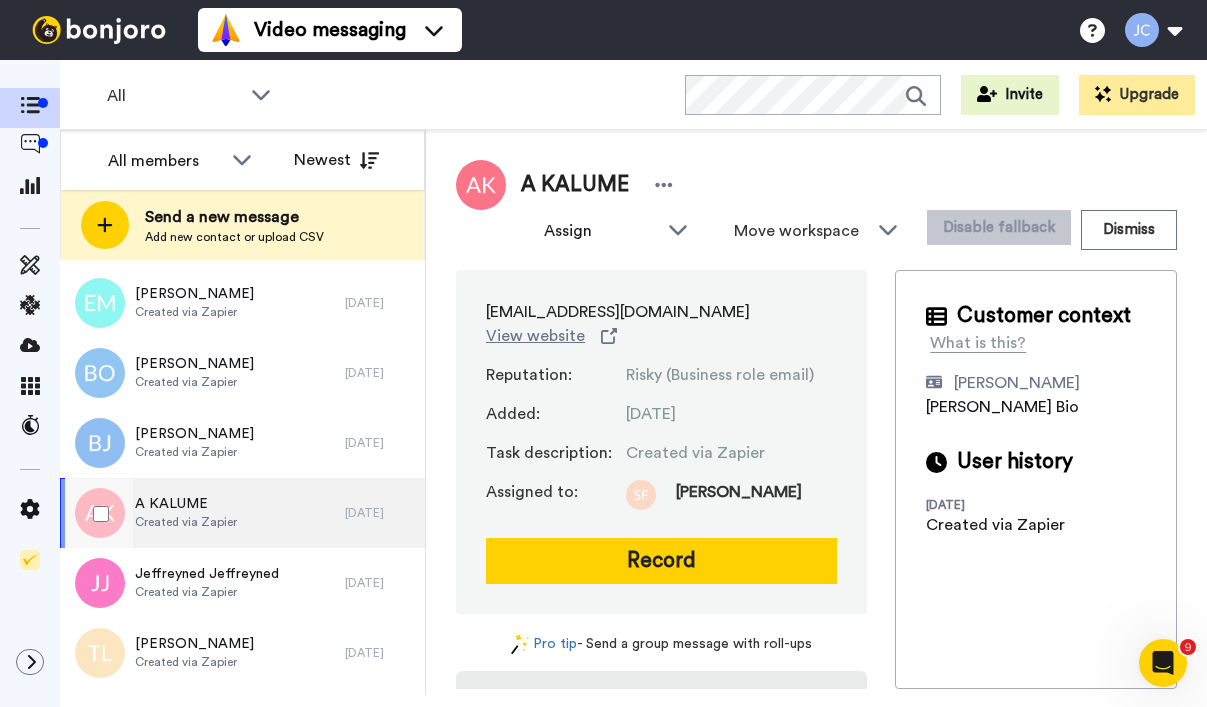 scroll, scrollTop: 2268, scrollLeft: 0, axis: vertical 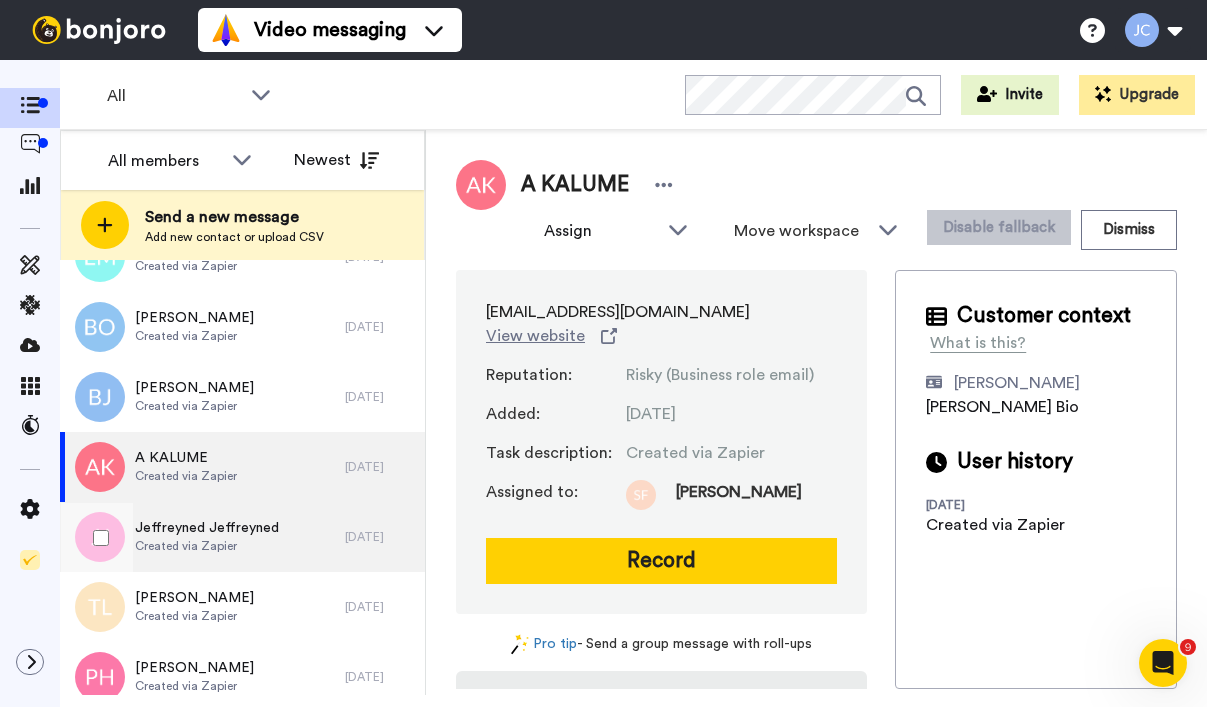 click on "Created via Zapier" at bounding box center (207, 546) 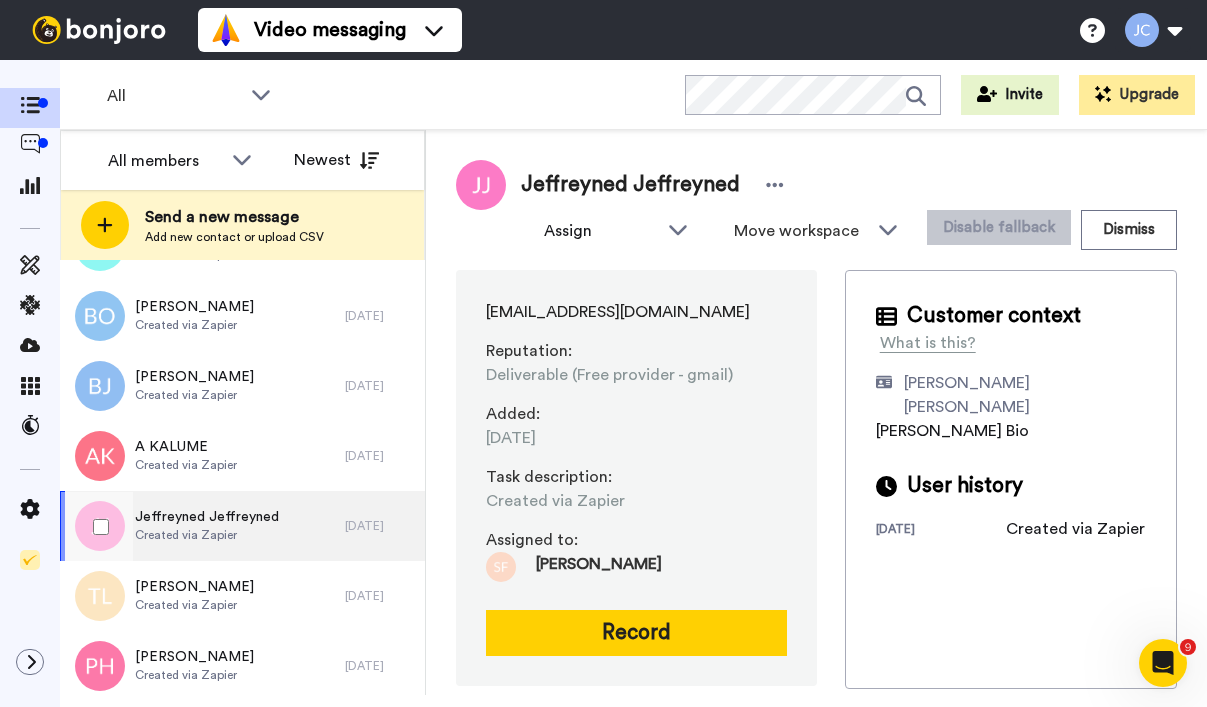 scroll, scrollTop: 2323, scrollLeft: 0, axis: vertical 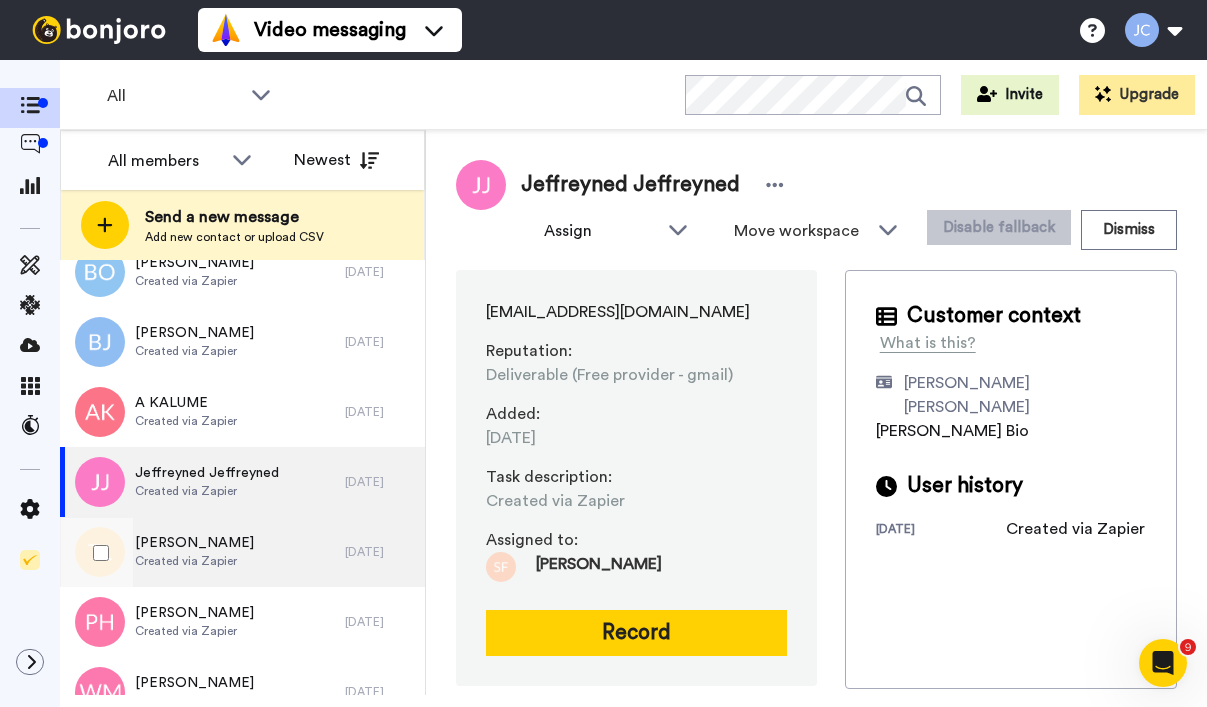 click on "[PERSON_NAME]" at bounding box center [194, 543] 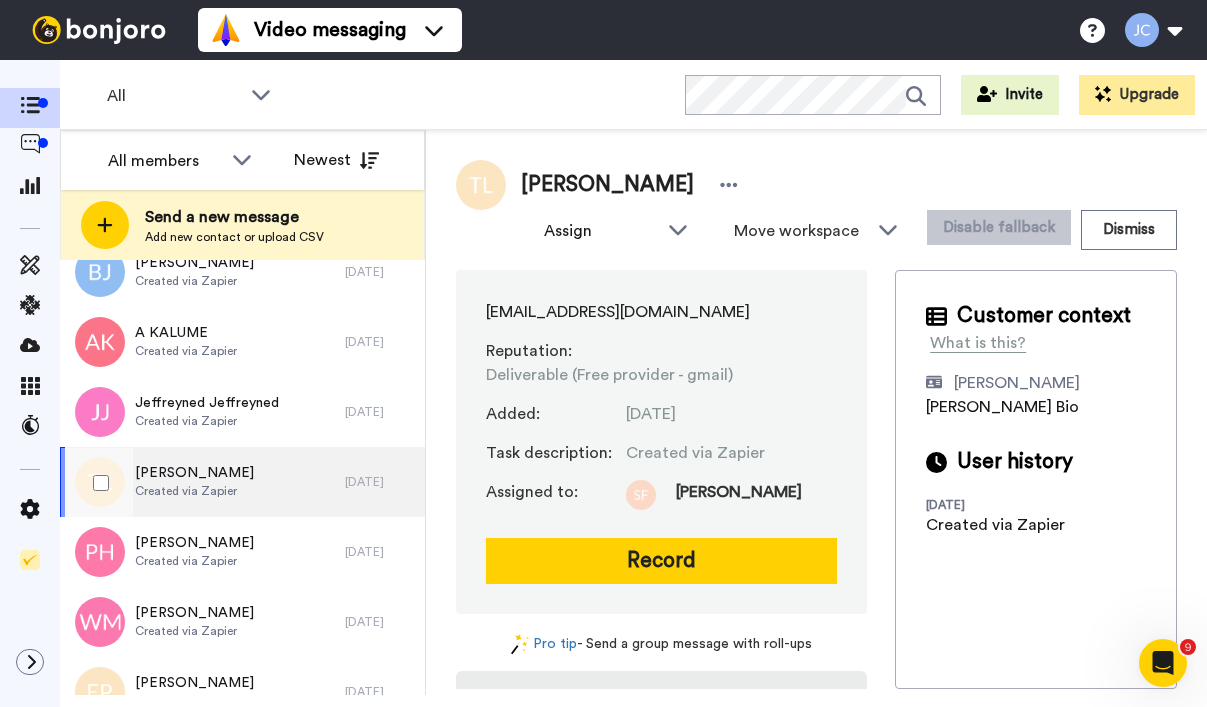 scroll, scrollTop: 2397, scrollLeft: 0, axis: vertical 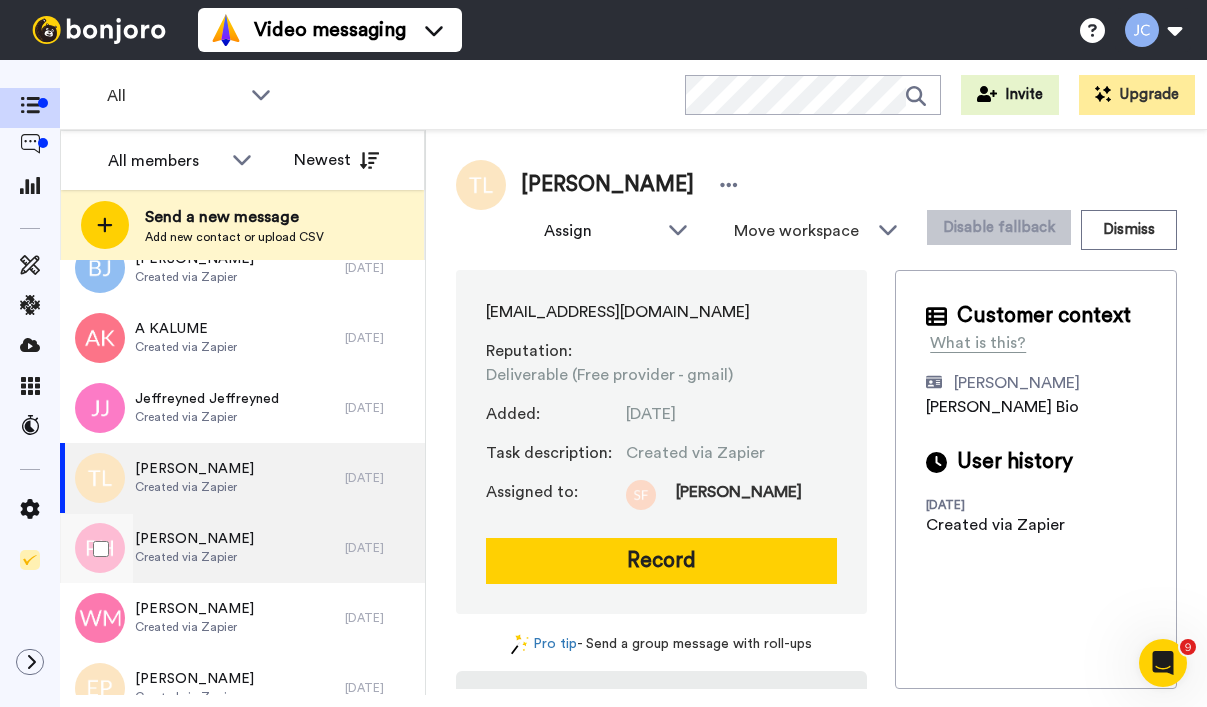 click on "[PERSON_NAME]" at bounding box center (194, 539) 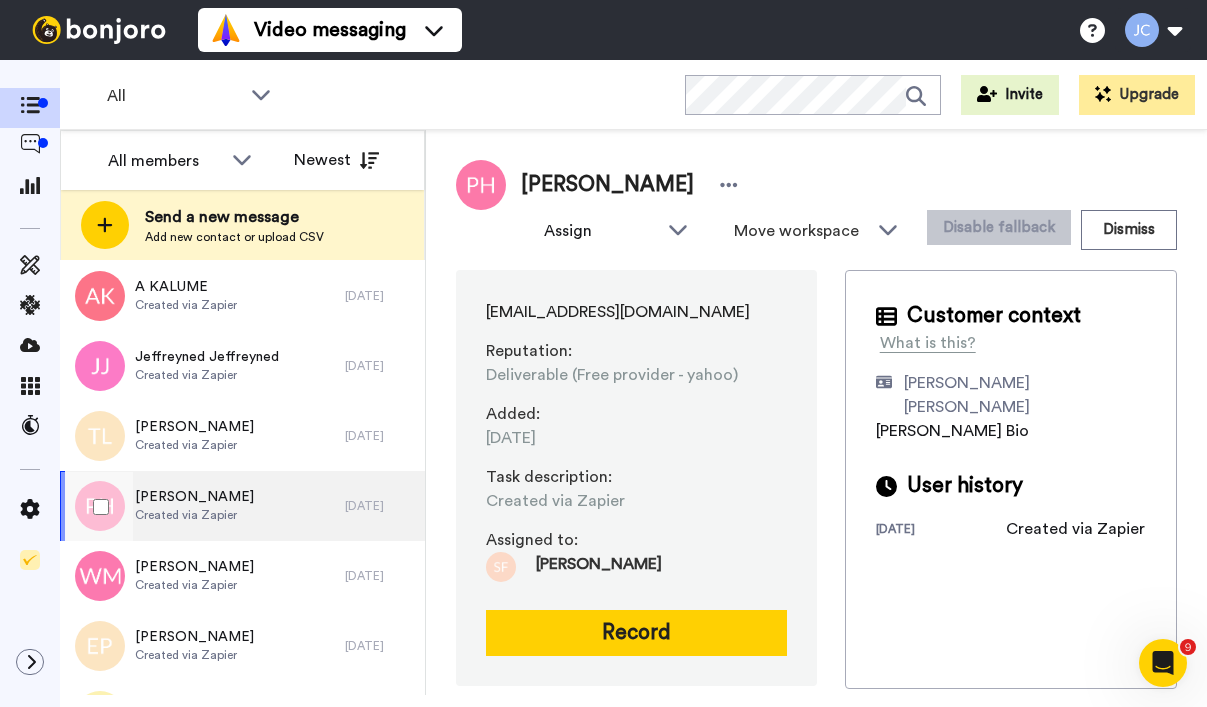 scroll 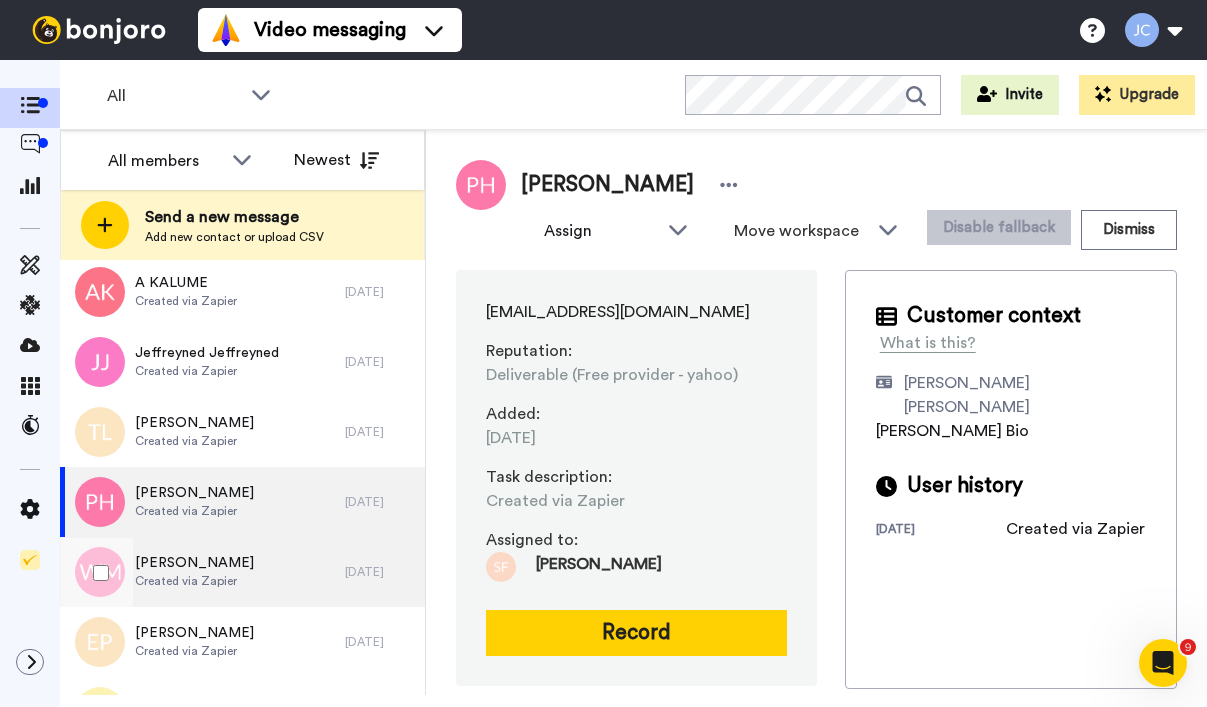 click on "Created via Zapier" at bounding box center [194, 581] 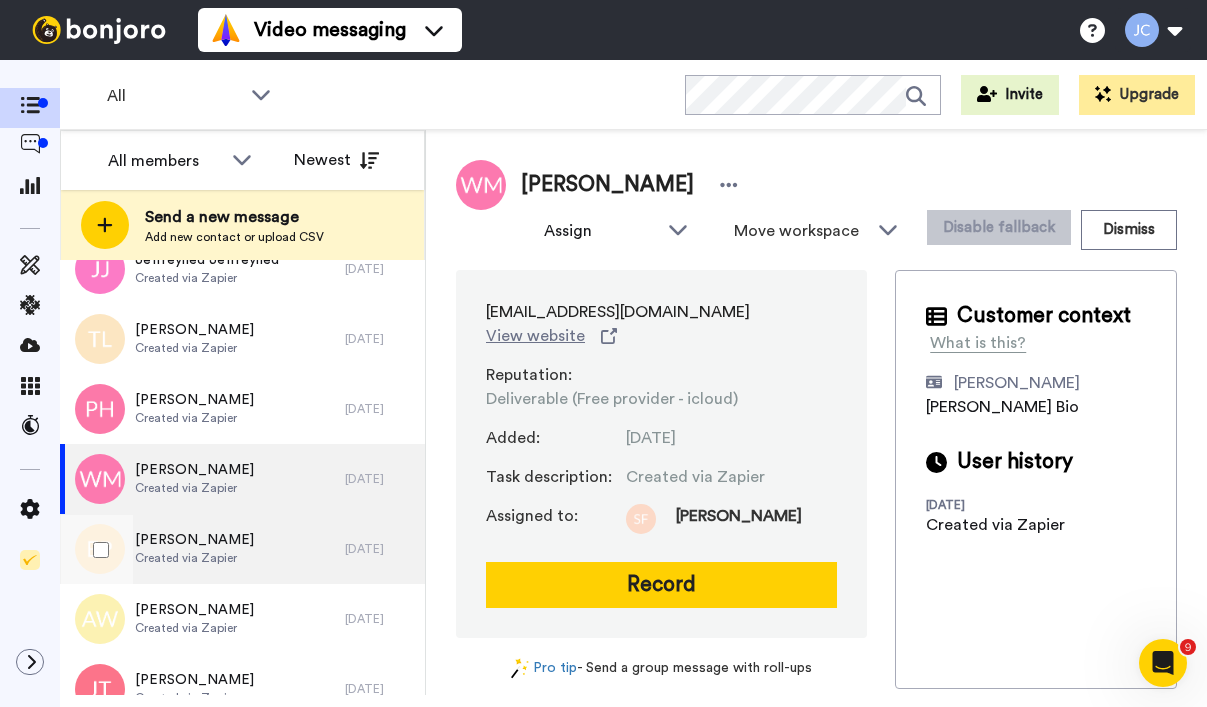 click on "[PERSON_NAME]" at bounding box center [194, 540] 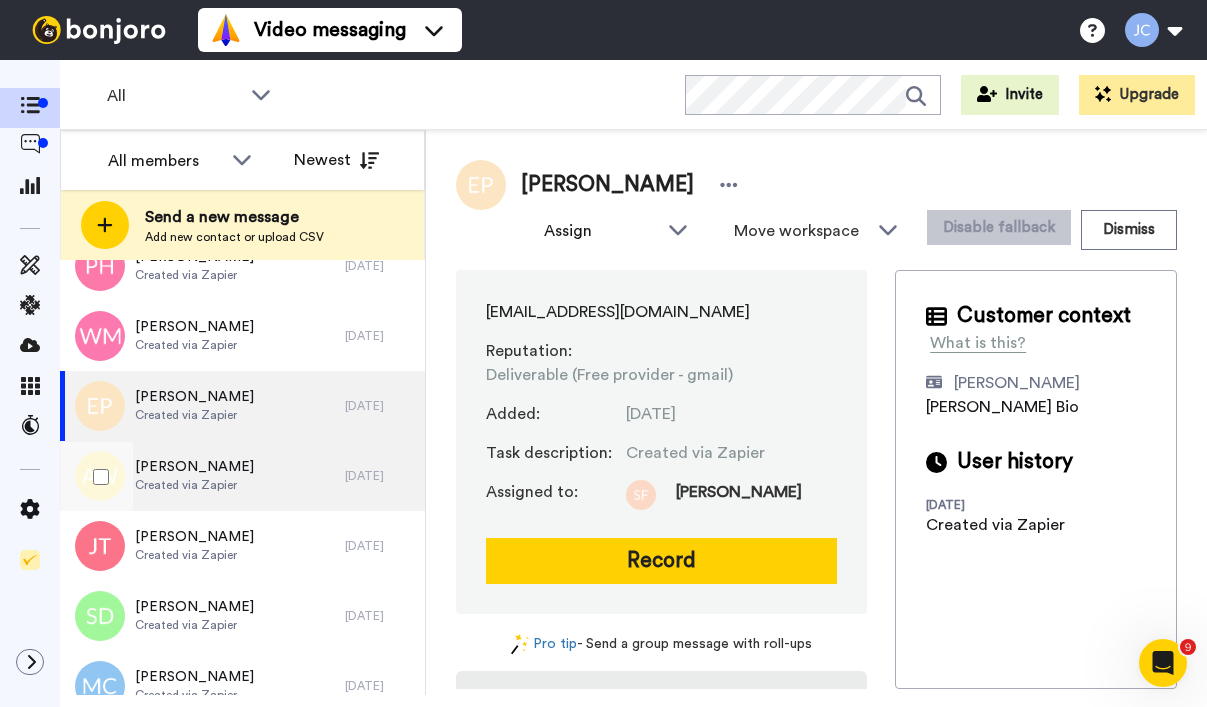 click on "Created via Zapier" at bounding box center [194, 485] 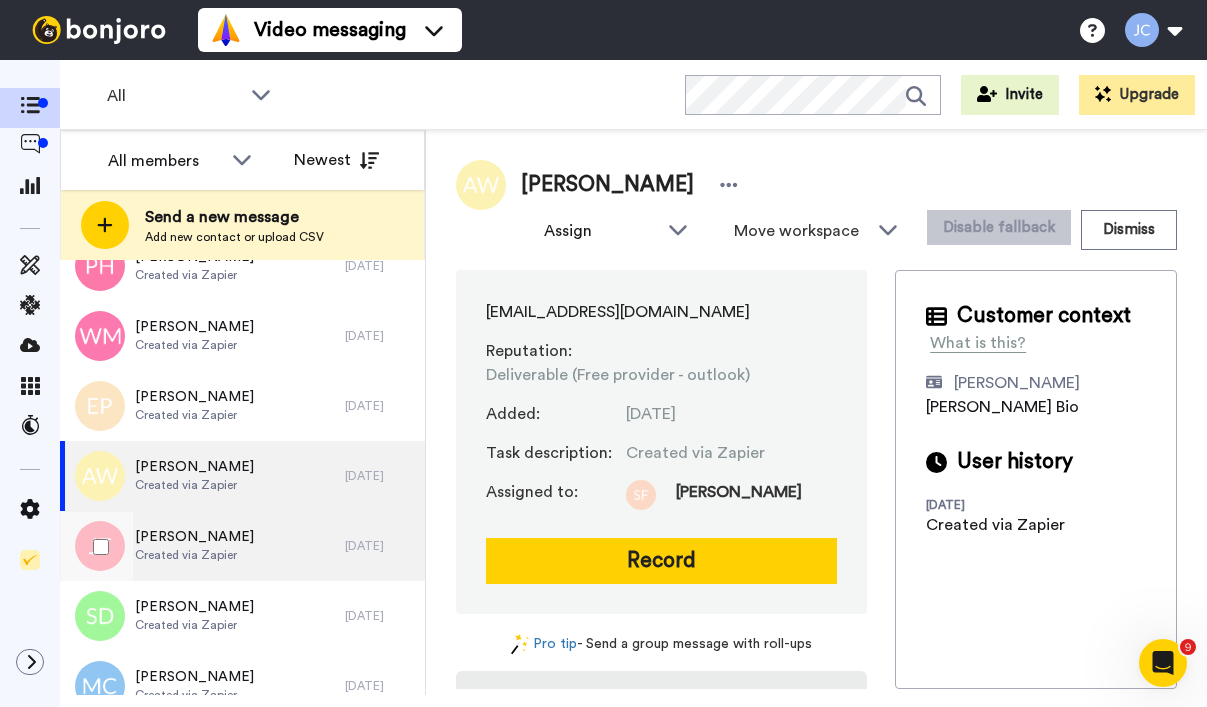 click on "[PERSON_NAME]" at bounding box center [194, 537] 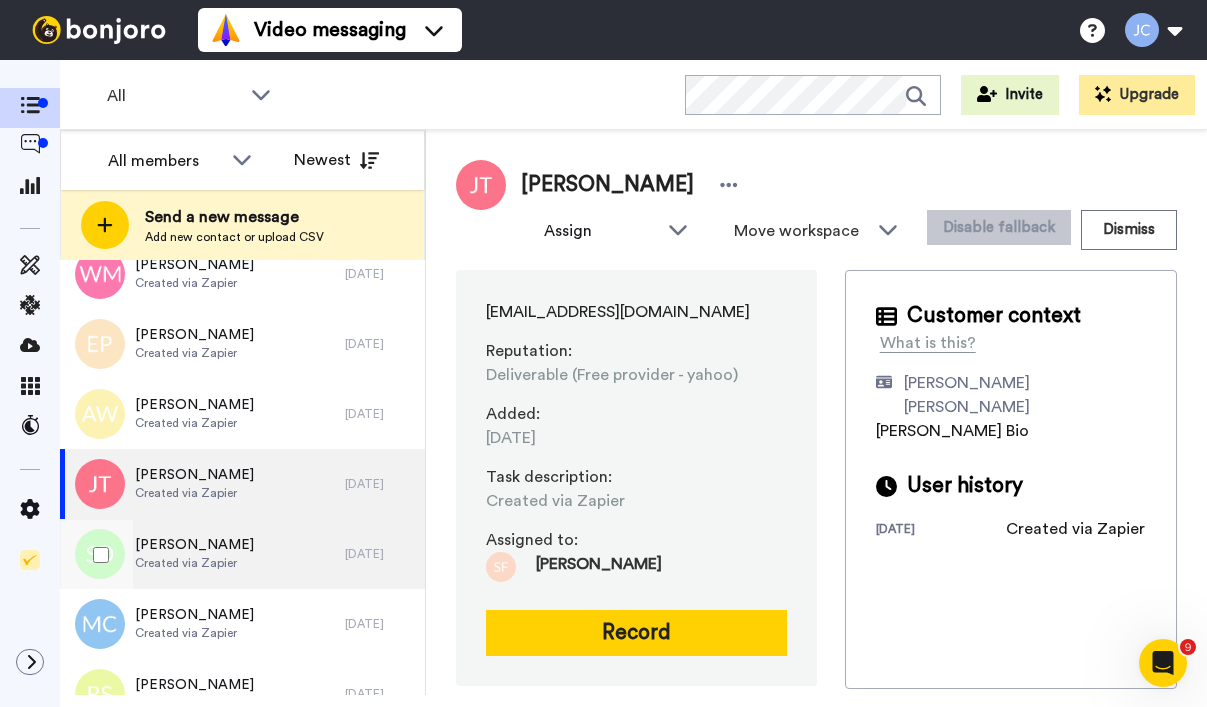 click on "[PERSON_NAME]" at bounding box center (194, 545) 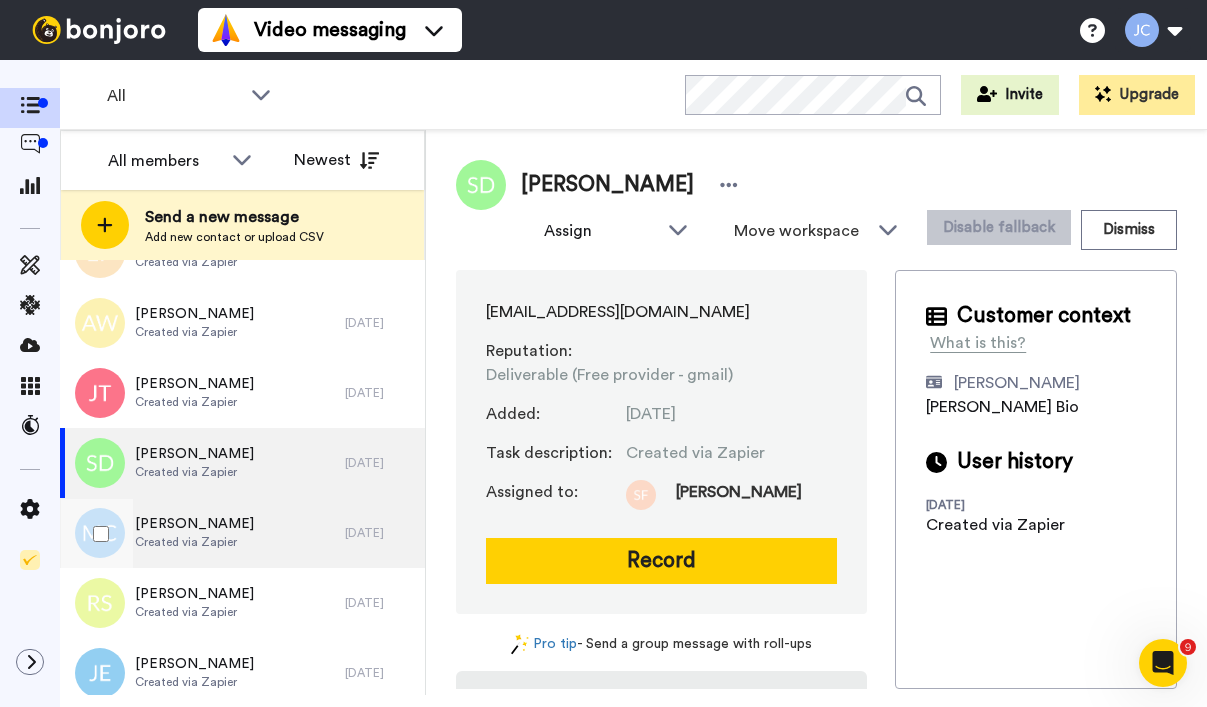 click on "Created via Zapier" at bounding box center [194, 542] 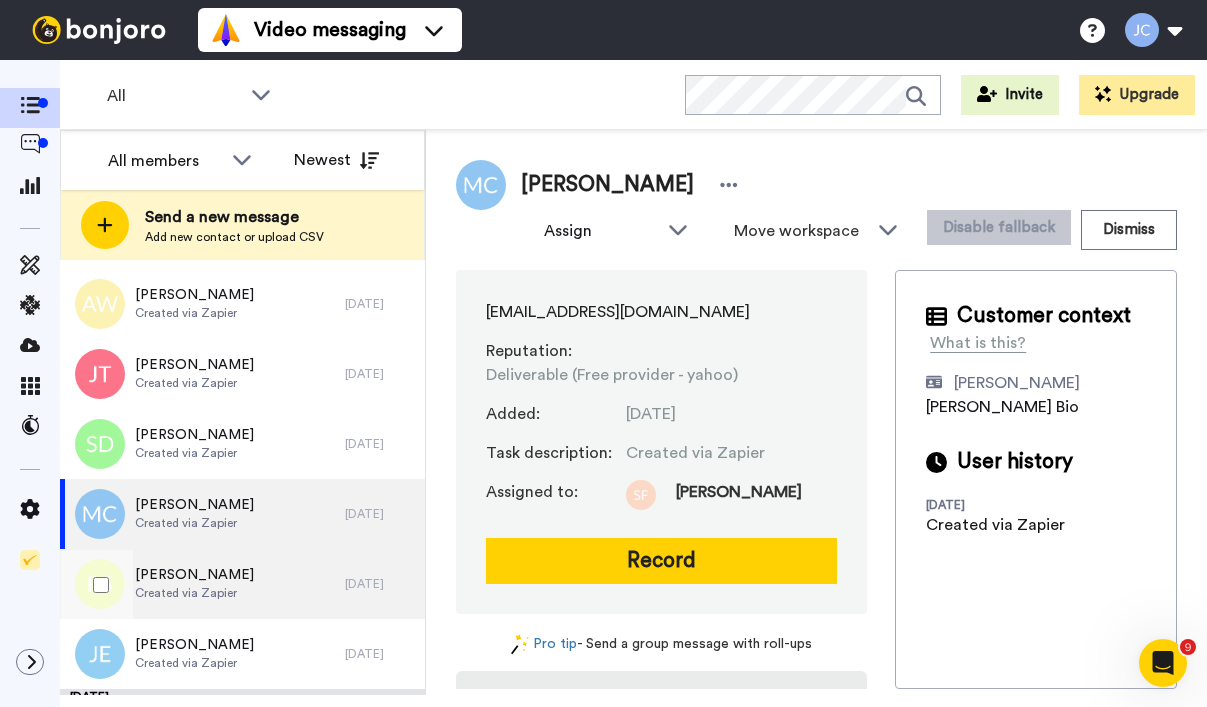 click on "[PERSON_NAME]" at bounding box center (194, 575) 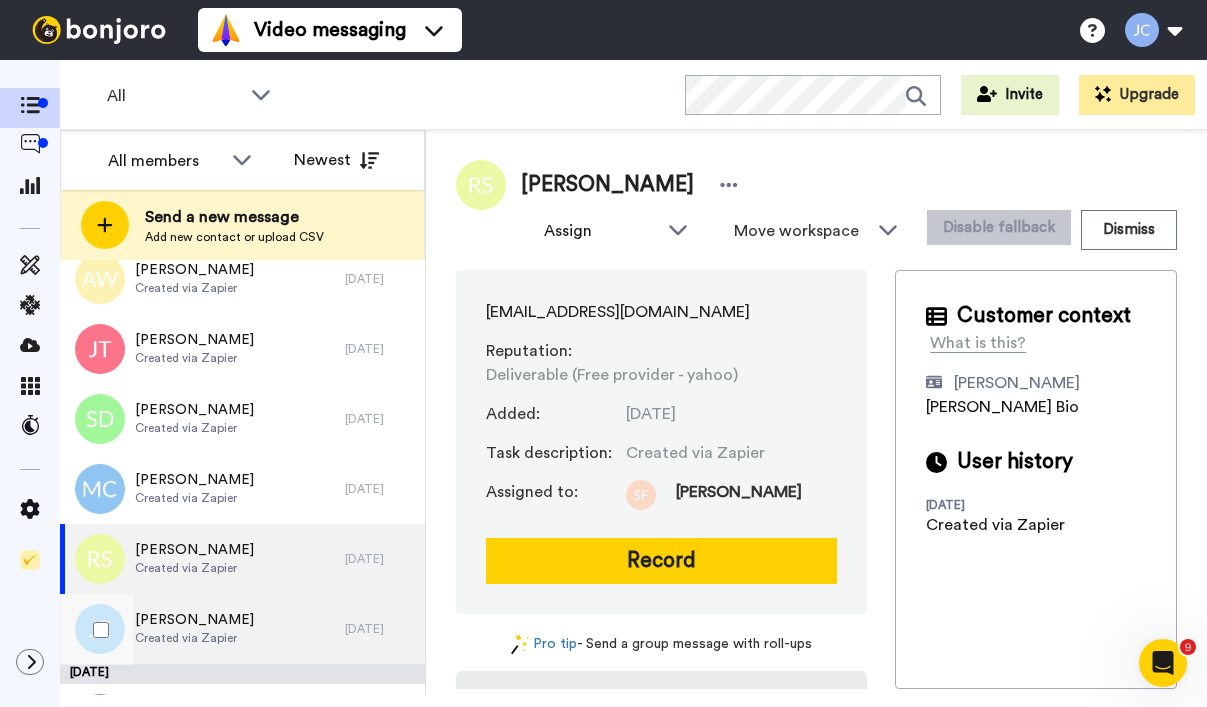 click on "[PERSON_NAME]" at bounding box center [194, 620] 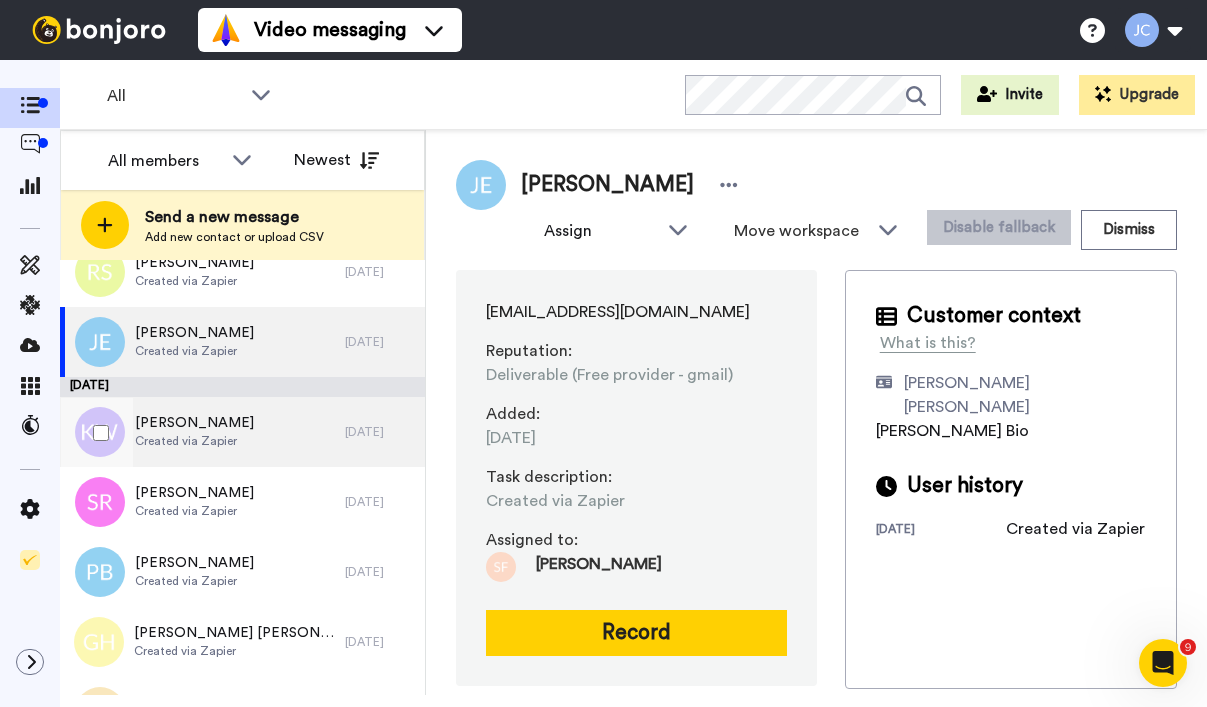 click on "[PERSON_NAME]" at bounding box center (194, 423) 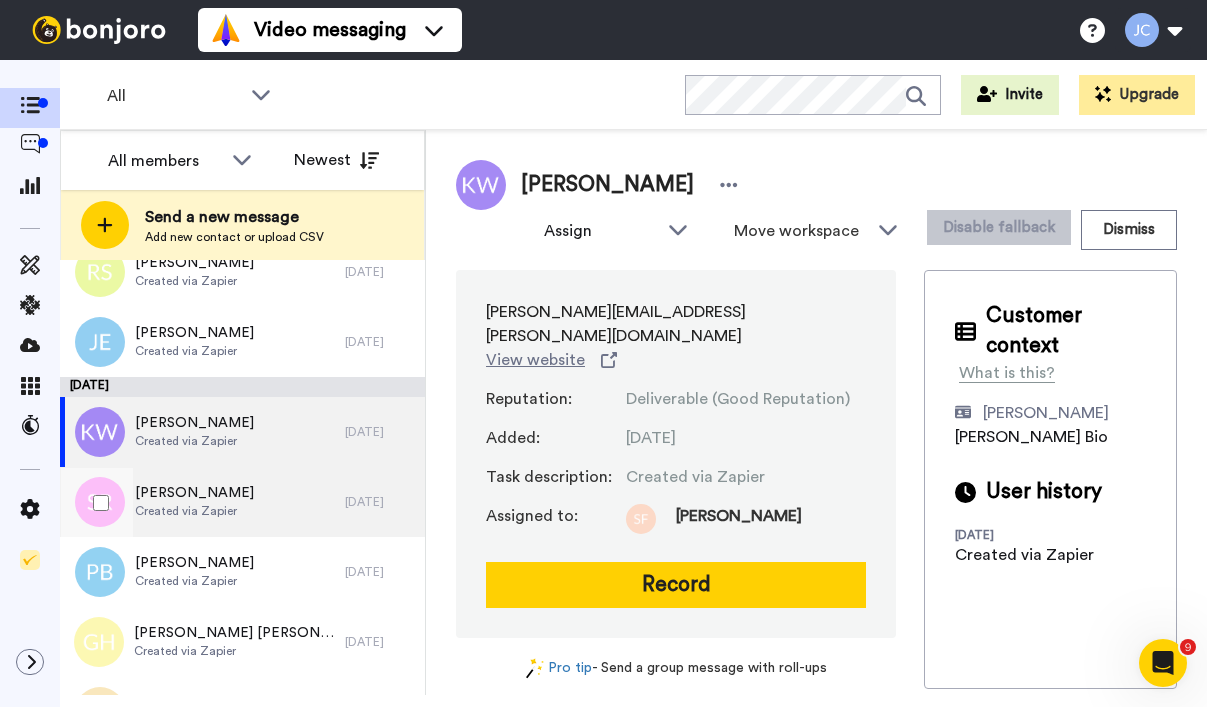 click on "[PERSON_NAME]" at bounding box center [194, 493] 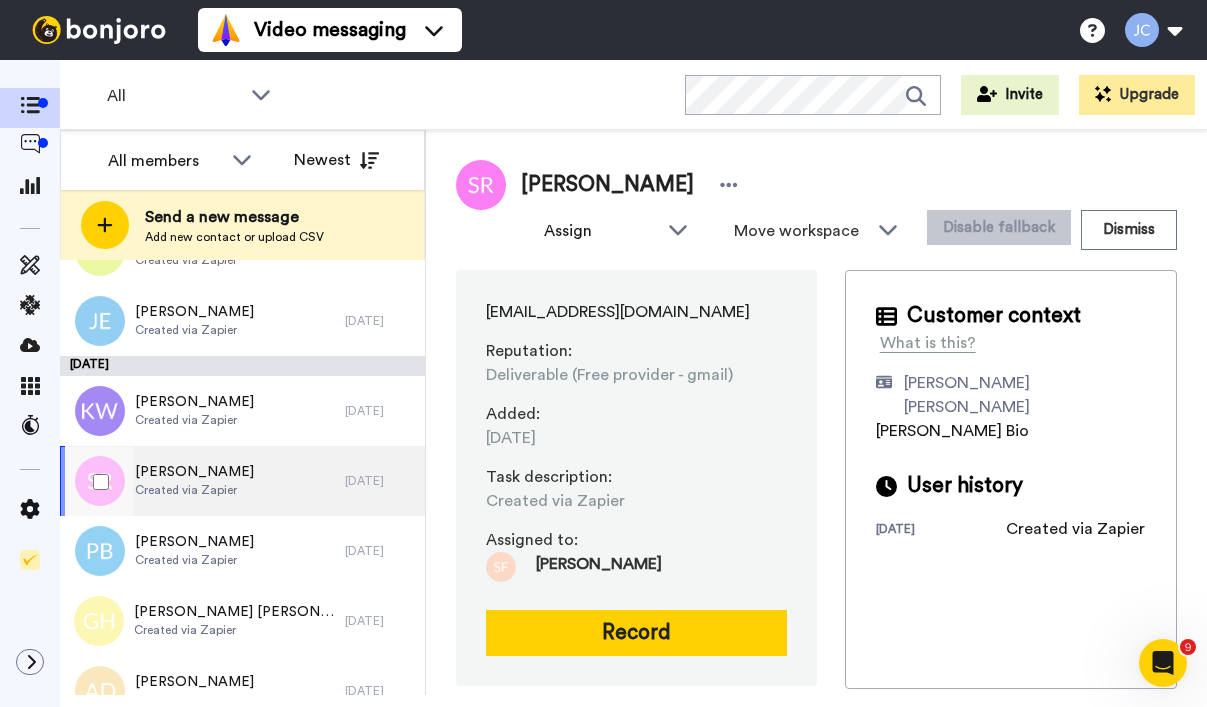 scroll, scrollTop: 3237, scrollLeft: 0, axis: vertical 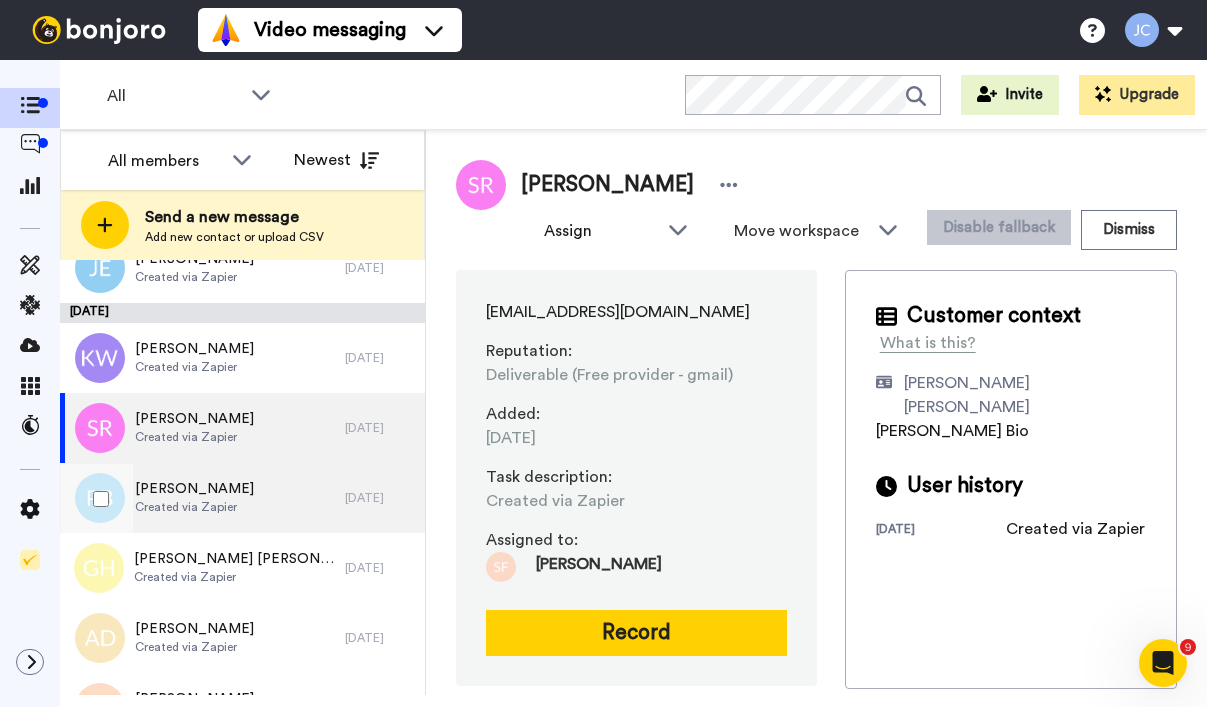 click on "Created via Zapier" at bounding box center [194, 507] 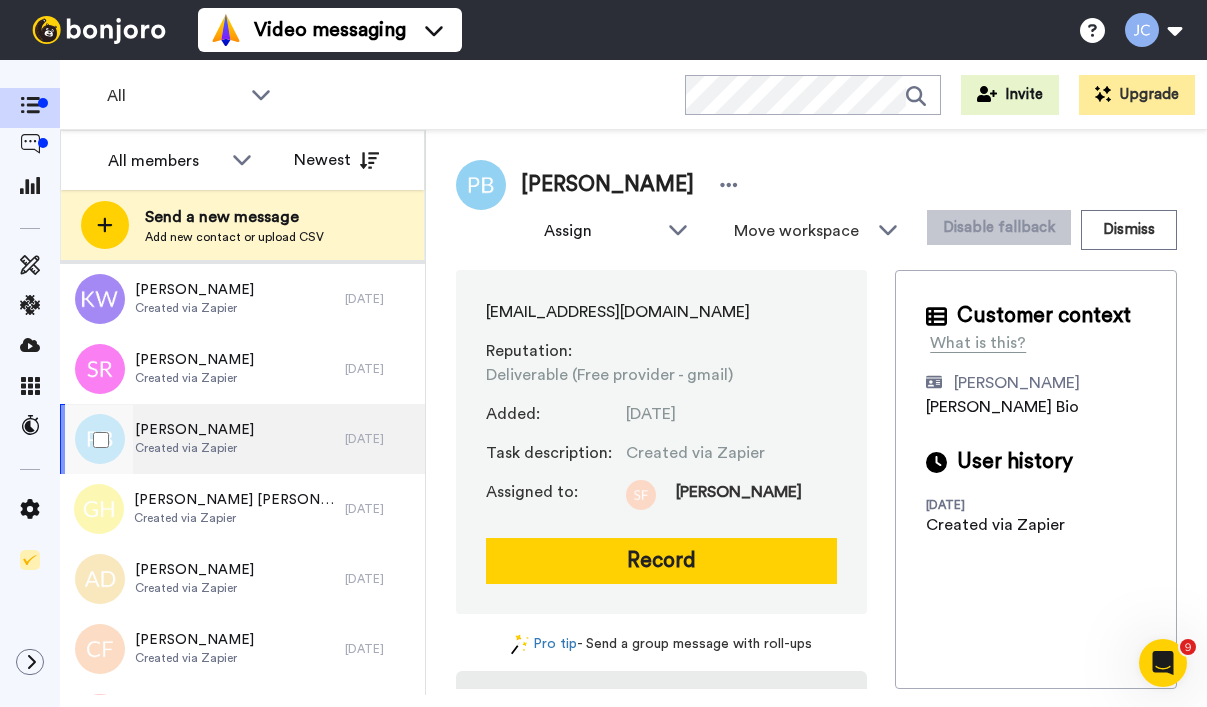 scroll, scrollTop: 3391, scrollLeft: 0, axis: vertical 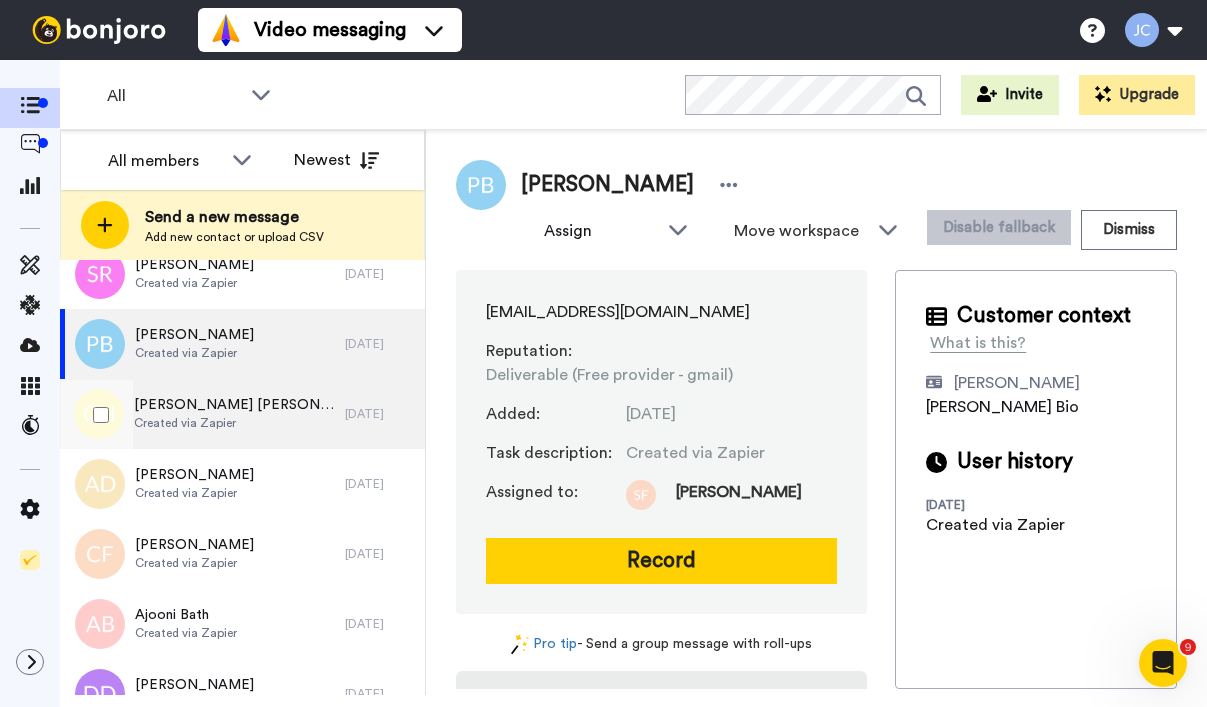 click on "[PERSON_NAME] [PERSON_NAME]" at bounding box center (234, 405) 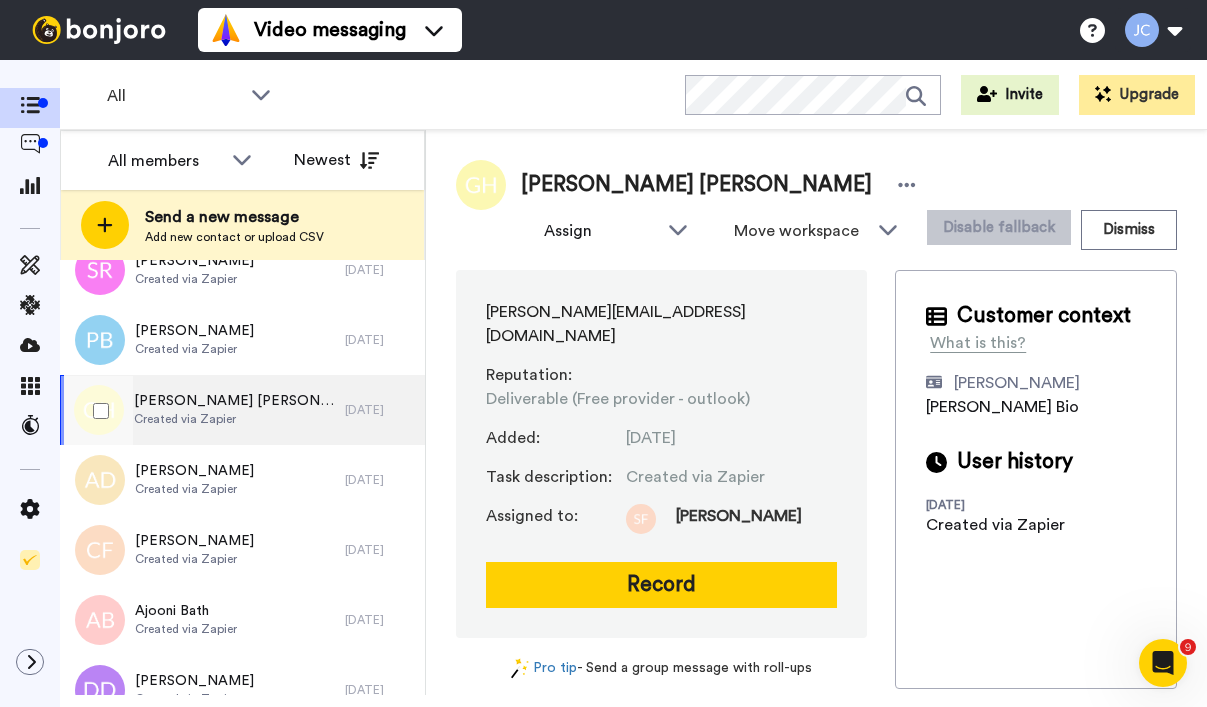 scroll, scrollTop: 3423, scrollLeft: 0, axis: vertical 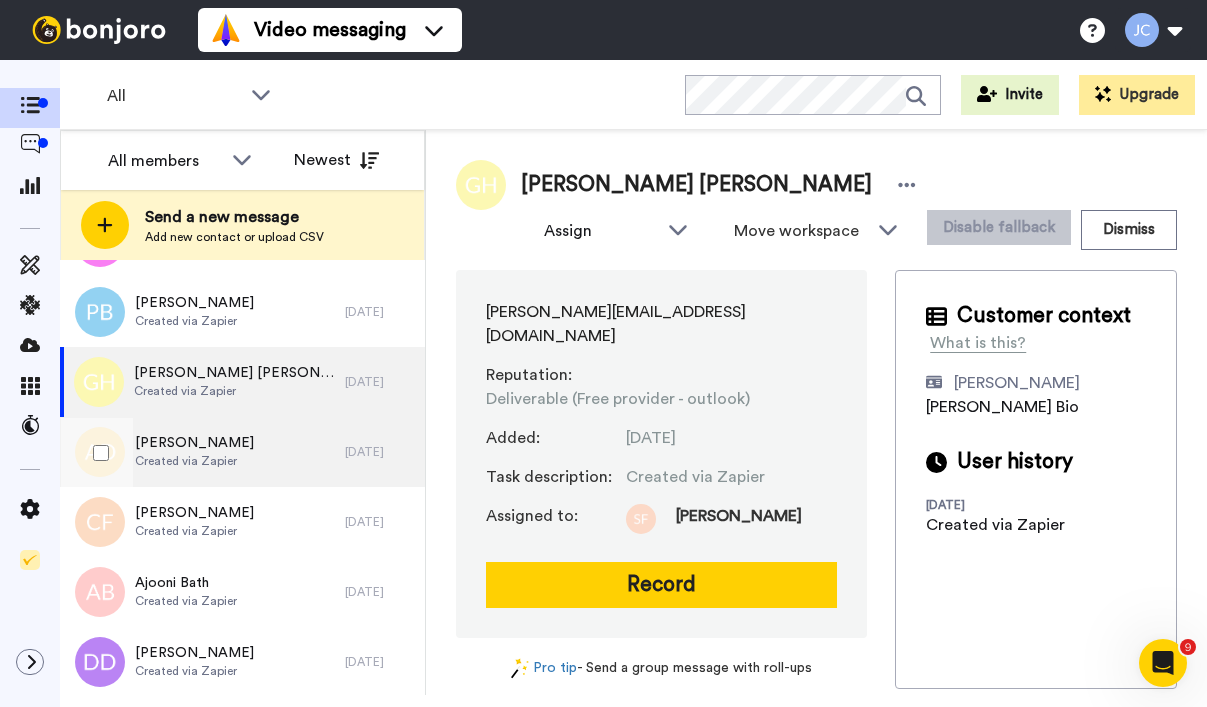 click on "[PERSON_NAME]" at bounding box center (194, 443) 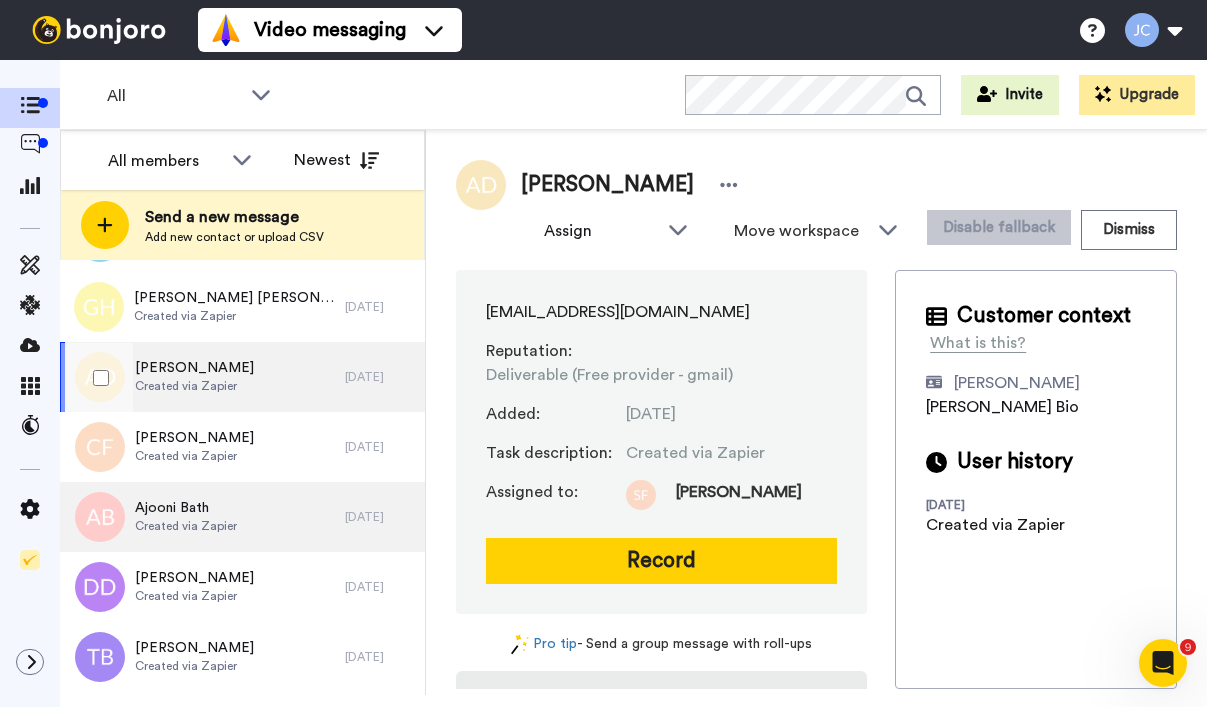 scroll, scrollTop: 3544, scrollLeft: 0, axis: vertical 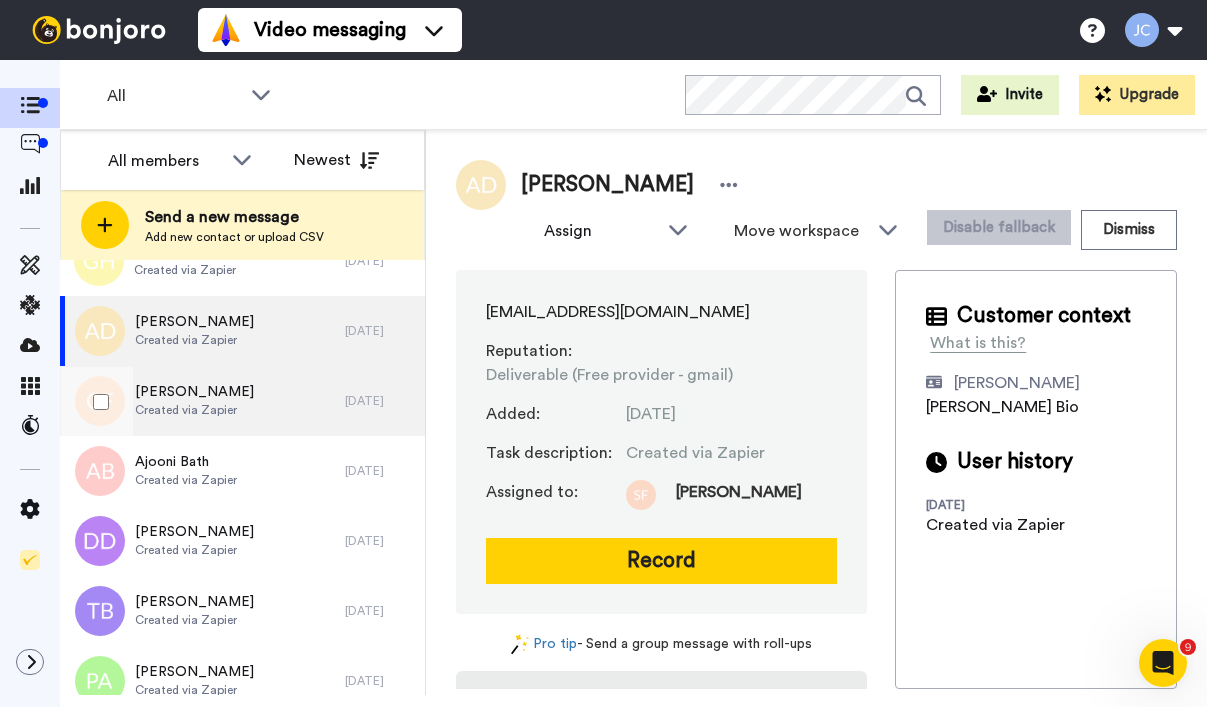 click on "Created via Zapier" at bounding box center [194, 410] 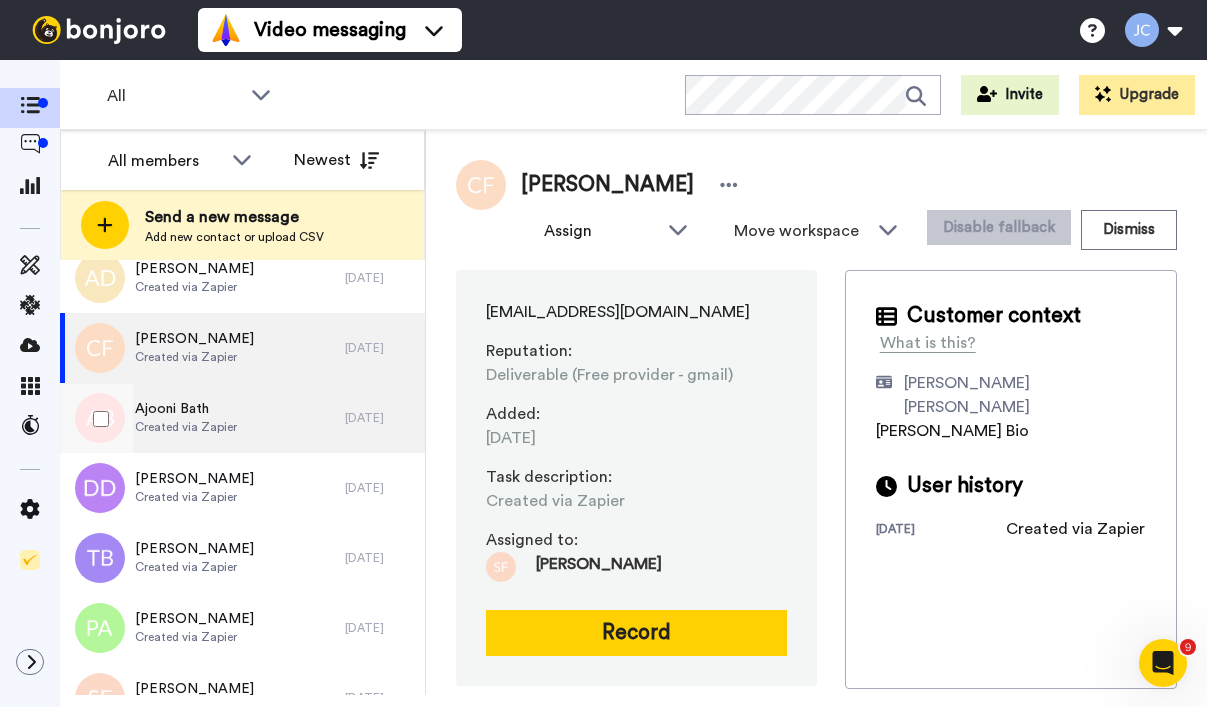 click on "Ajooni Bath" at bounding box center (186, 409) 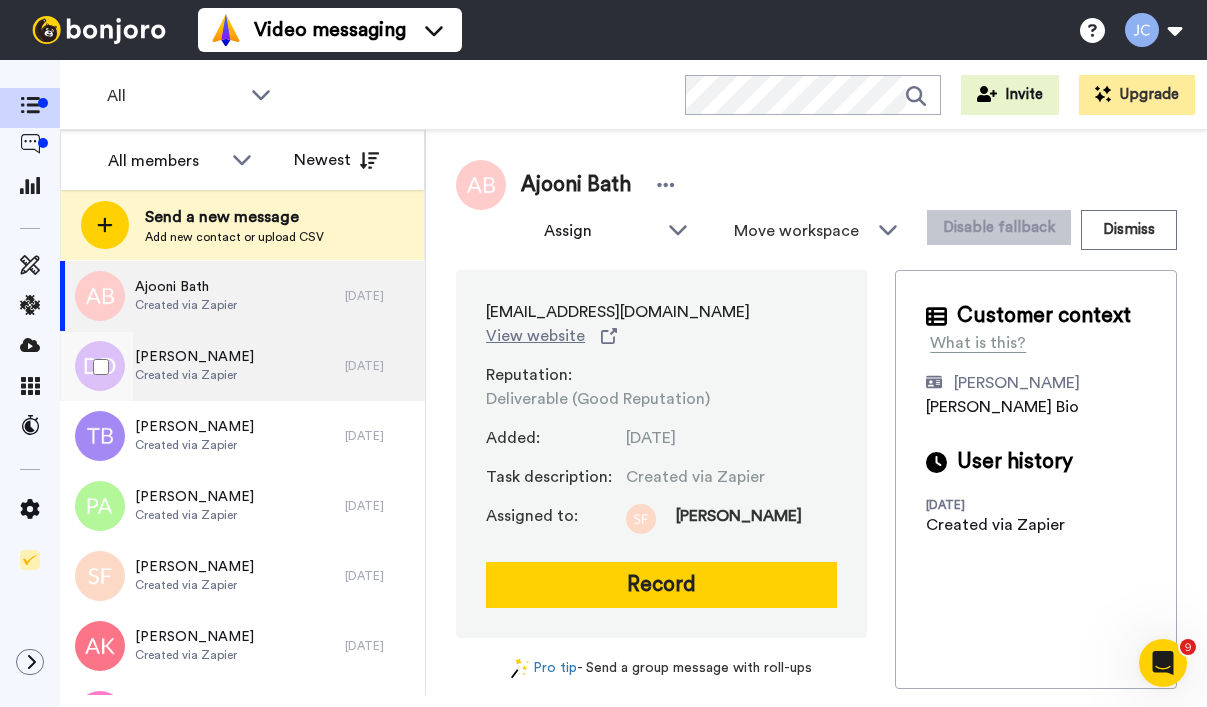 click on "Created via Zapier" at bounding box center [194, 375] 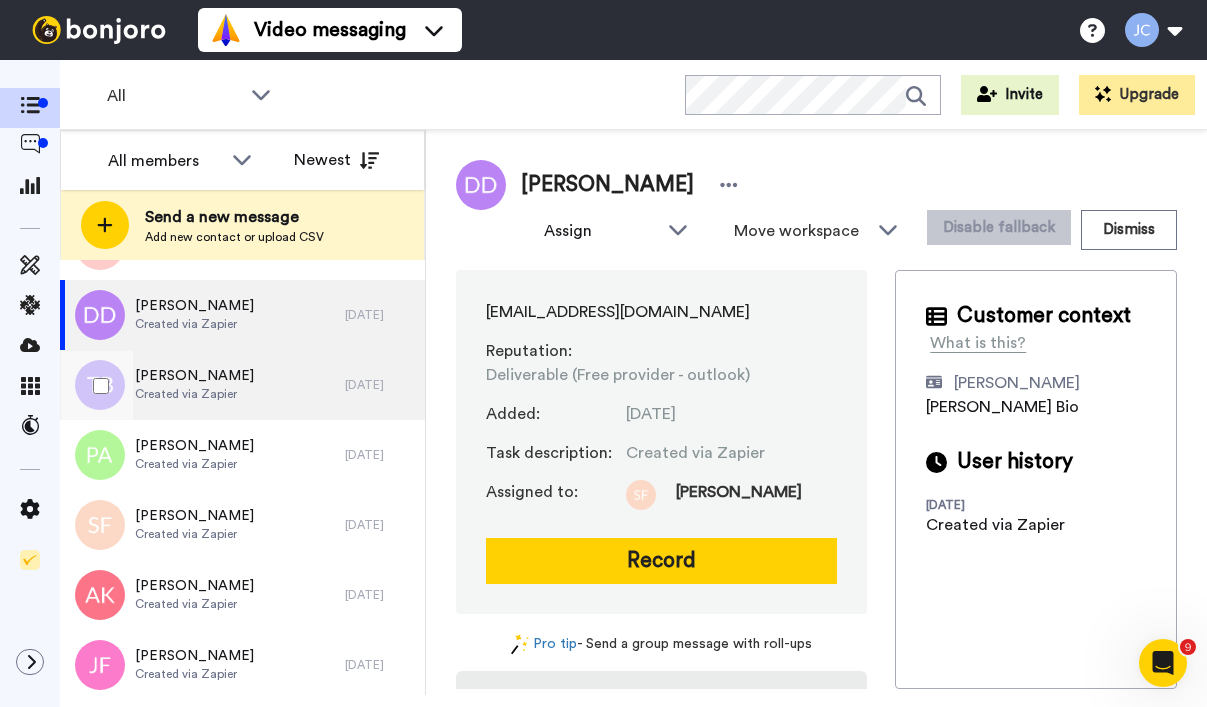 click on "[PERSON_NAME]" at bounding box center [194, 376] 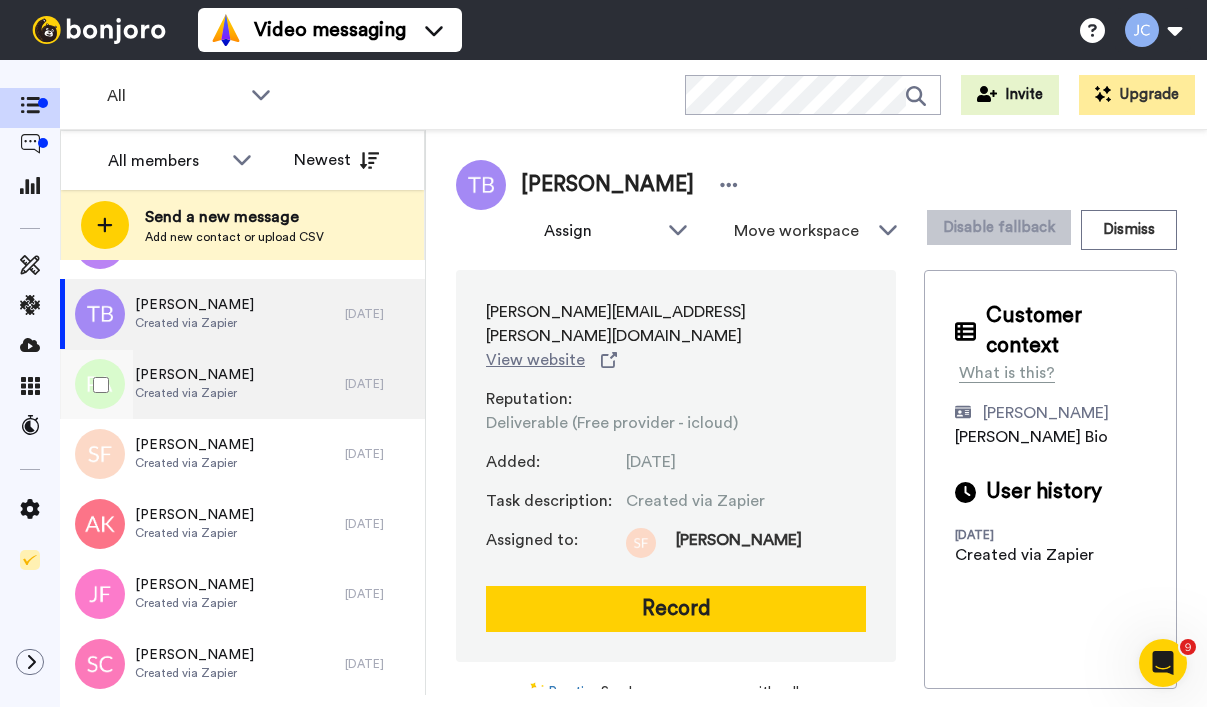 click on "Penelope Aston" at bounding box center [194, 375] 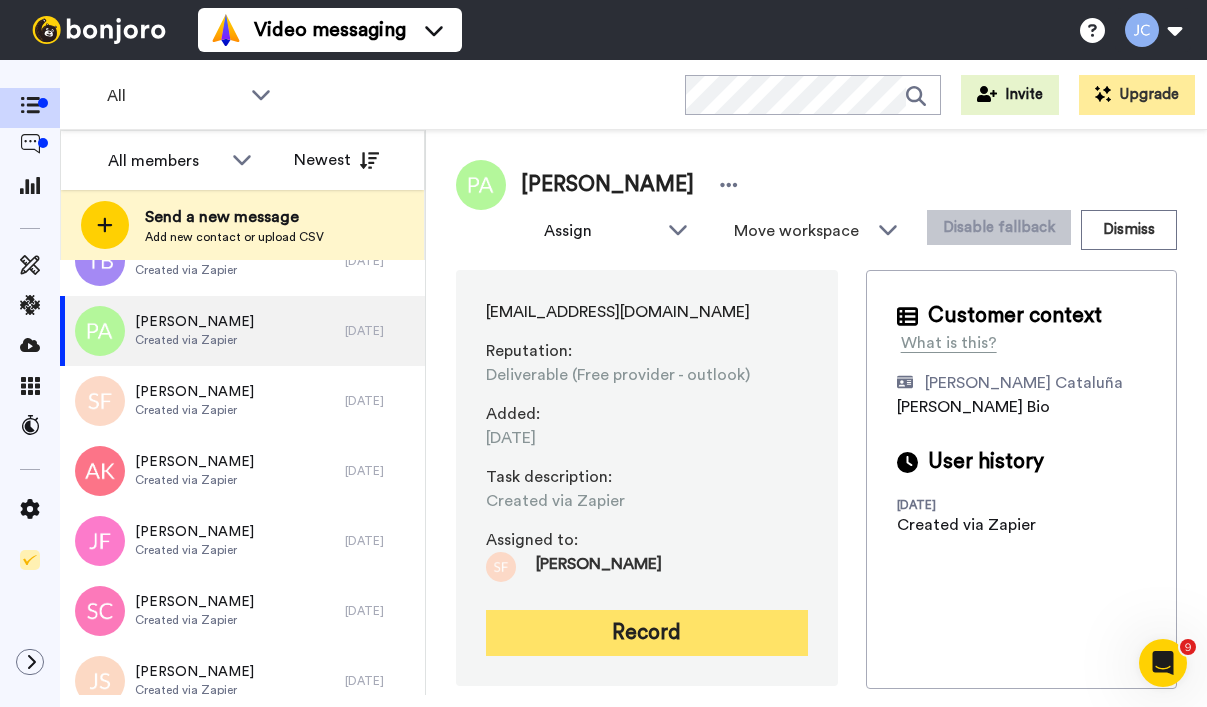 click on "Record" at bounding box center (647, 633) 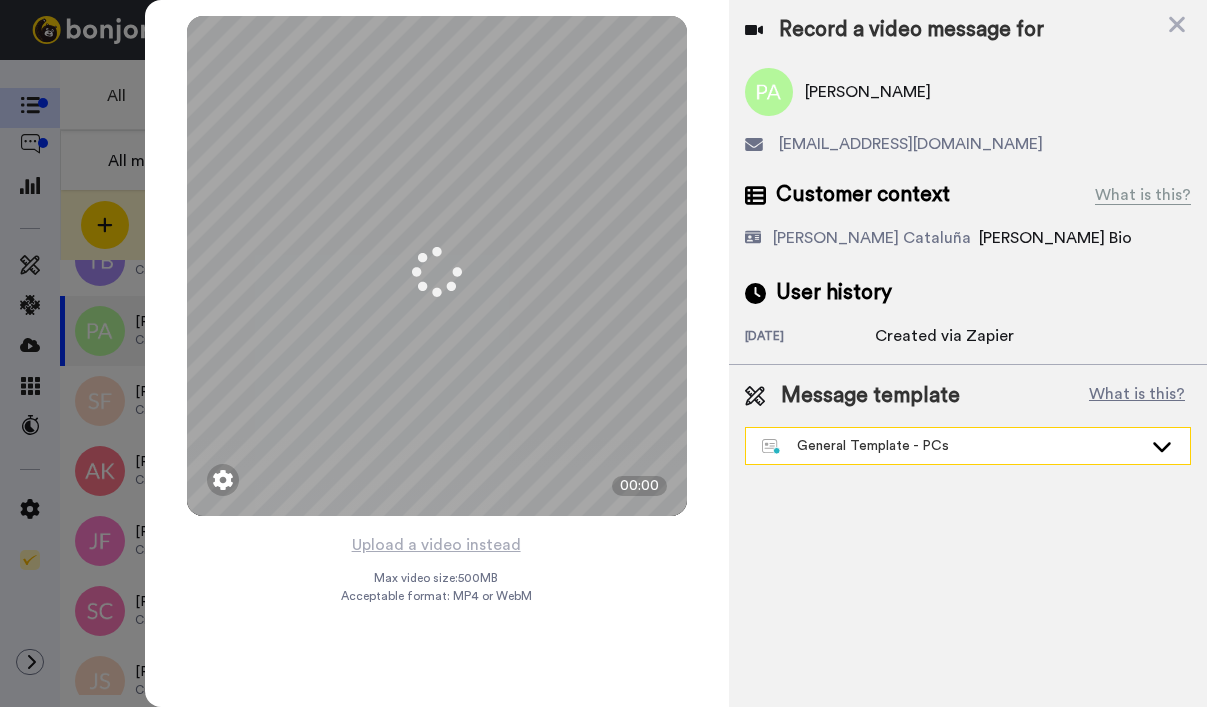 click on "General Template - PCs" at bounding box center [952, 446] 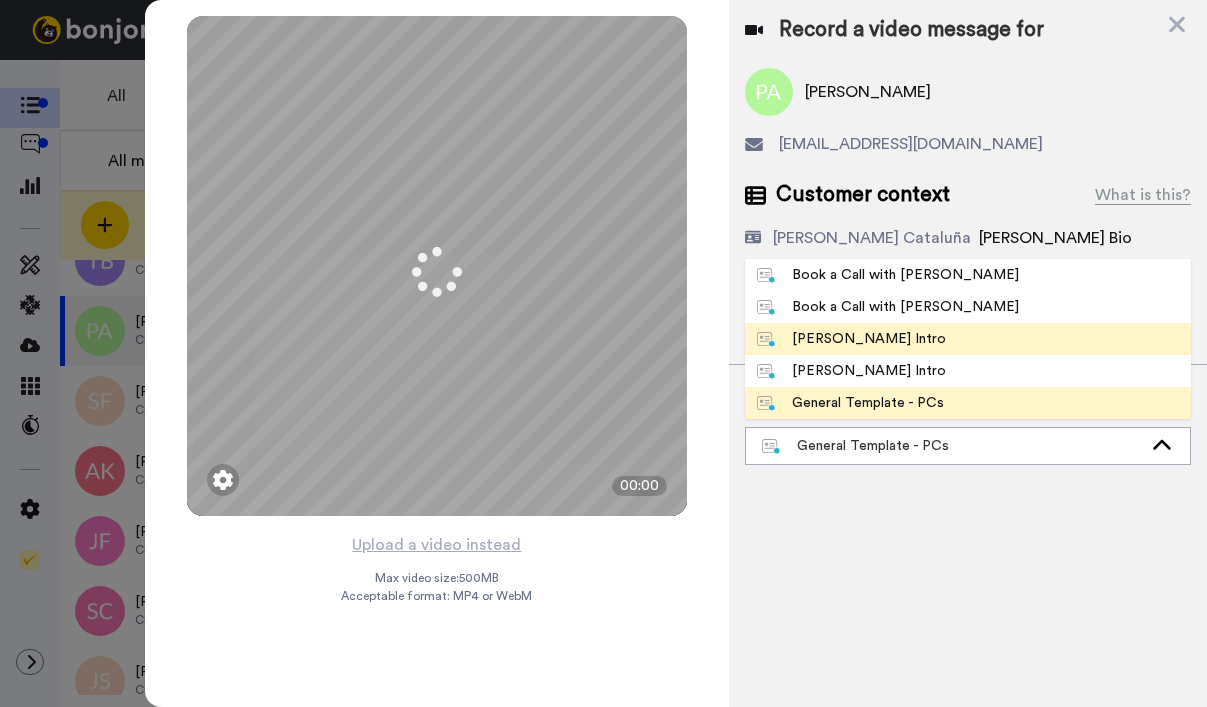 click on "[PERSON_NAME] Intro" at bounding box center (851, 339) 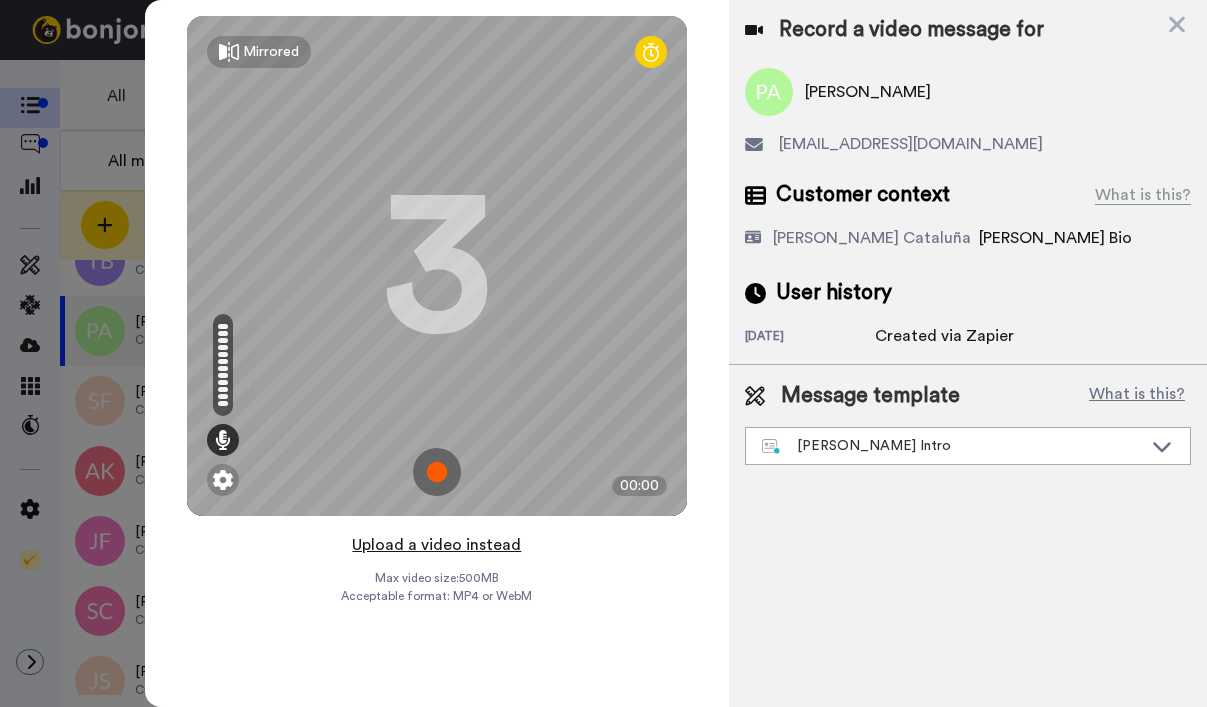 click on "Upload a video instead" at bounding box center [436, 545] 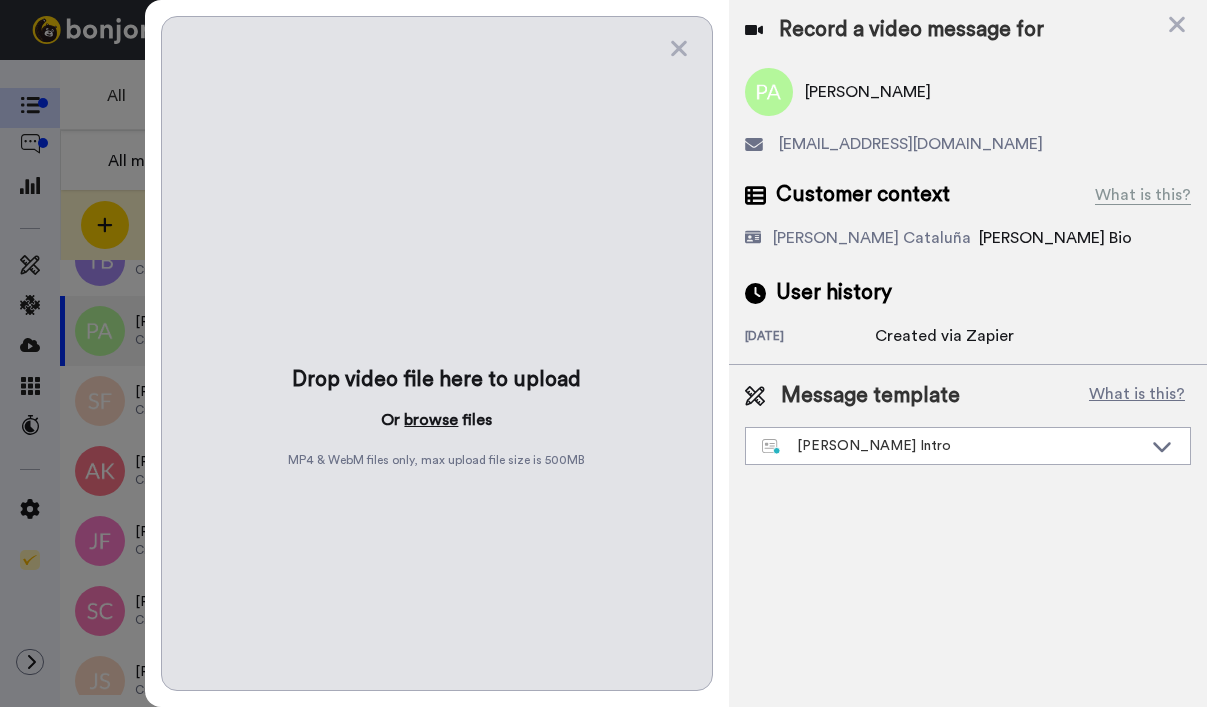 click on "browse" at bounding box center [431, 420] 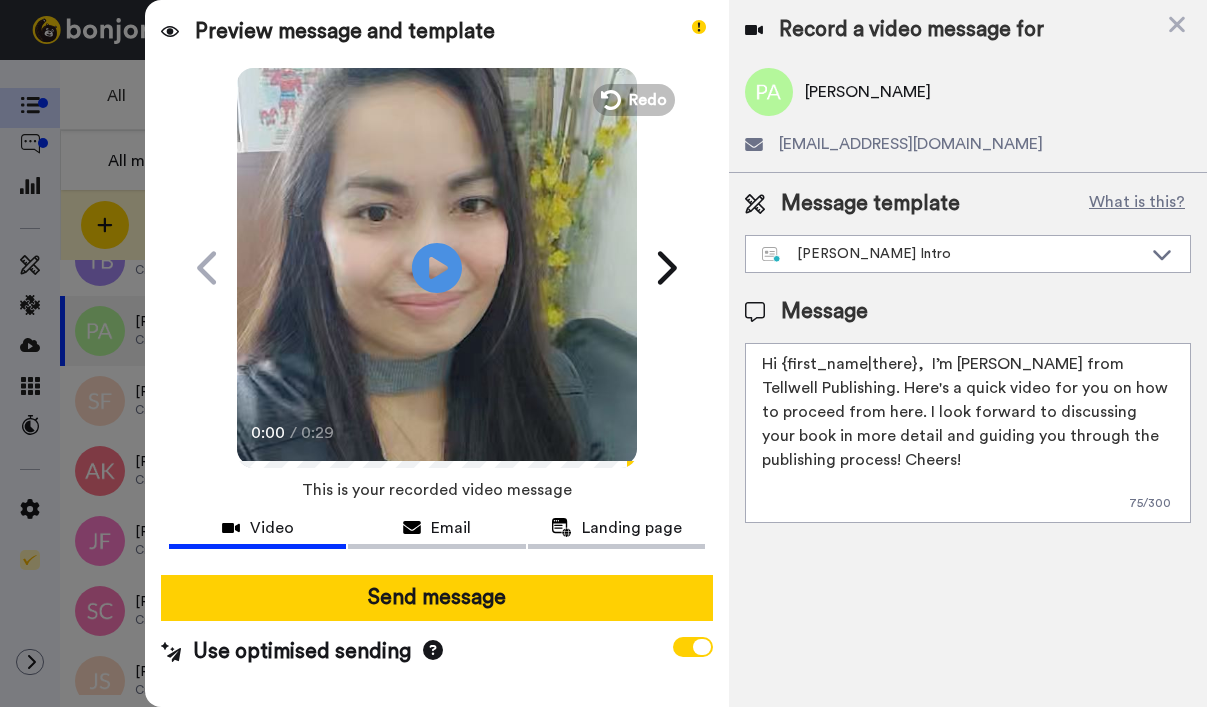 drag, startPoint x: 783, startPoint y: 364, endPoint x: 911, endPoint y: 363, distance: 128.0039 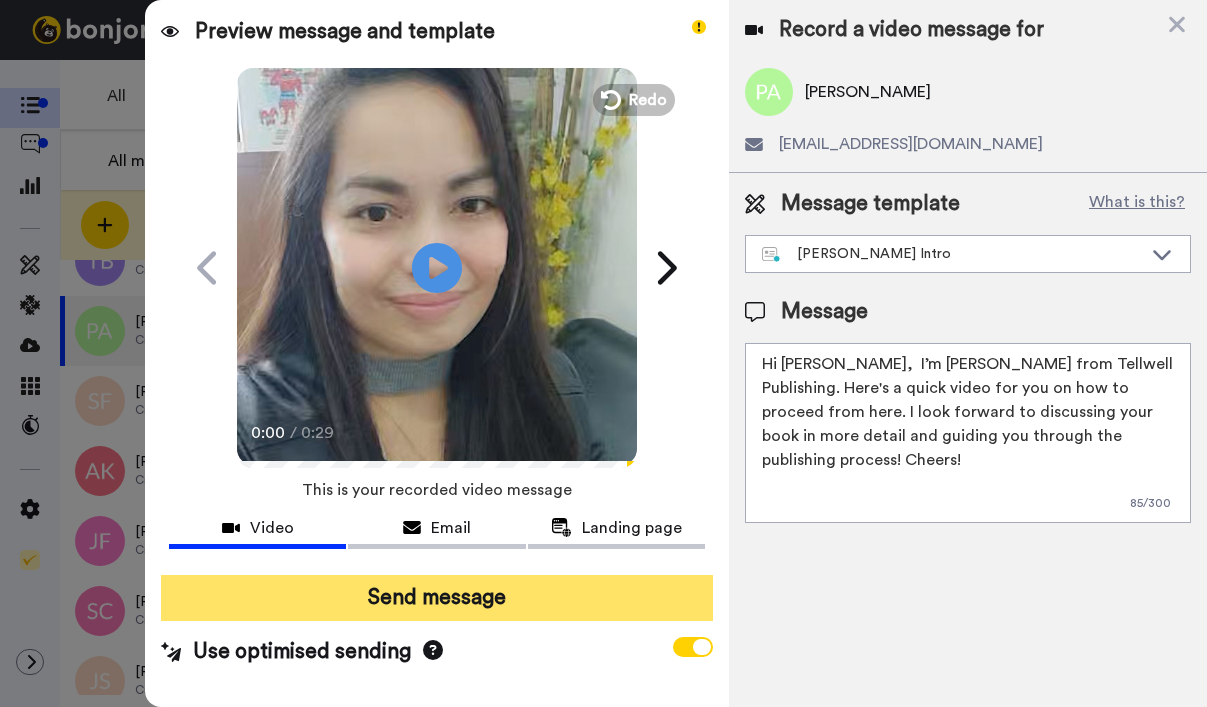 type on "Hi Penelope,  I’m Joe from Tellwell Publishing. Here's a quick video for you on how to proceed from here. I look forward to discussing your book in more detail and guiding you through the publishing process! Cheers!" 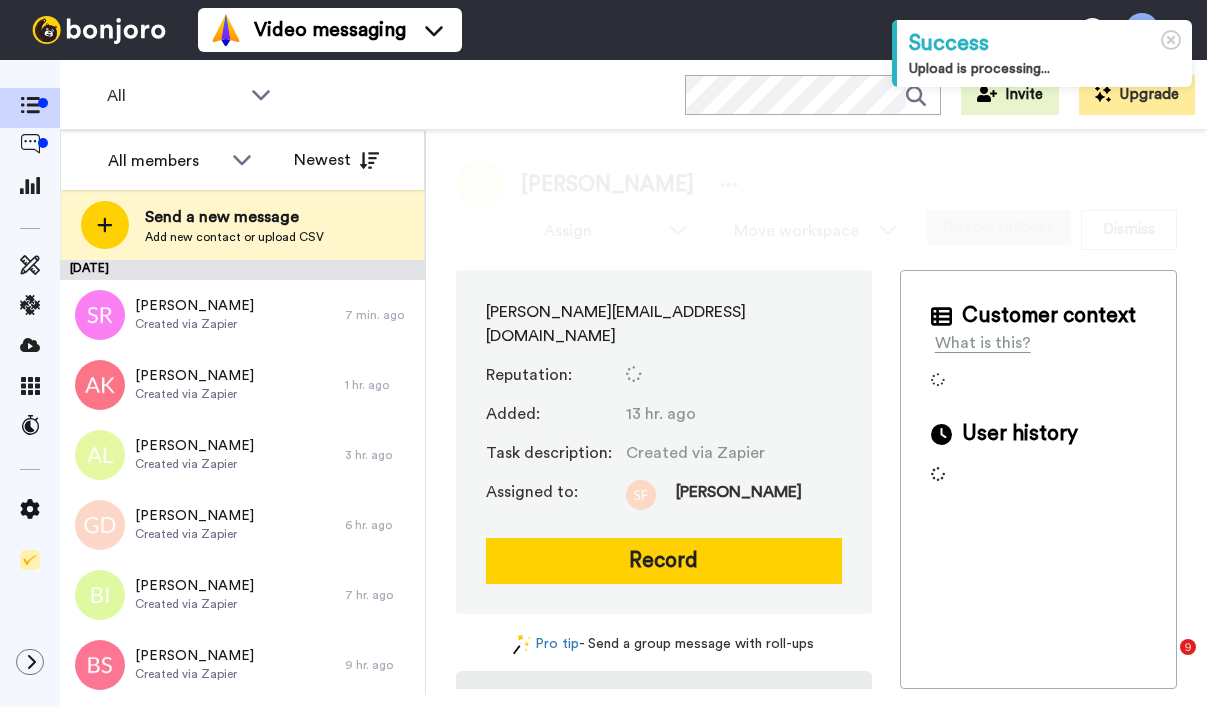 scroll, scrollTop: 0, scrollLeft: 0, axis: both 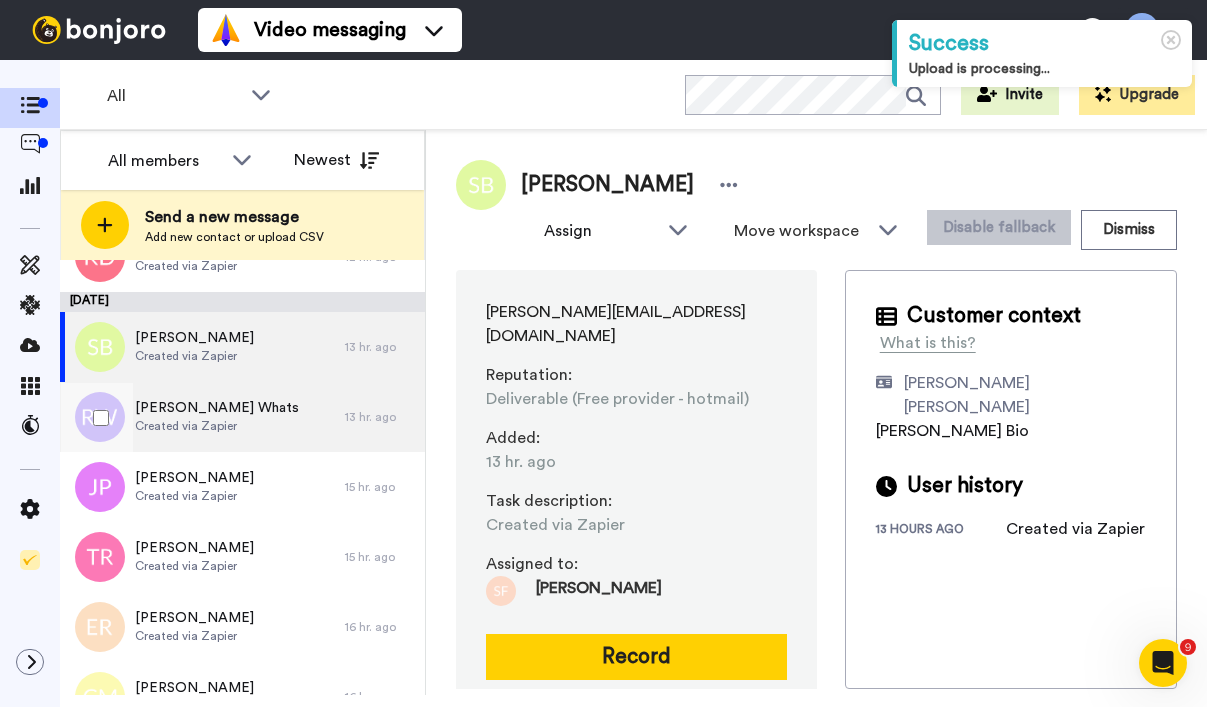 click on "[PERSON_NAME] Whats Created via Zapier" at bounding box center (202, 417) 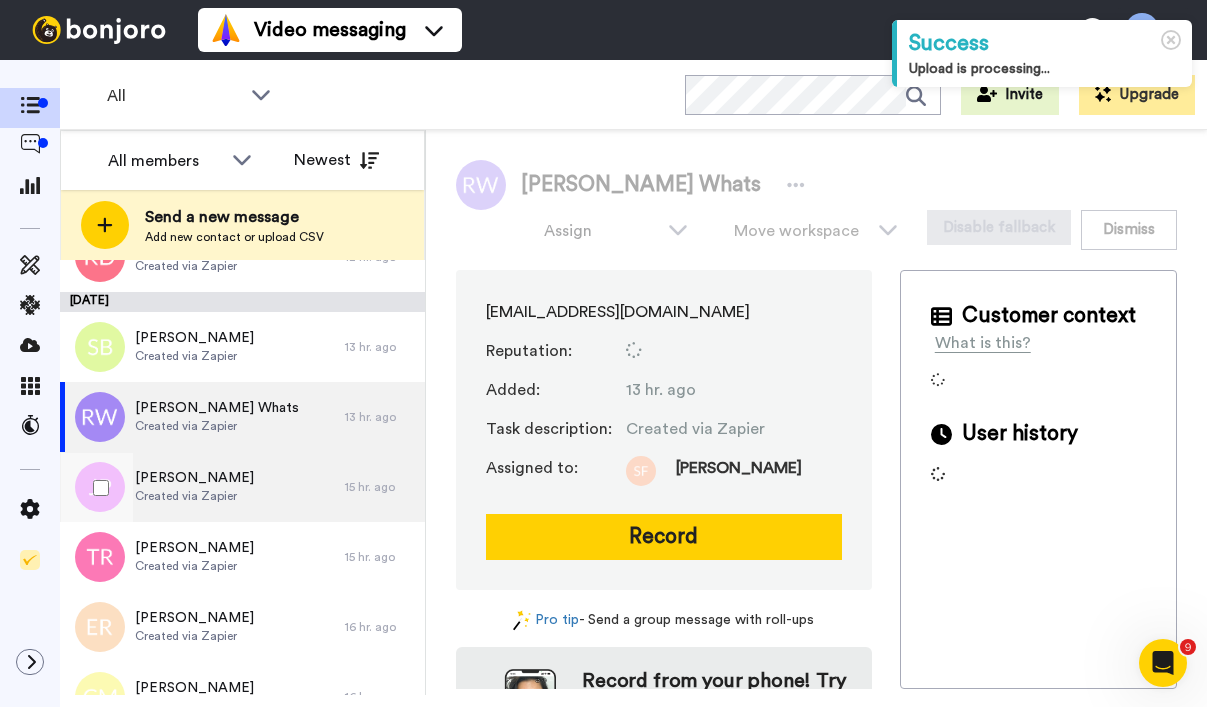 click on "[PERSON_NAME] Created via Zapier" at bounding box center [202, 487] 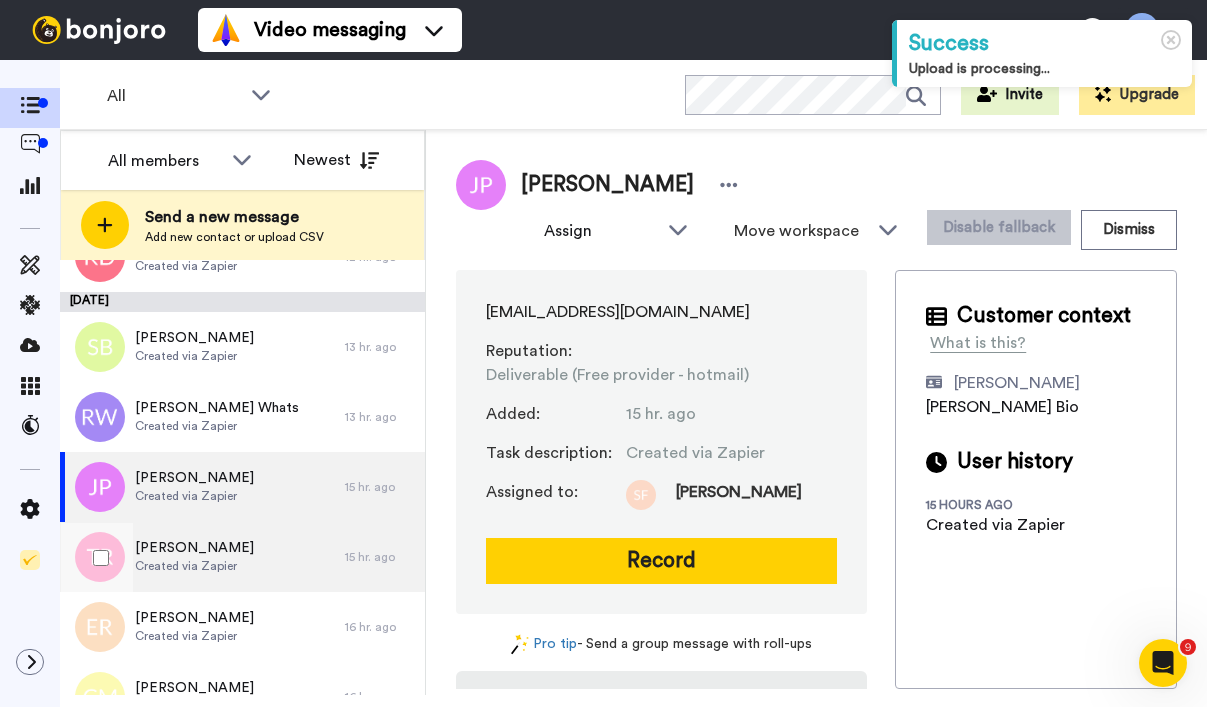 click on "[PERSON_NAME] Created via Zapier" at bounding box center [202, 557] 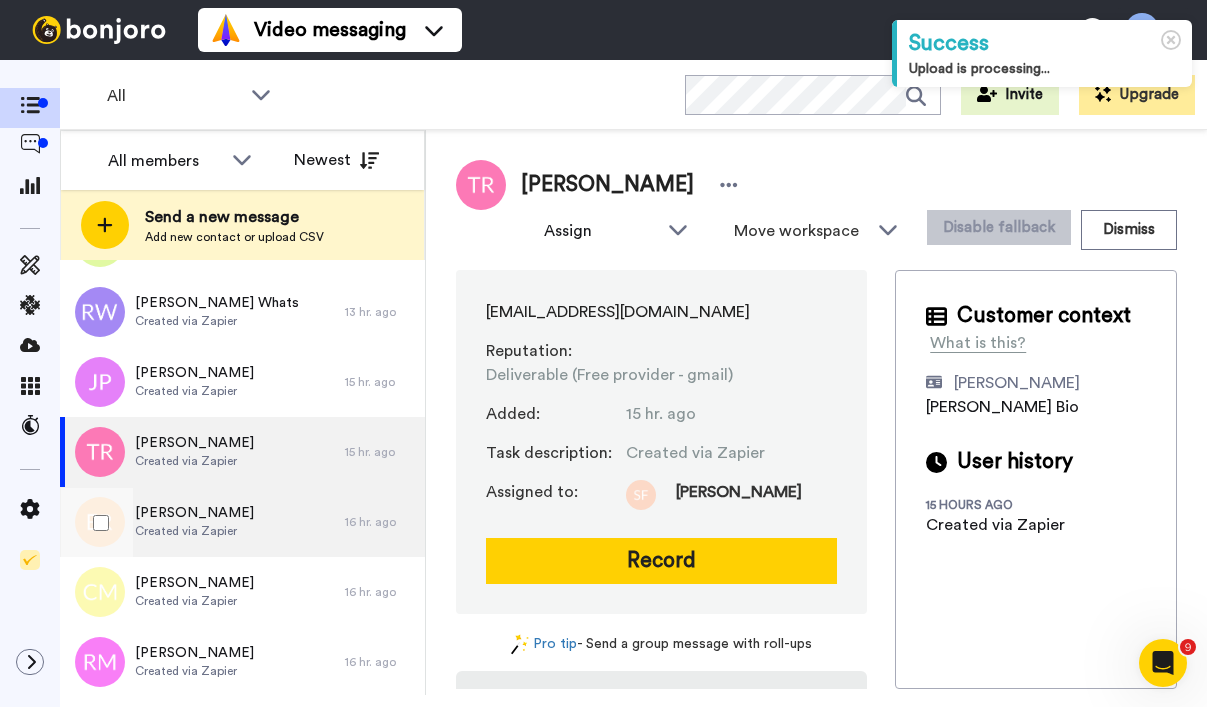 scroll, scrollTop: 657, scrollLeft: 0, axis: vertical 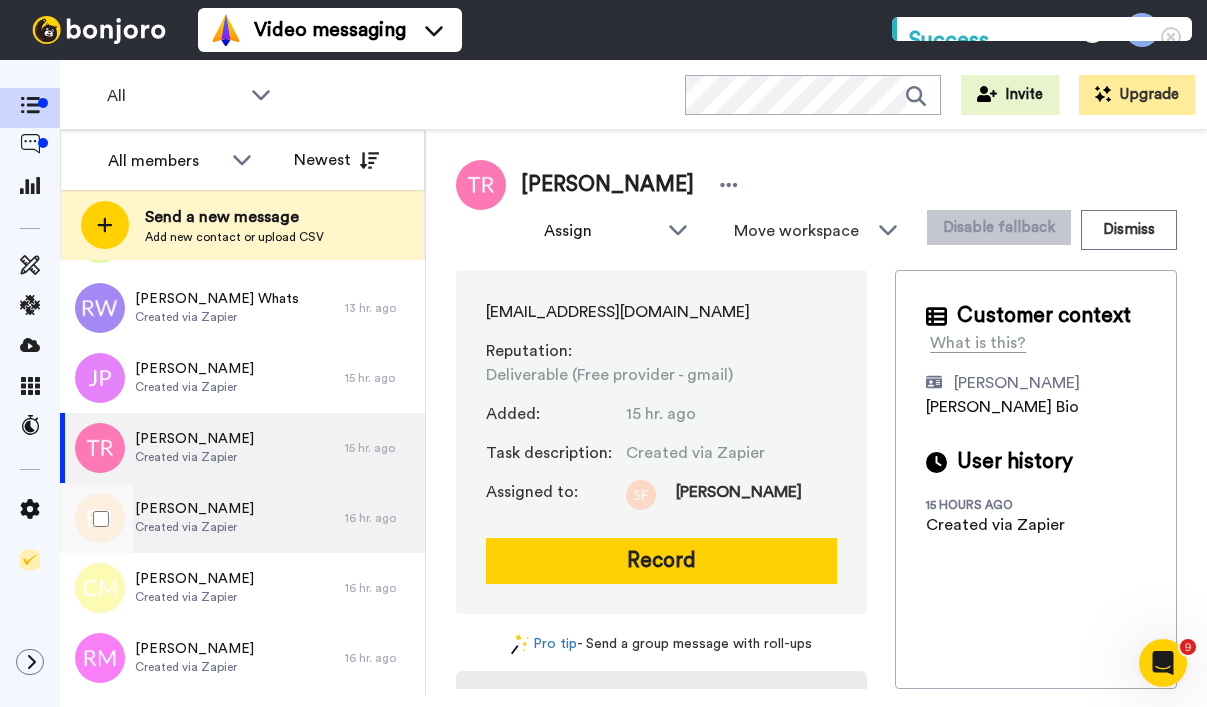 click on "[PERSON_NAME] Created via Zapier" at bounding box center [202, 518] 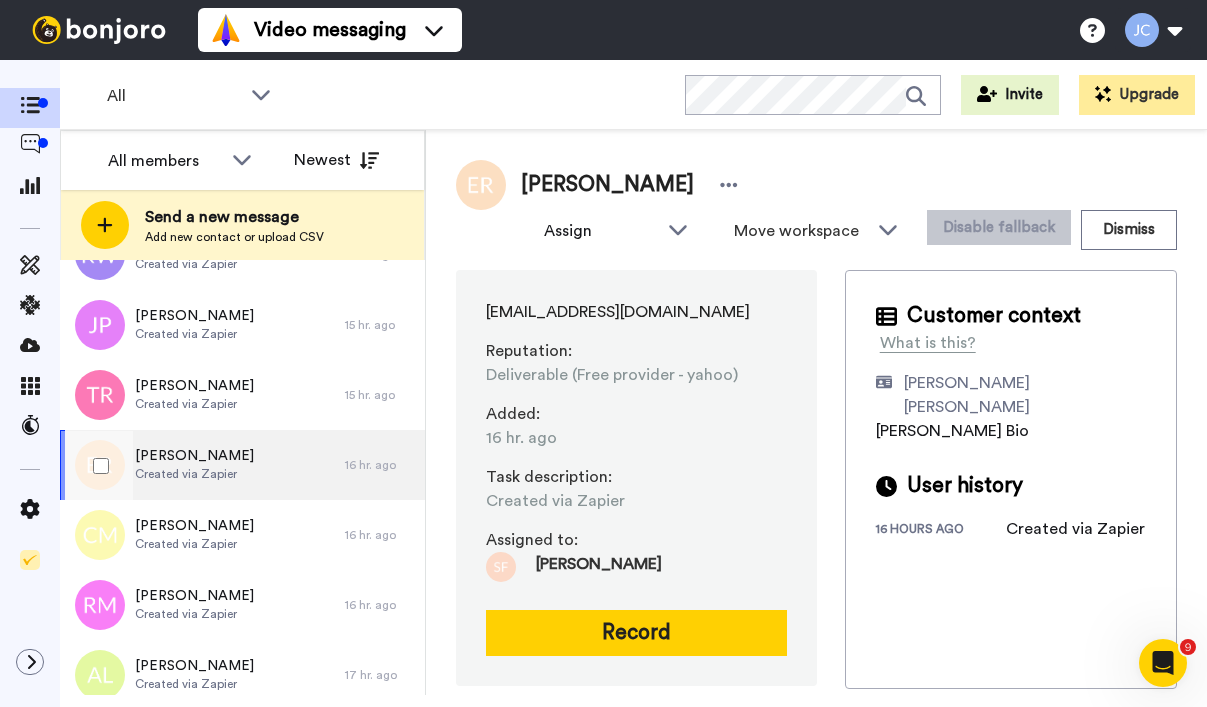 scroll, scrollTop: 745, scrollLeft: 0, axis: vertical 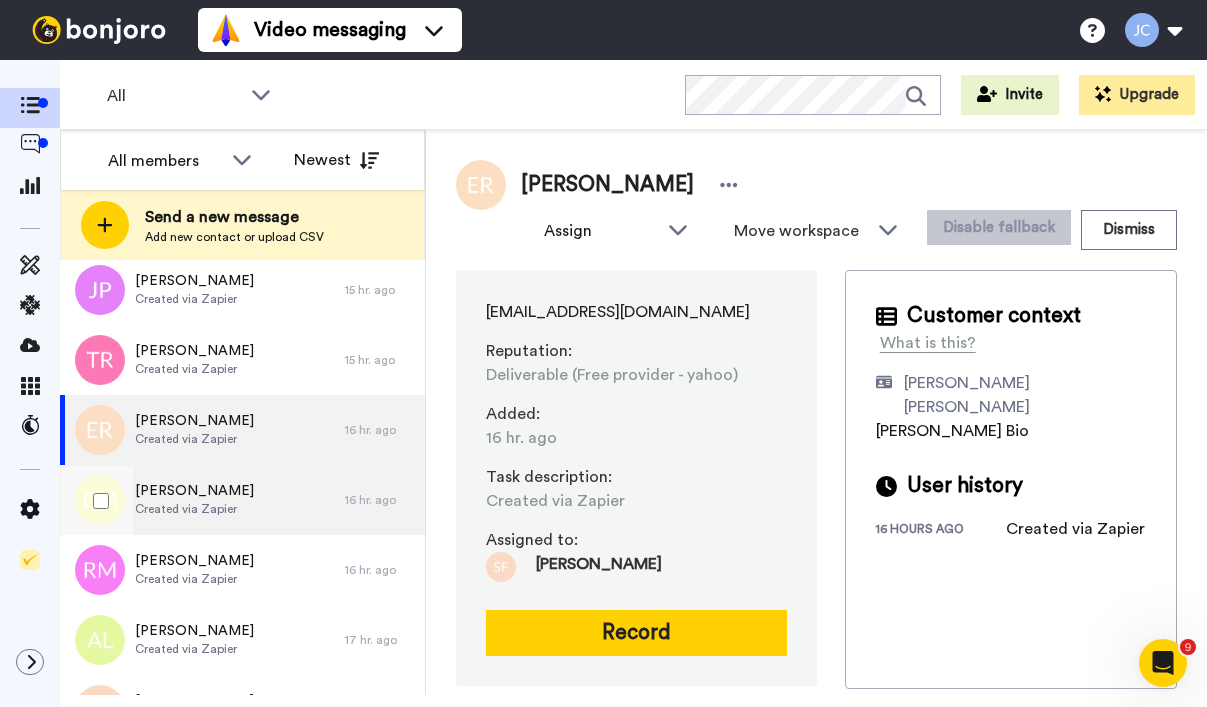 click on "[PERSON_NAME]" at bounding box center (194, 491) 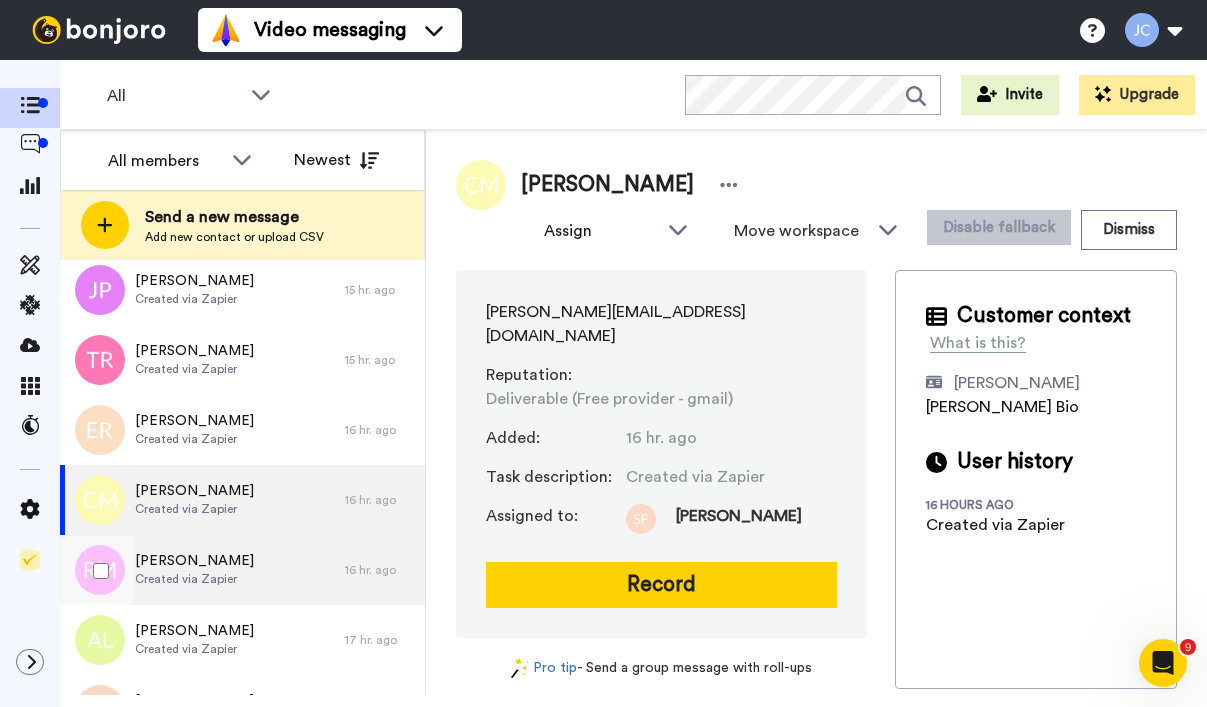 click on "[PERSON_NAME]" at bounding box center [194, 561] 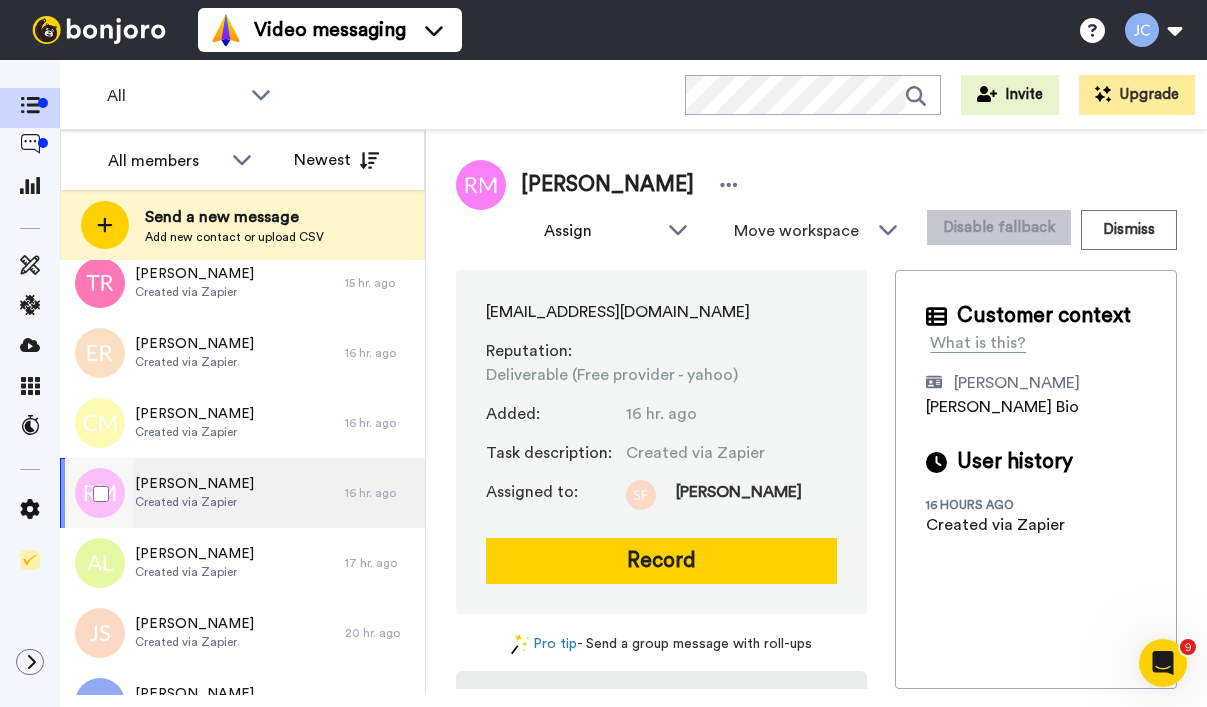 scroll, scrollTop: 957, scrollLeft: 0, axis: vertical 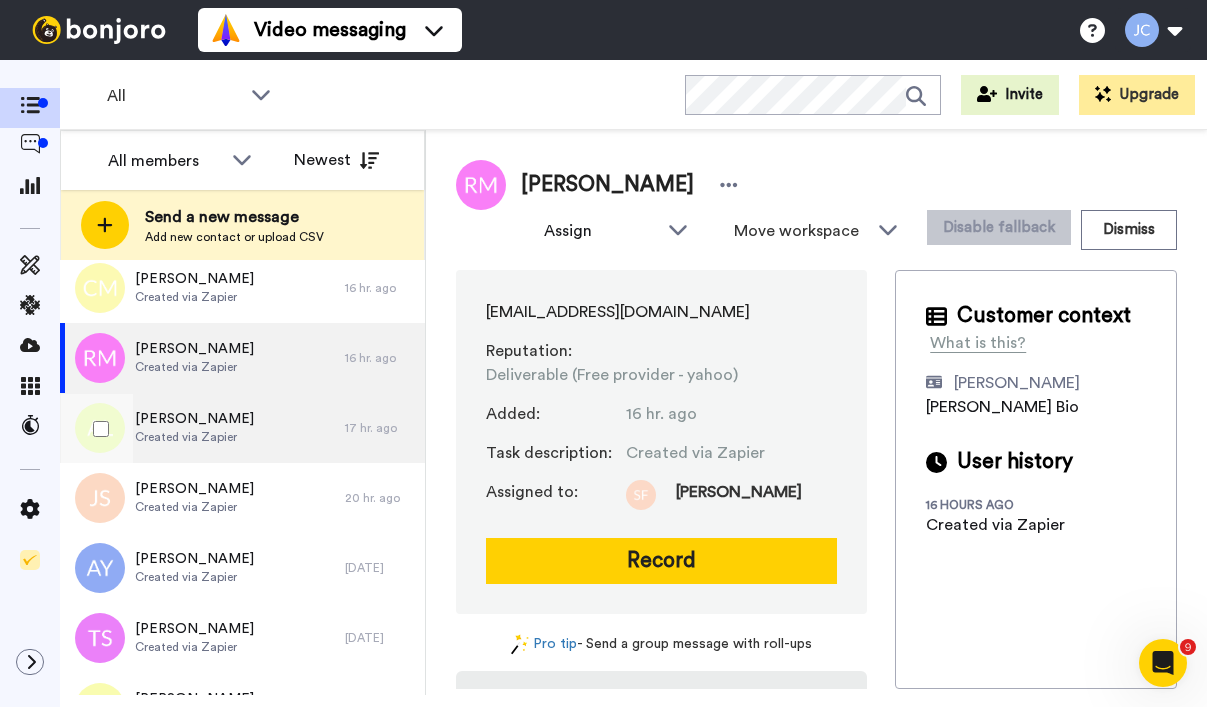 click on "Created via Zapier" at bounding box center [194, 437] 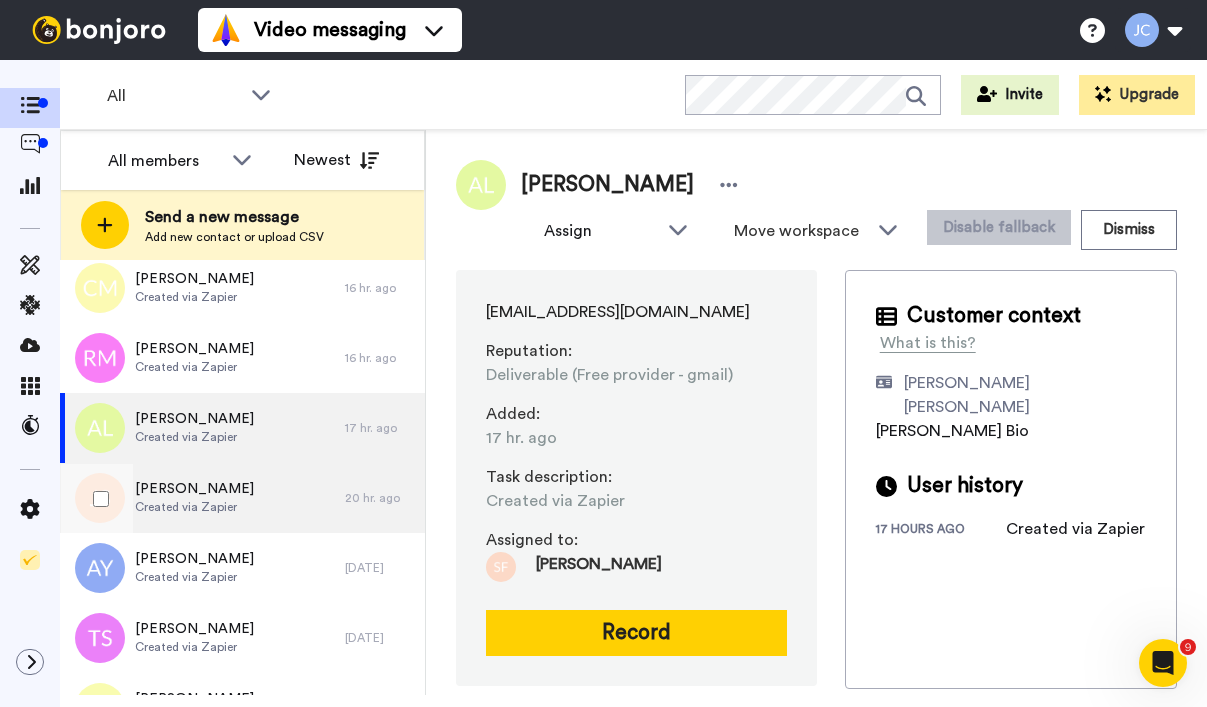click on "[PERSON_NAME]" at bounding box center [194, 489] 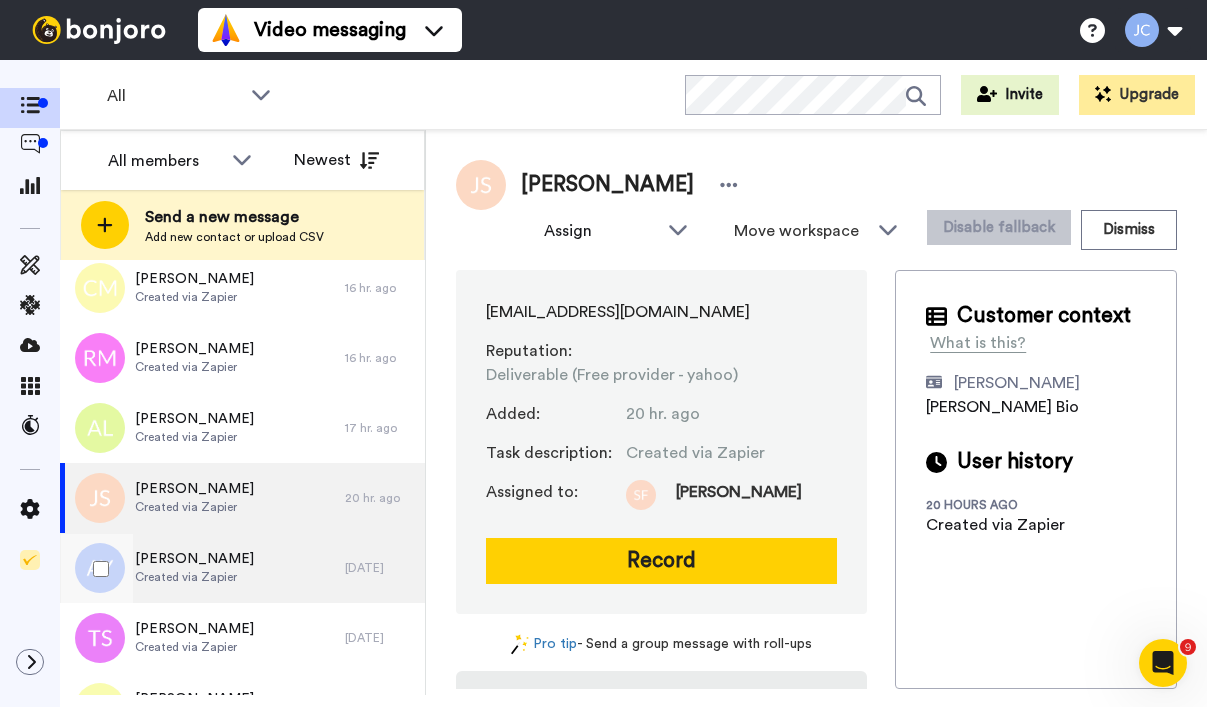 click on "[PERSON_NAME]" at bounding box center (194, 559) 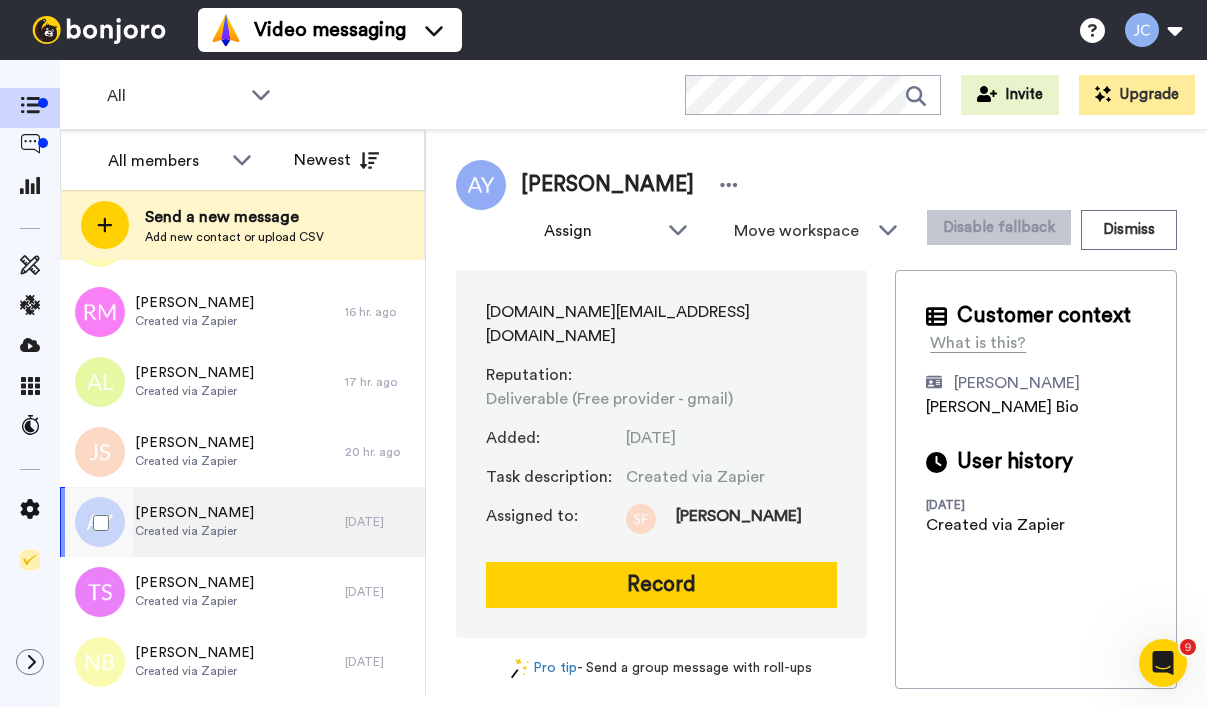 scroll, scrollTop: 1037, scrollLeft: 0, axis: vertical 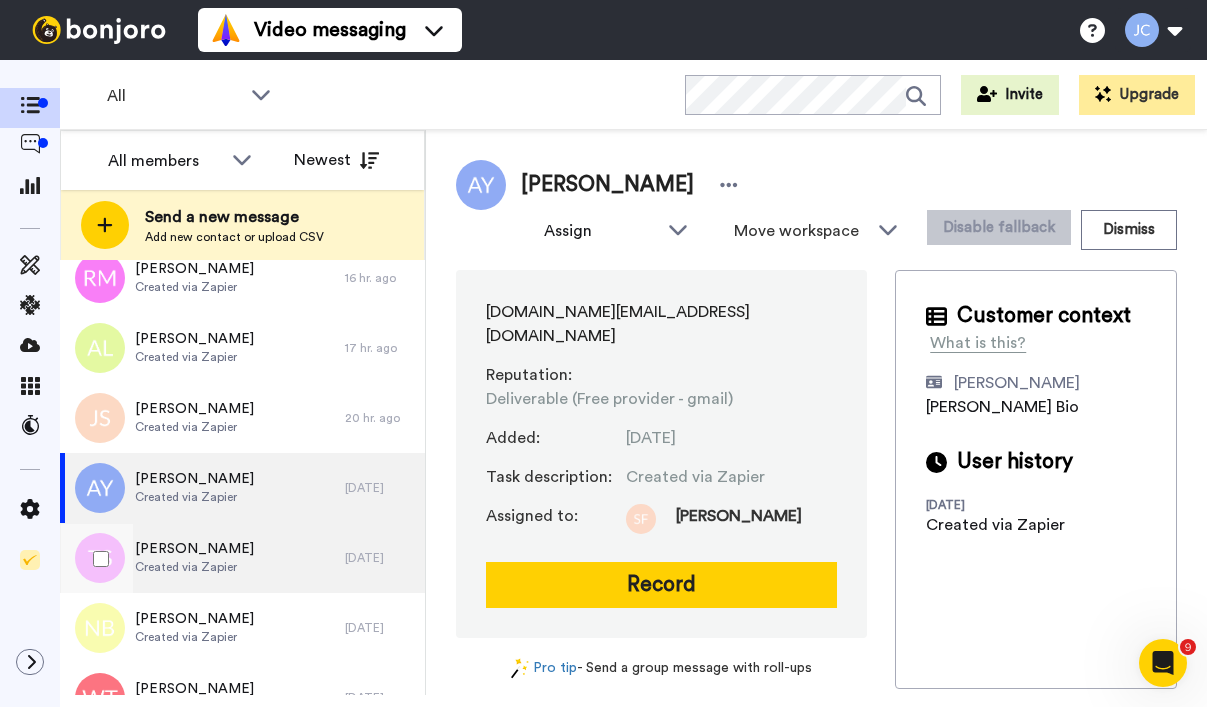 click on "[PERSON_NAME]" at bounding box center [194, 549] 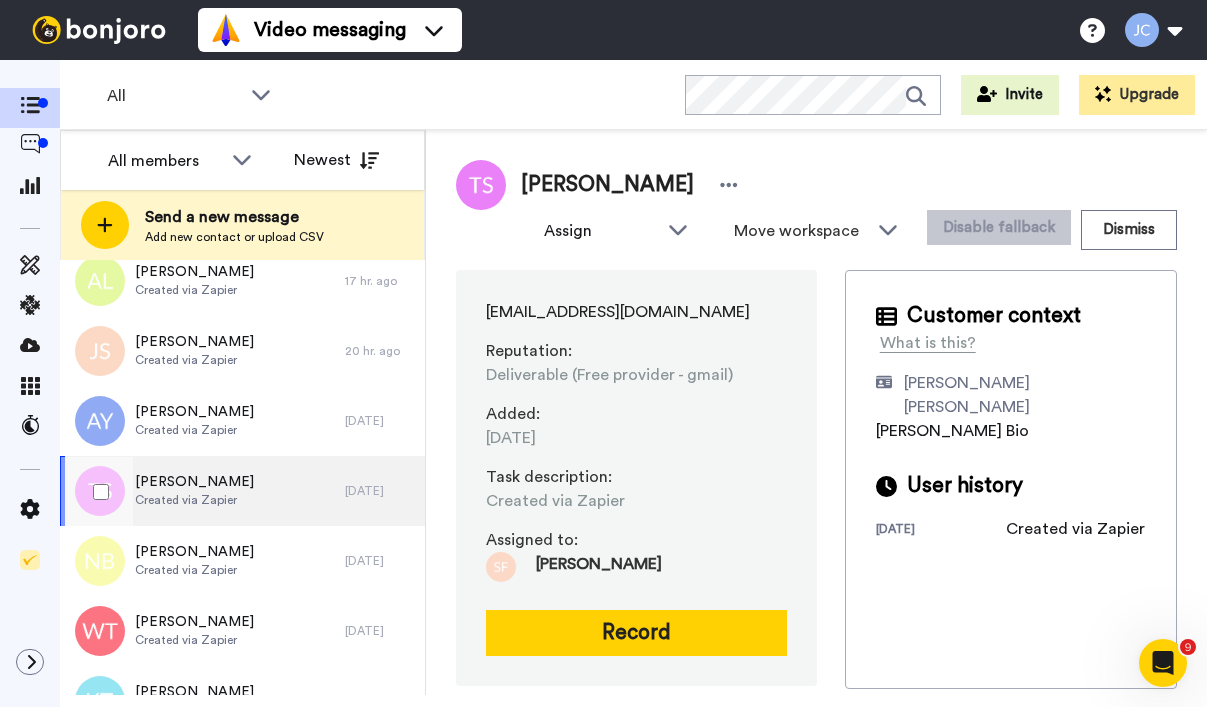 scroll, scrollTop: 1146, scrollLeft: 0, axis: vertical 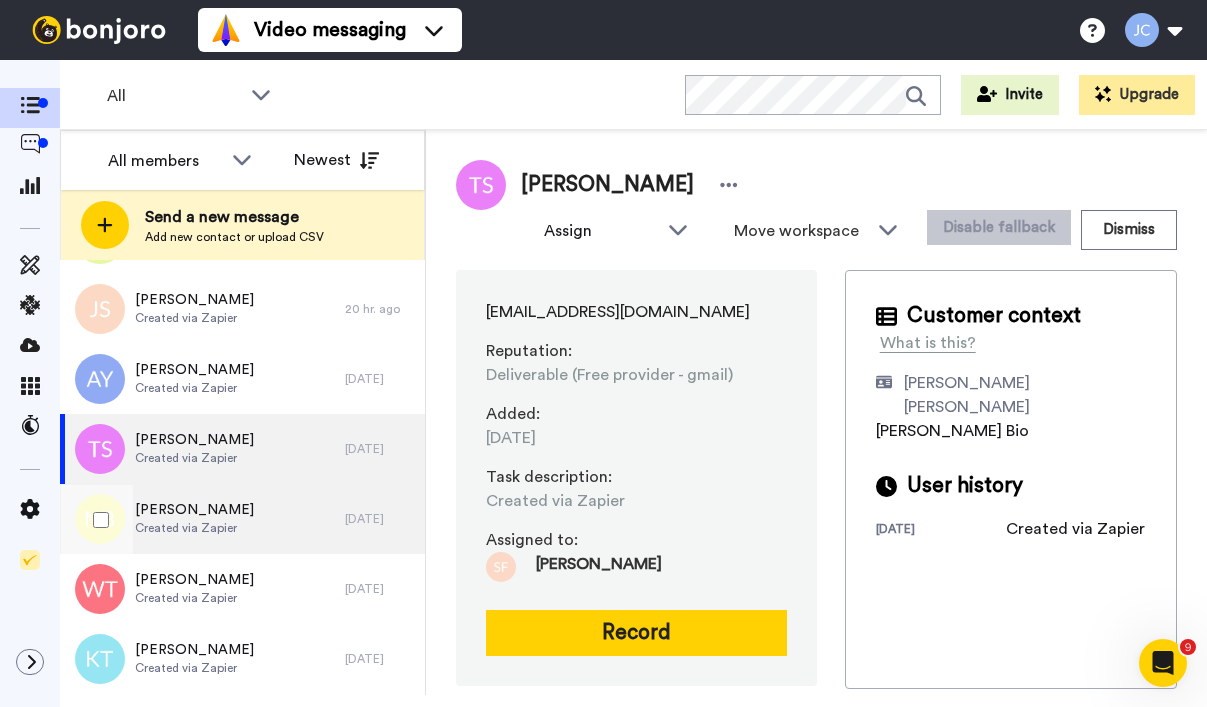 click on "Created via Zapier" at bounding box center [194, 528] 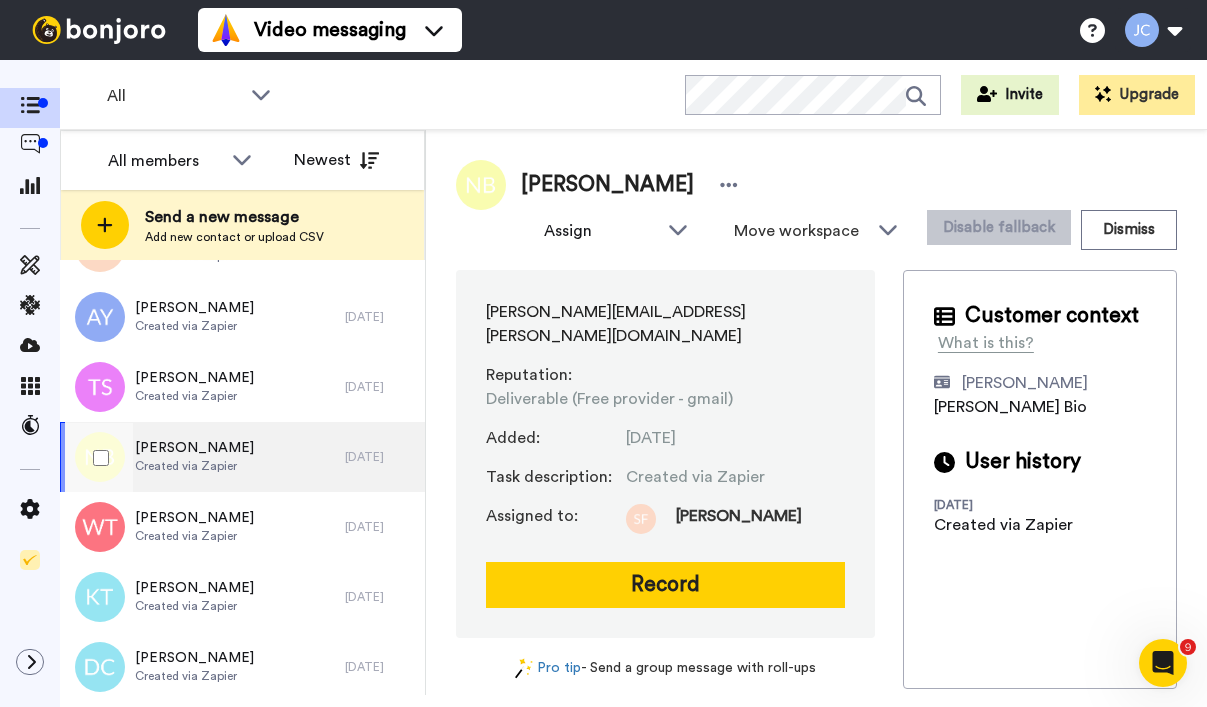 scroll, scrollTop: 1243, scrollLeft: 0, axis: vertical 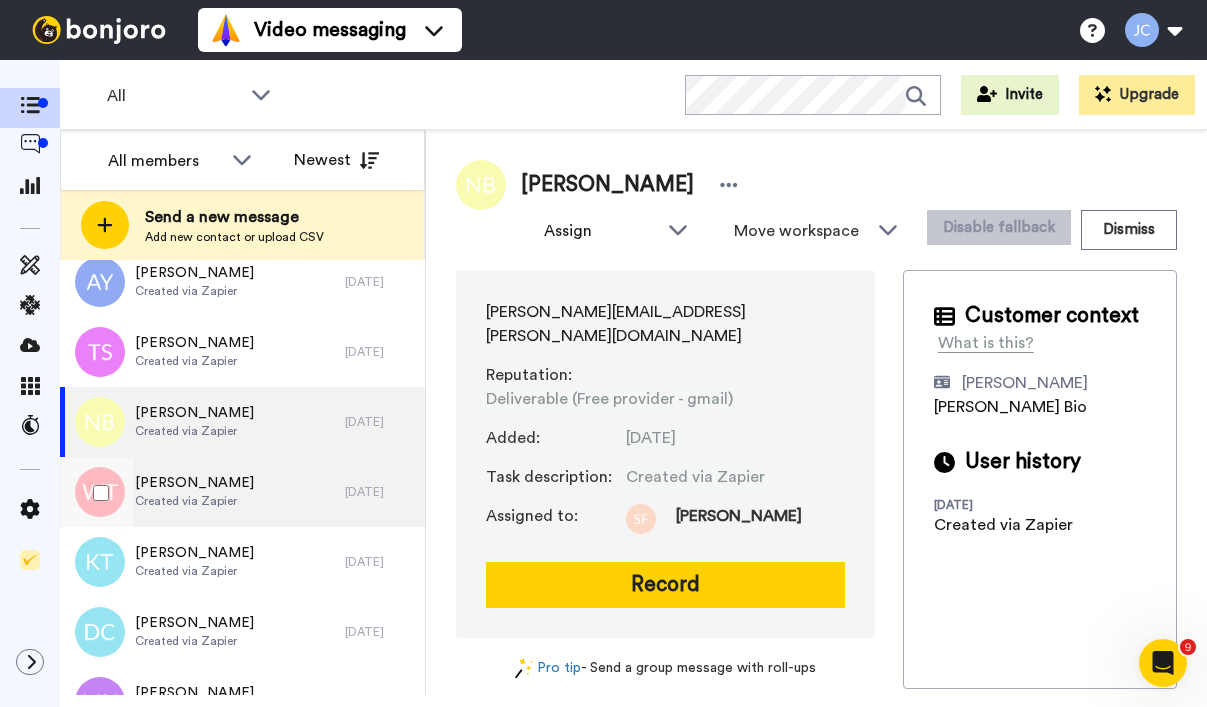 click on "Created via Zapier" at bounding box center (194, 501) 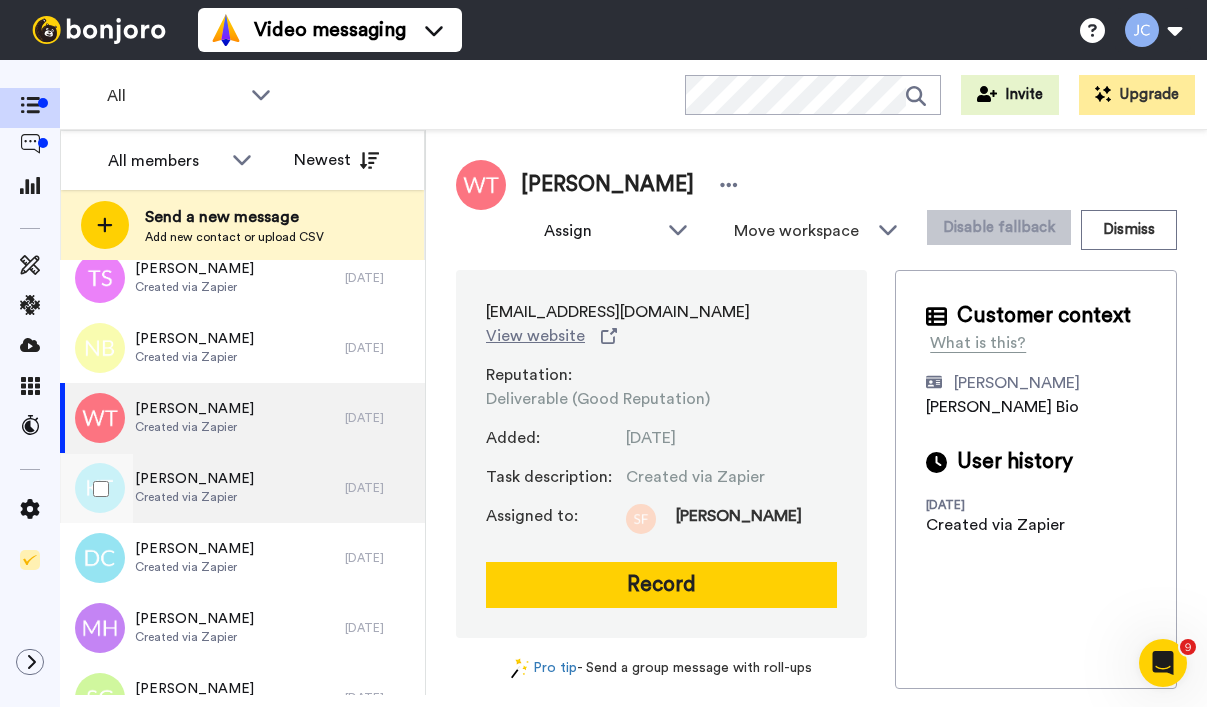 scroll, scrollTop: 1359, scrollLeft: 0, axis: vertical 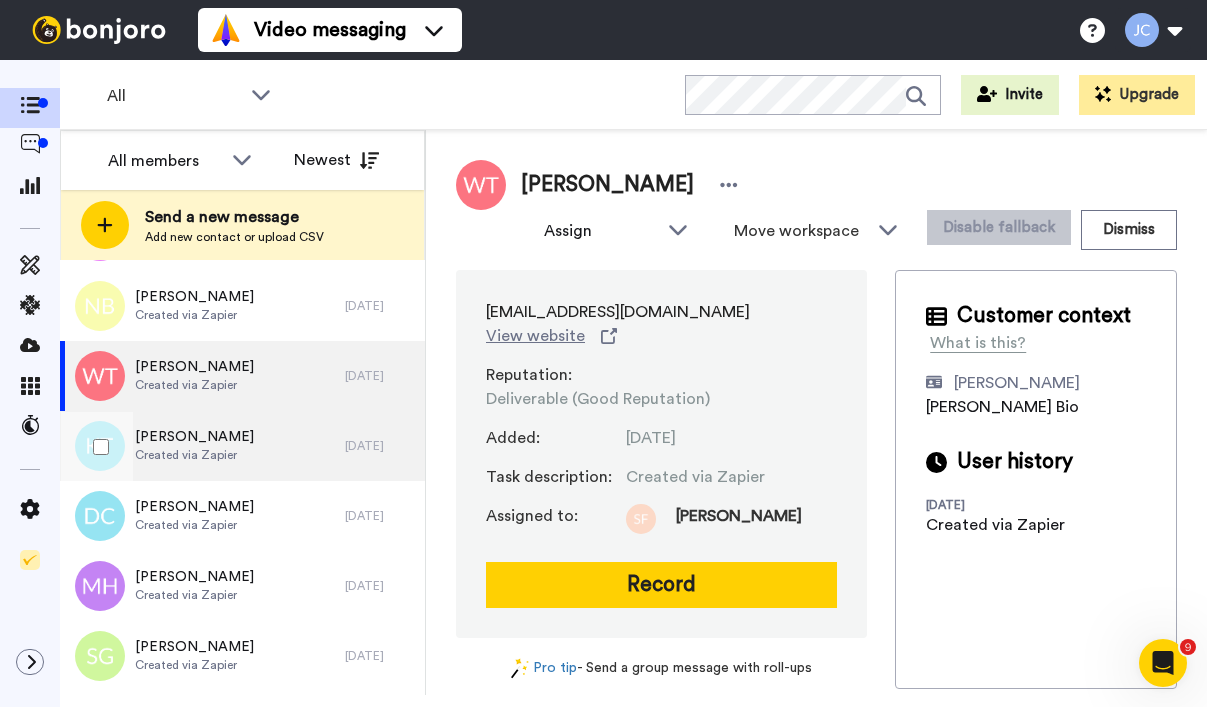 click on "[PERSON_NAME]" at bounding box center (194, 437) 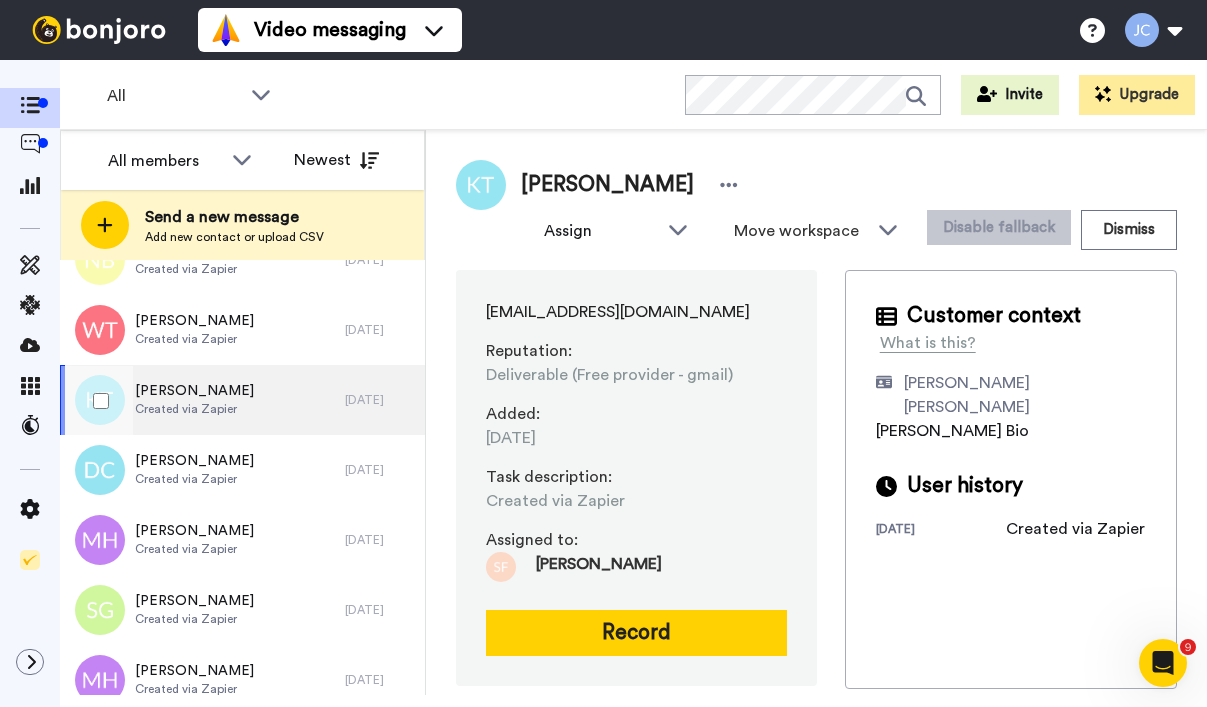 scroll, scrollTop: 1442, scrollLeft: 0, axis: vertical 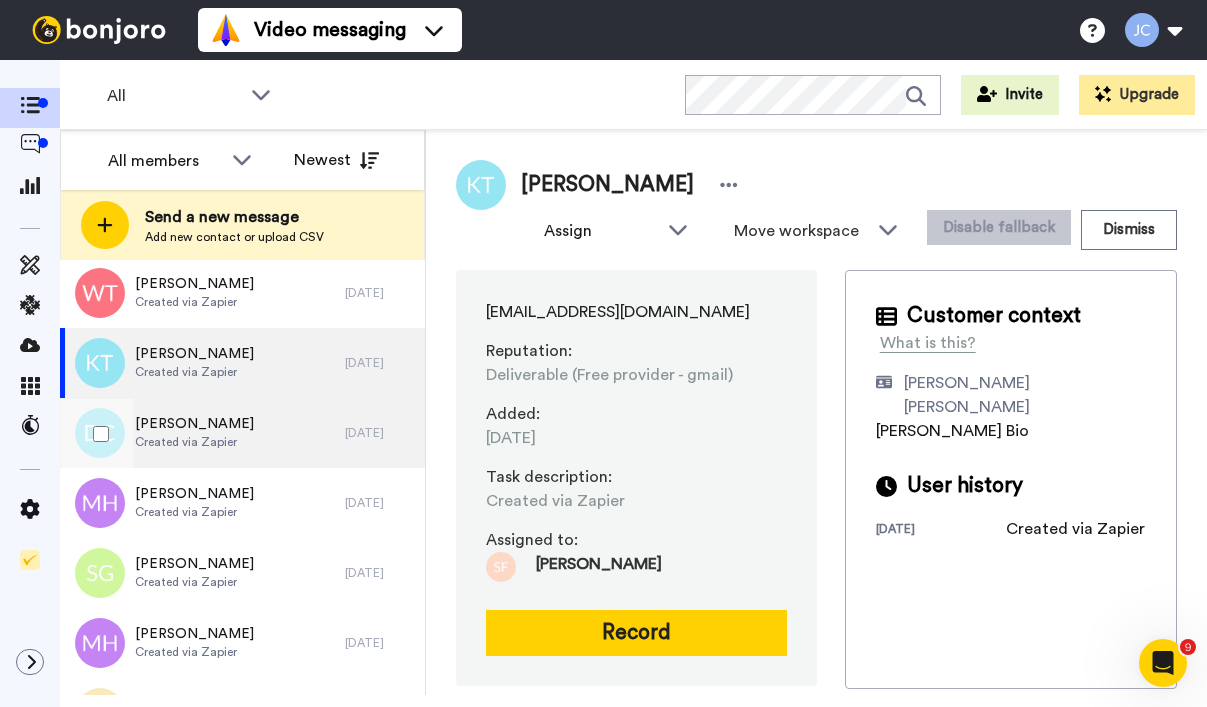 click on "[PERSON_NAME] Created via Zapier" at bounding box center [202, 433] 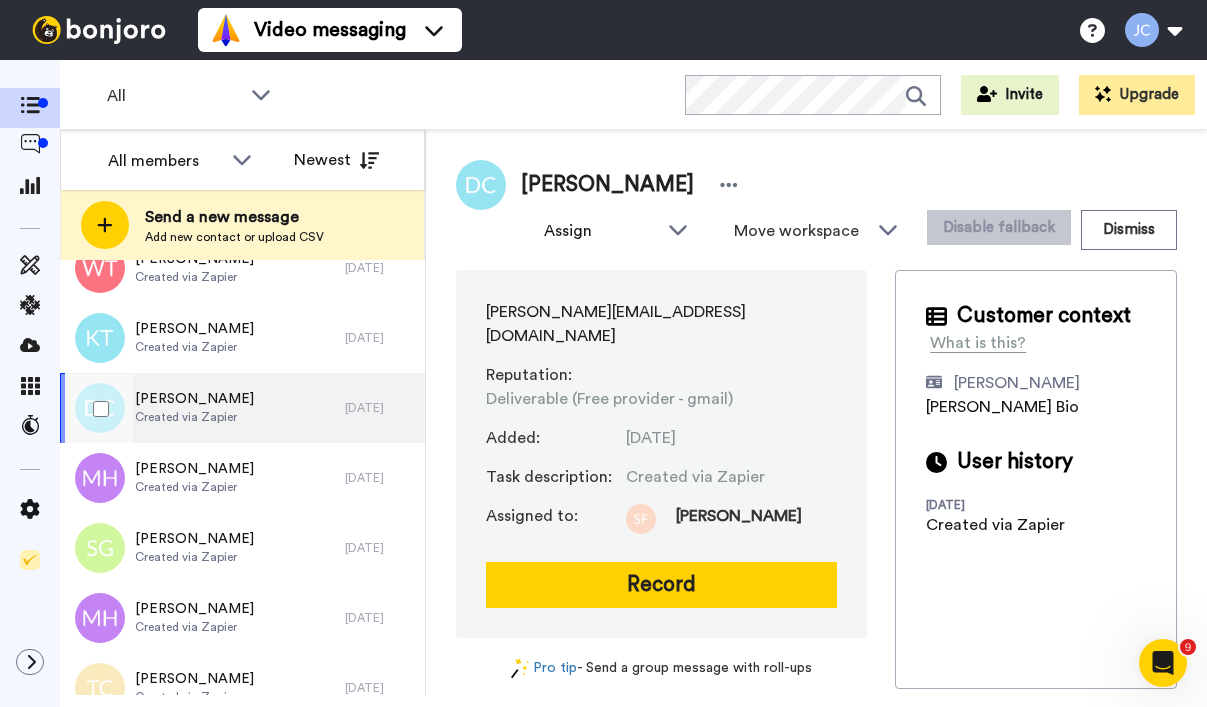 scroll, scrollTop: 1471, scrollLeft: 0, axis: vertical 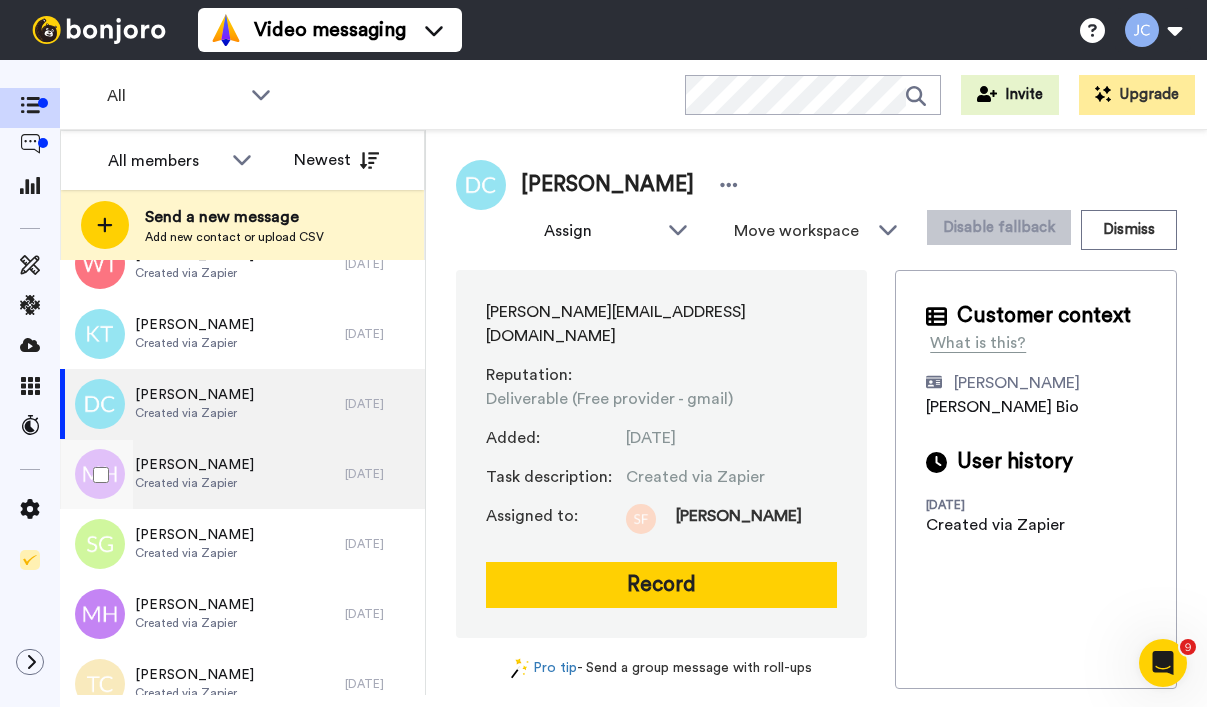 click on "[PERSON_NAME] Created via Zapier" at bounding box center [202, 474] 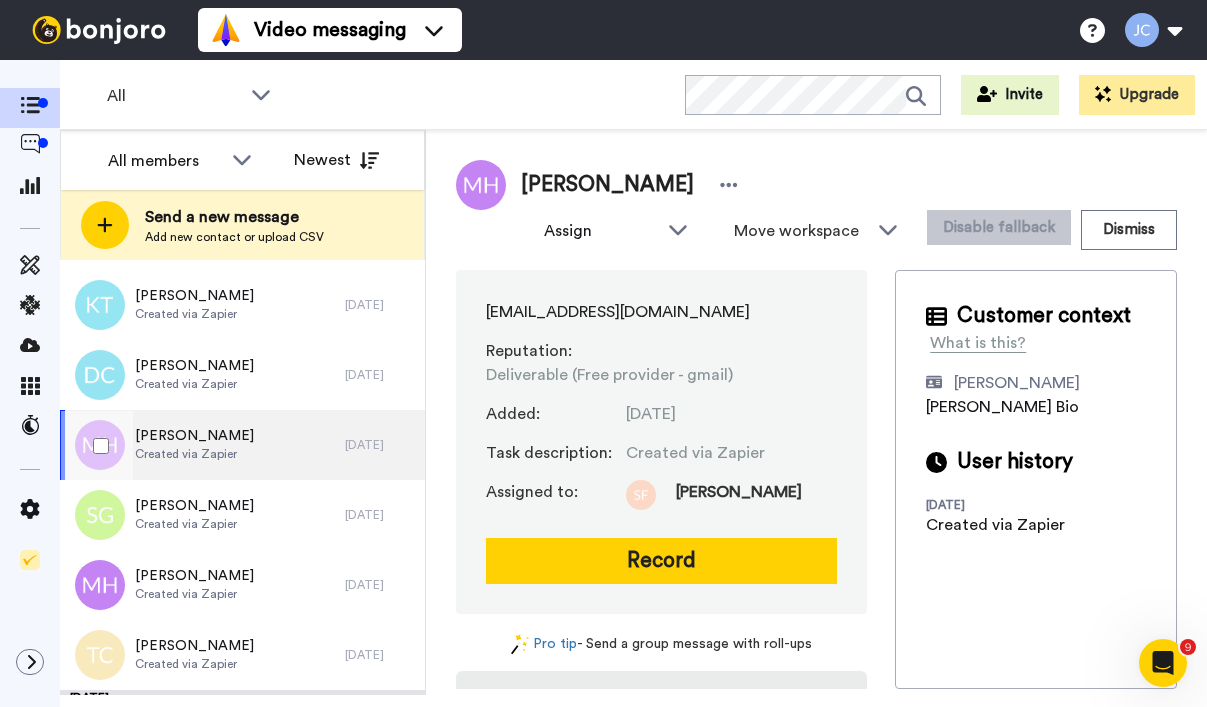 scroll, scrollTop: 1615, scrollLeft: 0, axis: vertical 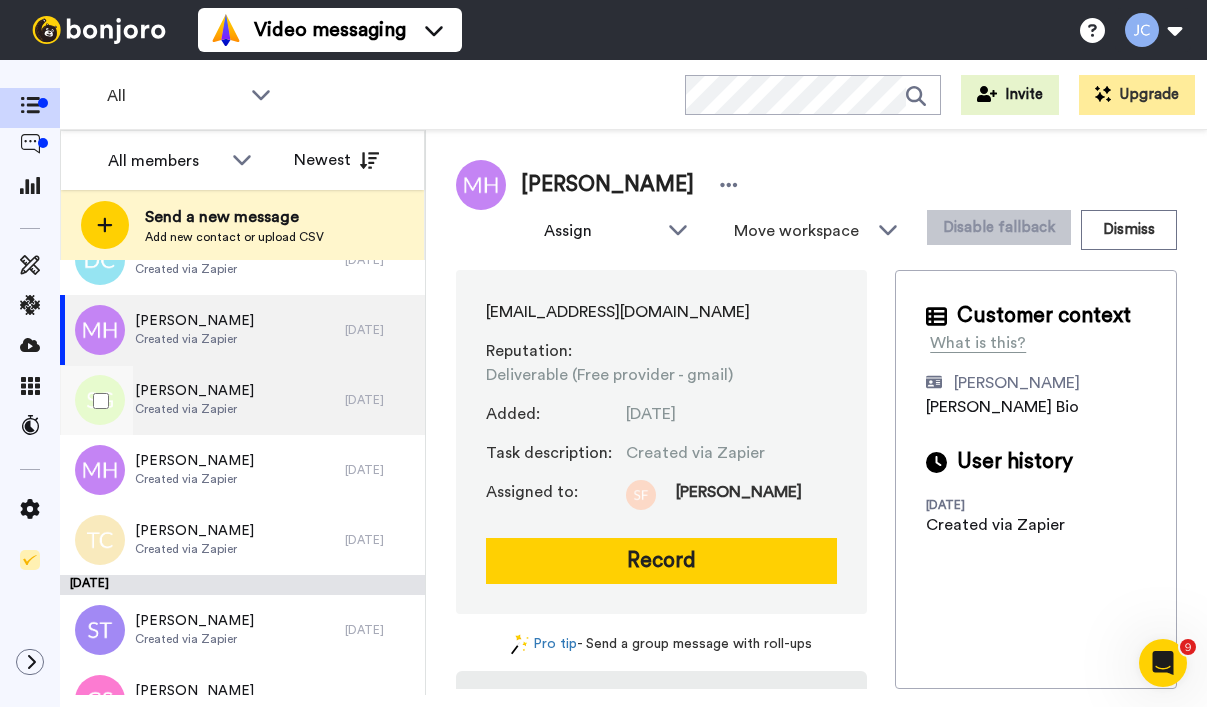 click on "[PERSON_NAME]" at bounding box center (194, 391) 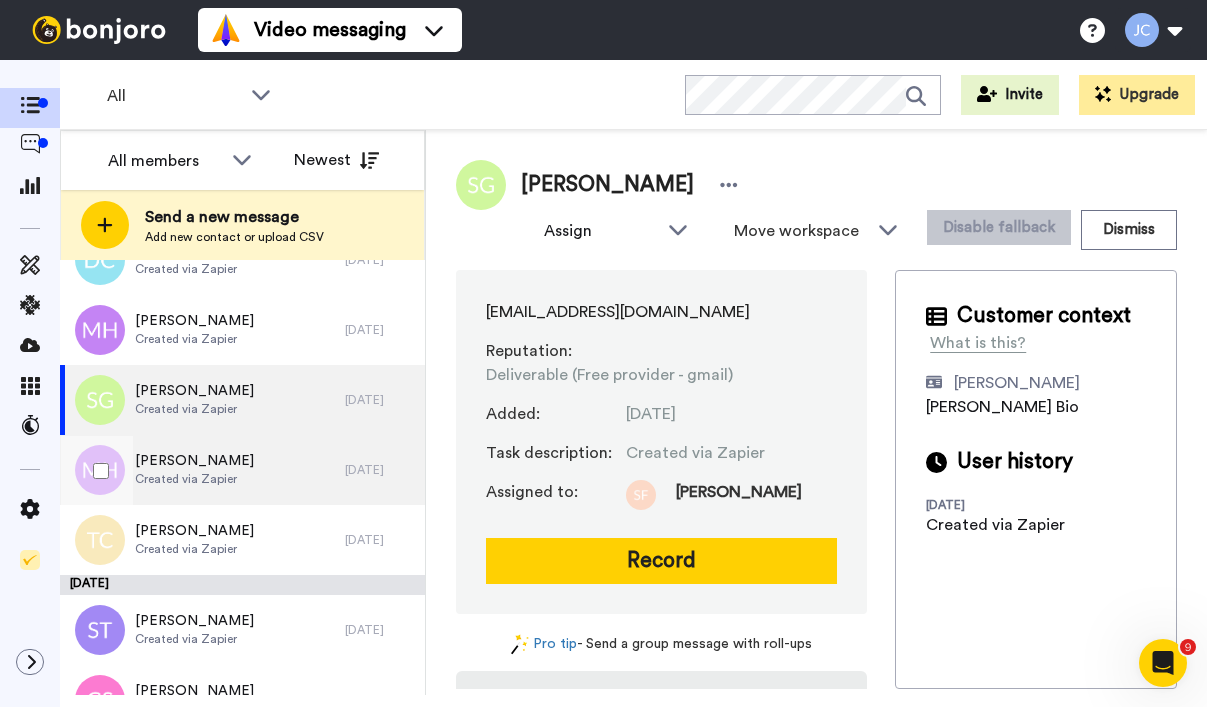 click on "Created via Zapier" at bounding box center (194, 479) 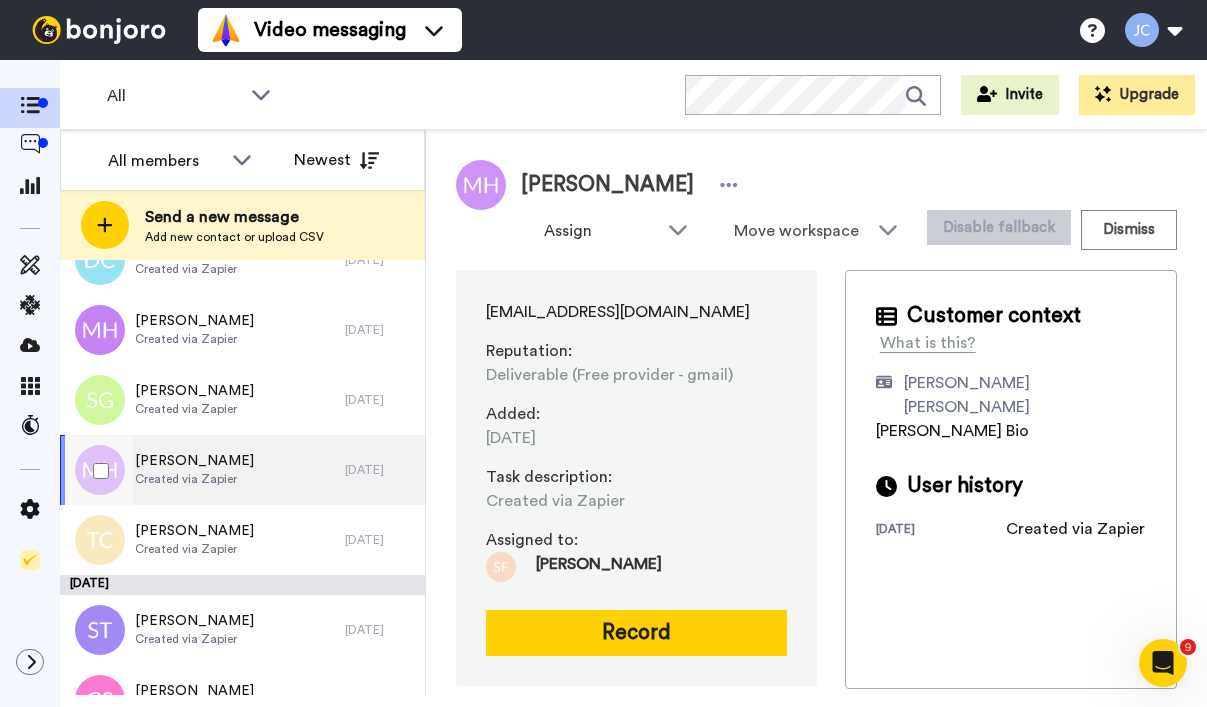 scroll, scrollTop: 1663, scrollLeft: 0, axis: vertical 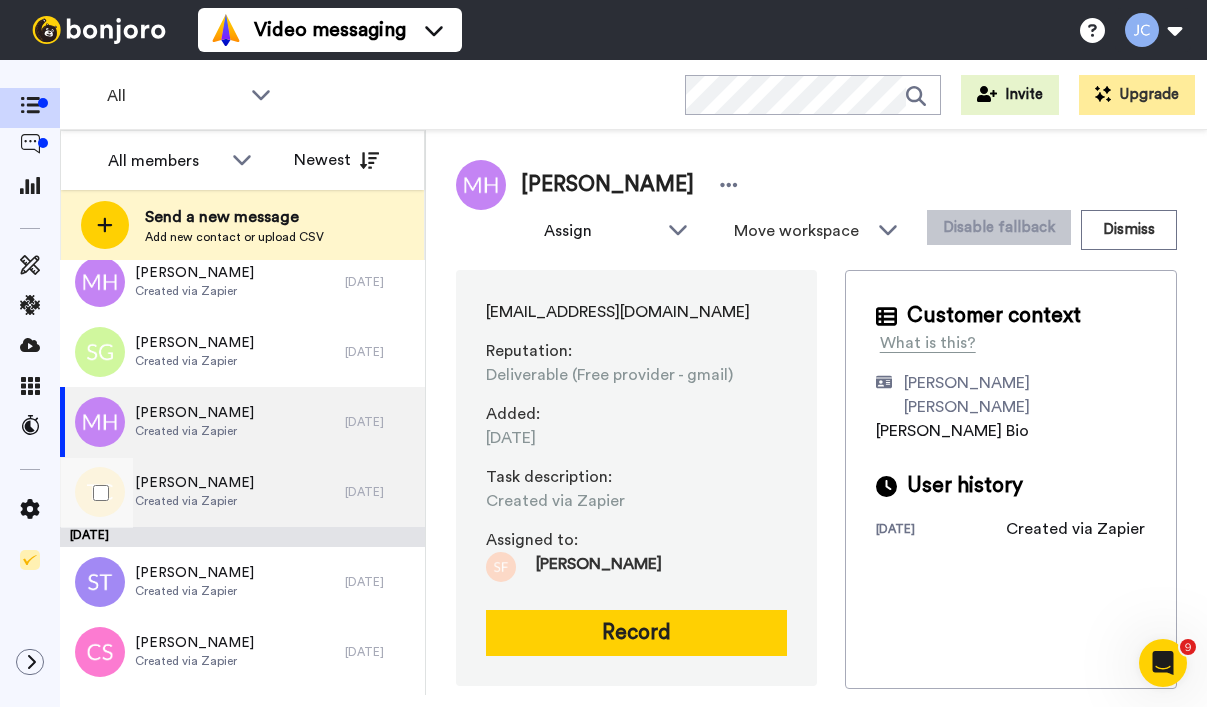 click on "[PERSON_NAME]" at bounding box center [194, 483] 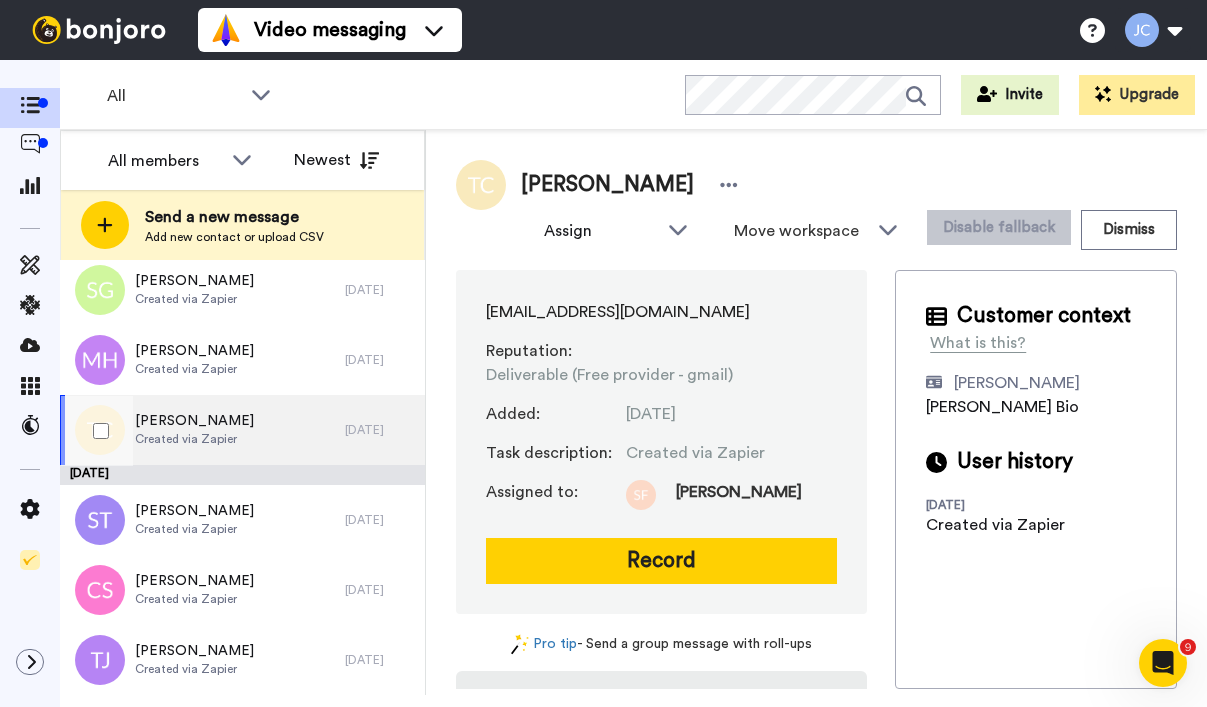scroll, scrollTop: 1852, scrollLeft: 0, axis: vertical 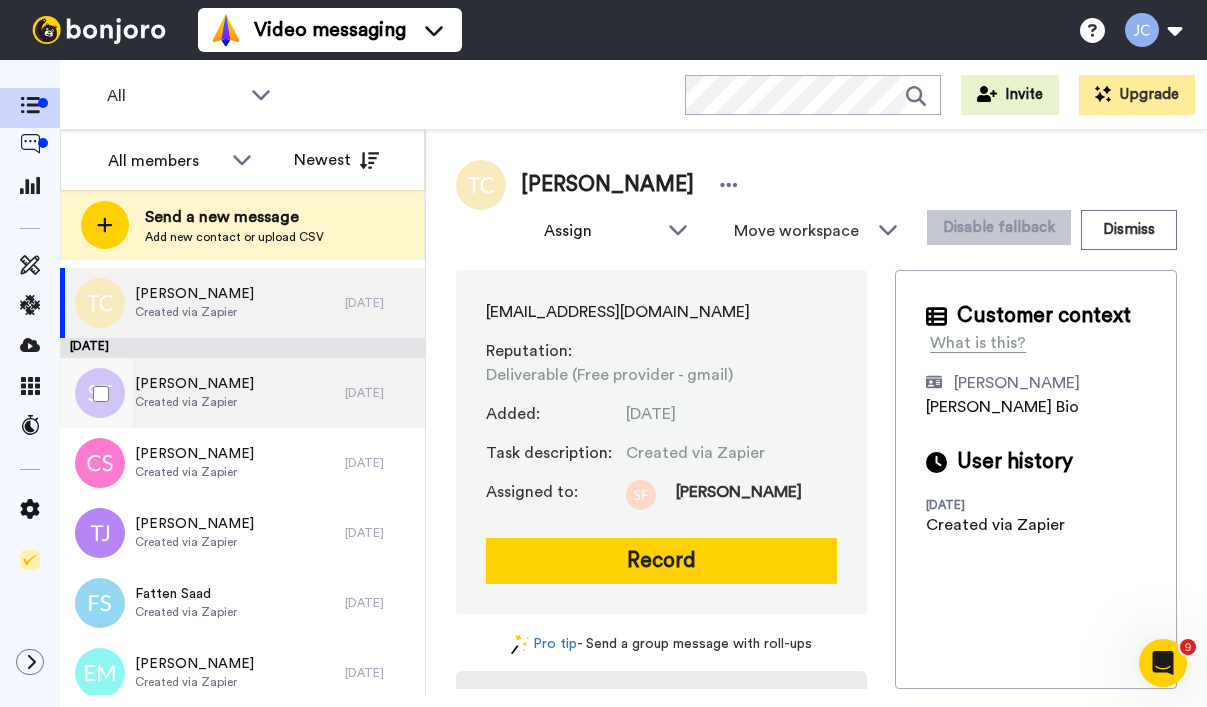 click on "Created via Zapier" at bounding box center (194, 402) 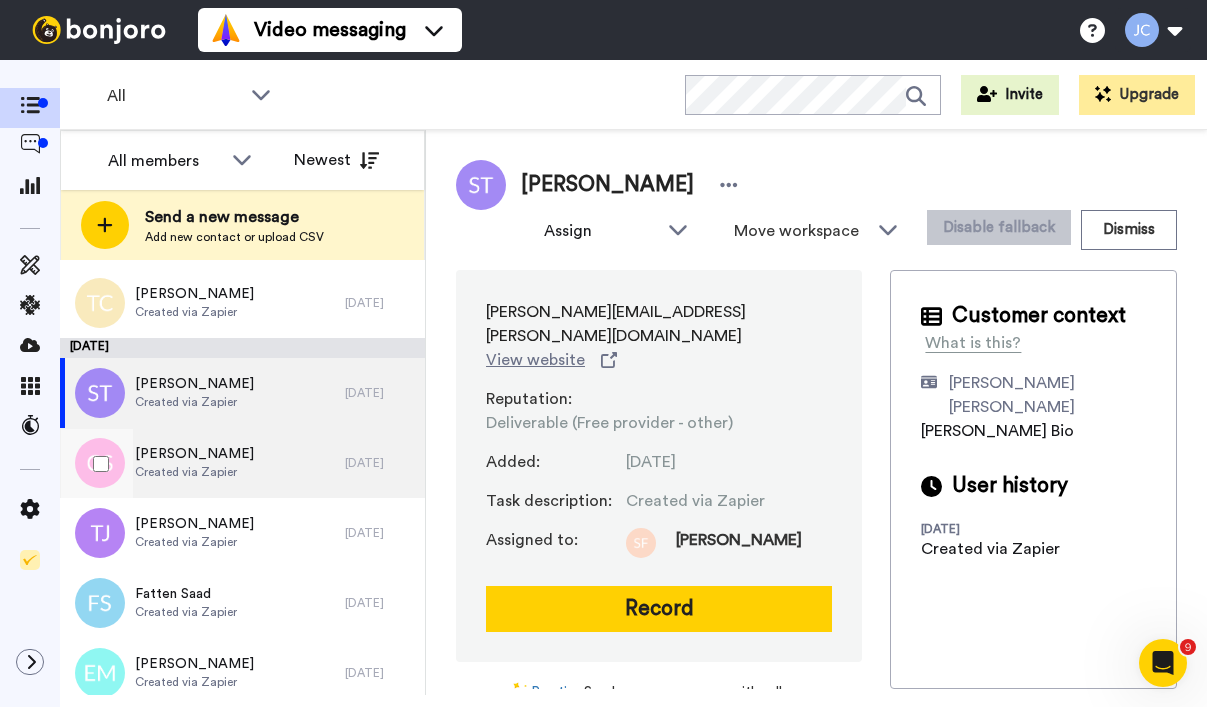 click on "Created via Zapier" at bounding box center [194, 472] 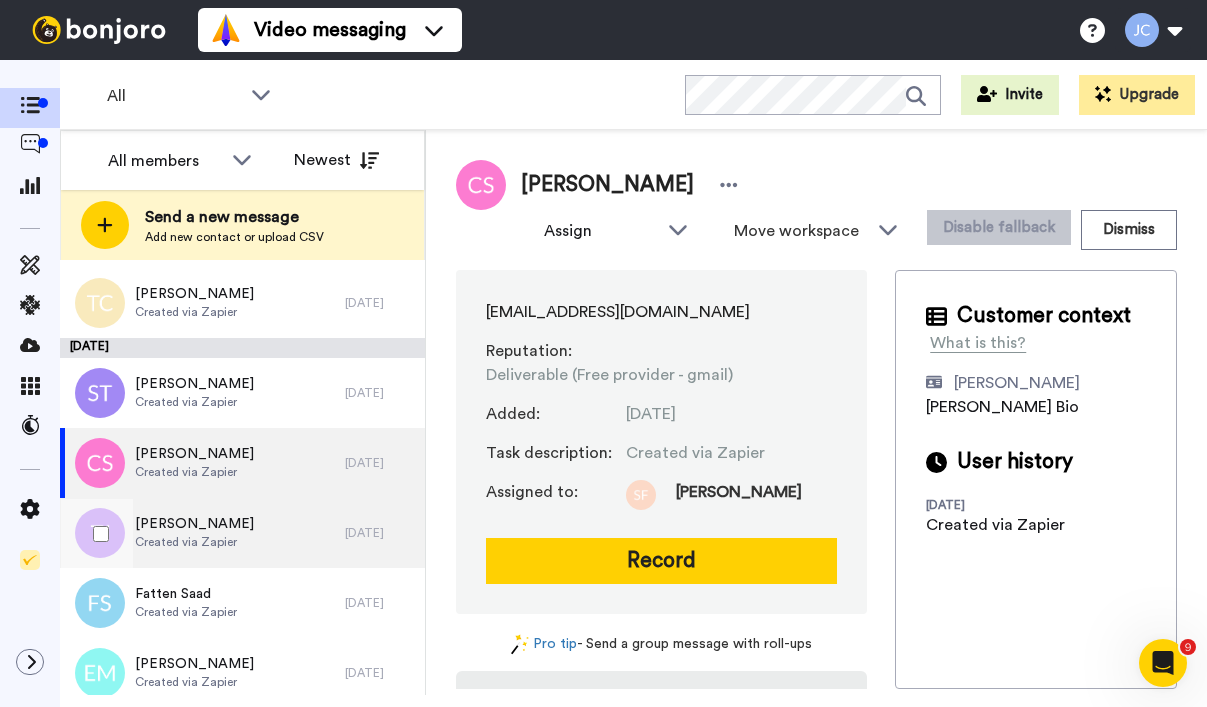 click on "[PERSON_NAME] Created via Zapier" at bounding box center (202, 533) 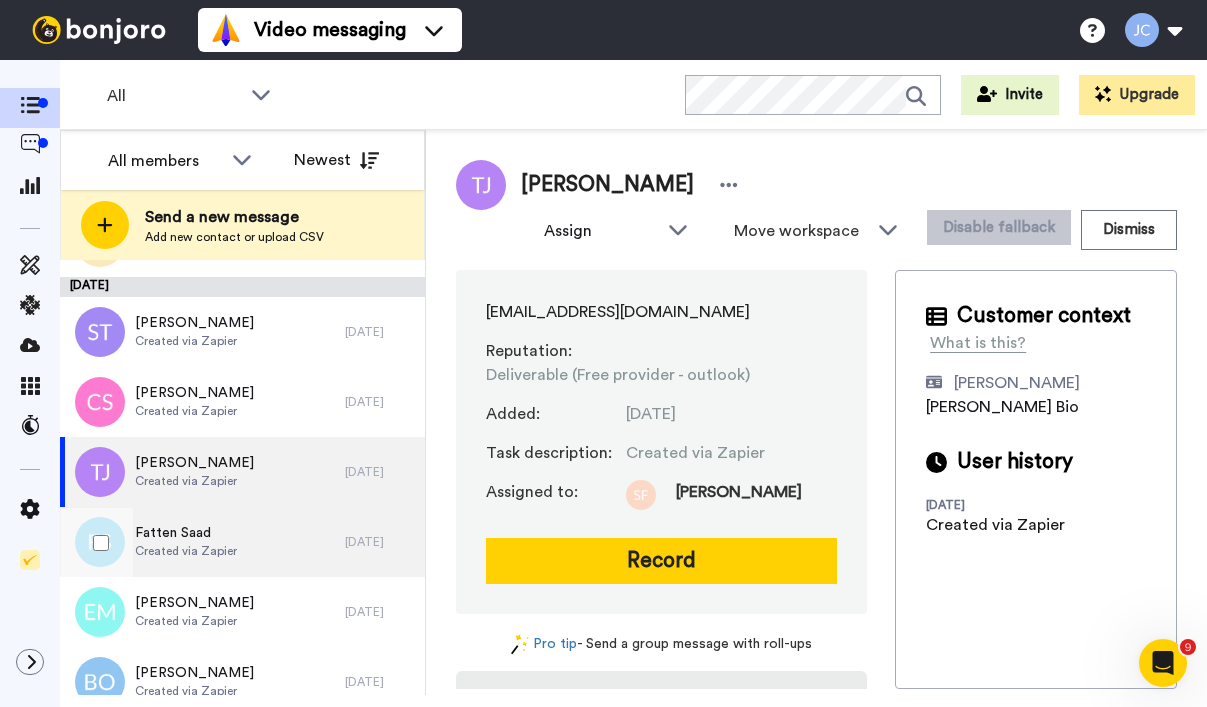 scroll, scrollTop: 1931, scrollLeft: 0, axis: vertical 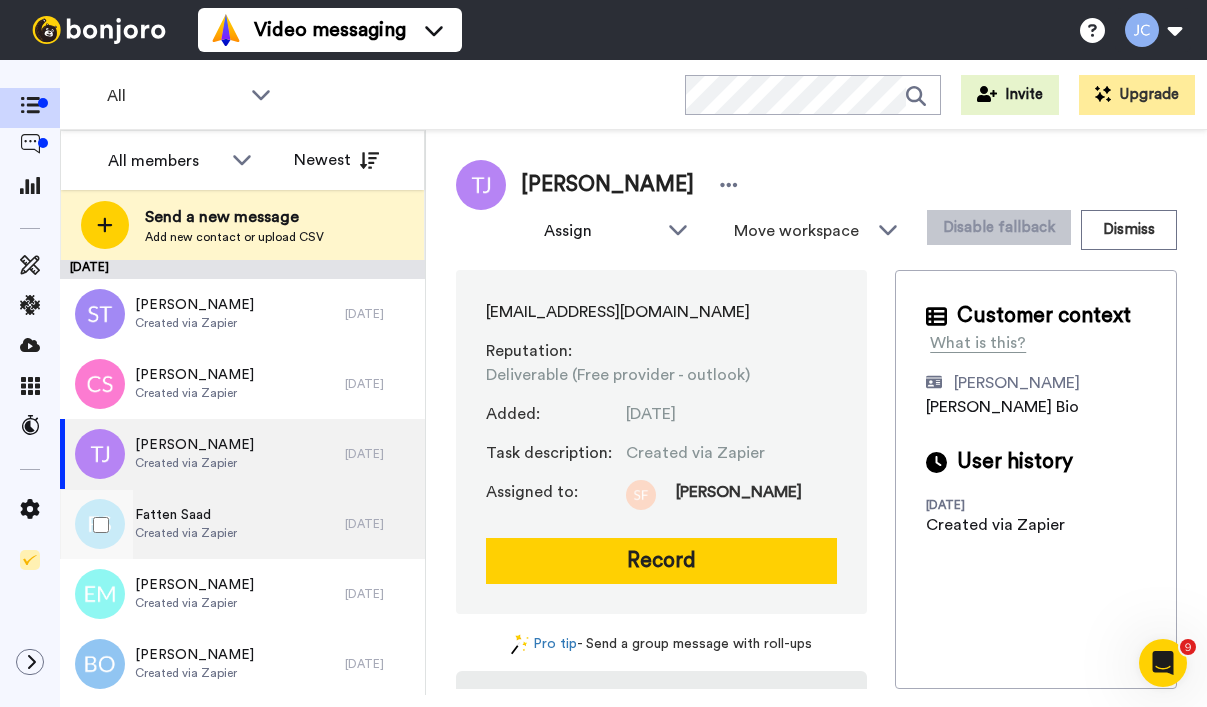 click on "Fatten Saad" at bounding box center (186, 515) 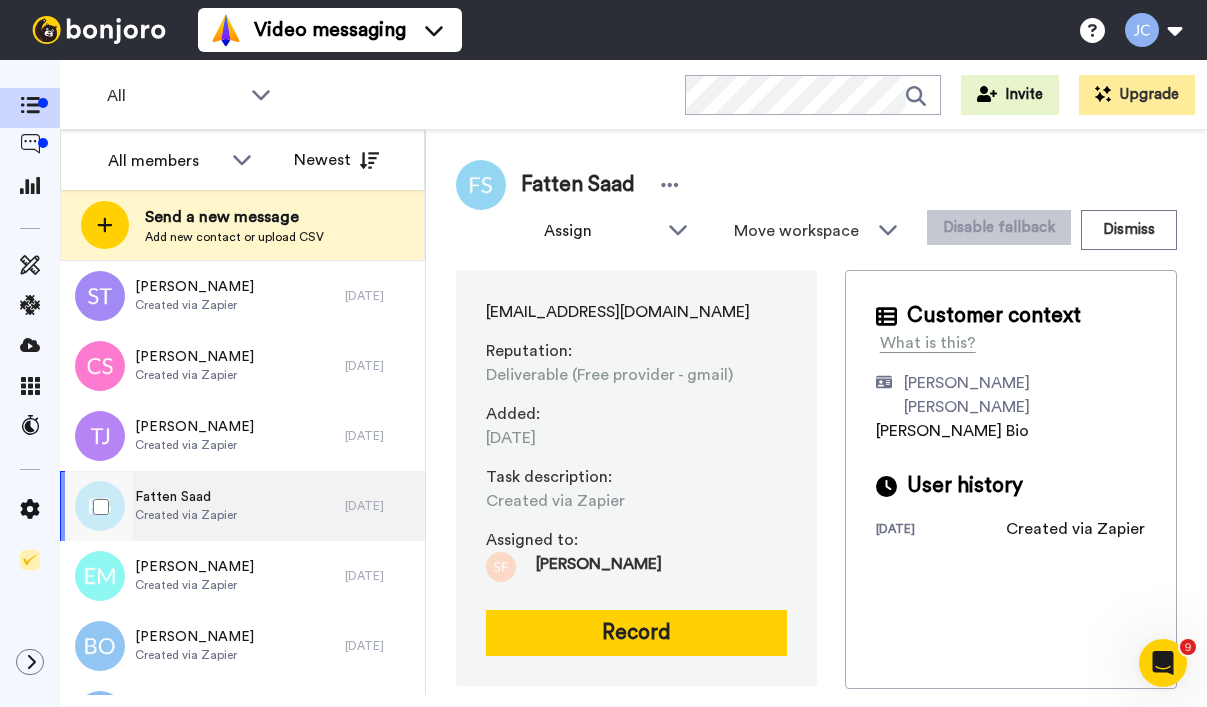 scroll, scrollTop: 2027, scrollLeft: 0, axis: vertical 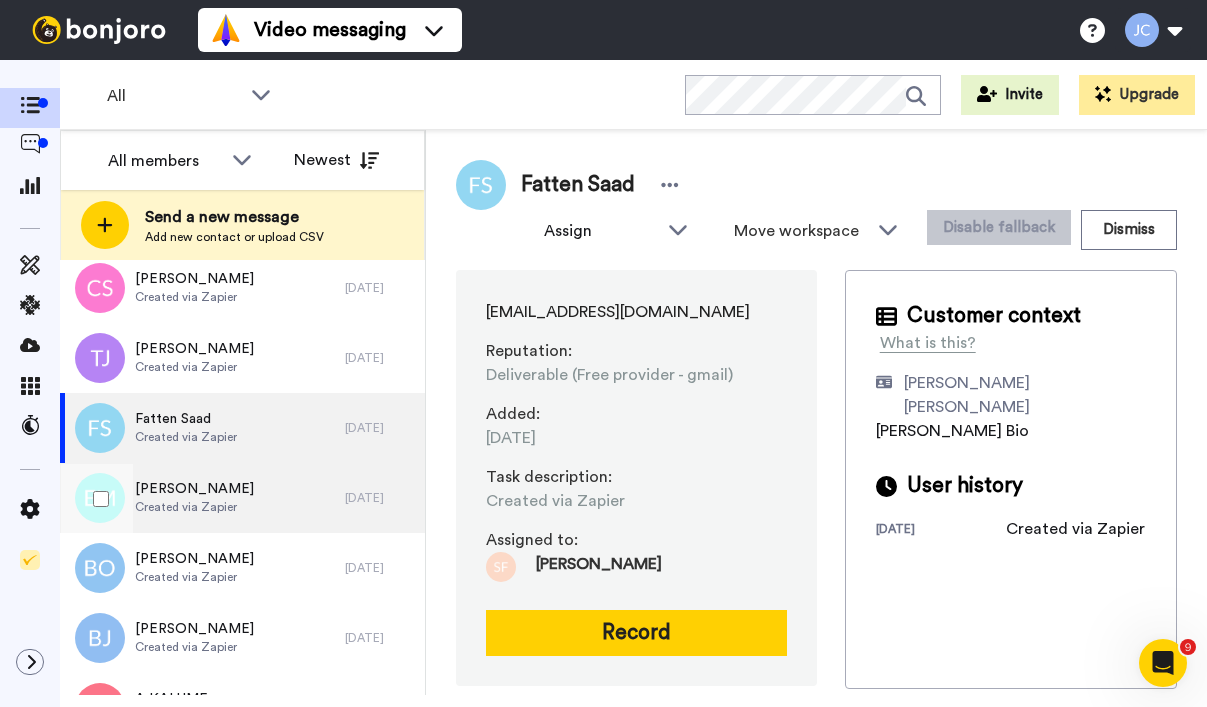 click on "Created via Zapier" at bounding box center [194, 507] 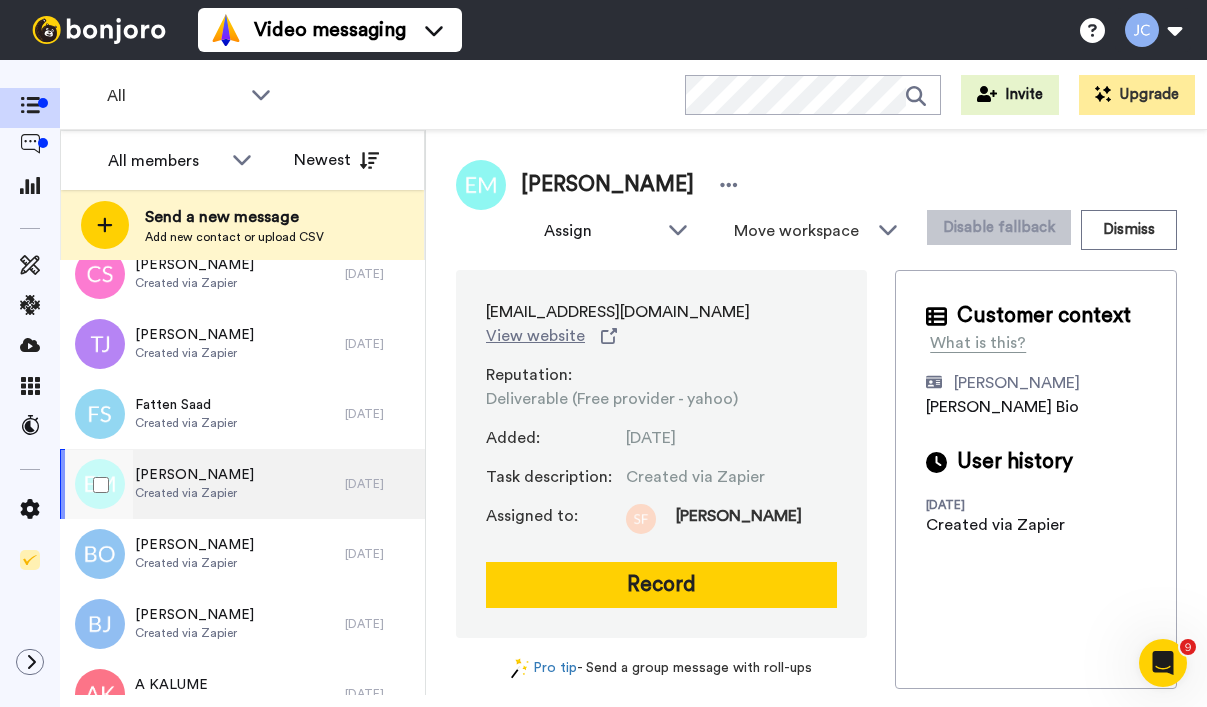 scroll, scrollTop: 2073, scrollLeft: 0, axis: vertical 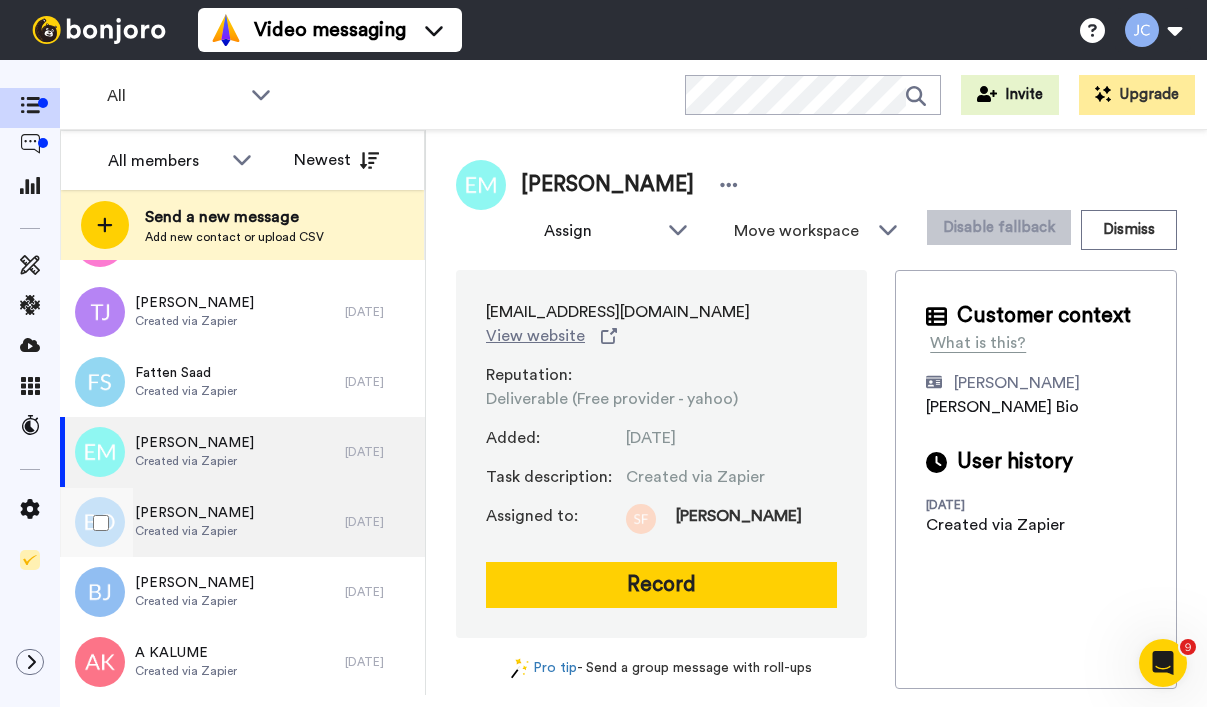 click on "[PERSON_NAME] Created via Zapier" at bounding box center [202, 522] 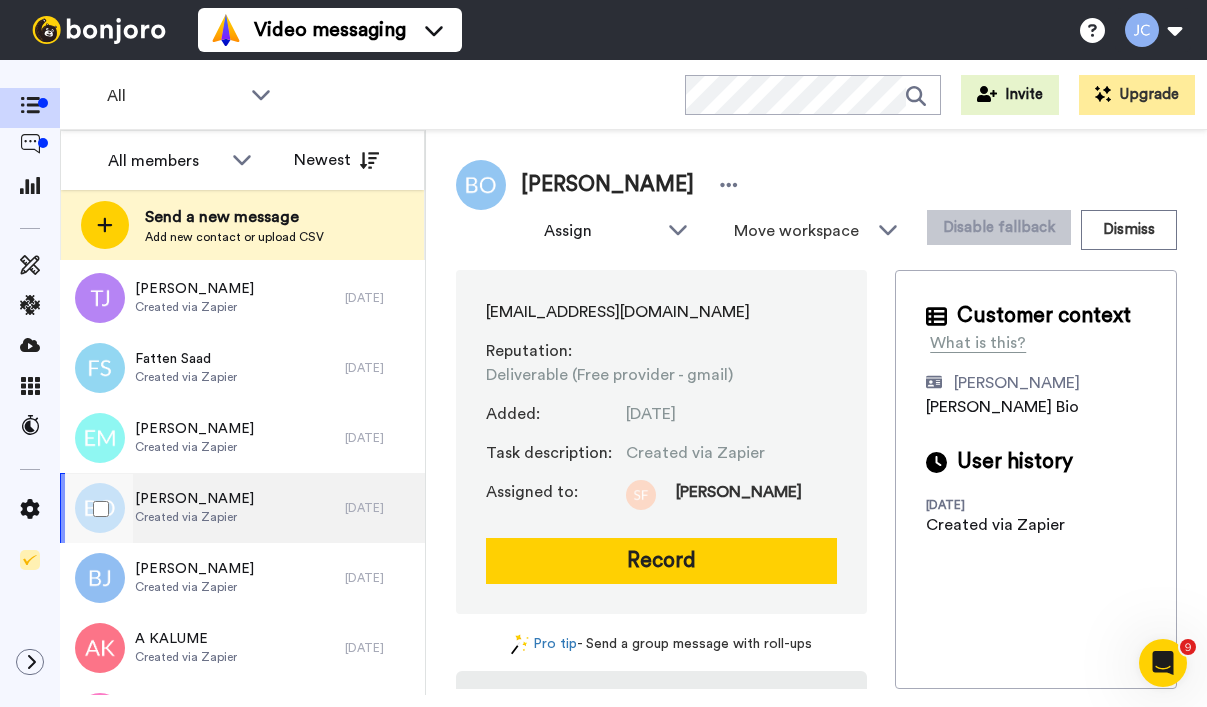 scroll, scrollTop: 2168, scrollLeft: 0, axis: vertical 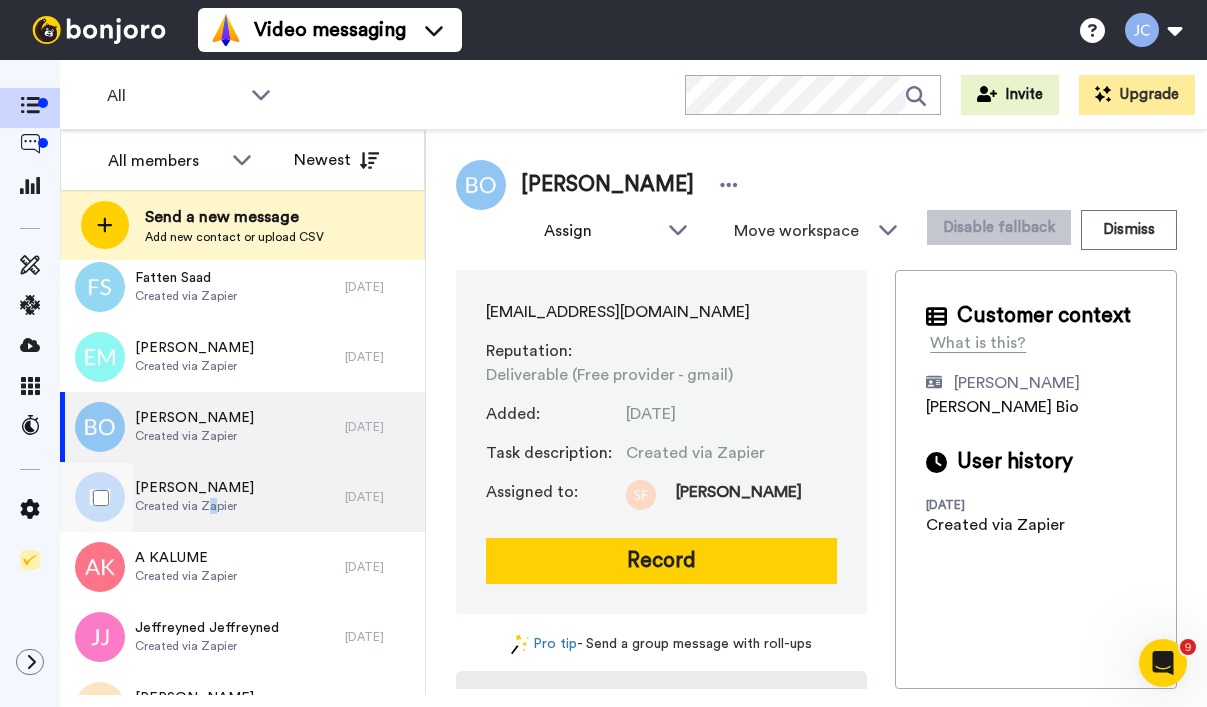 click on "Created via Zapier" at bounding box center (194, 506) 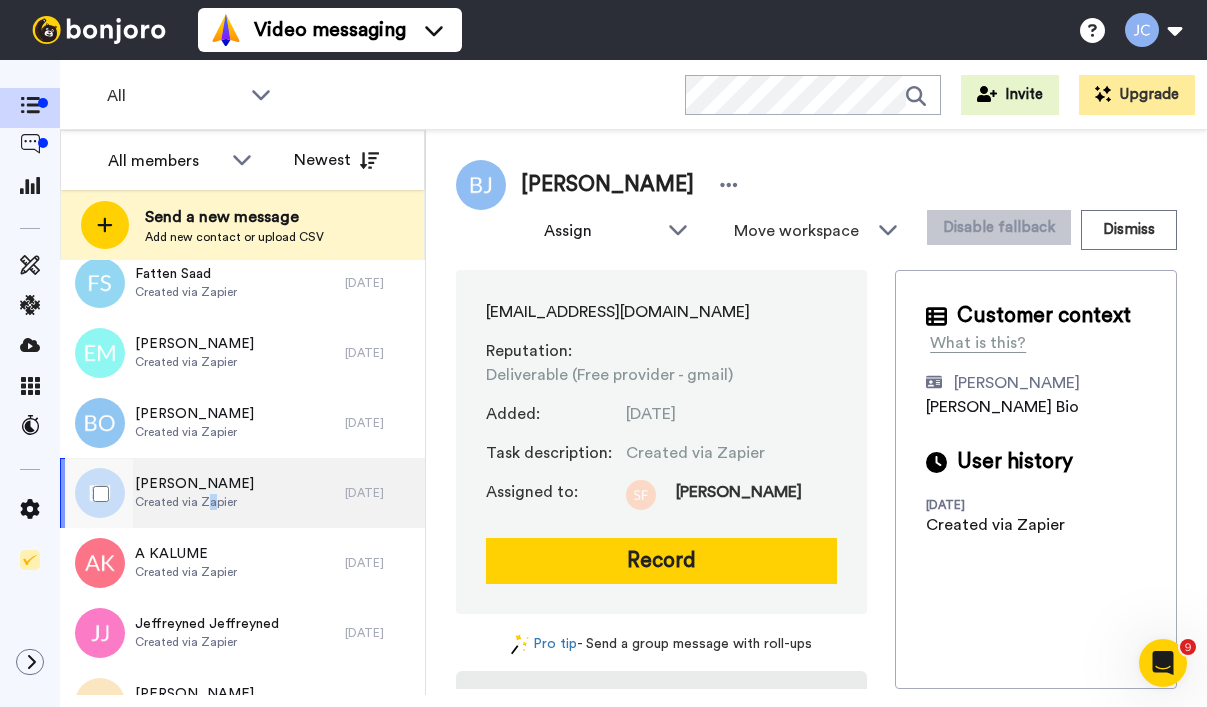 scroll, scrollTop: 2283, scrollLeft: 0, axis: vertical 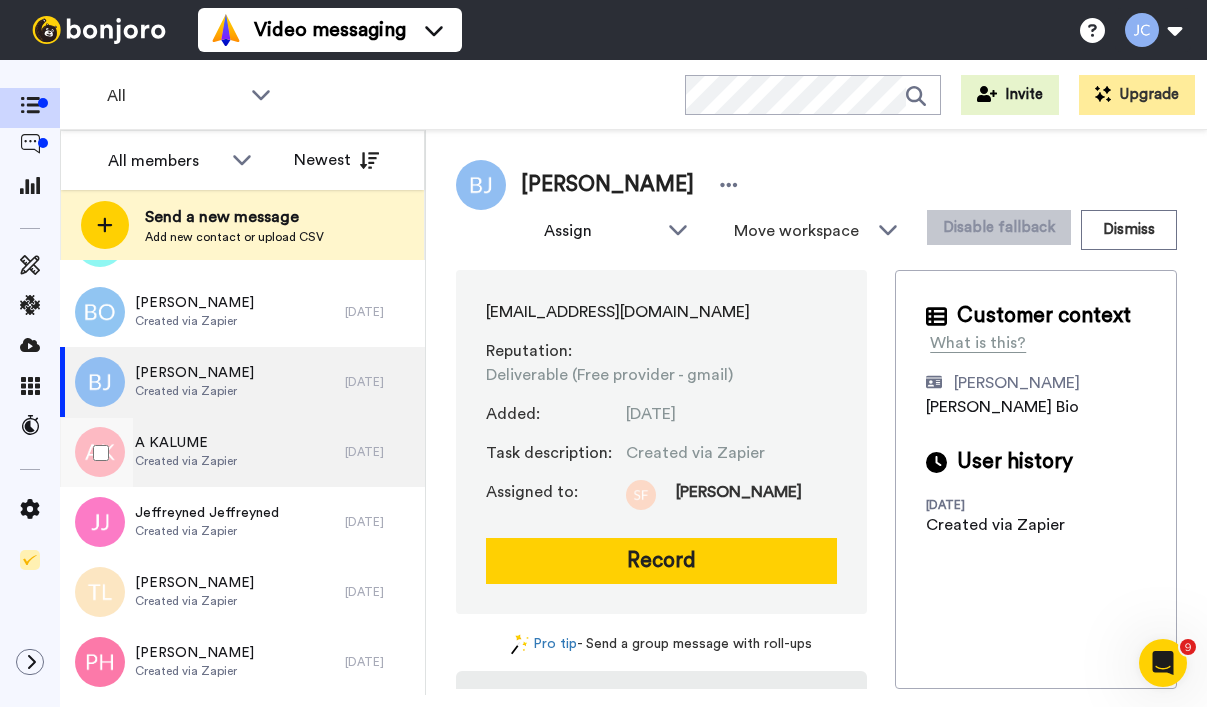 click on "Created via Zapier" at bounding box center [186, 461] 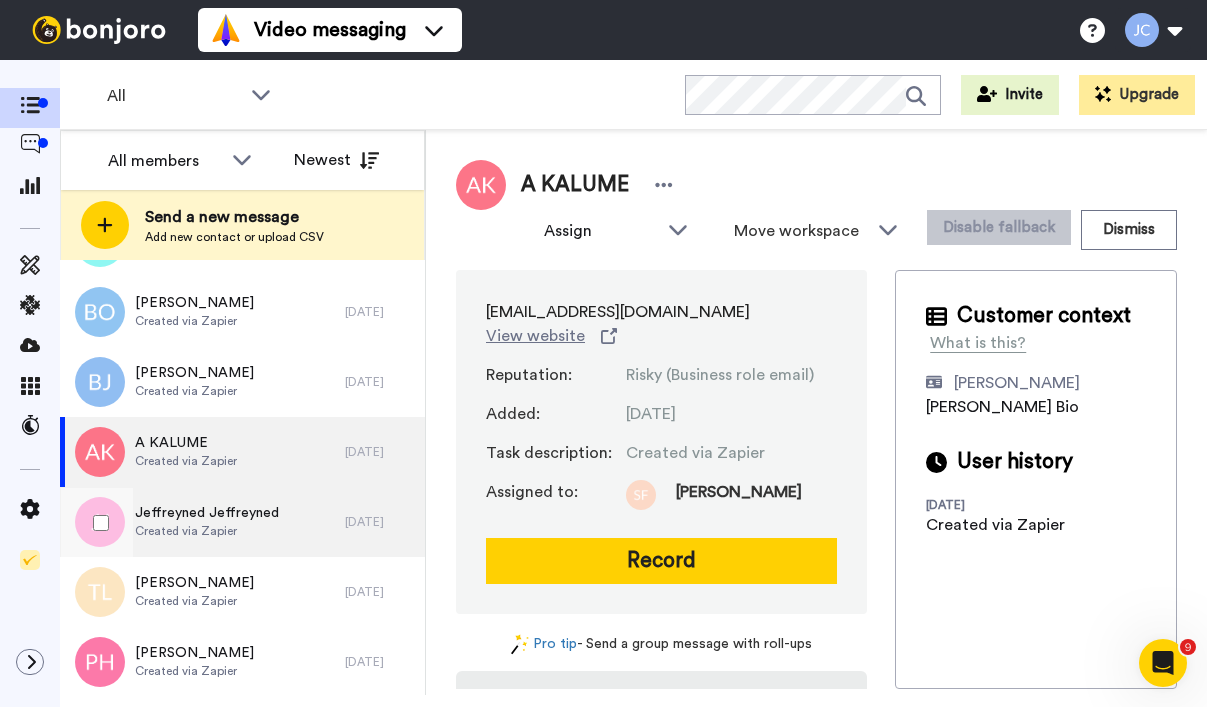 click on "Jeffreyned Jeffreyned" at bounding box center [207, 513] 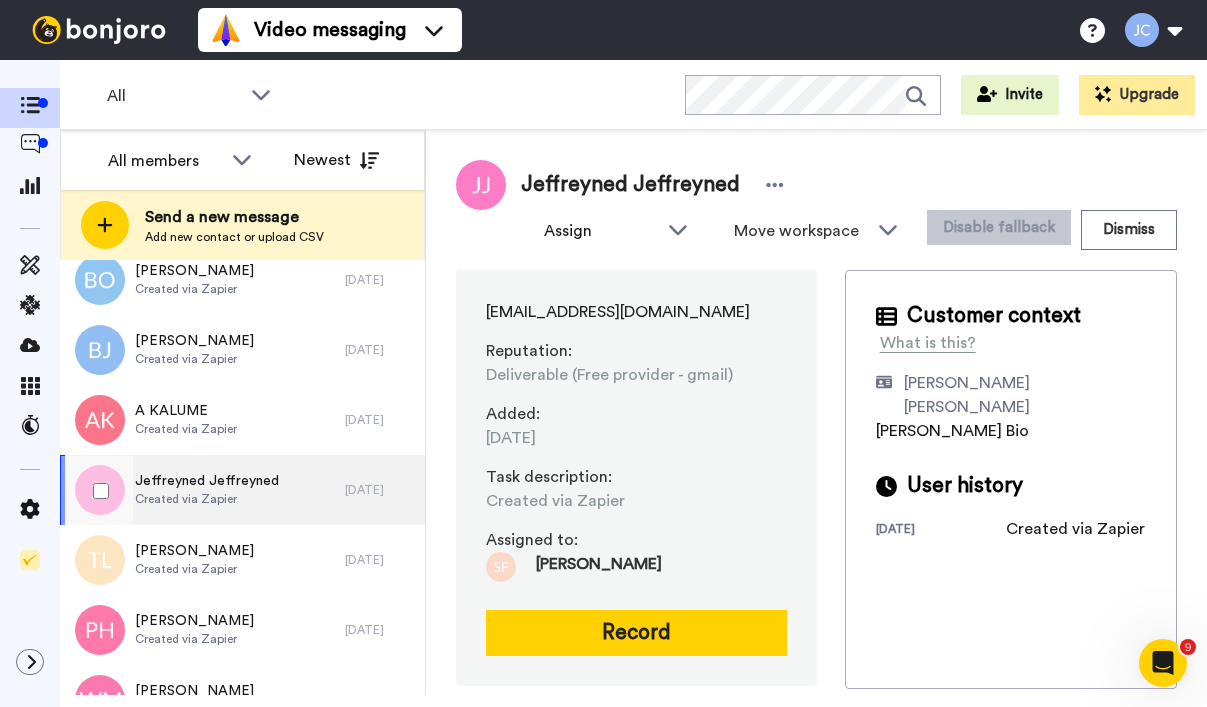 scroll, scrollTop: 2350, scrollLeft: 0, axis: vertical 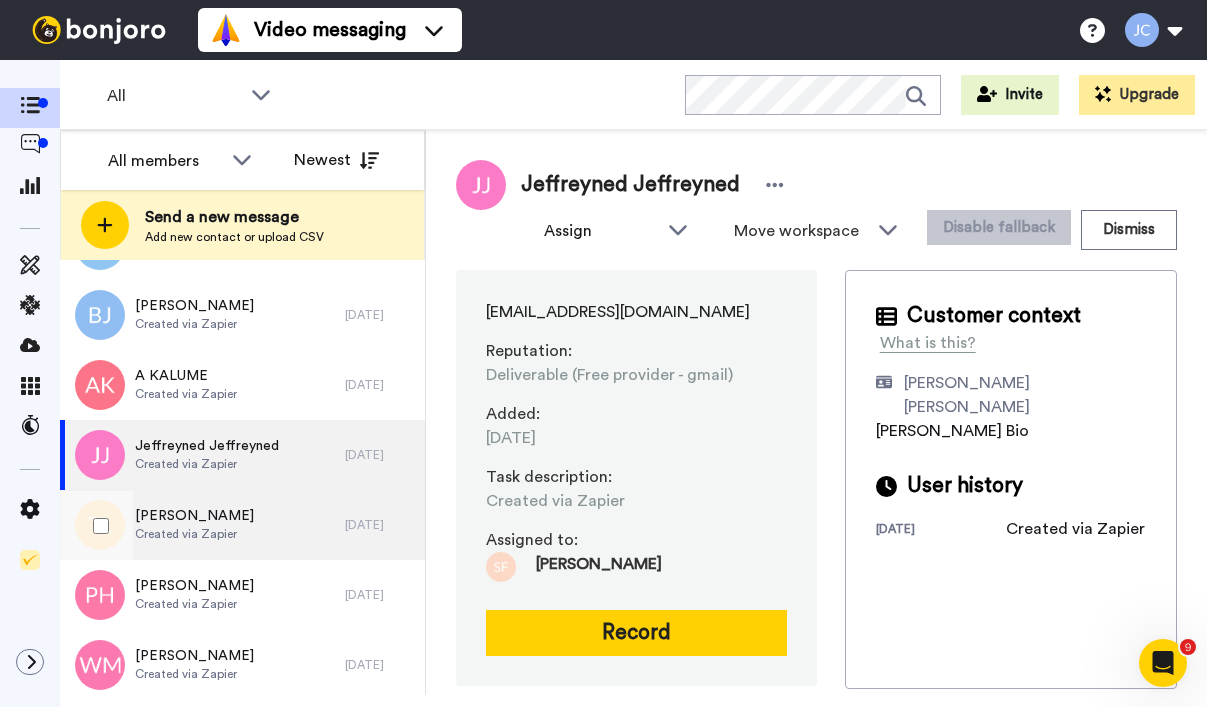 click on "[PERSON_NAME] Created via Zapier" at bounding box center (202, 525) 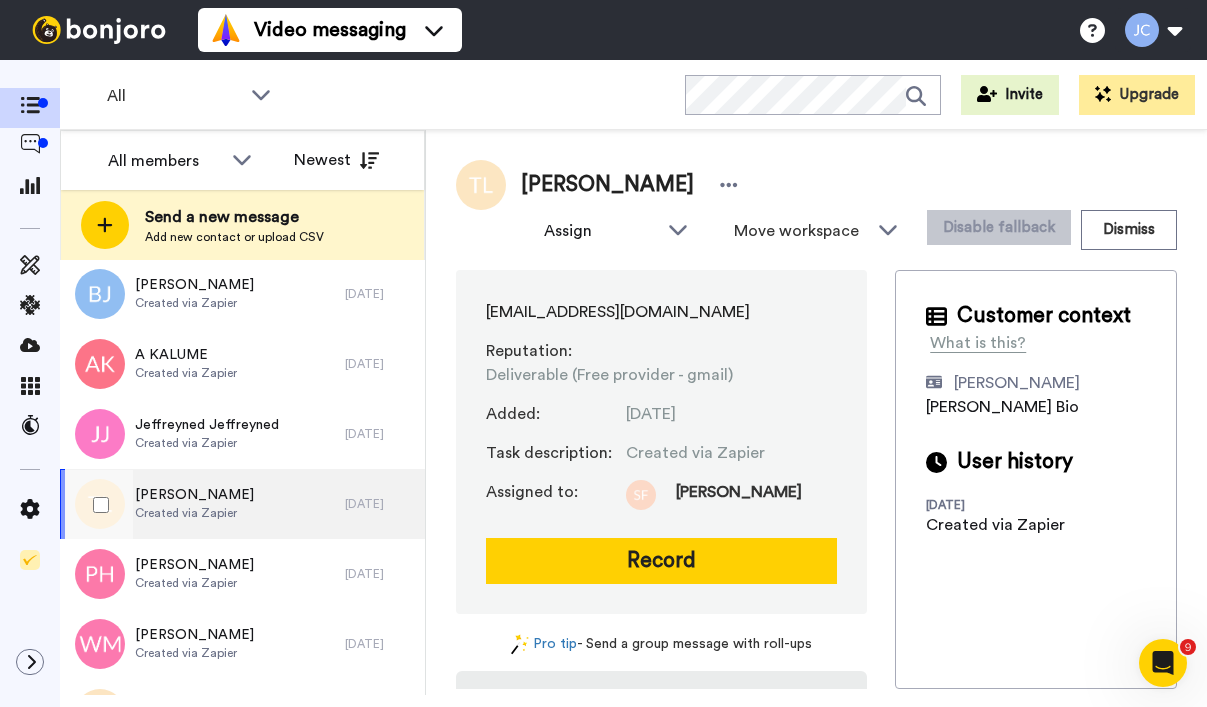 scroll, scrollTop: 2433, scrollLeft: 0, axis: vertical 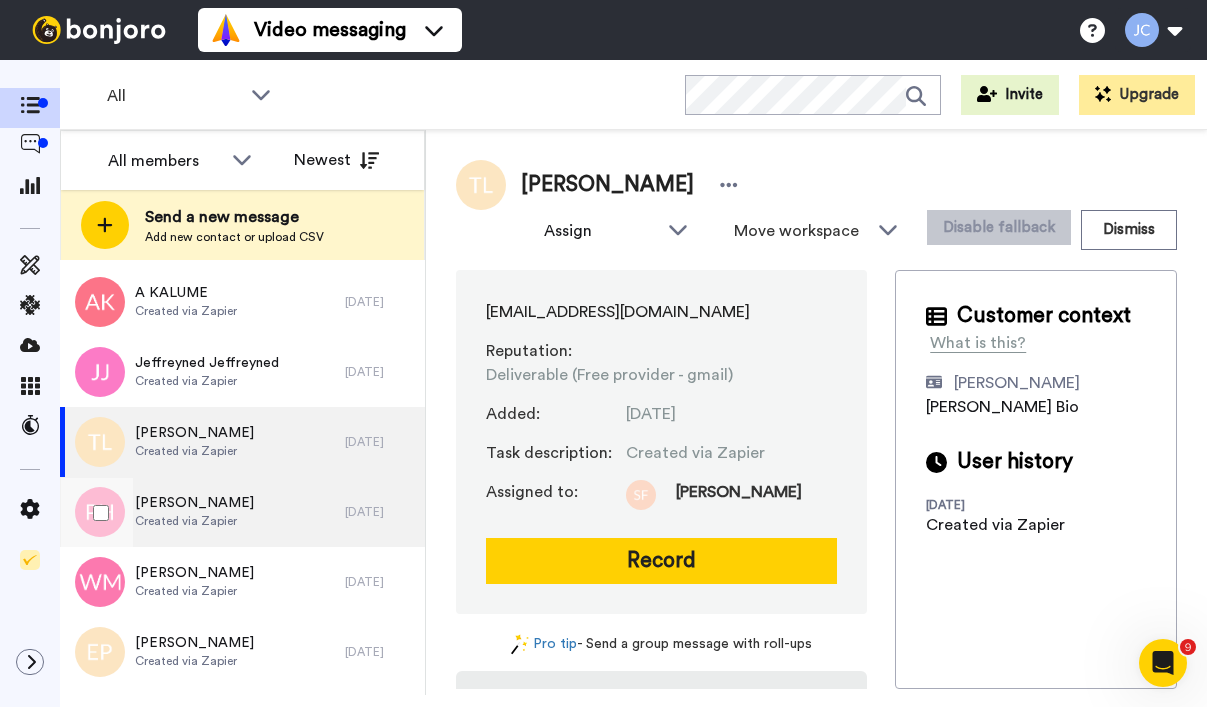 click on "[PERSON_NAME]" at bounding box center (194, 503) 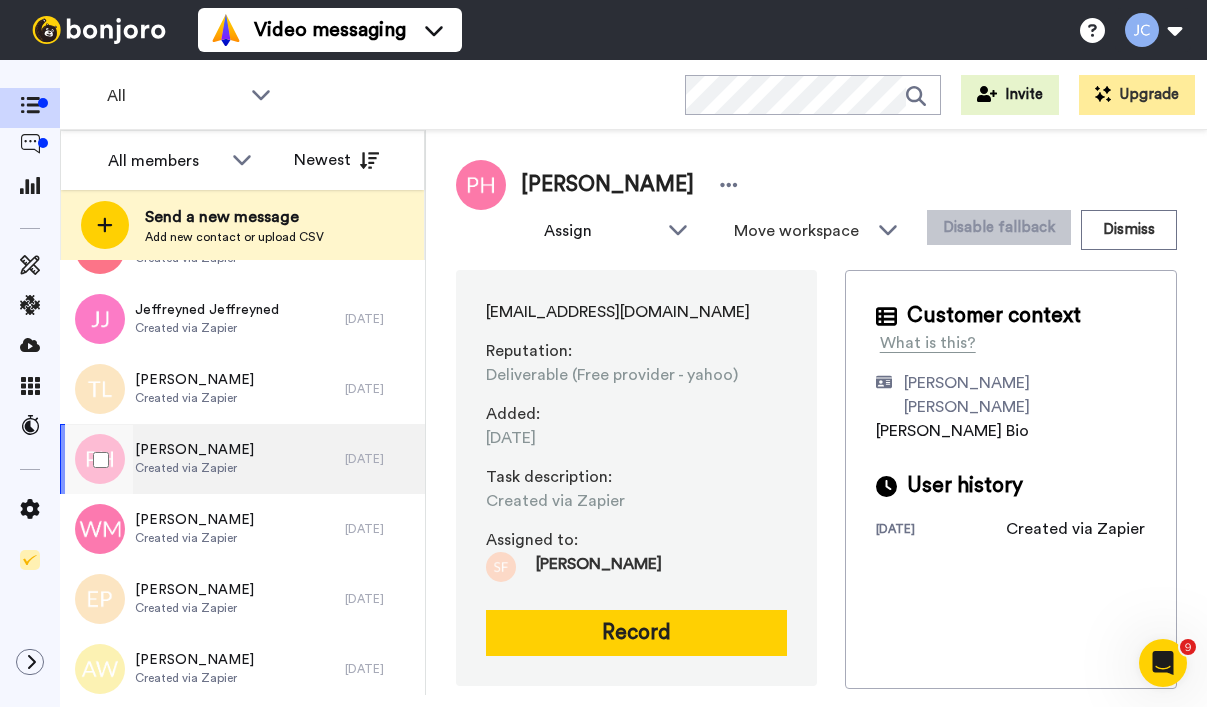 scroll, scrollTop: 2528, scrollLeft: 0, axis: vertical 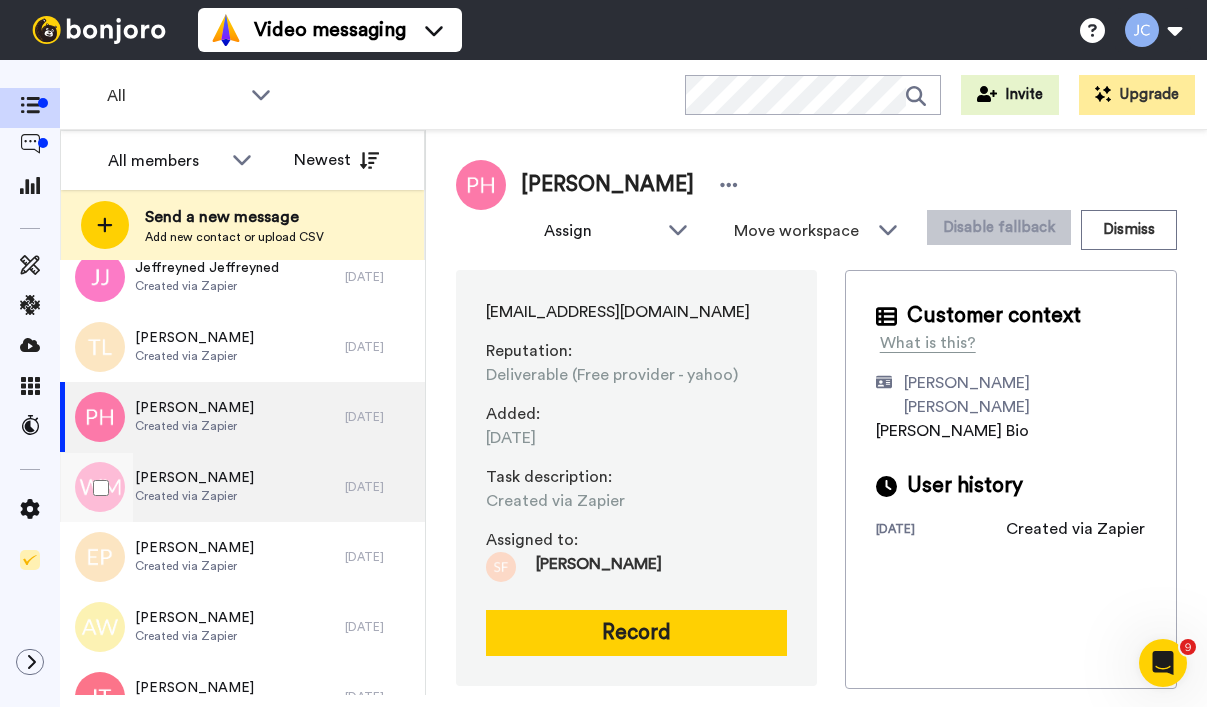 click on "Created via Zapier" at bounding box center (194, 496) 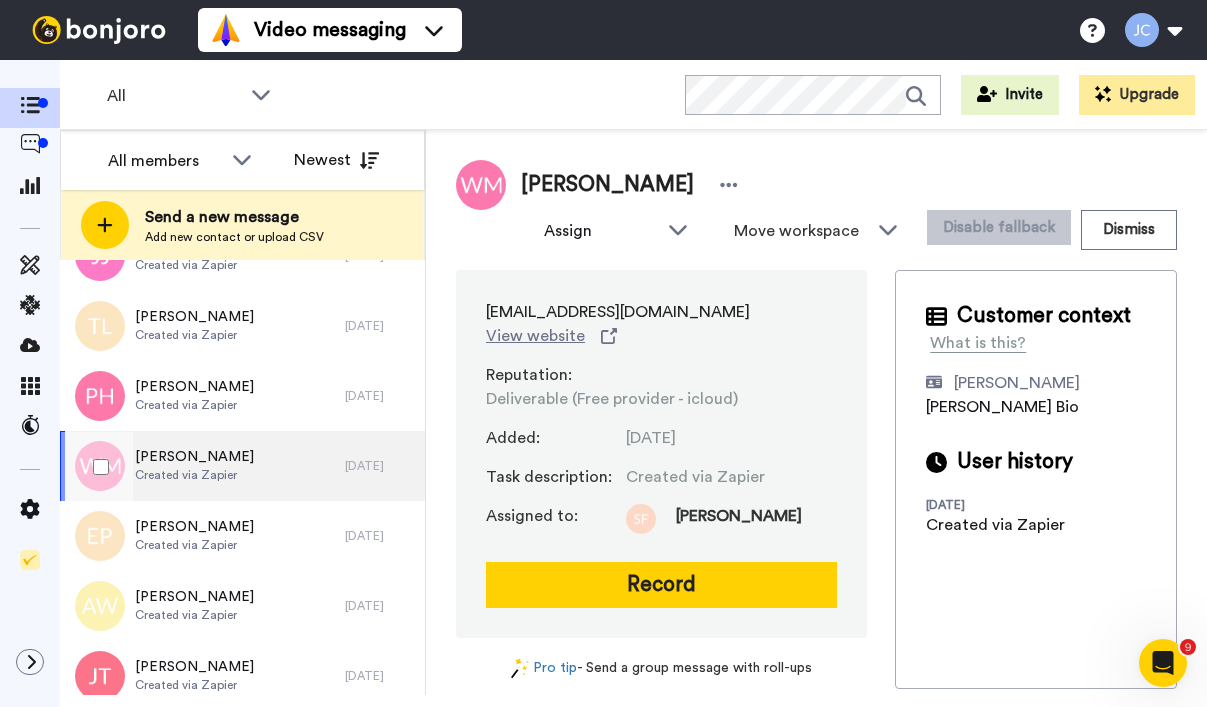 scroll, scrollTop: 2586, scrollLeft: 0, axis: vertical 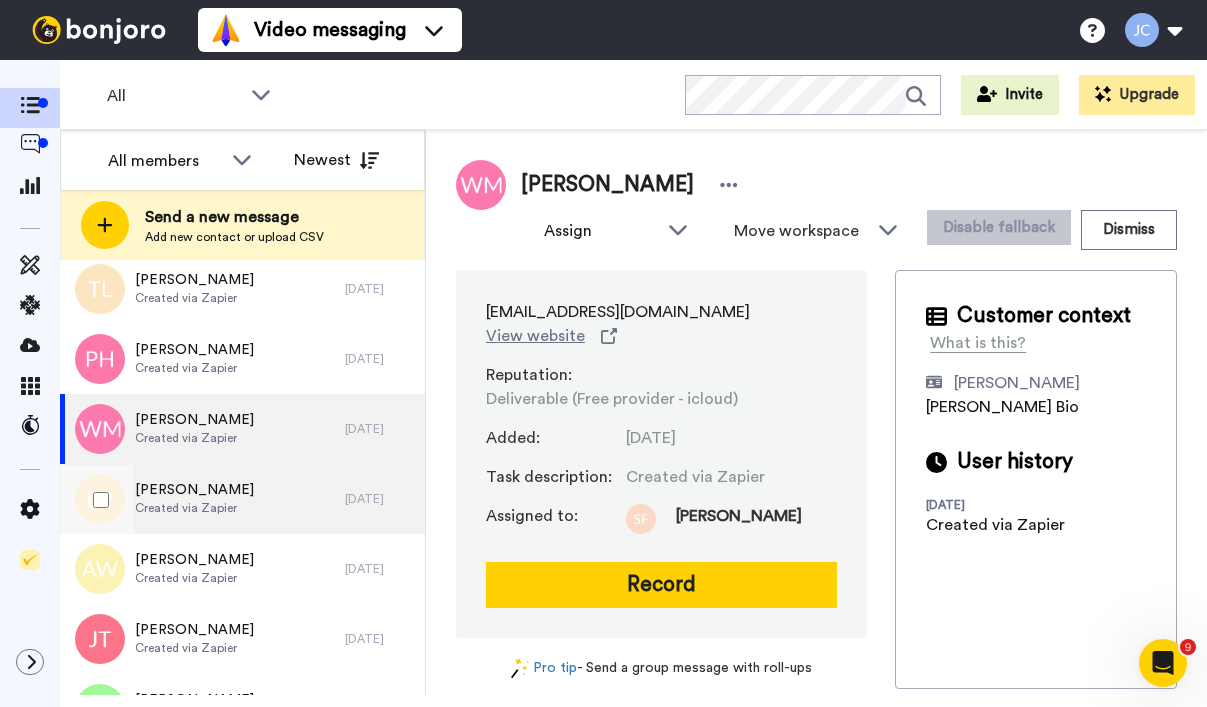 click on "[PERSON_NAME]" at bounding box center [194, 490] 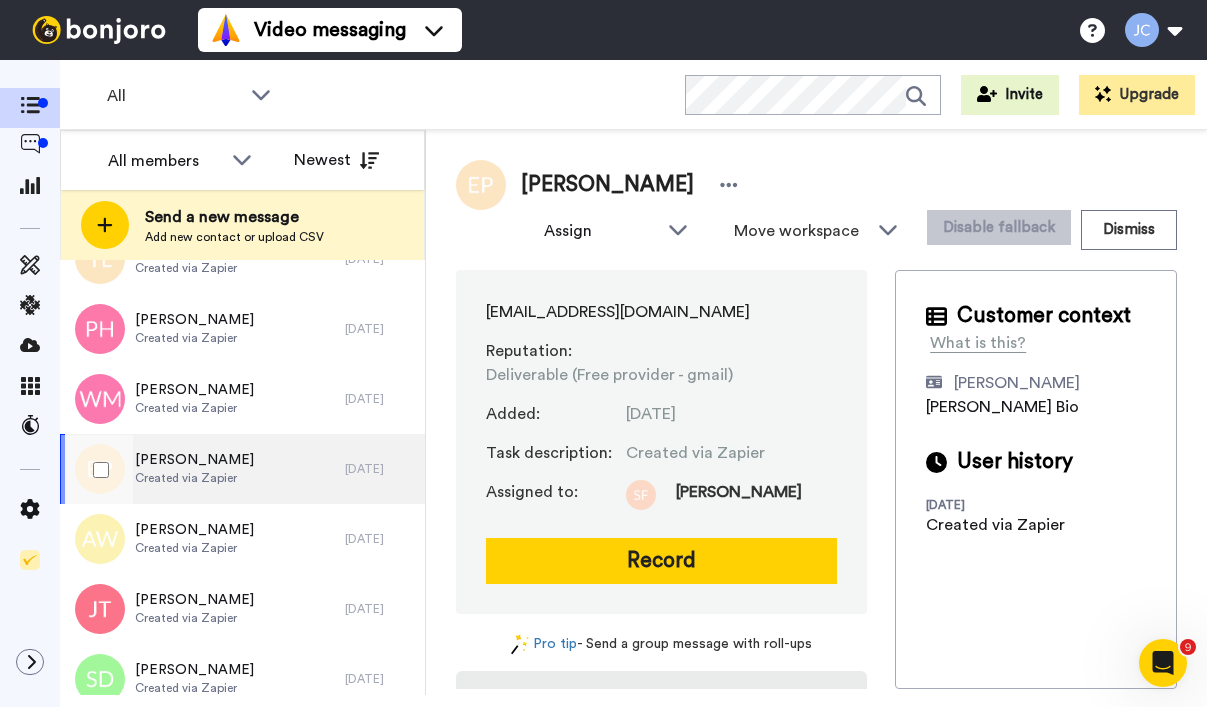 scroll, scrollTop: 2634, scrollLeft: 0, axis: vertical 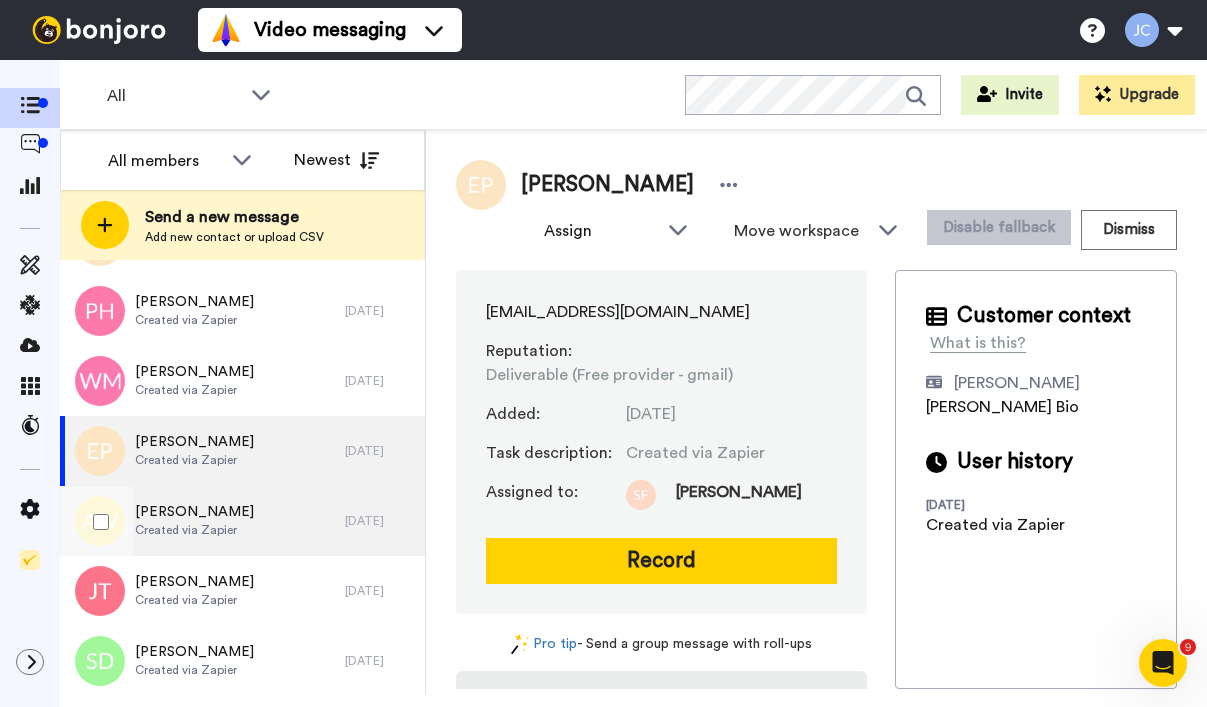 click on "[PERSON_NAME] Created via Zapier" at bounding box center (202, 521) 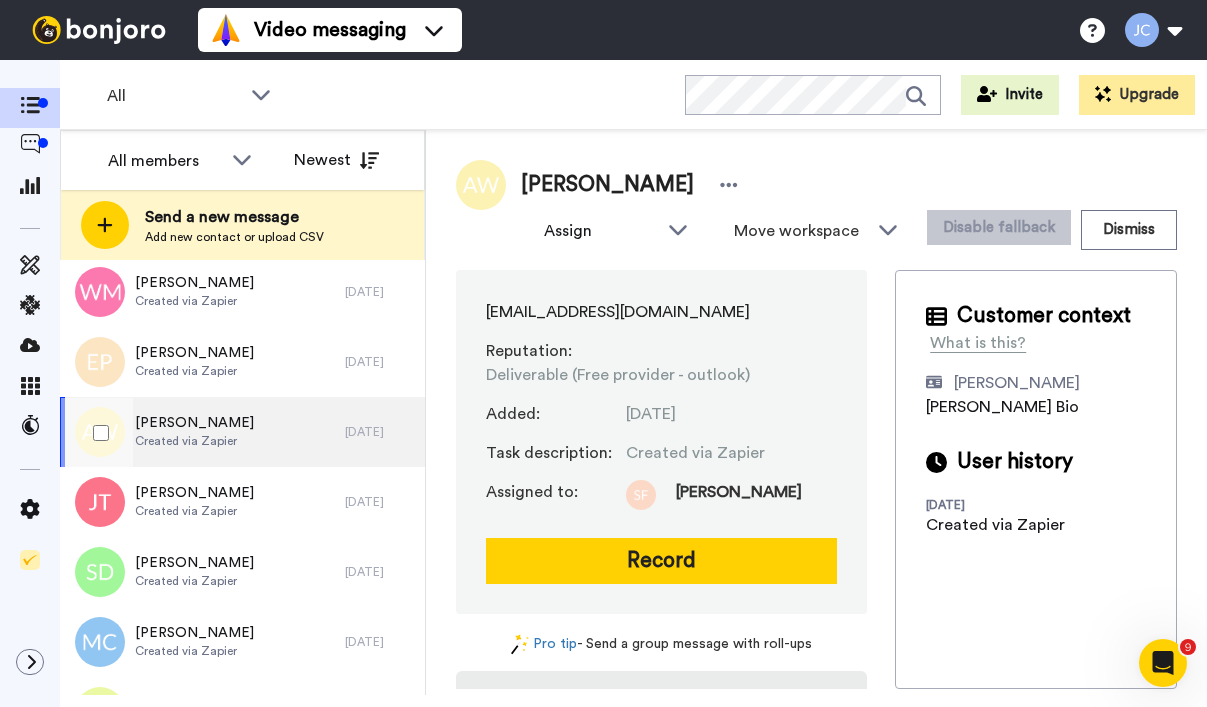 scroll, scrollTop: 2776, scrollLeft: 0, axis: vertical 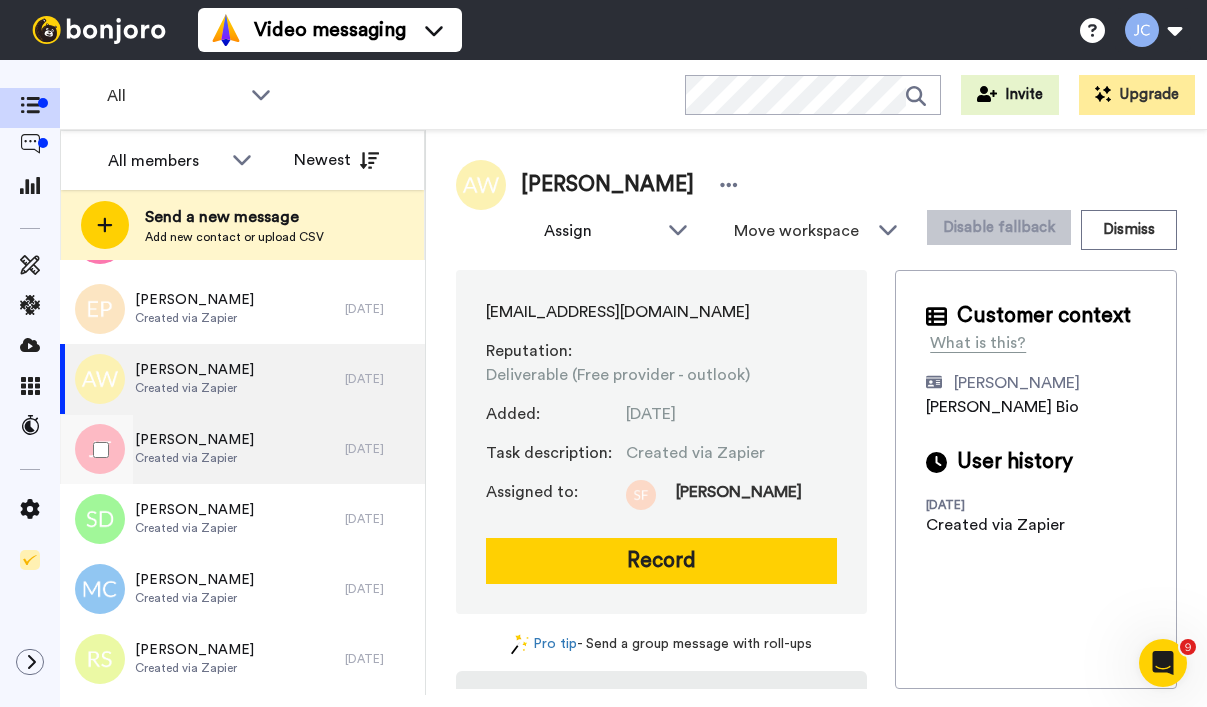 click on "Created via Zapier" at bounding box center [194, 458] 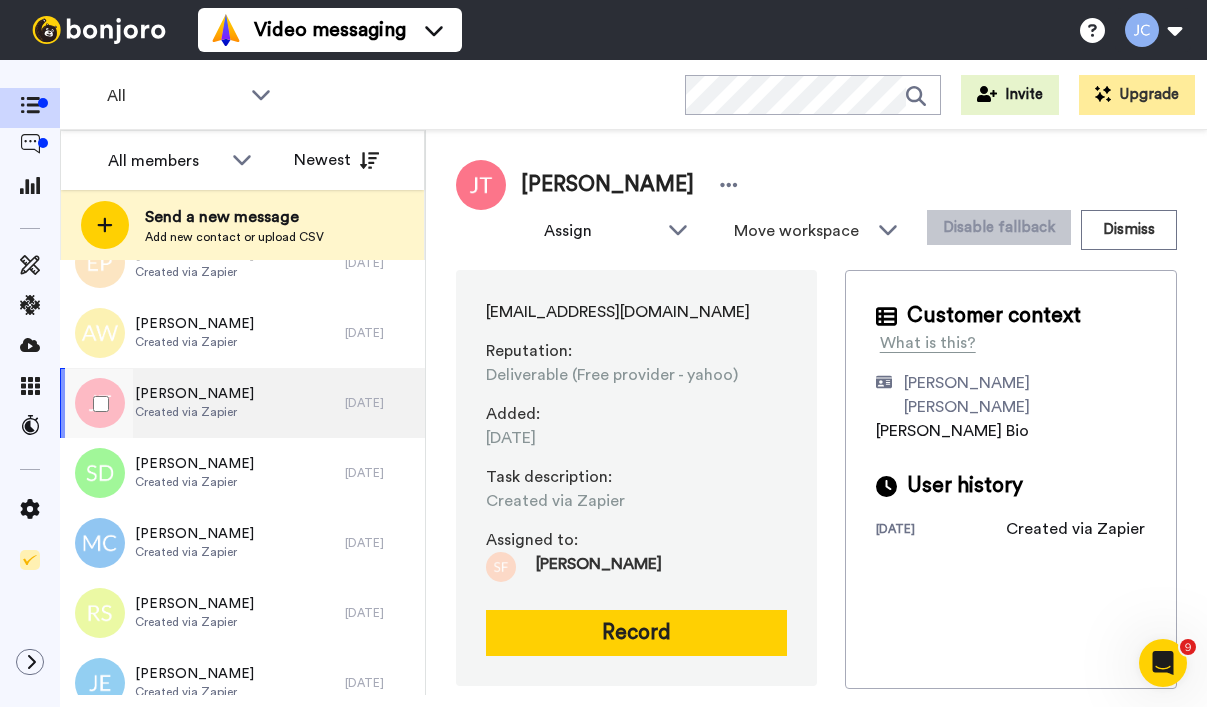 scroll, scrollTop: 2864, scrollLeft: 0, axis: vertical 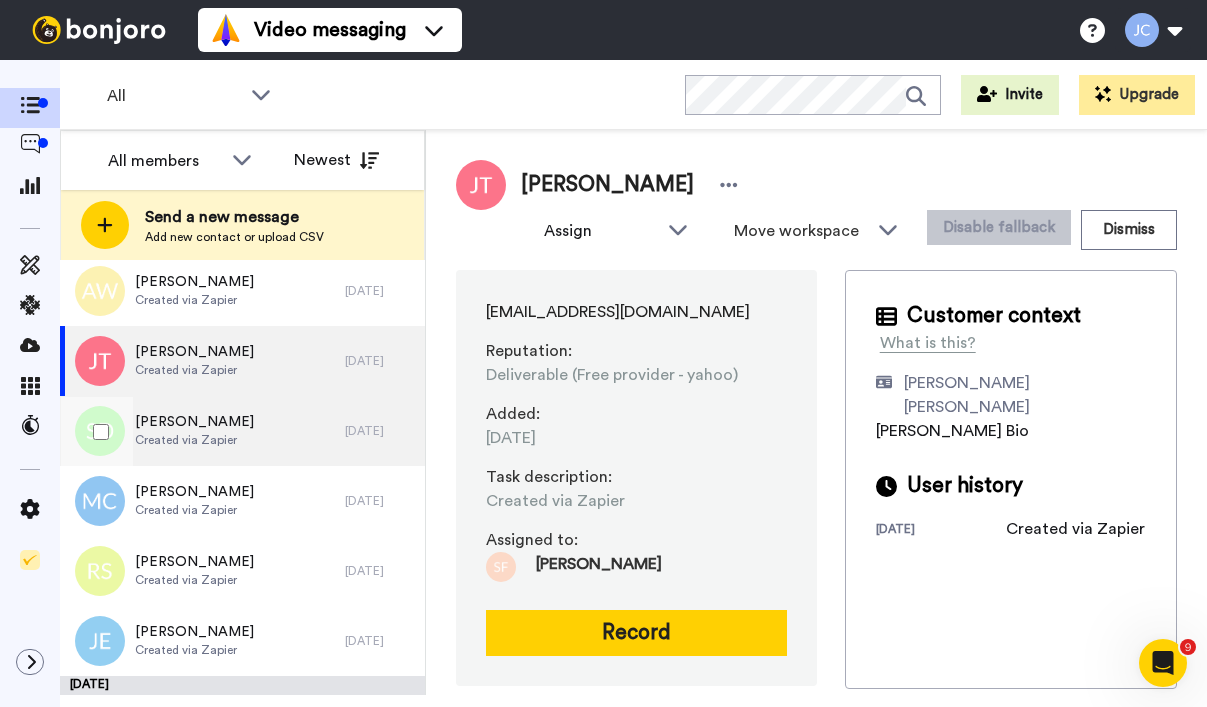 click on "[PERSON_NAME] Created via Zapier" at bounding box center [194, 431] 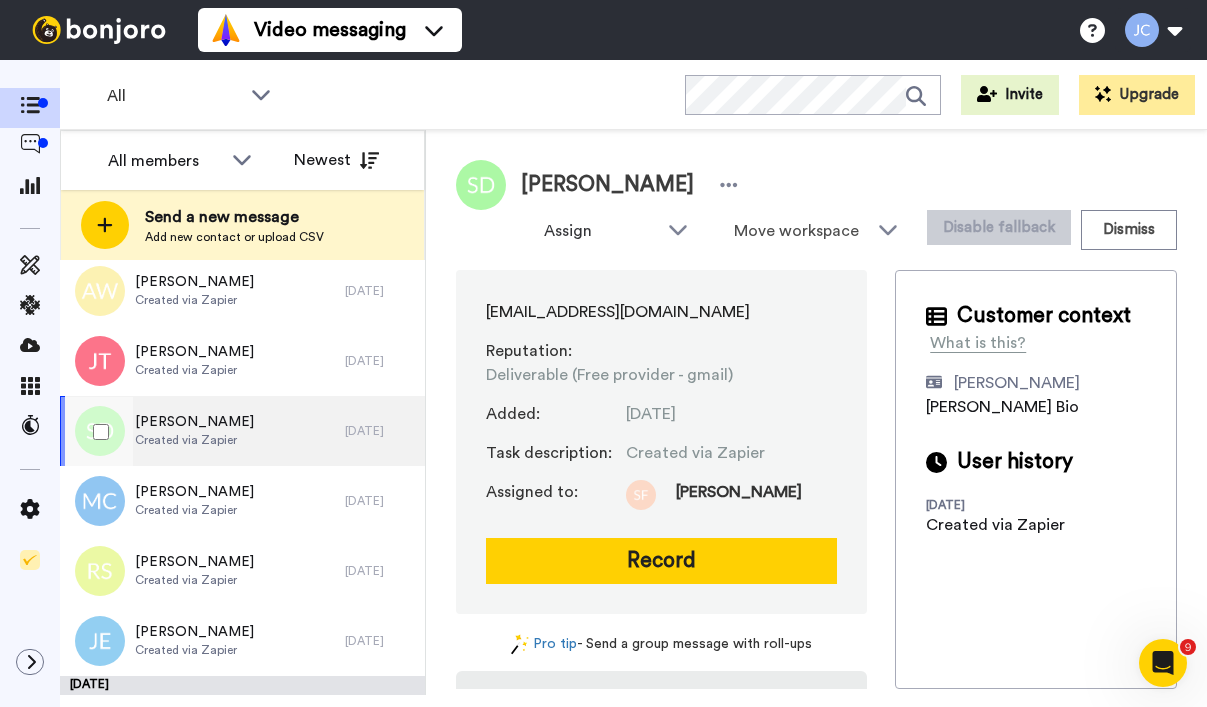 scroll, scrollTop: 2907, scrollLeft: 0, axis: vertical 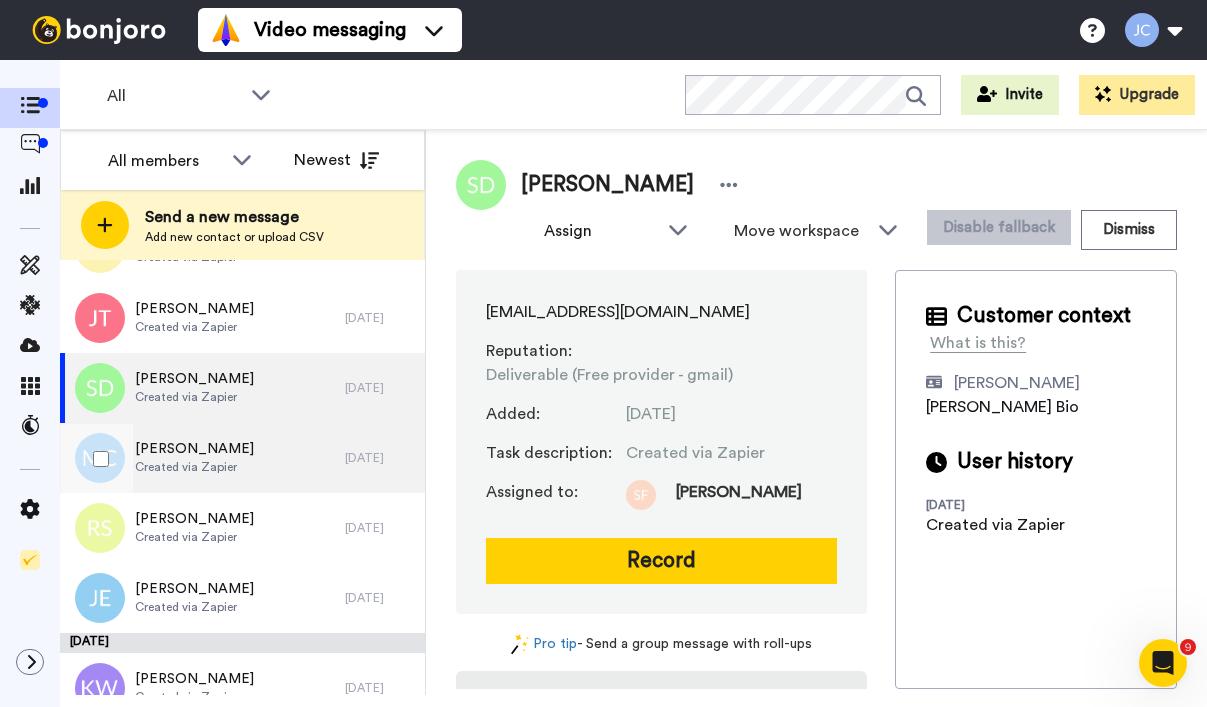 click on "[PERSON_NAME]" at bounding box center [194, 449] 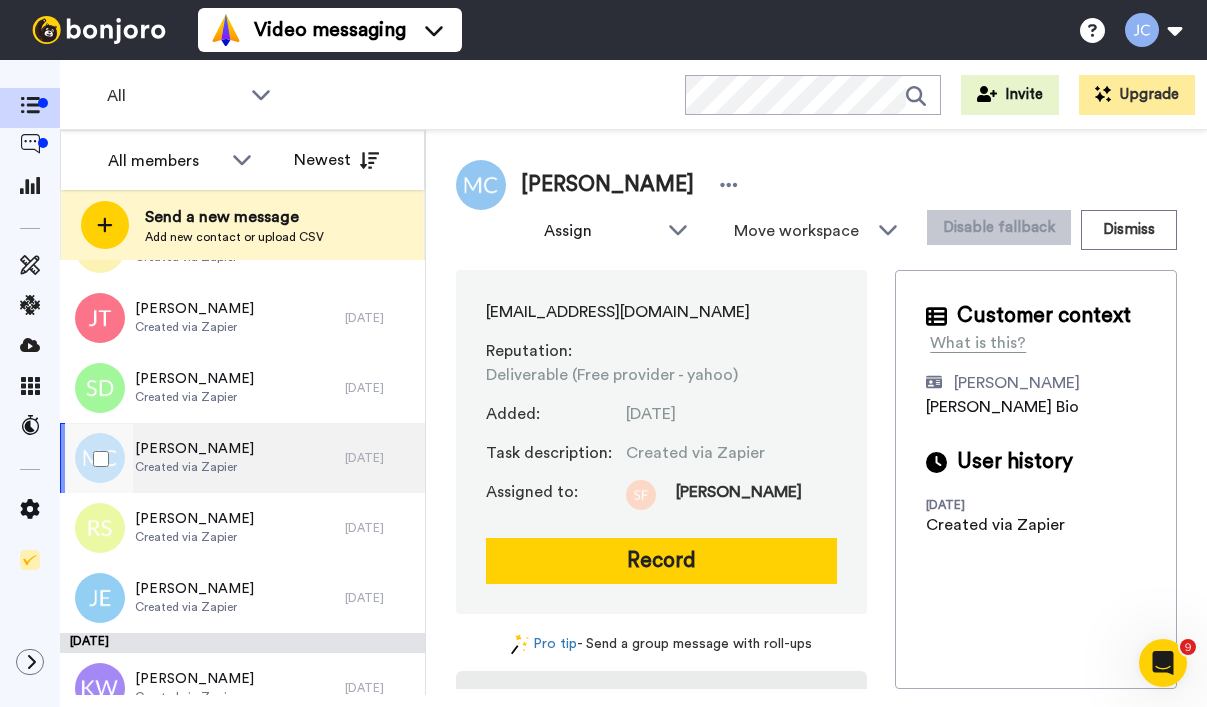 scroll, scrollTop: 2959, scrollLeft: 0, axis: vertical 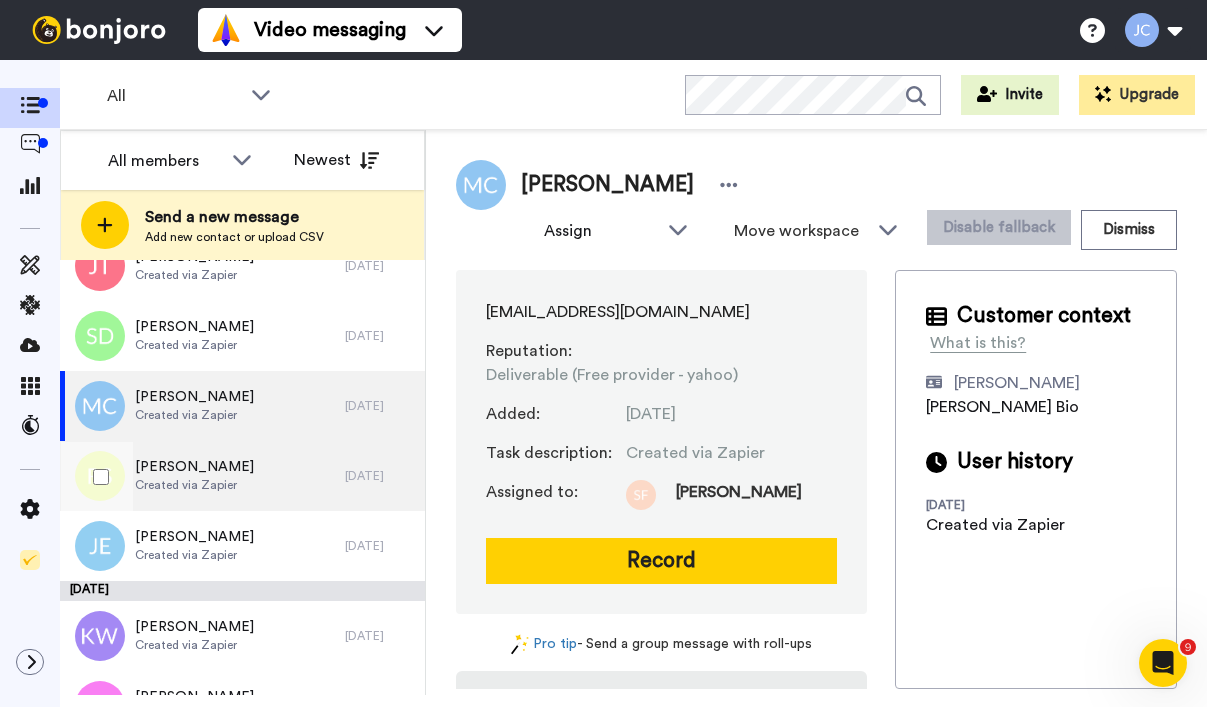 click on "[PERSON_NAME]" at bounding box center [194, 467] 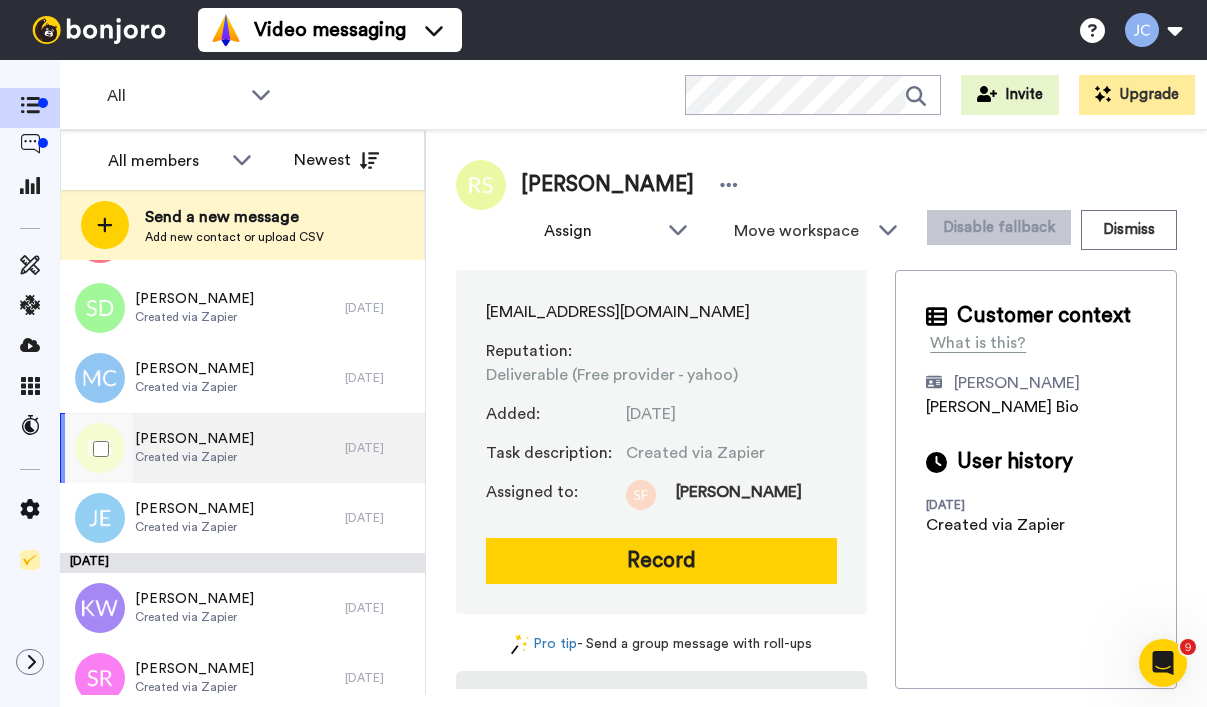 scroll 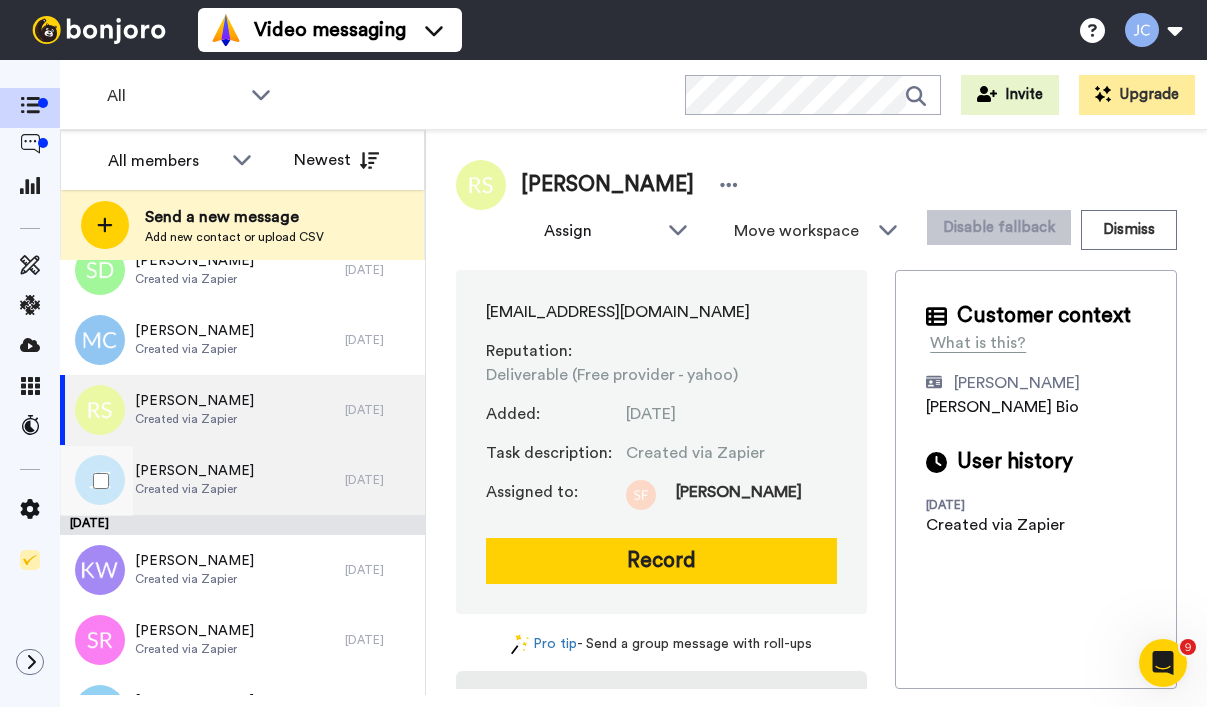 click on "[PERSON_NAME] Created via Zapier" at bounding box center [202, 480] 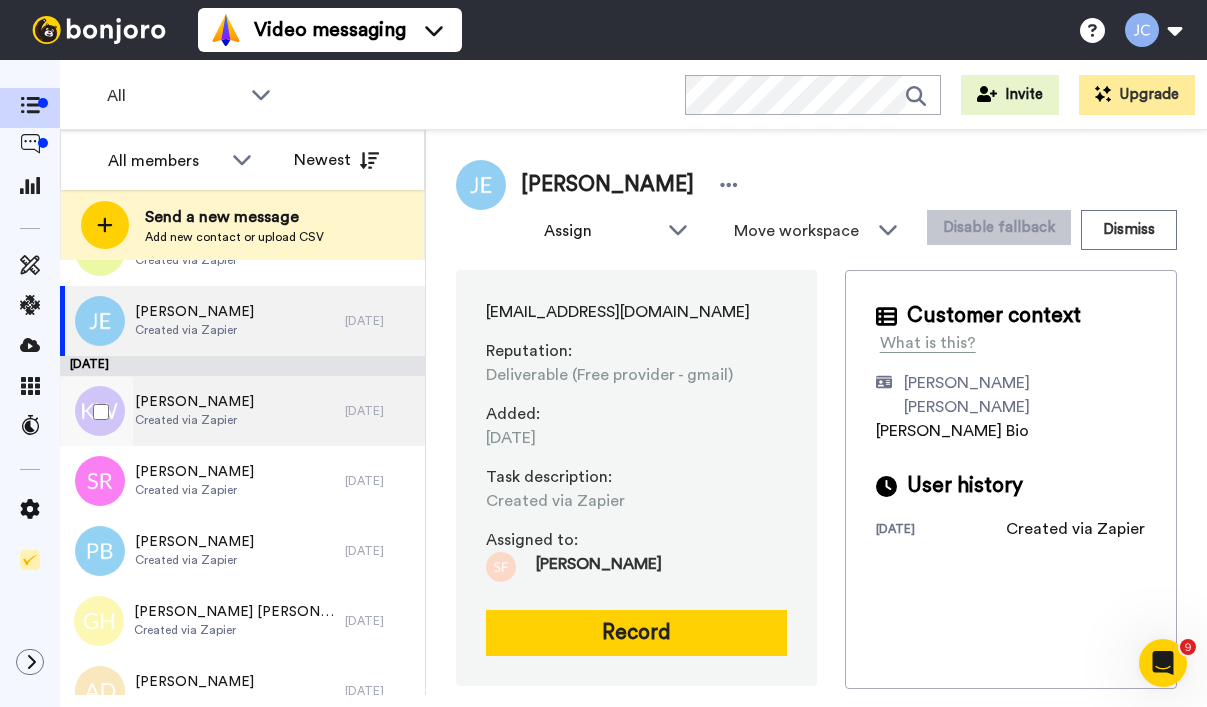 click on "[PERSON_NAME] Created via Zapier" at bounding box center [202, 411] 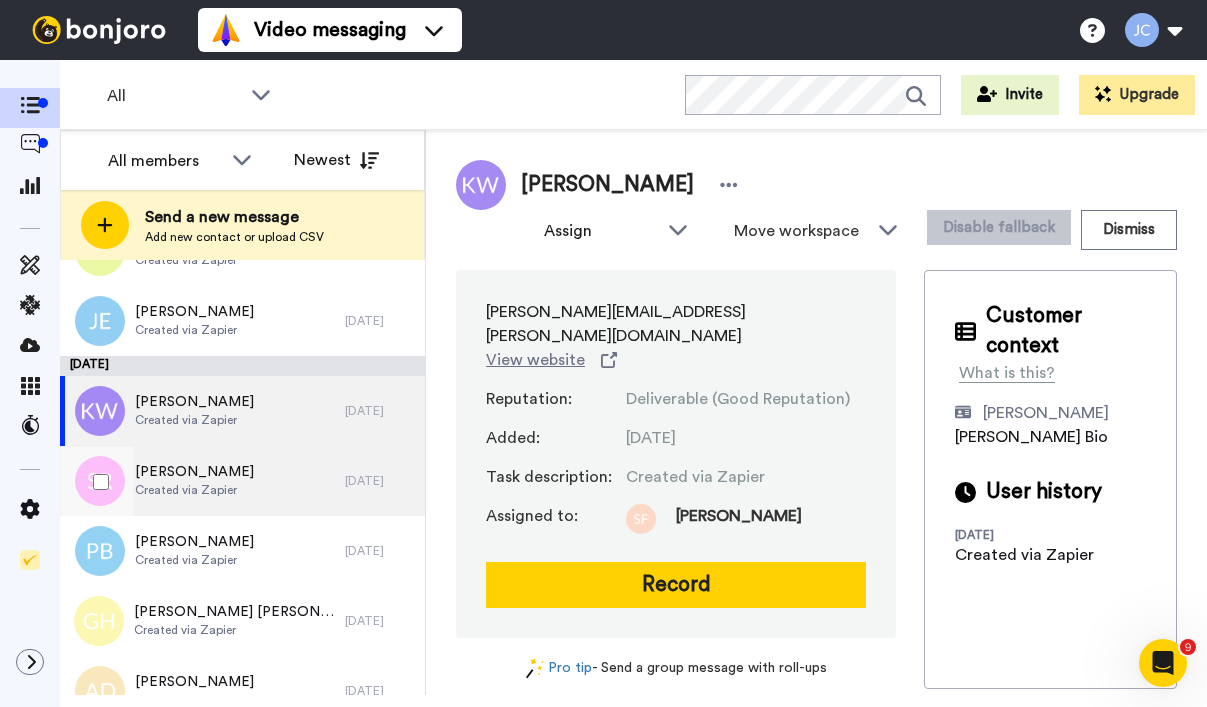 click on "[PERSON_NAME]" at bounding box center (194, 472) 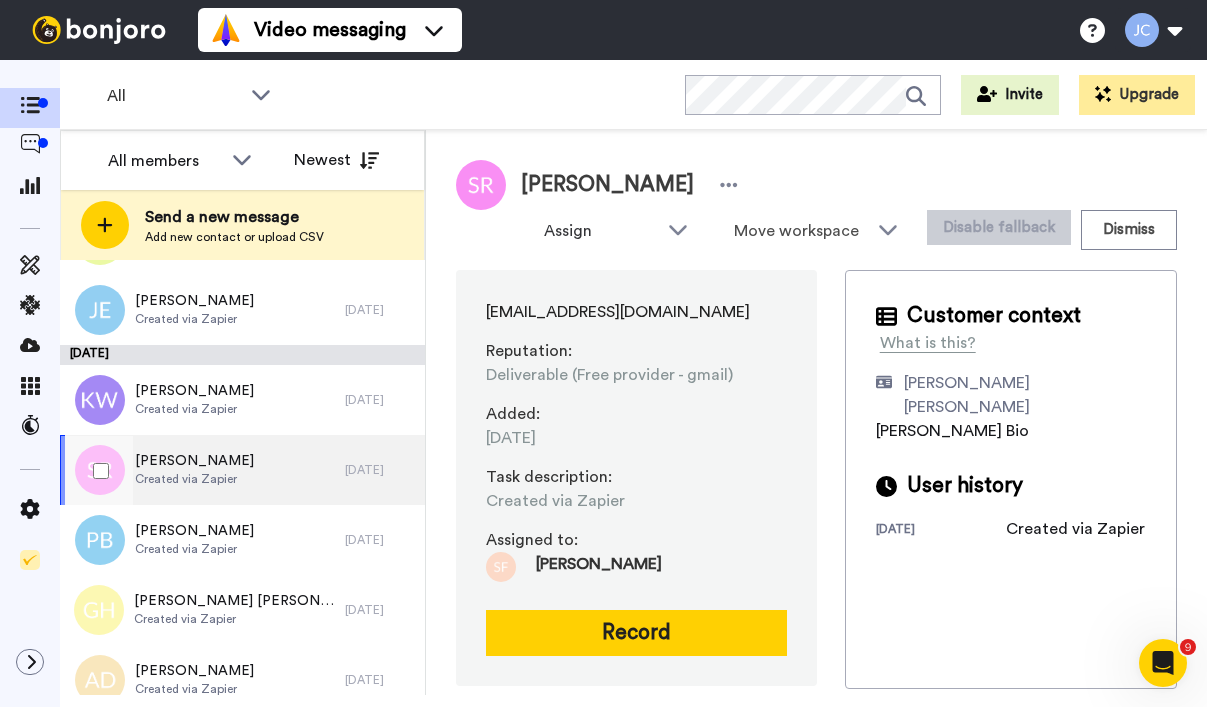 scroll, scrollTop: 3215, scrollLeft: 0, axis: vertical 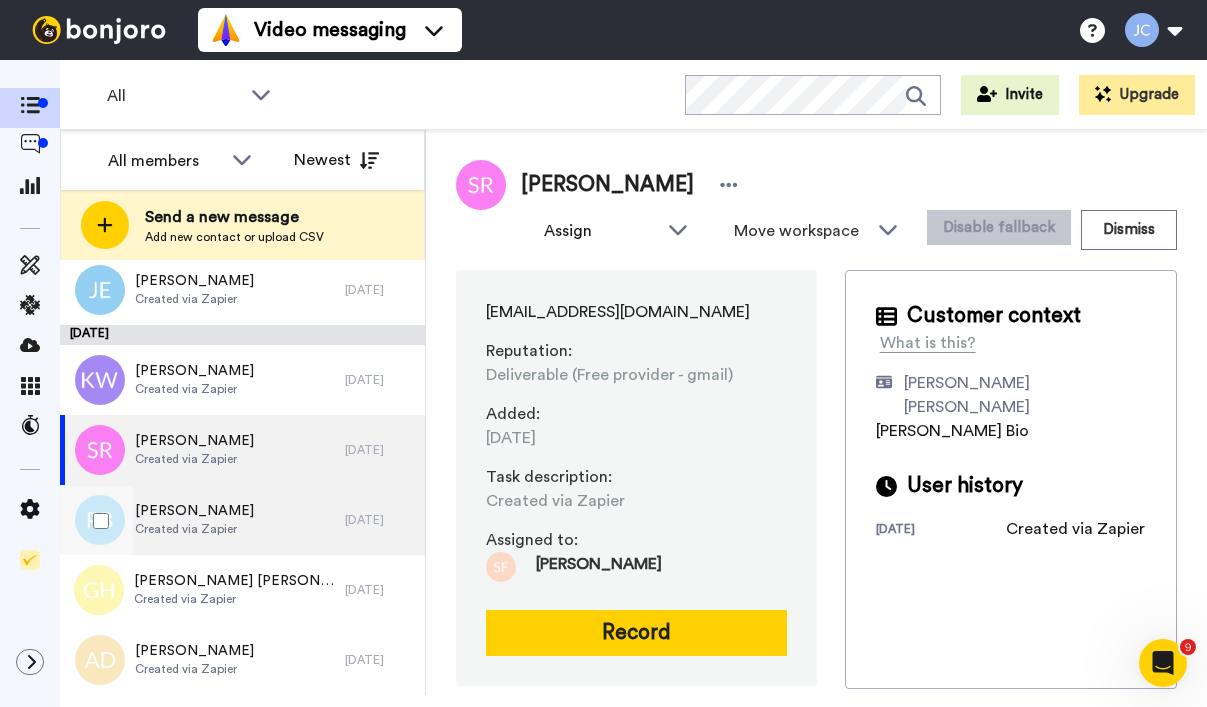 click on "[PERSON_NAME] Created via Zapier" at bounding box center [202, 520] 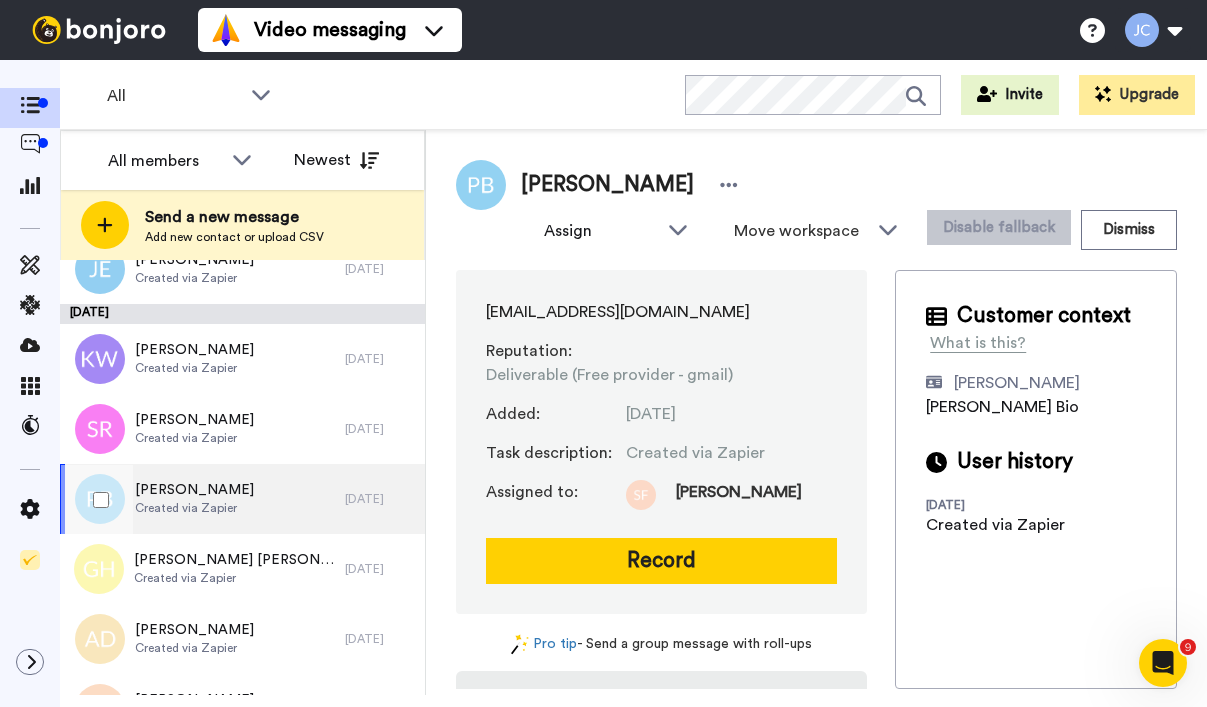 scroll, scrollTop: 3318, scrollLeft: 0, axis: vertical 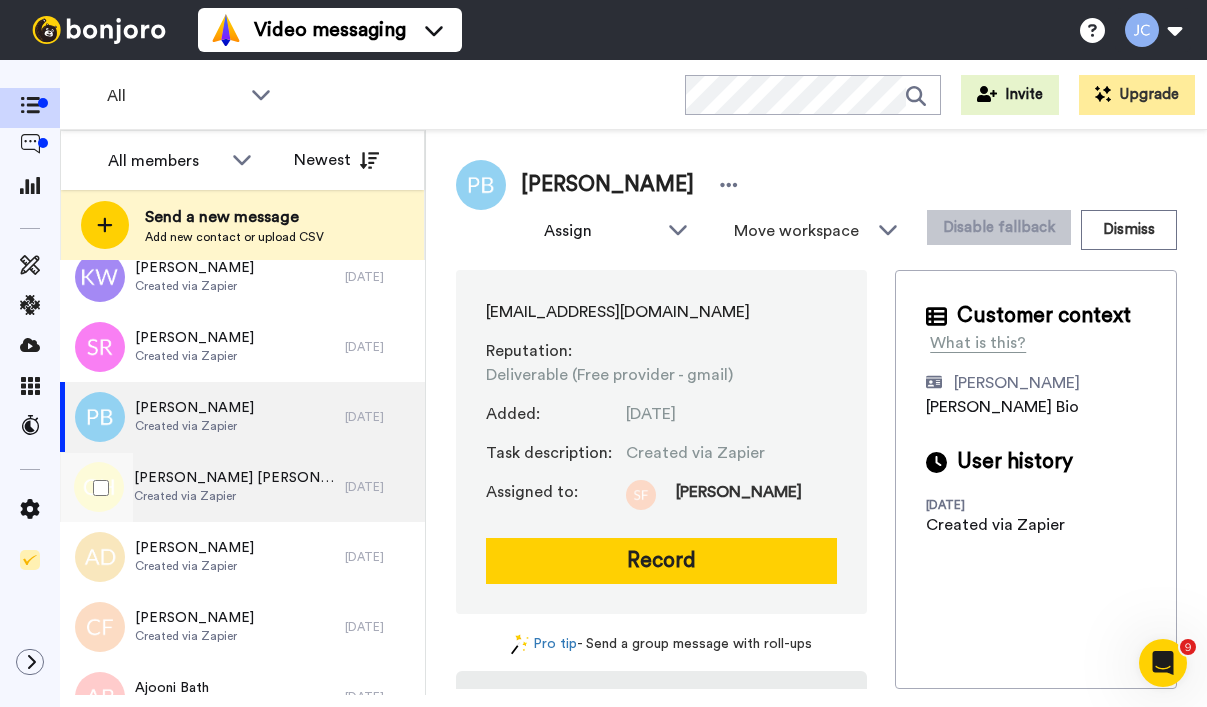 click on "[PERSON_NAME] [PERSON_NAME]" at bounding box center (234, 478) 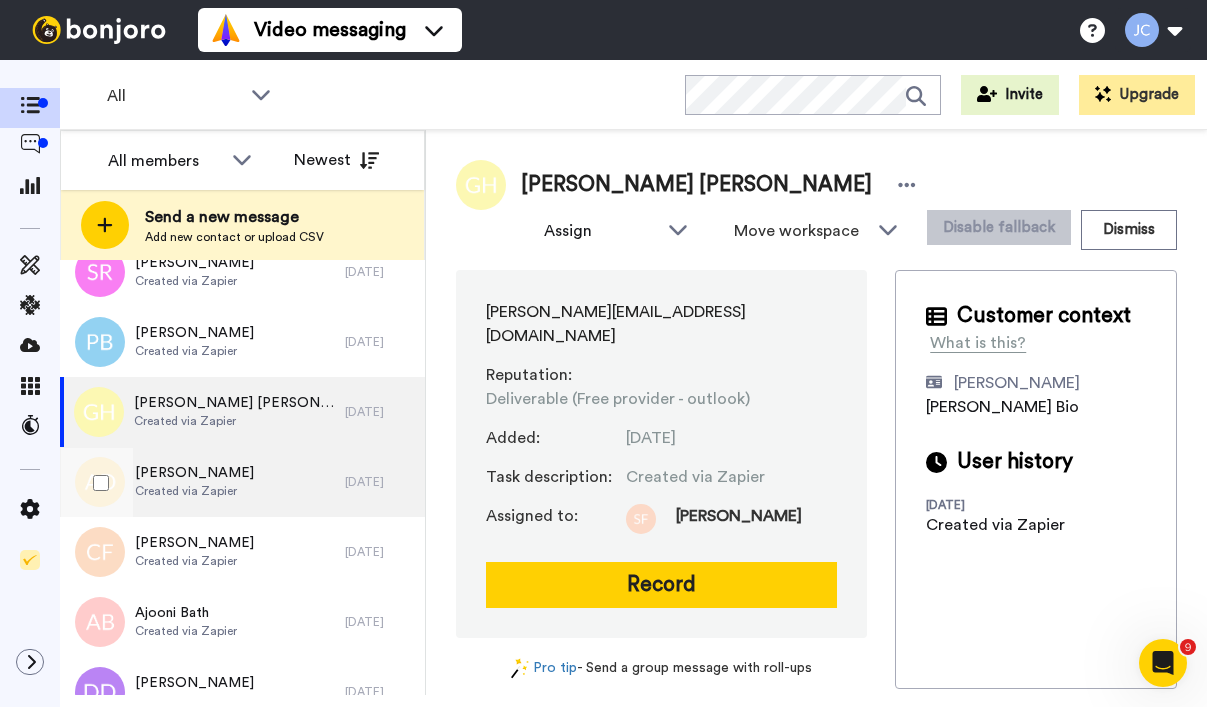 click on "[PERSON_NAME]" at bounding box center (194, 473) 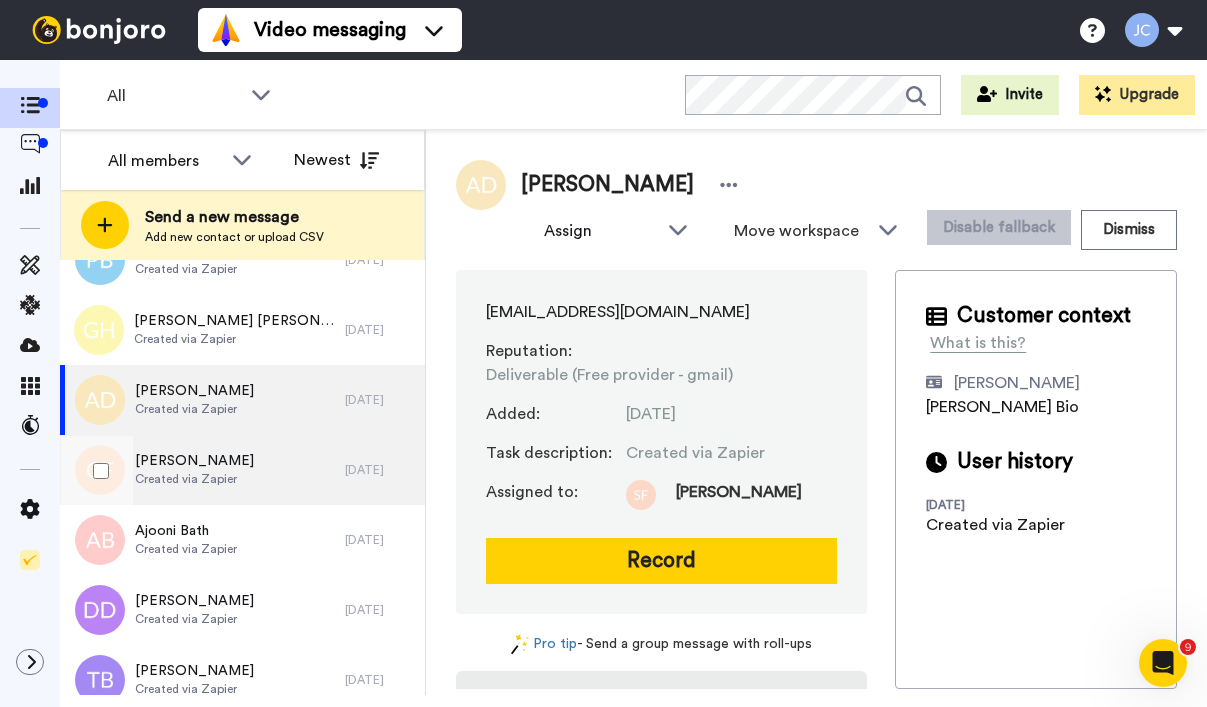 click on "Created via Zapier" at bounding box center [194, 479] 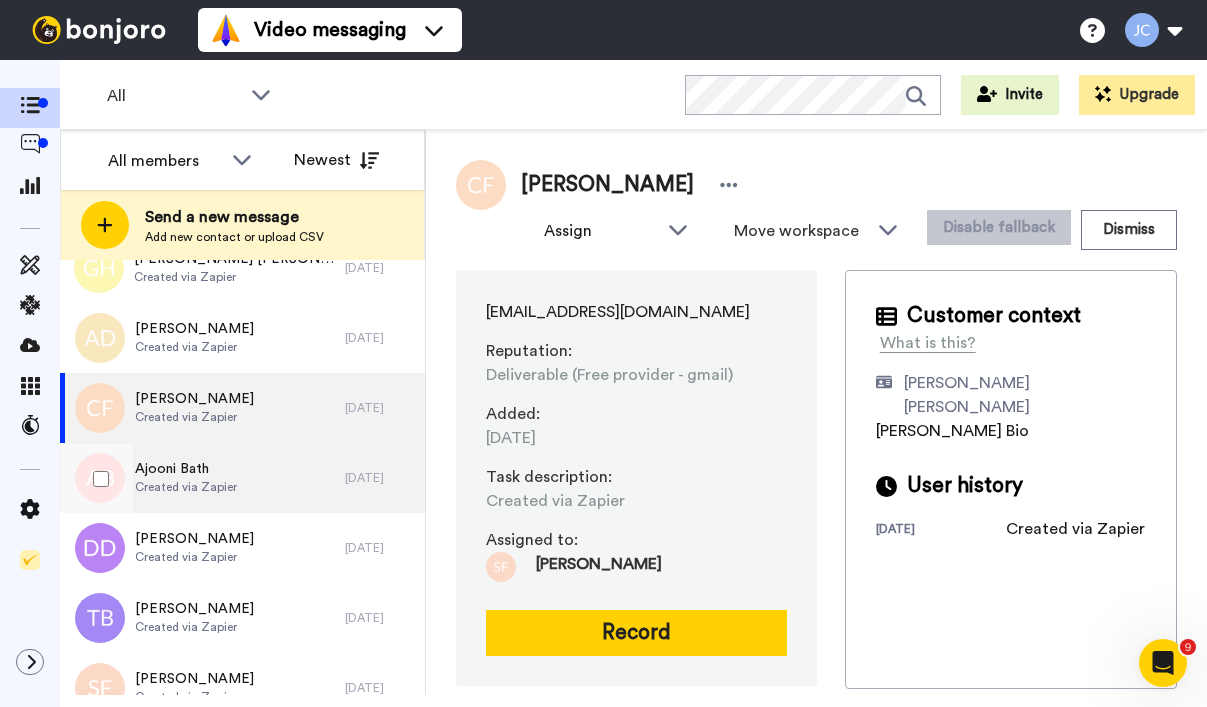 click on "Ajooni Bath" at bounding box center [186, 469] 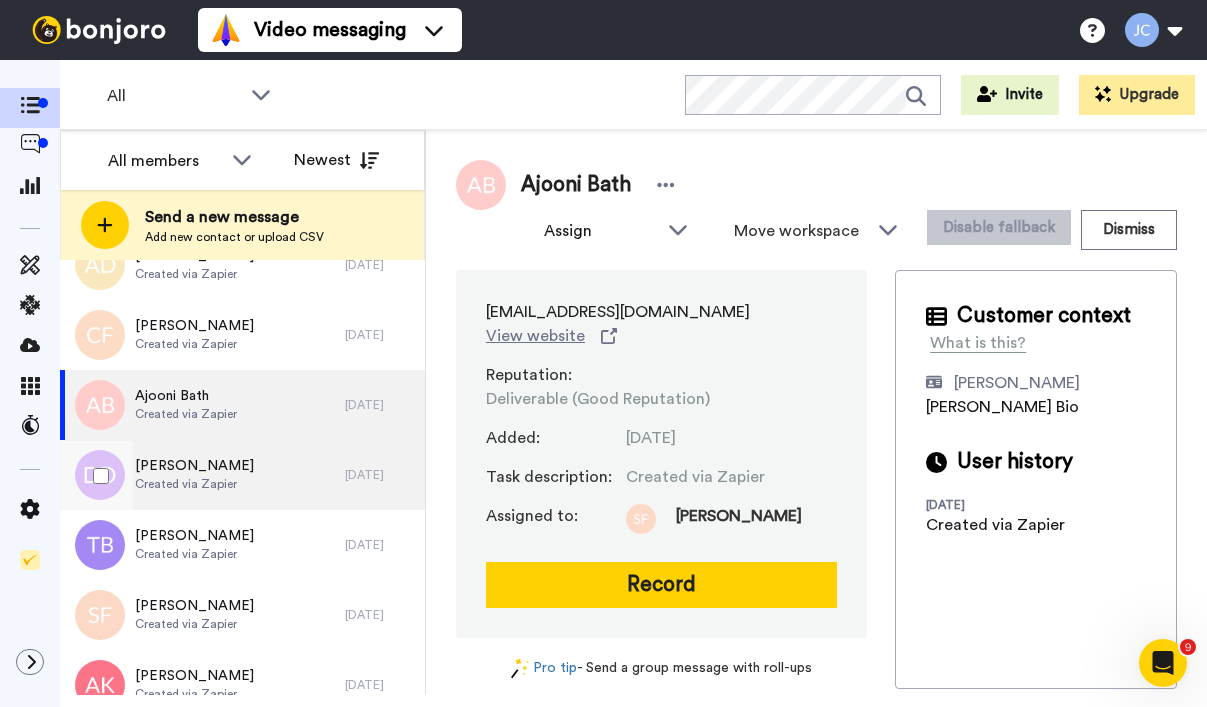 click on "[PERSON_NAME]" at bounding box center [194, 466] 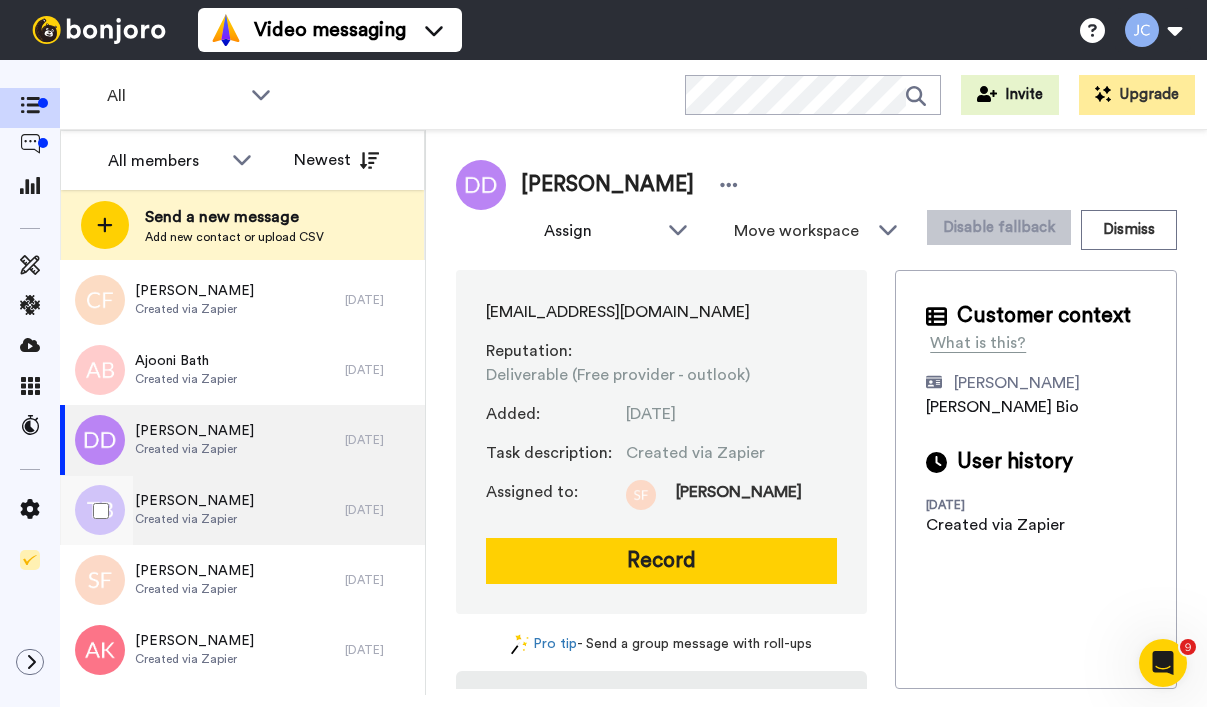click on "[PERSON_NAME]" at bounding box center [194, 501] 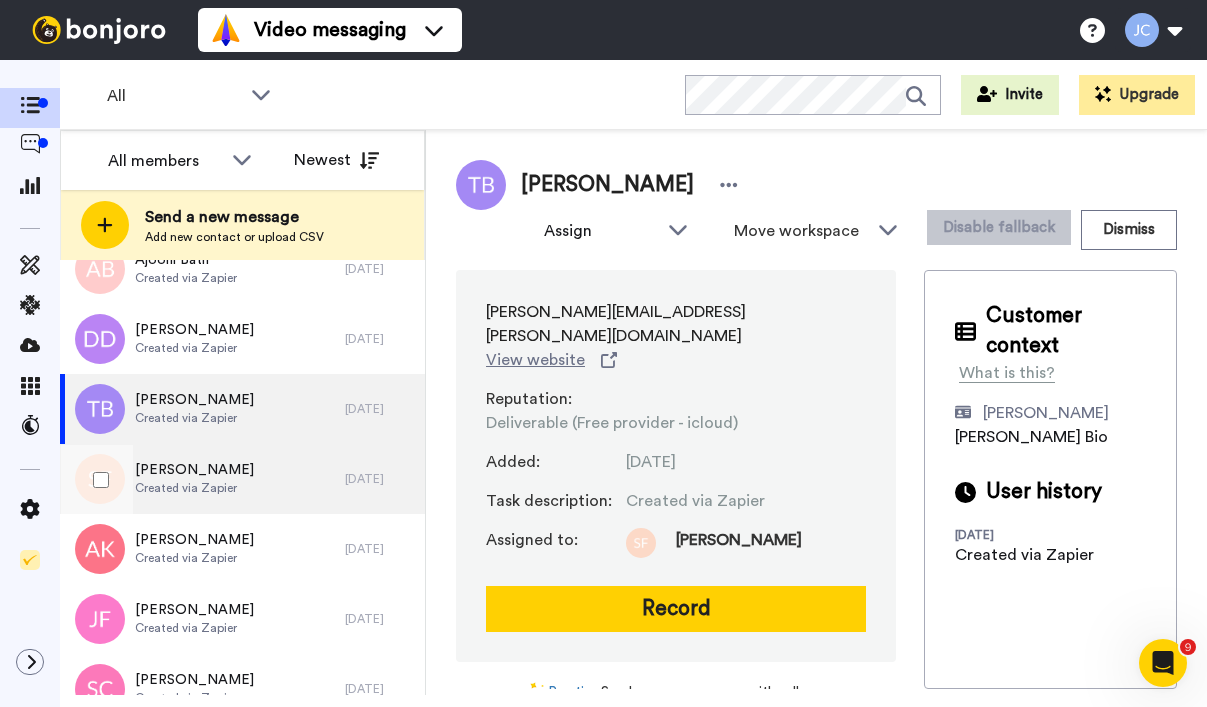 click on "[PERSON_NAME] Created via Zapier" at bounding box center [202, 479] 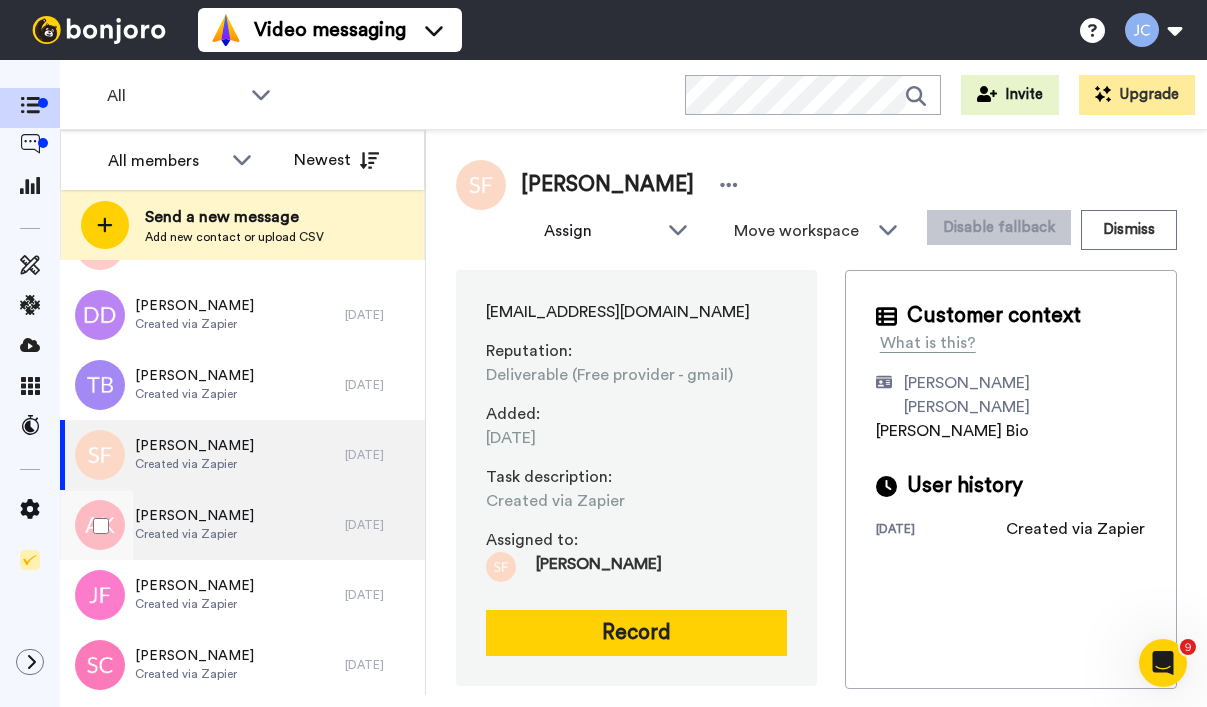 click on "[PERSON_NAME] Created via Zapier" at bounding box center (202, 525) 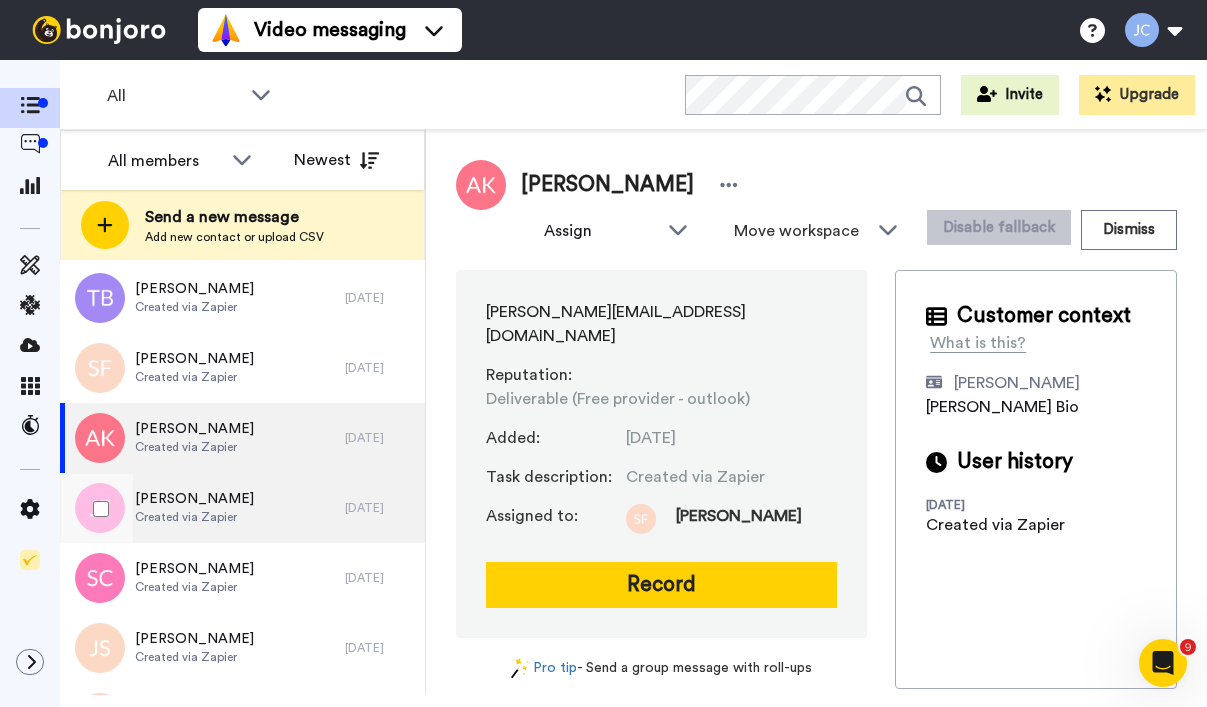 click on "[PERSON_NAME]" at bounding box center (194, 499) 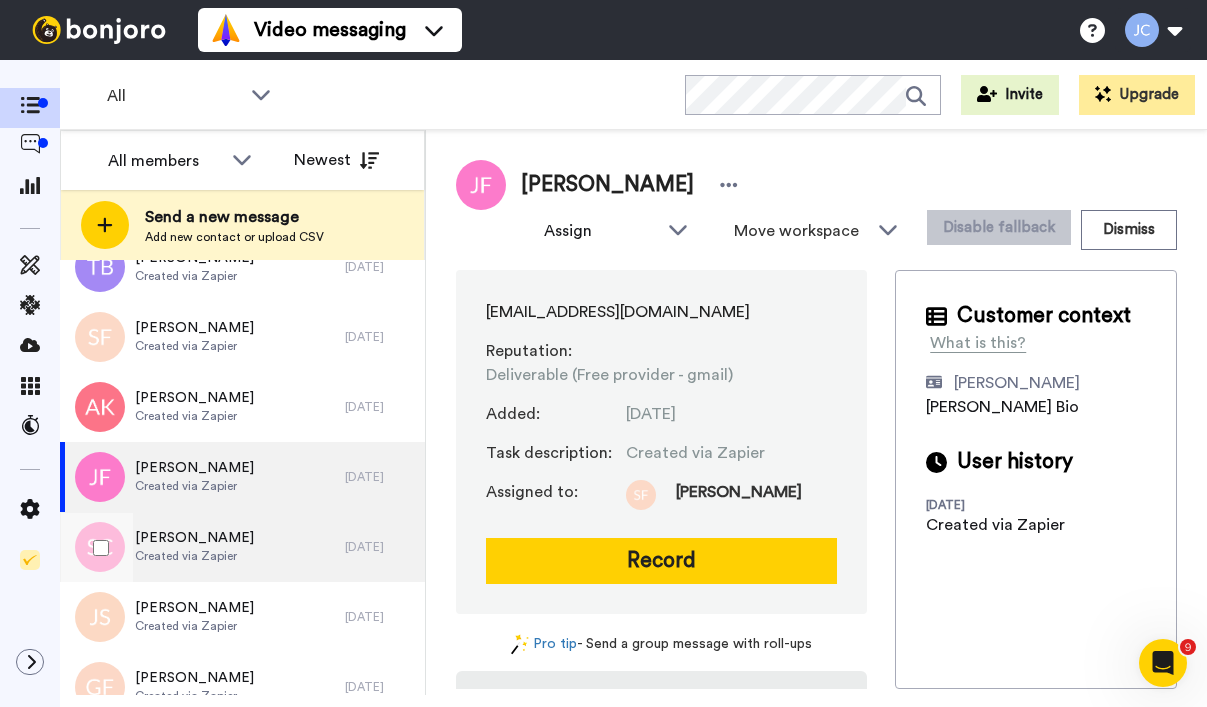 click on "[PERSON_NAME] Created via Zapier" at bounding box center (202, 547) 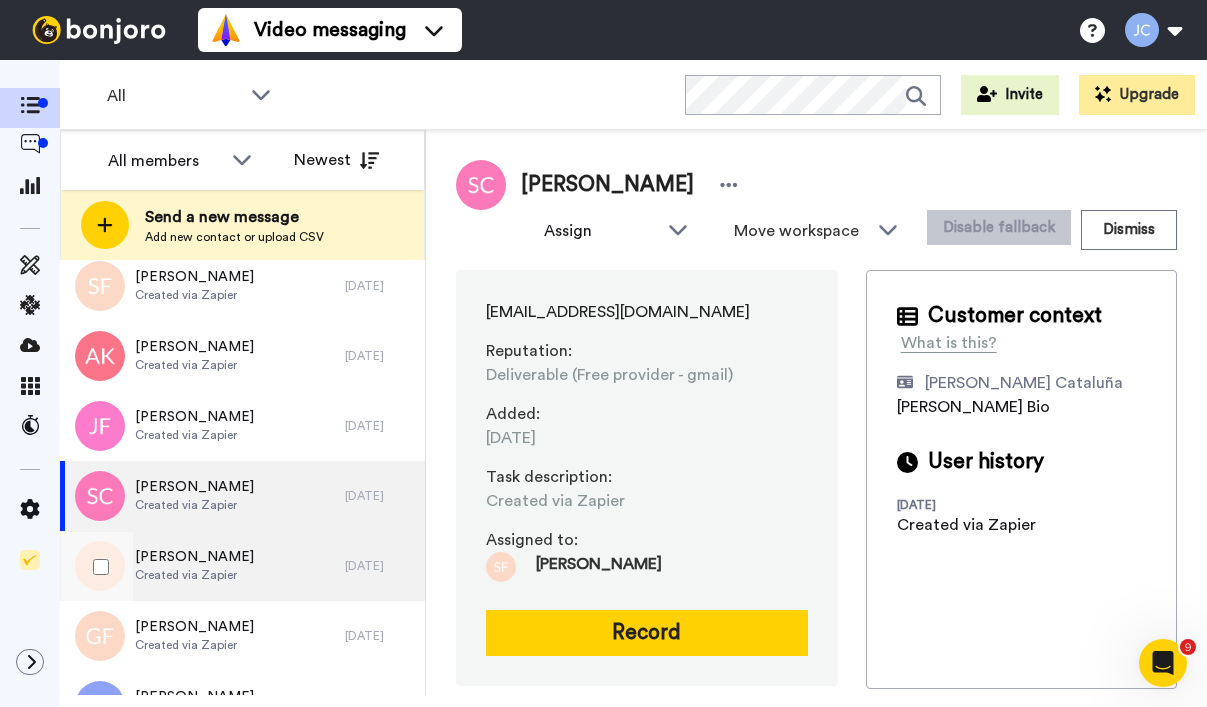 click on "[PERSON_NAME]" at bounding box center [194, 557] 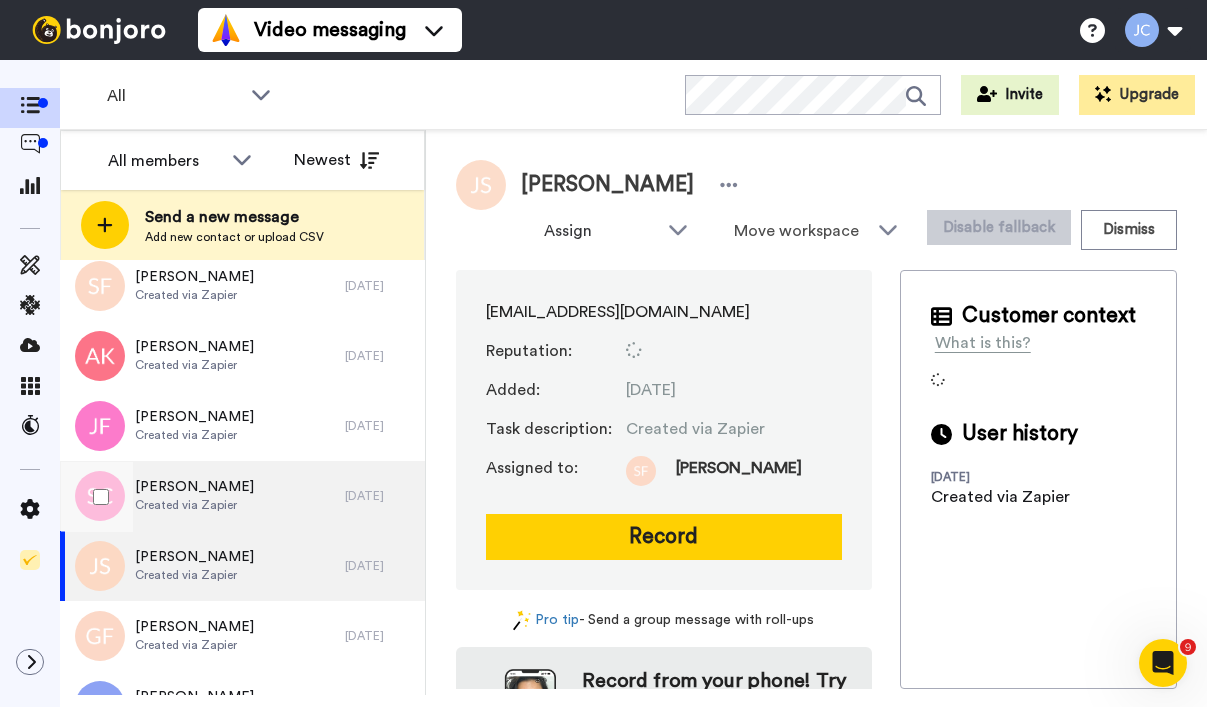 click on "Created via Zapier" at bounding box center [194, 505] 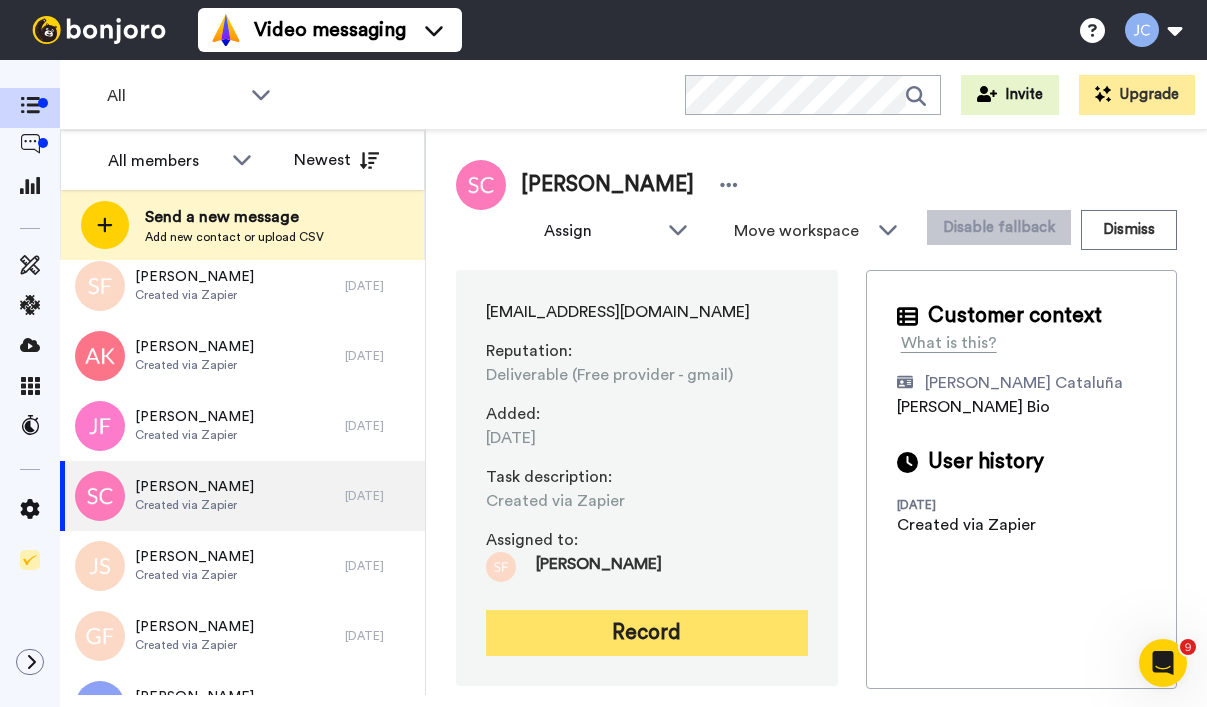 click on "Record" at bounding box center [647, 633] 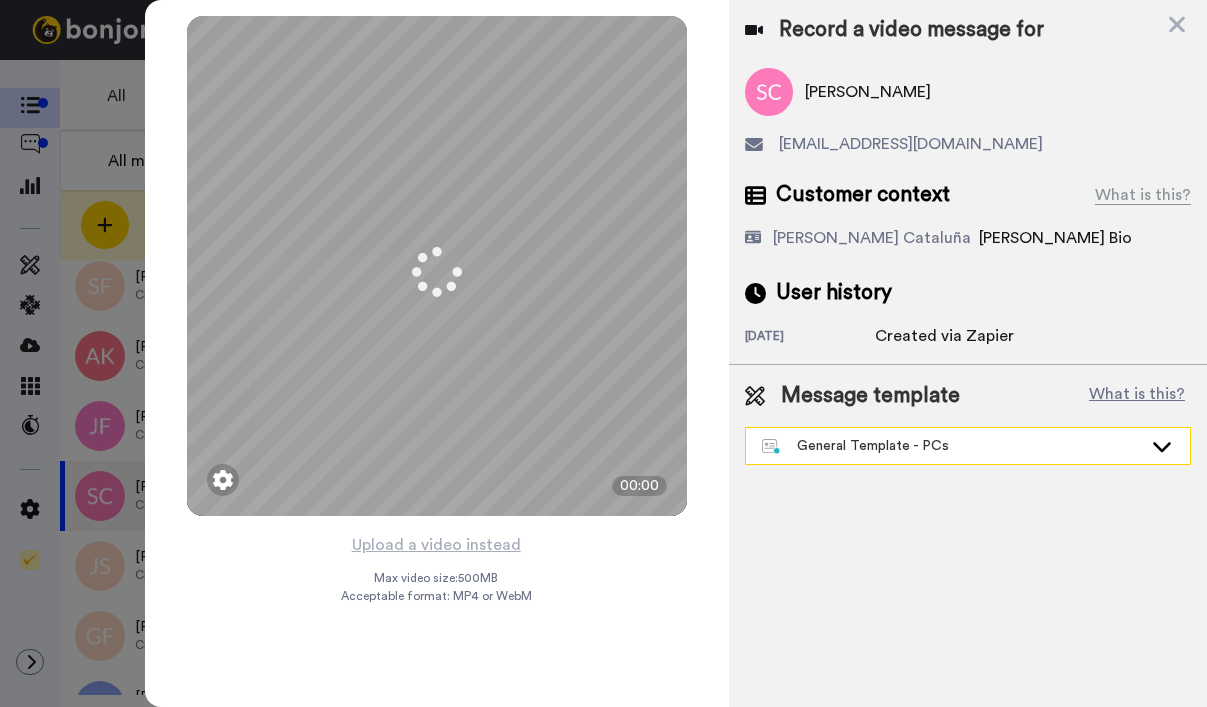 click on "General Template - PCs" at bounding box center (952, 446) 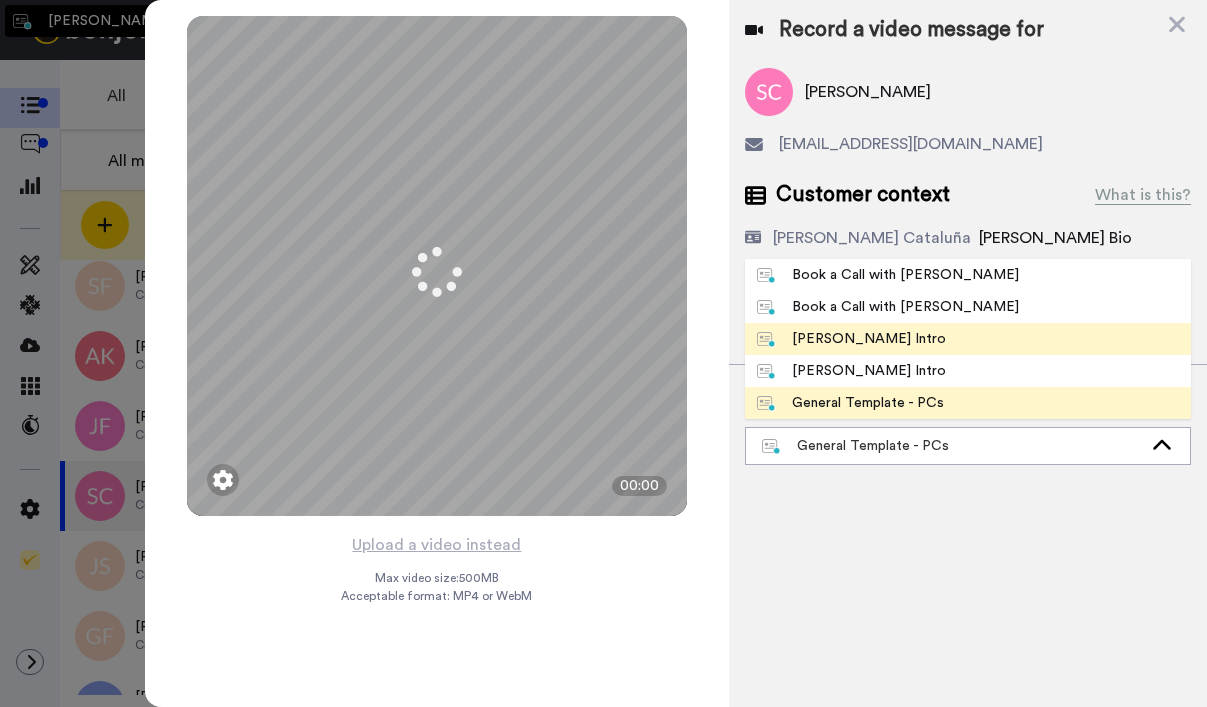 click on "[PERSON_NAME] Intro" at bounding box center [851, 339] 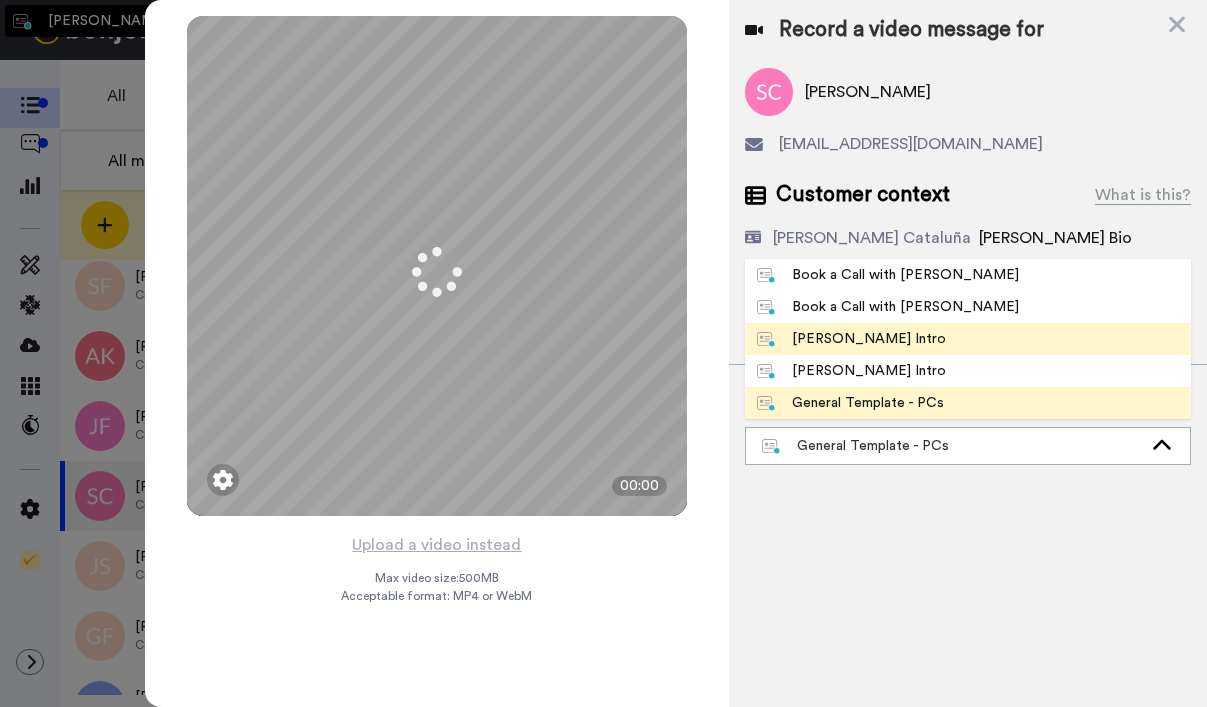 click on "[DATE]" at bounding box center [810, 338] 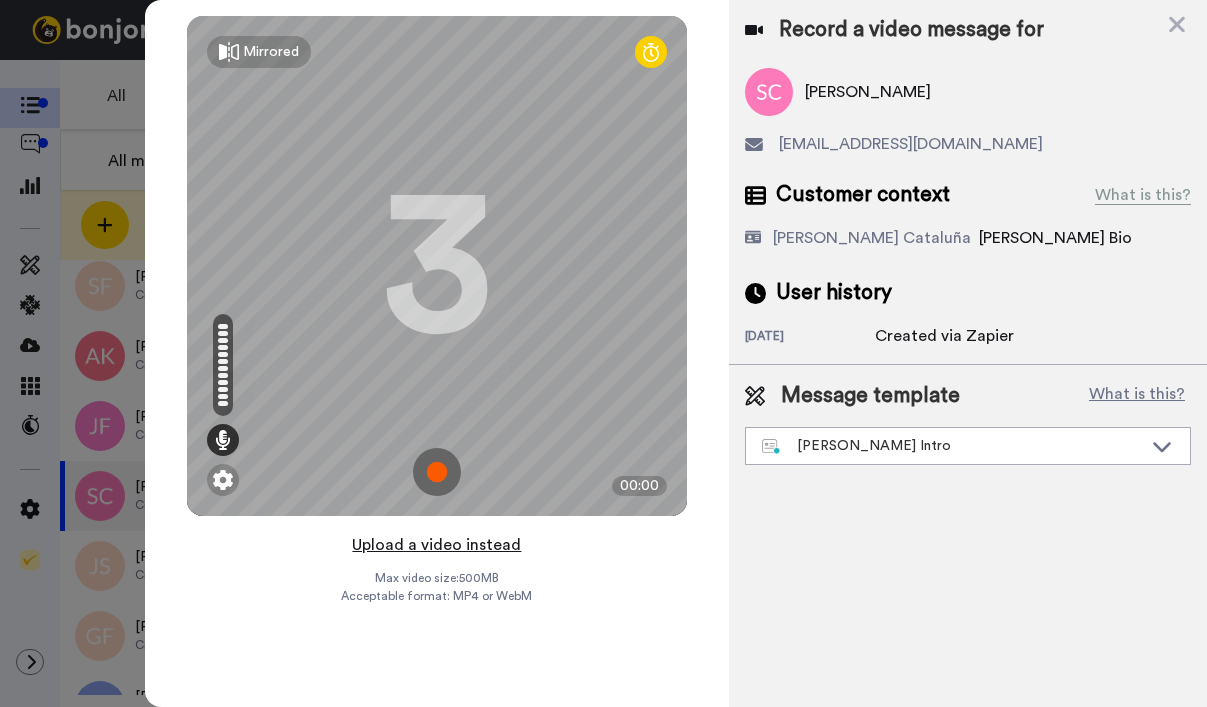 click on "Upload a video instead" at bounding box center [436, 545] 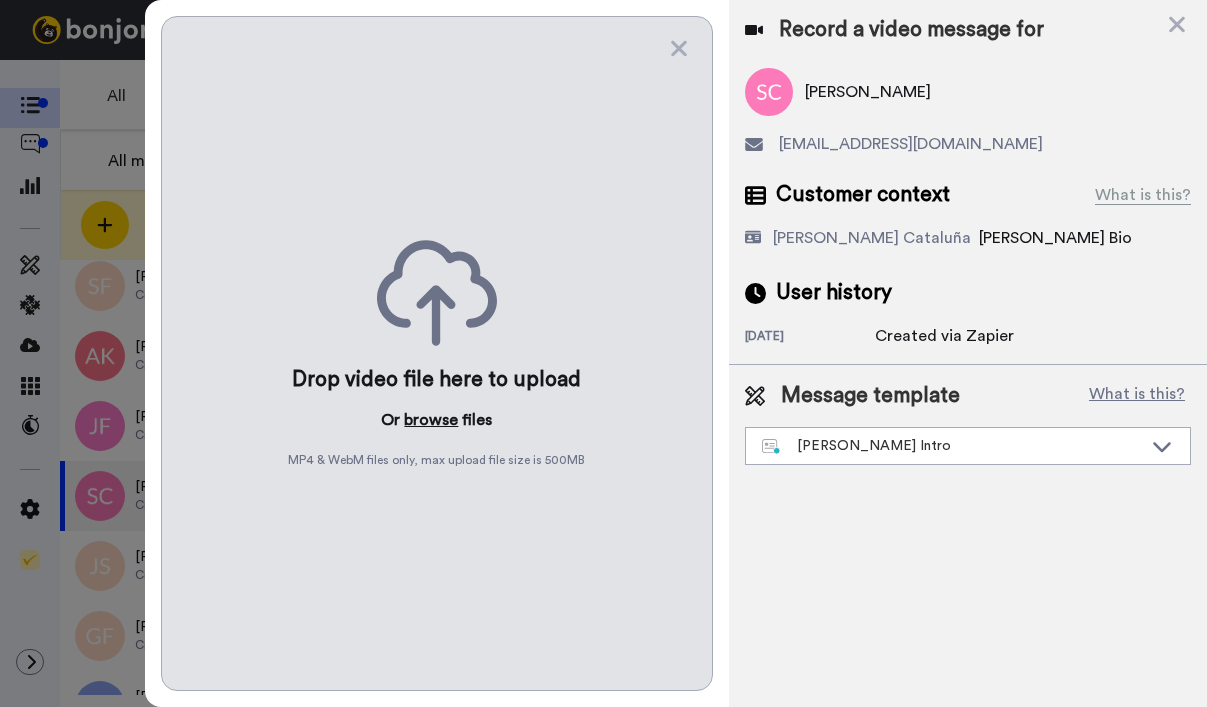 click on "browse" at bounding box center [431, 420] 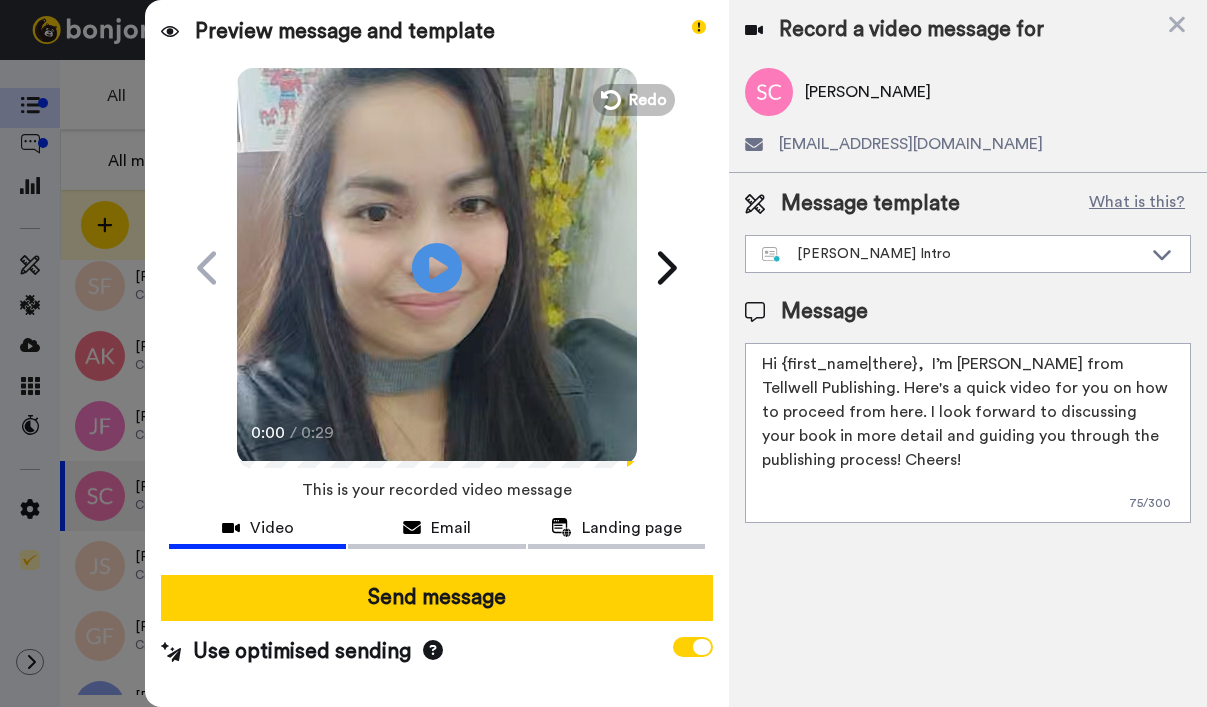 drag, startPoint x: 782, startPoint y: 366, endPoint x: 912, endPoint y: 369, distance: 130.0346 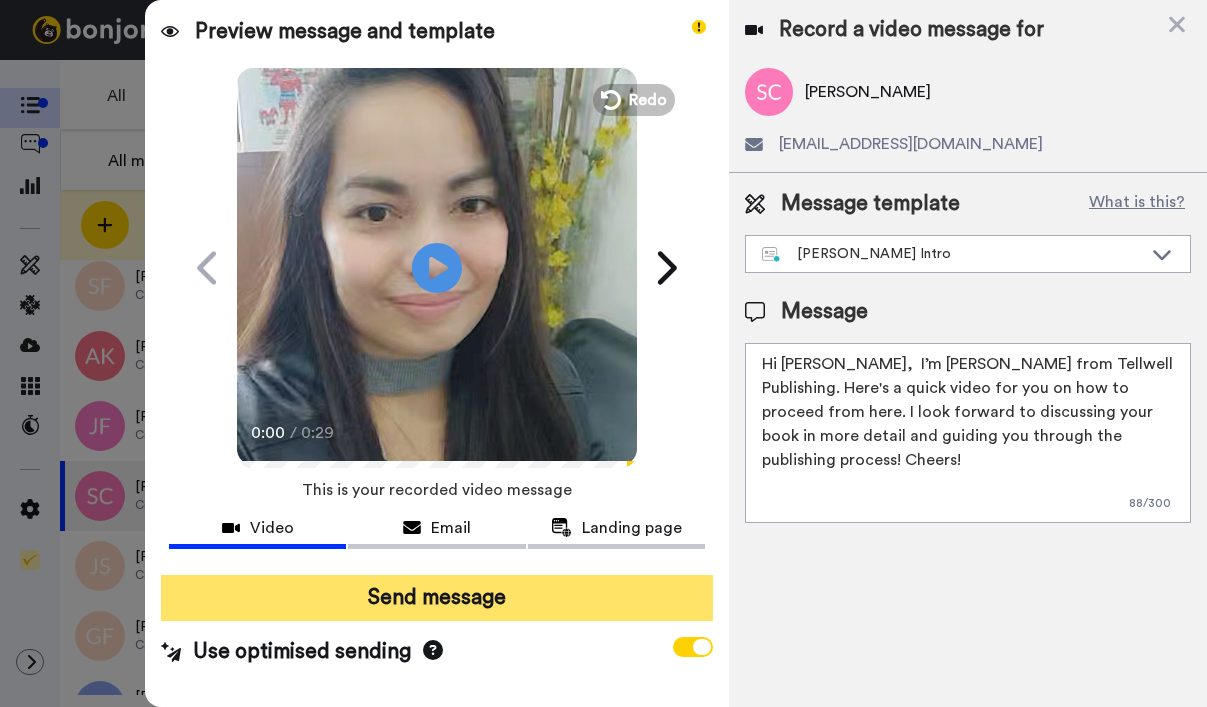 type on "Hi [PERSON_NAME],  I’m [PERSON_NAME] from Tellwell Publishing. Here's a quick video for you on how to proceed from here. I look forward to discussing your book in more detail and guiding you through the publishing process! Cheers!" 